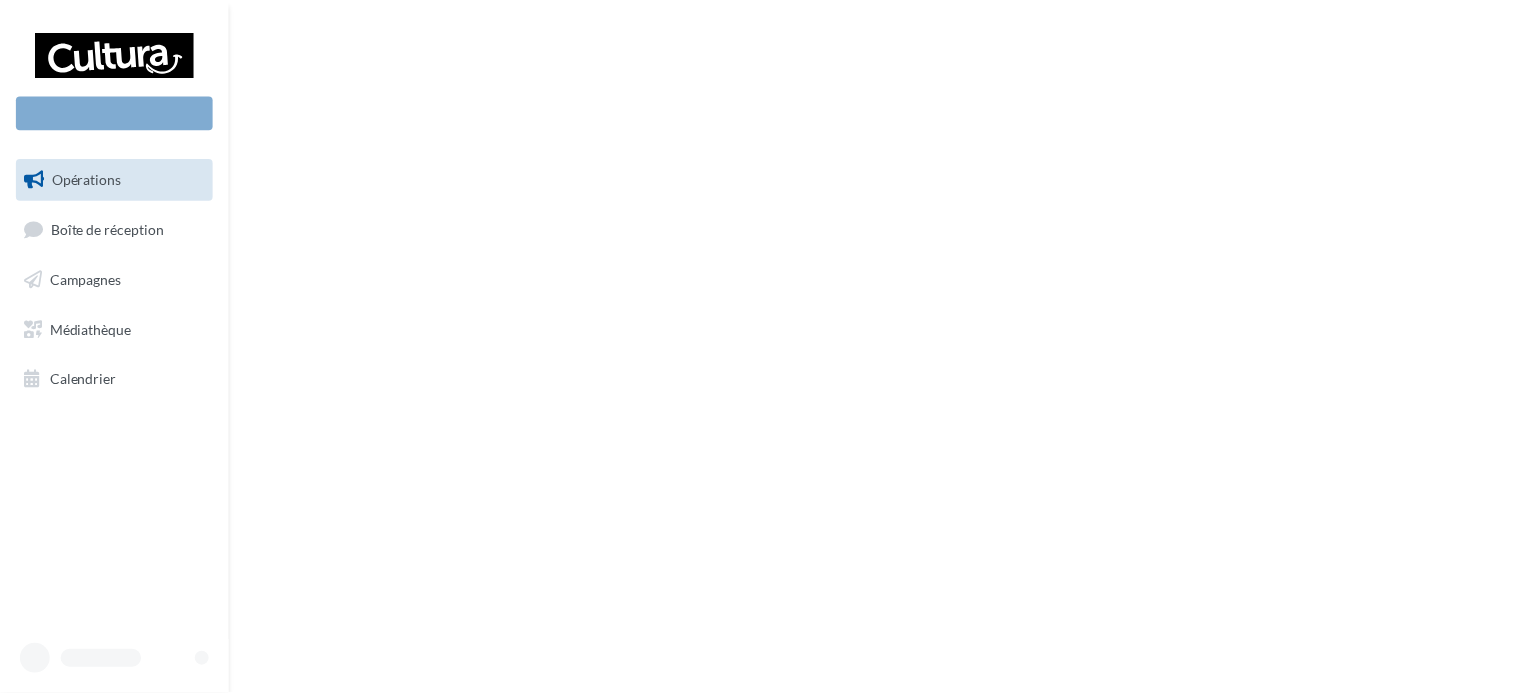 scroll, scrollTop: 0, scrollLeft: 0, axis: both 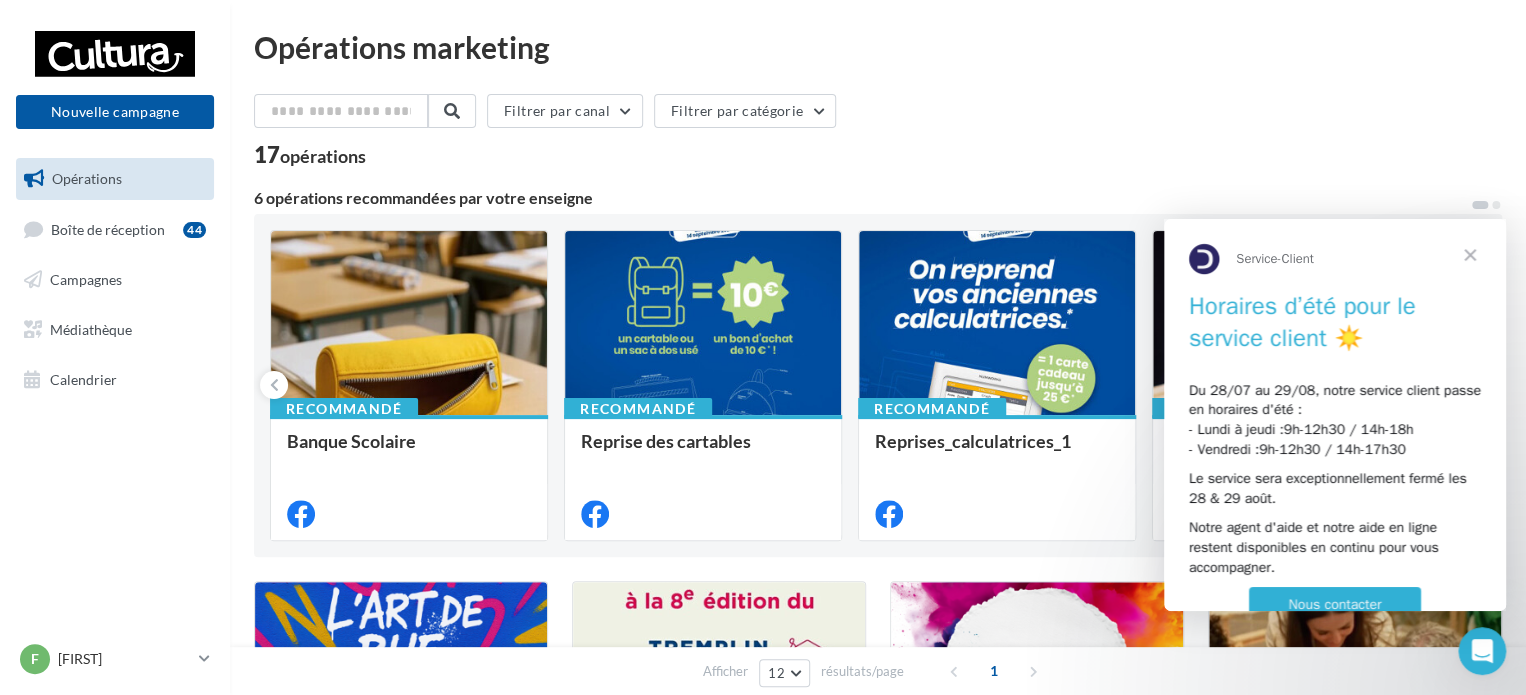 click at bounding box center [1470, 255] 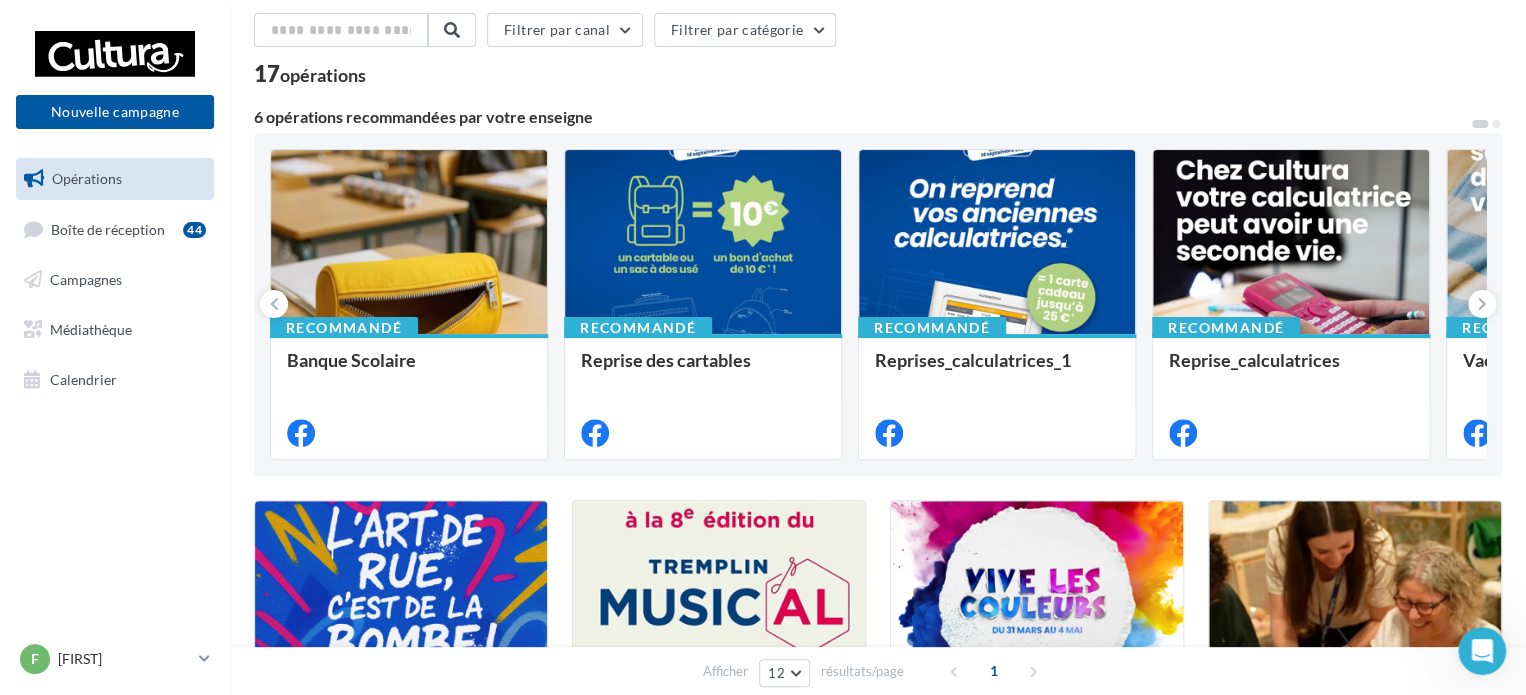 scroll, scrollTop: 0, scrollLeft: 0, axis: both 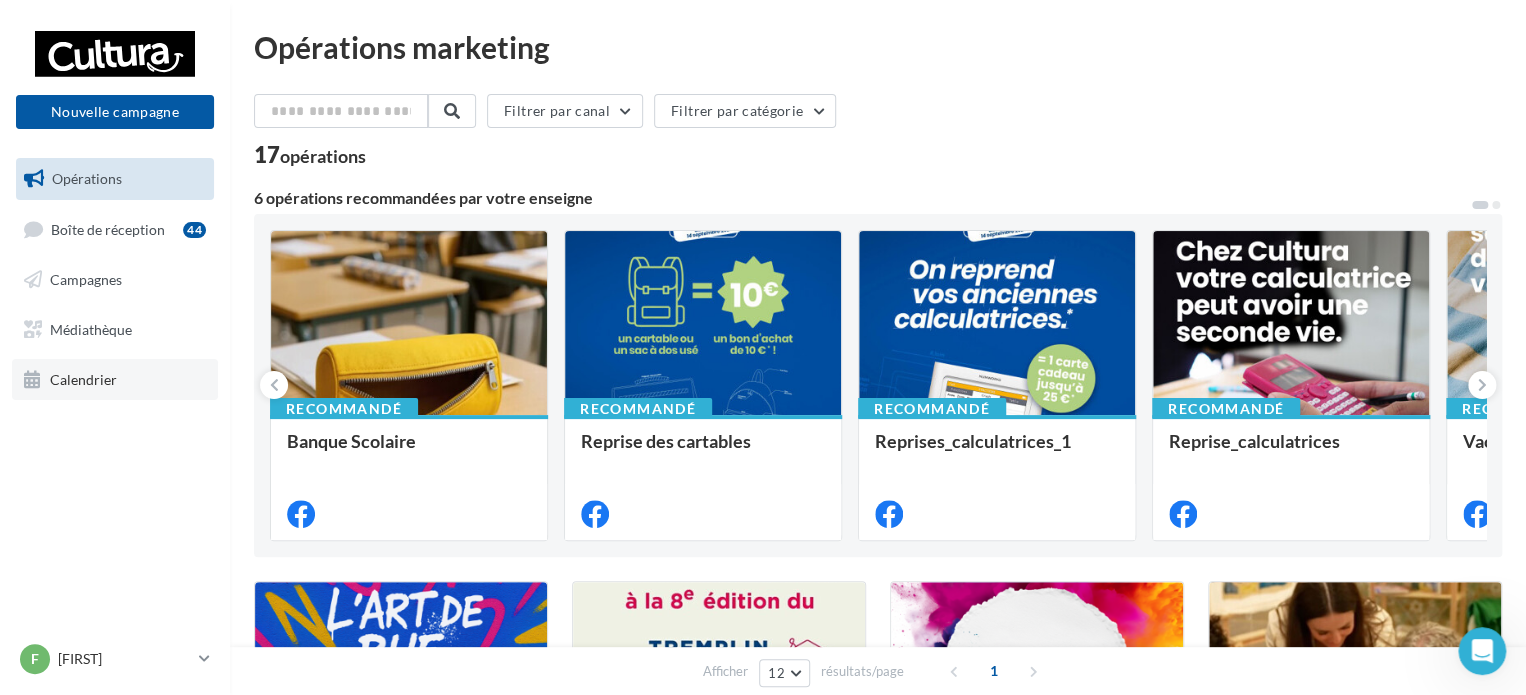 click on "Calendrier" at bounding box center [83, 378] 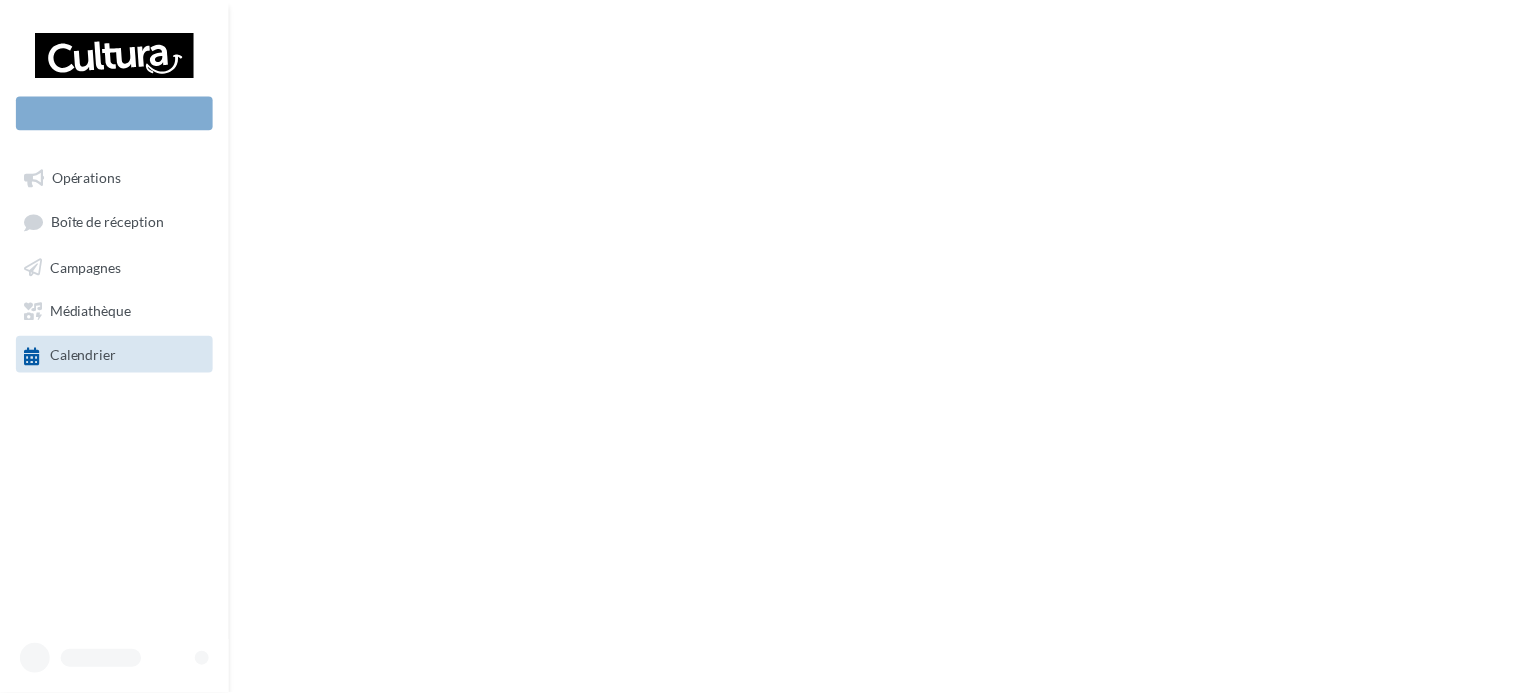 scroll, scrollTop: 0, scrollLeft: 0, axis: both 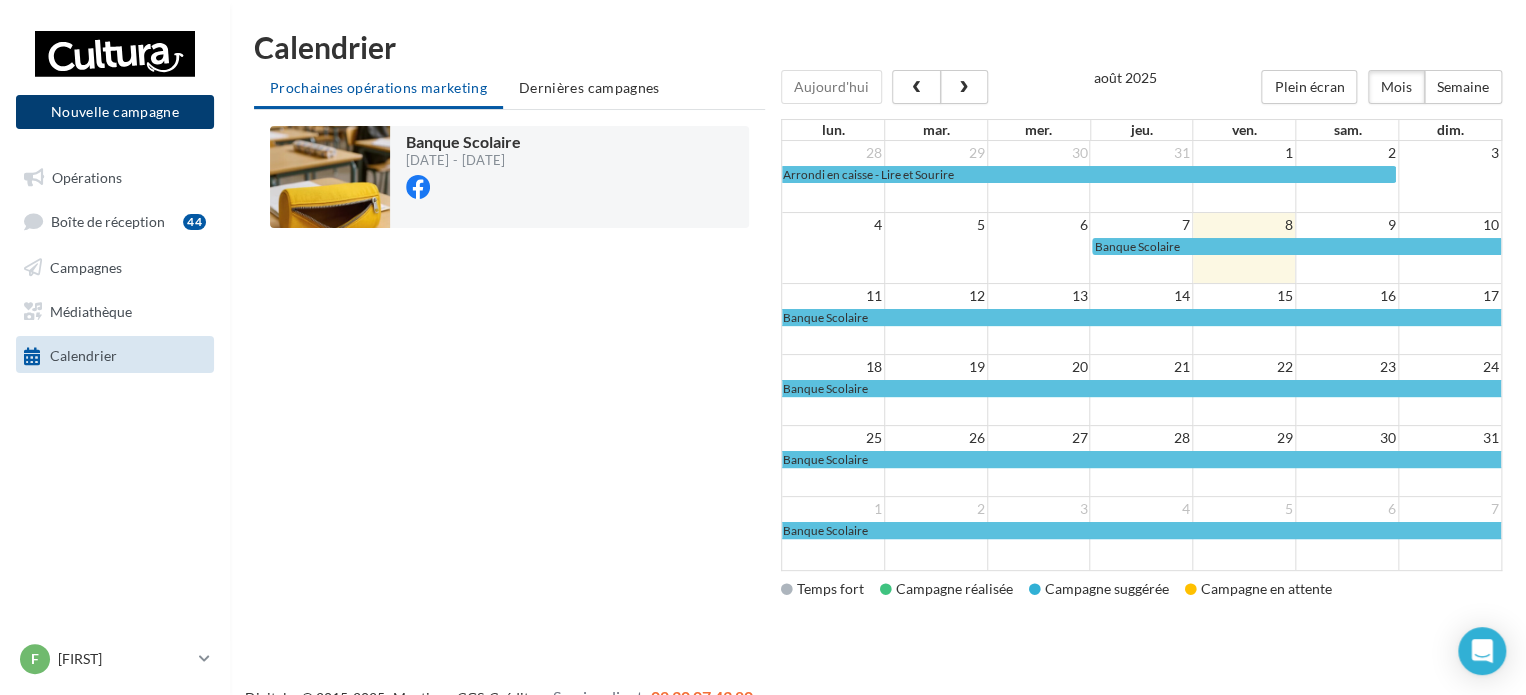 click on "Nouvelle campagne" at bounding box center (115, 112) 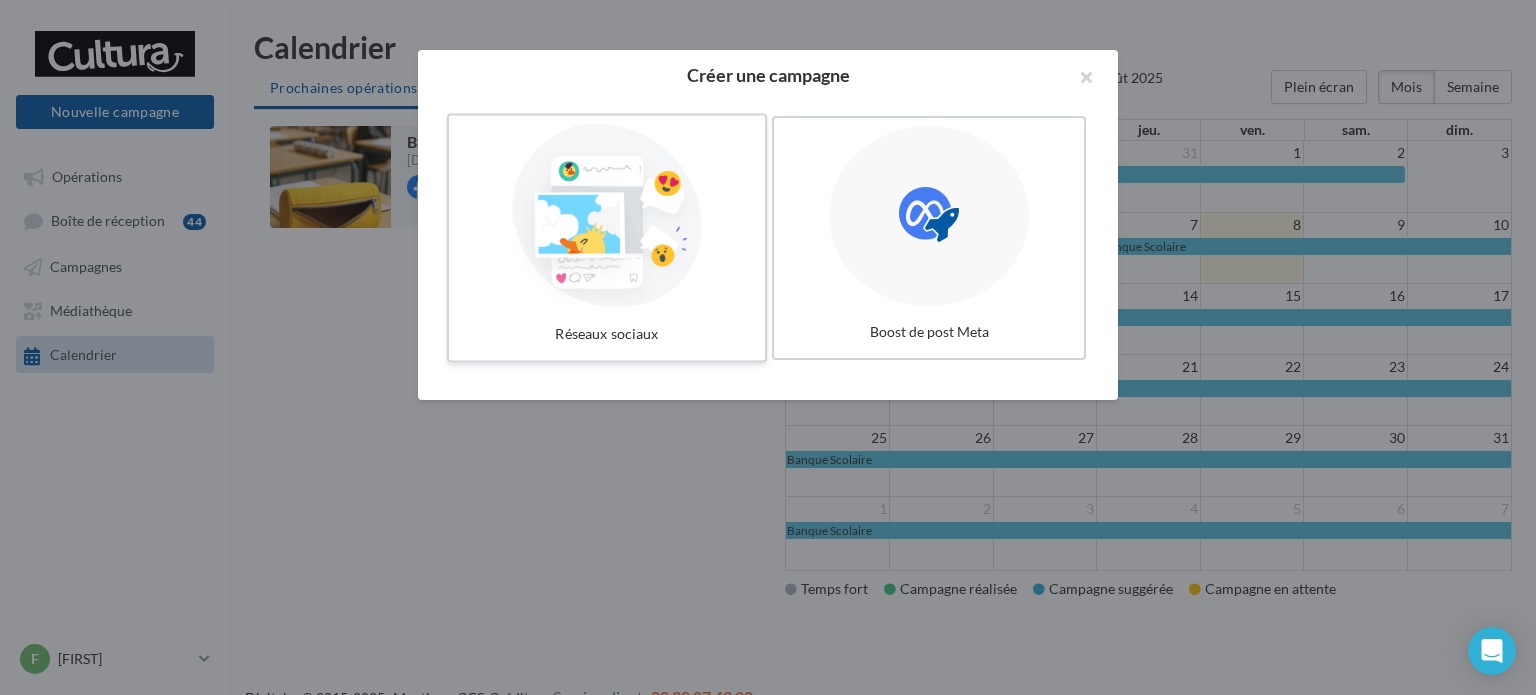 click at bounding box center (607, 216) 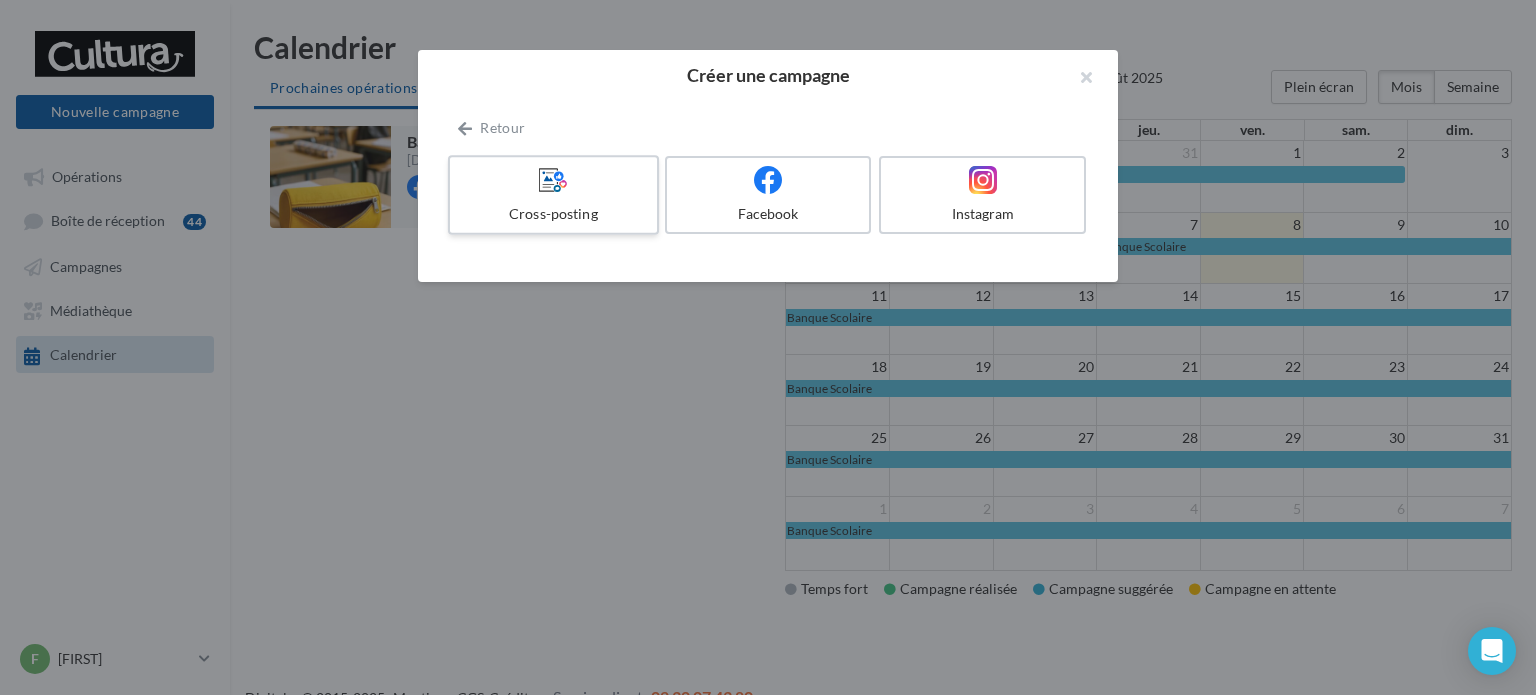 click on "Cross-posting" at bounding box center [553, 195] 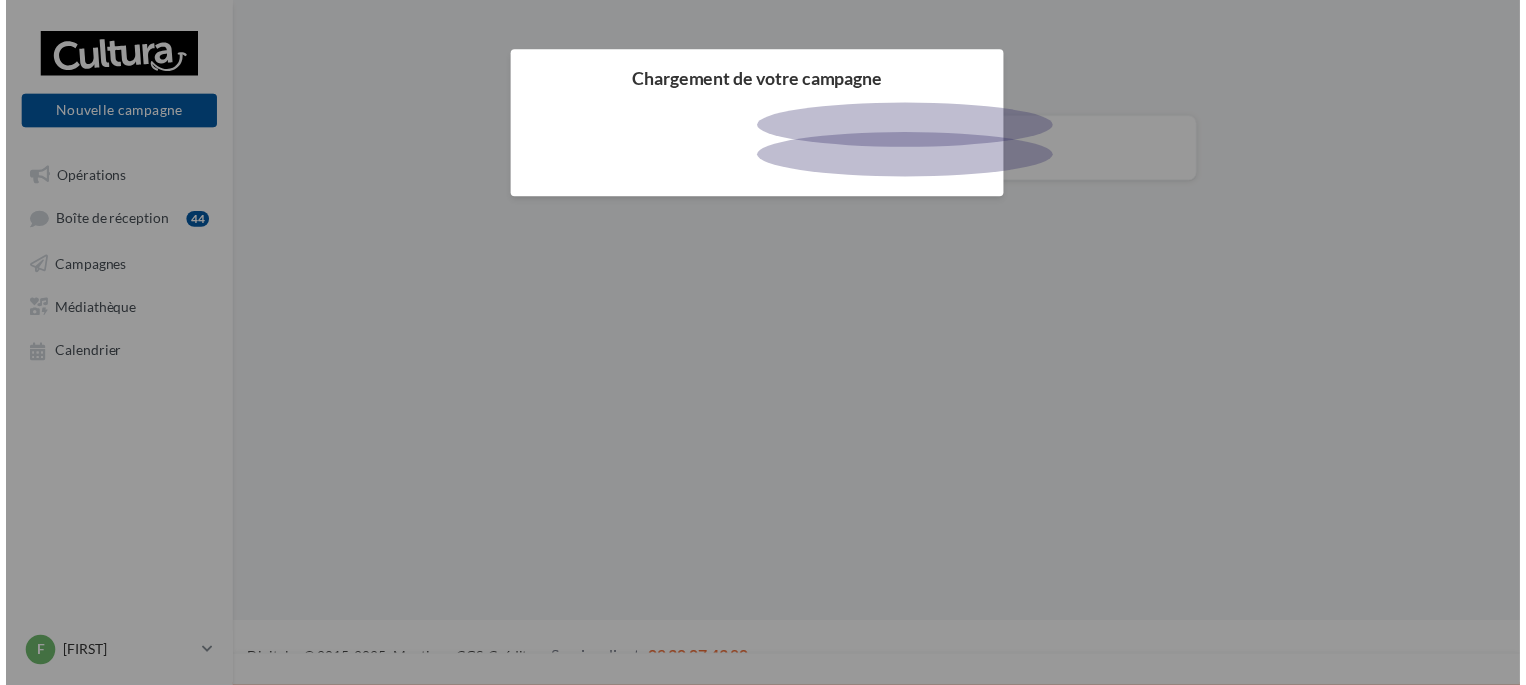 scroll, scrollTop: 0, scrollLeft: 0, axis: both 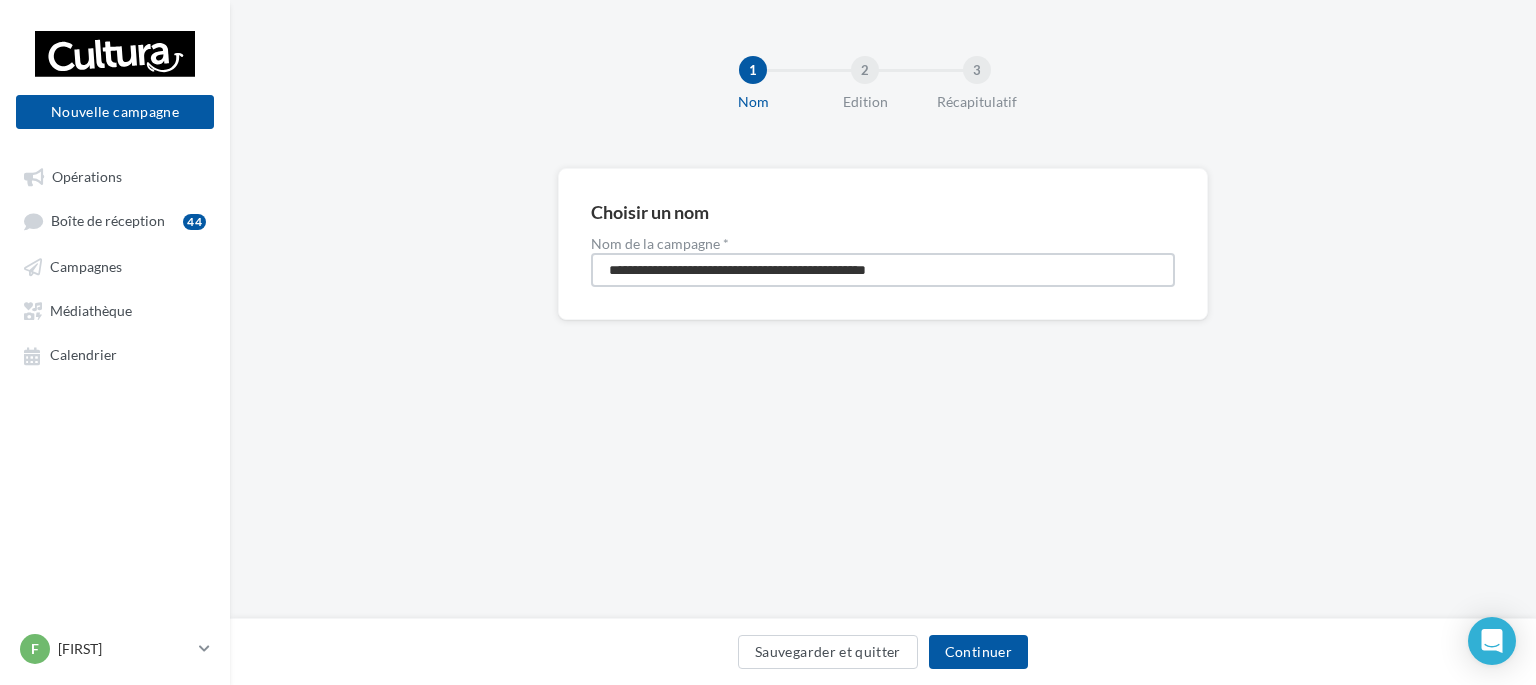 click on "**********" at bounding box center [883, 270] 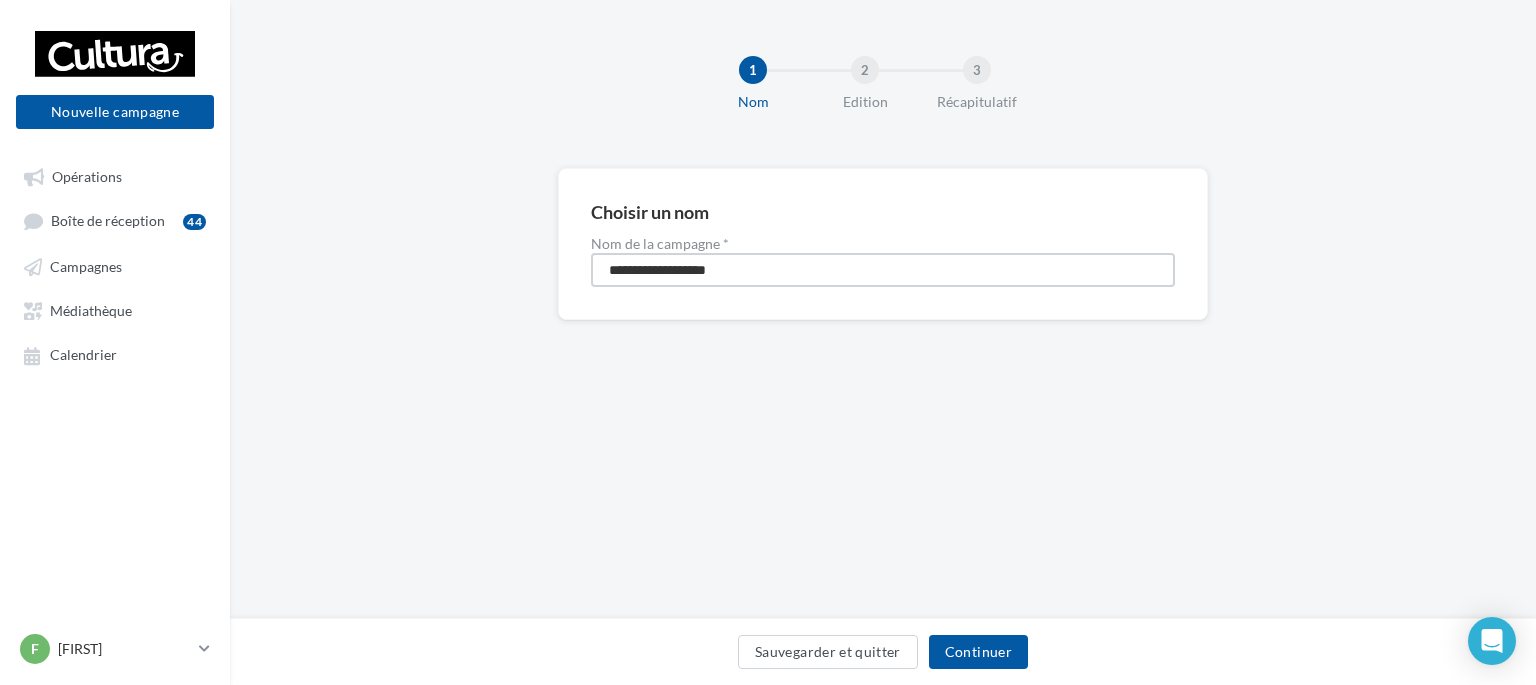 type on "**********" 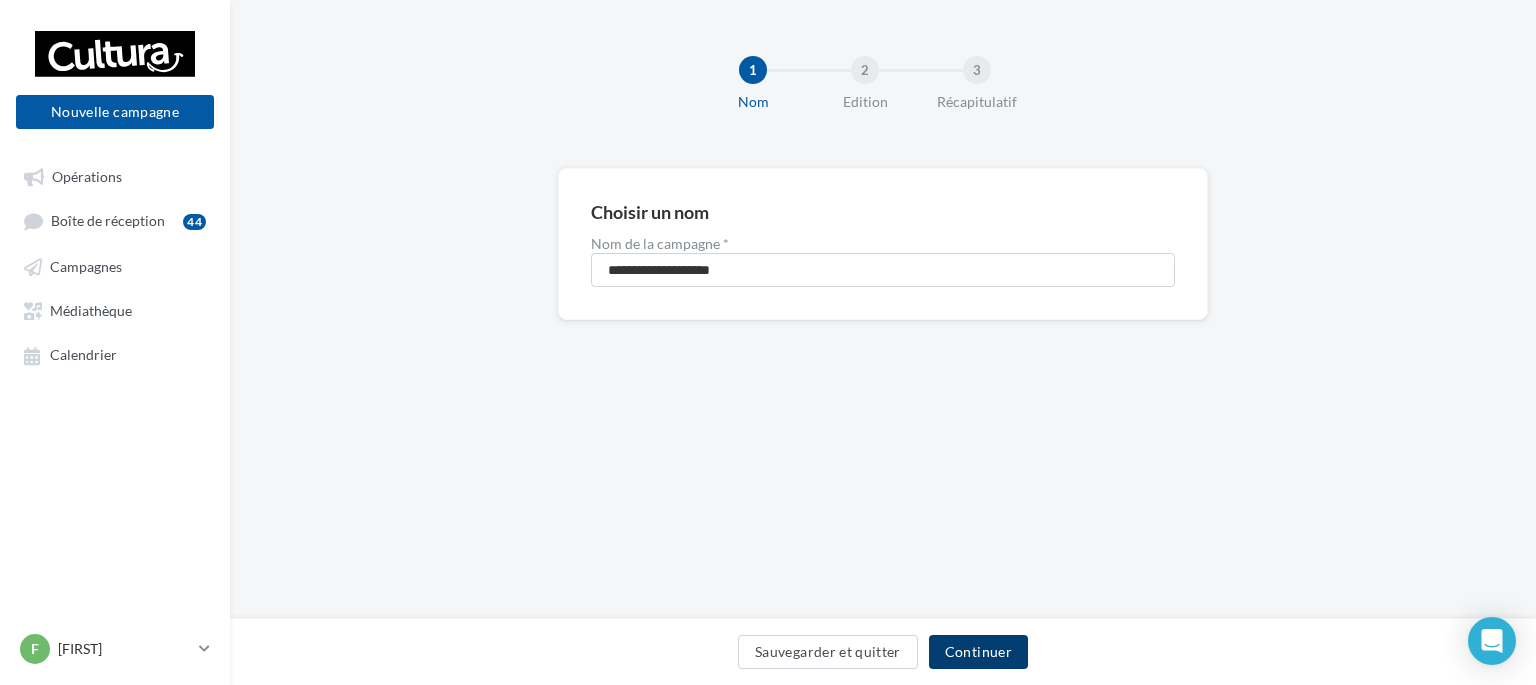 click on "Continuer" at bounding box center [978, 652] 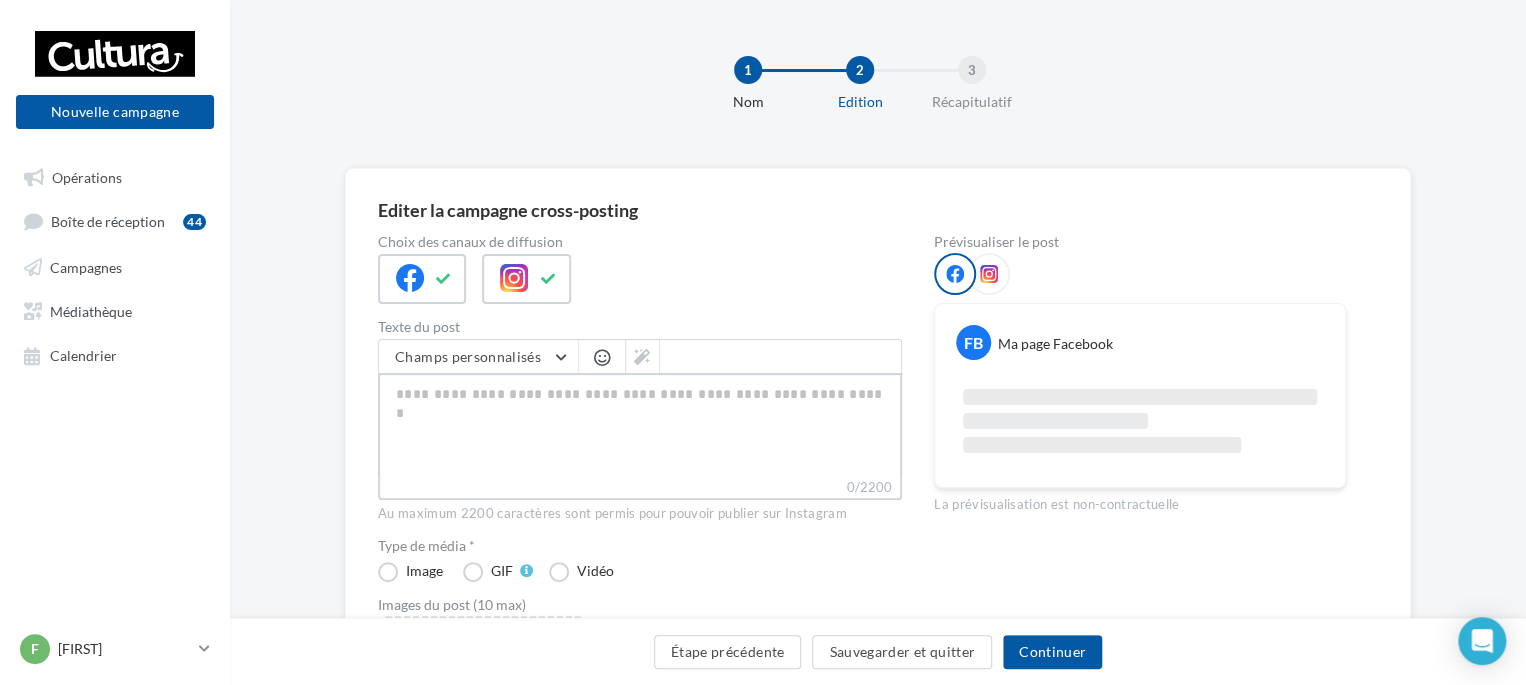 click on "0/2200" at bounding box center [640, 425] 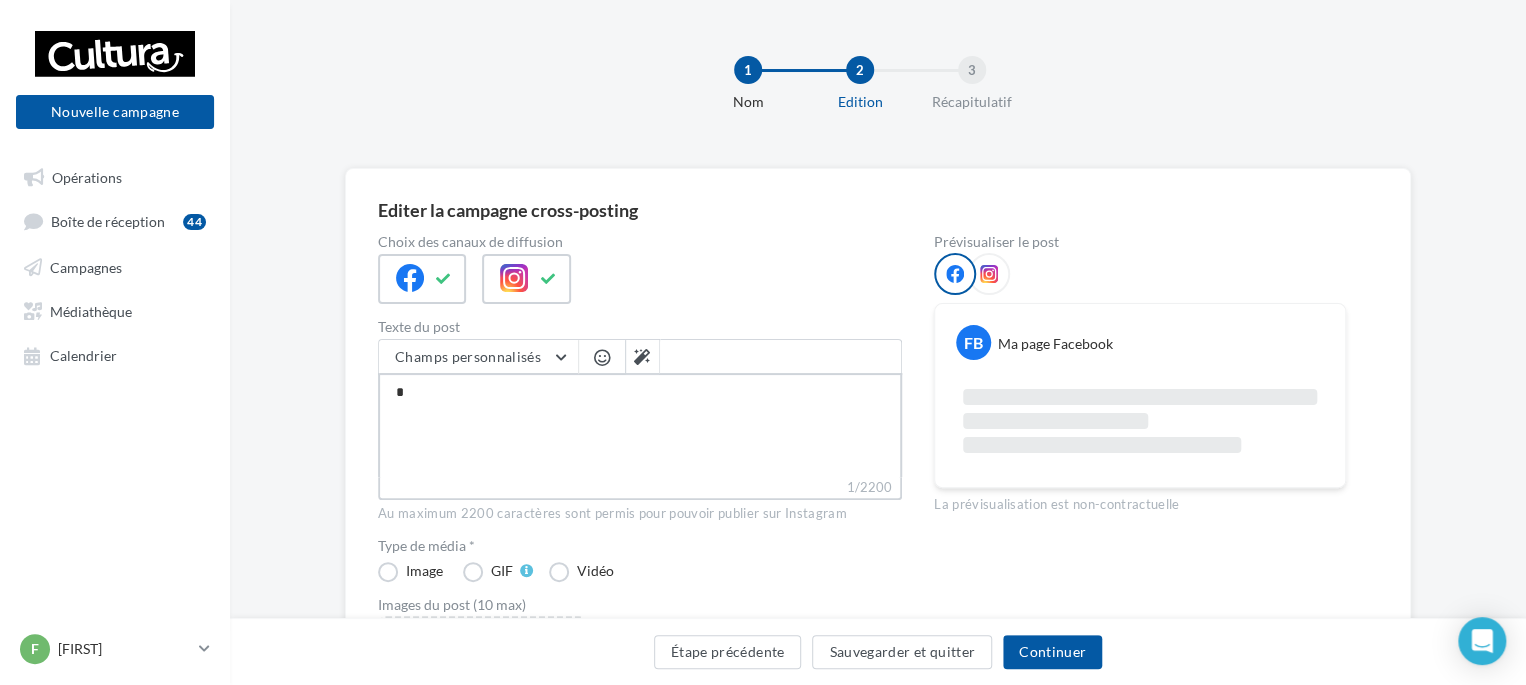 type on "**" 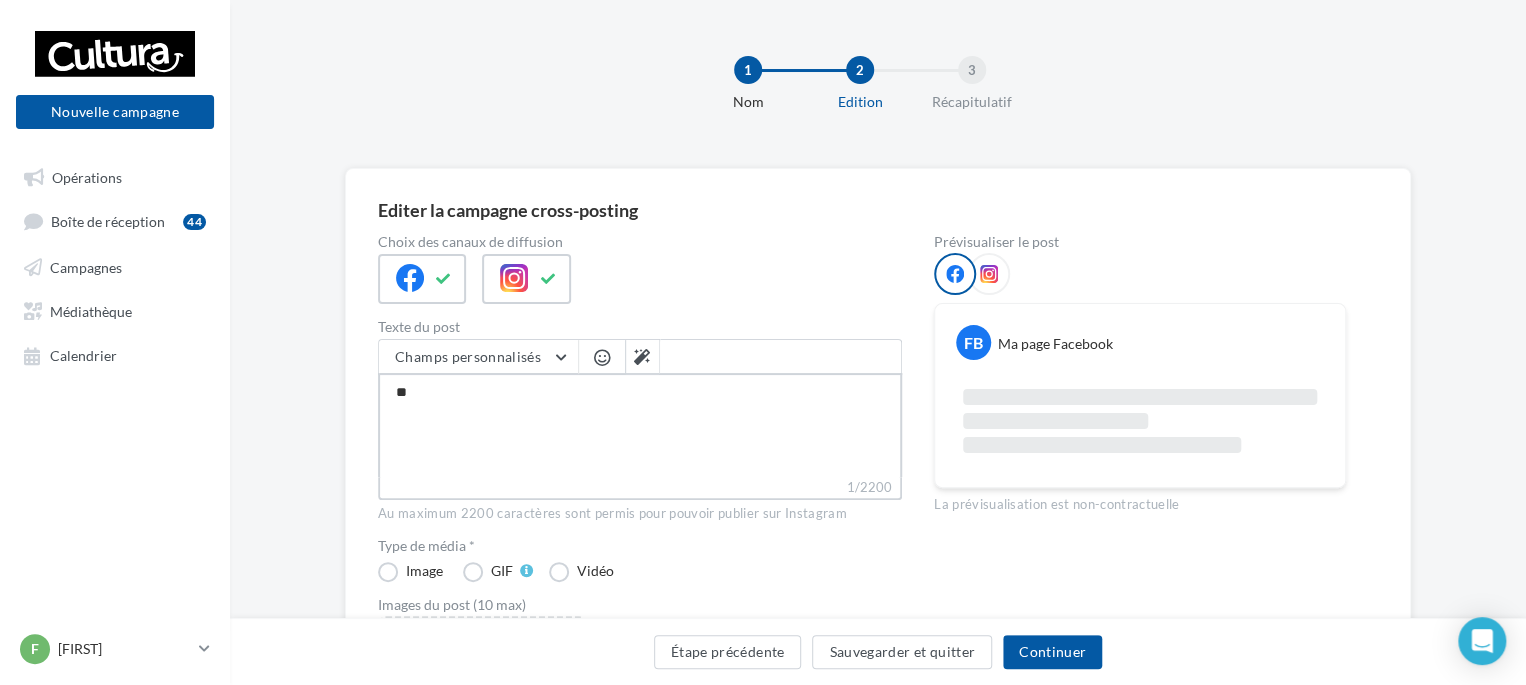 type on "***" 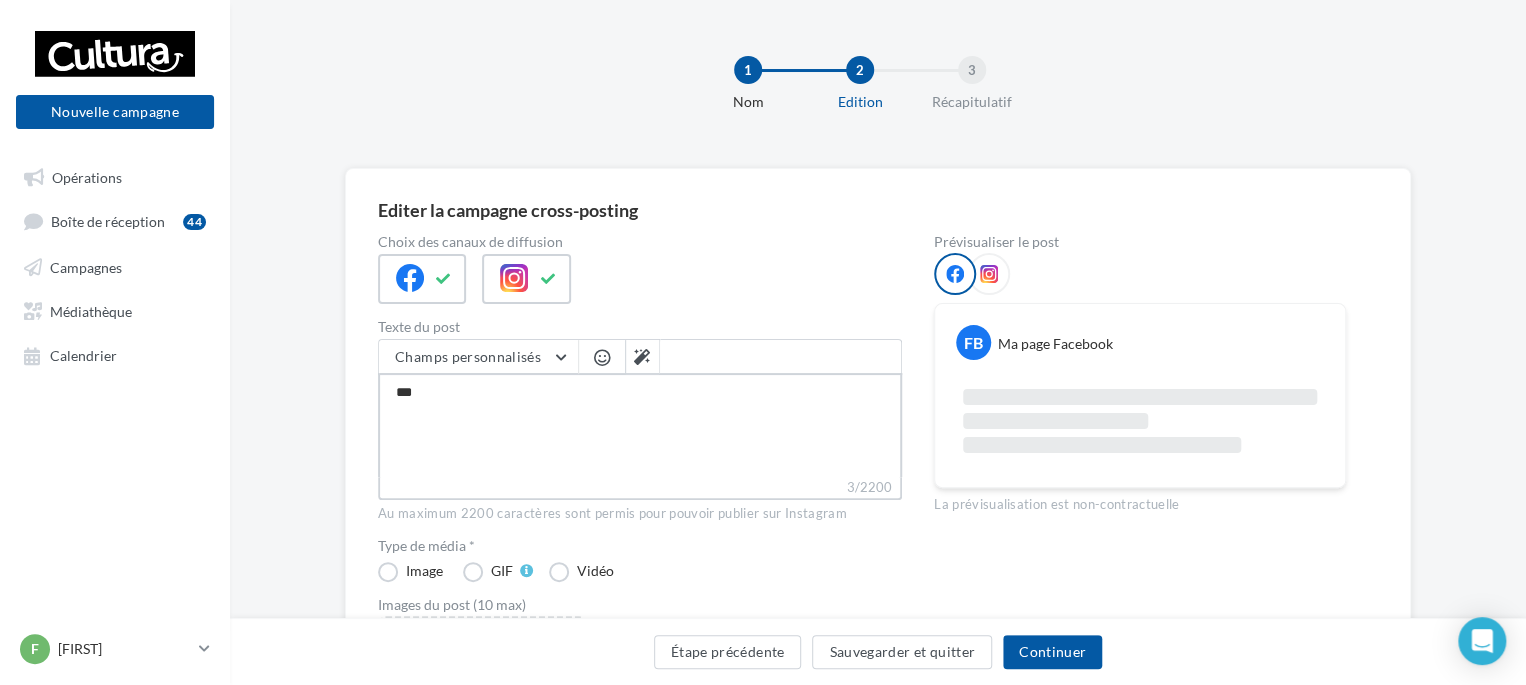 type on "****" 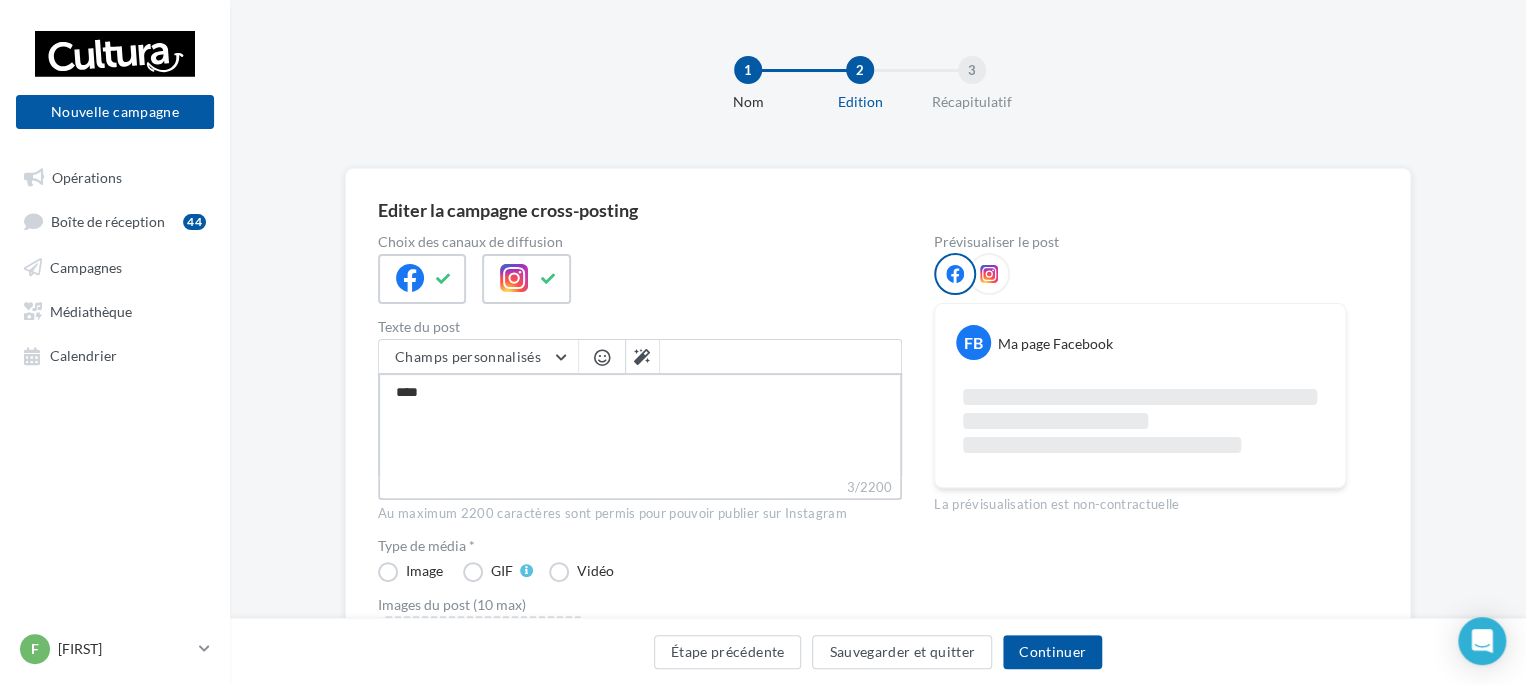 type on "****" 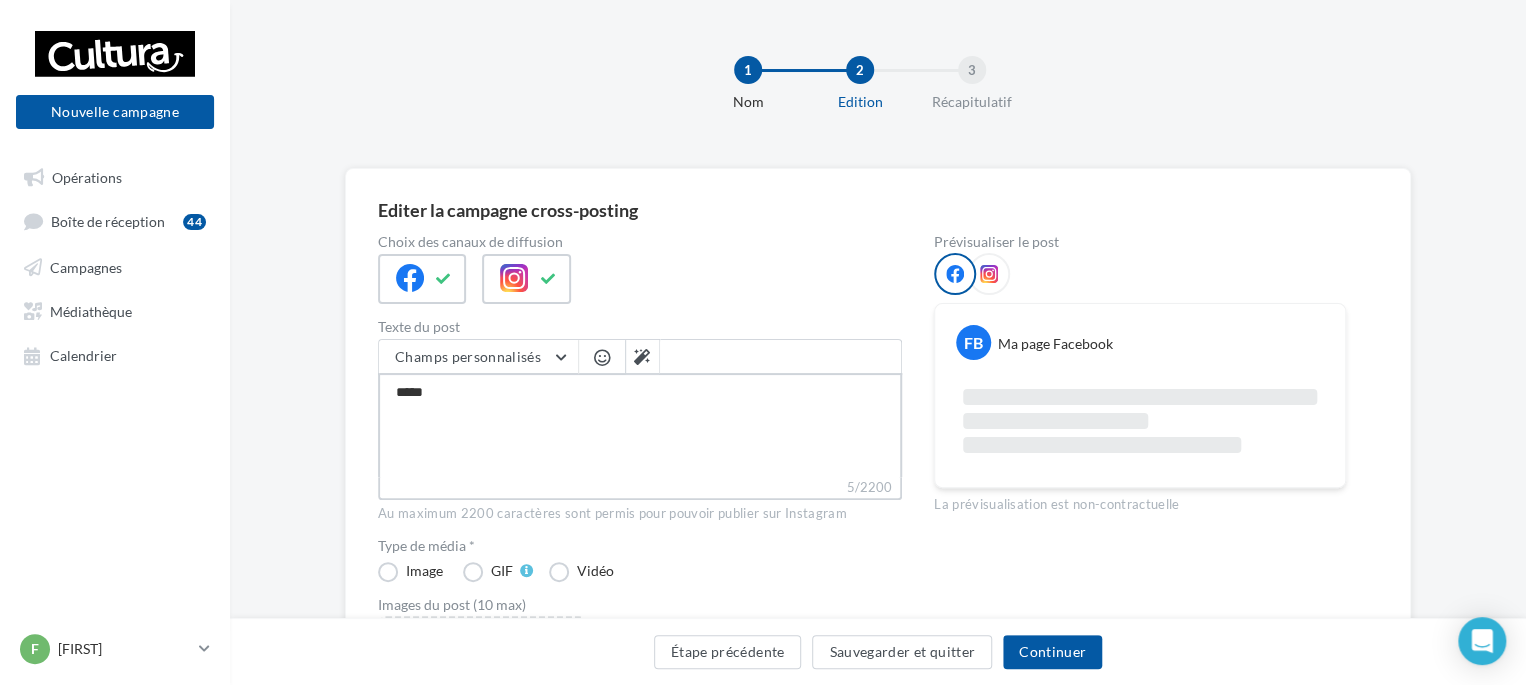 type on "******" 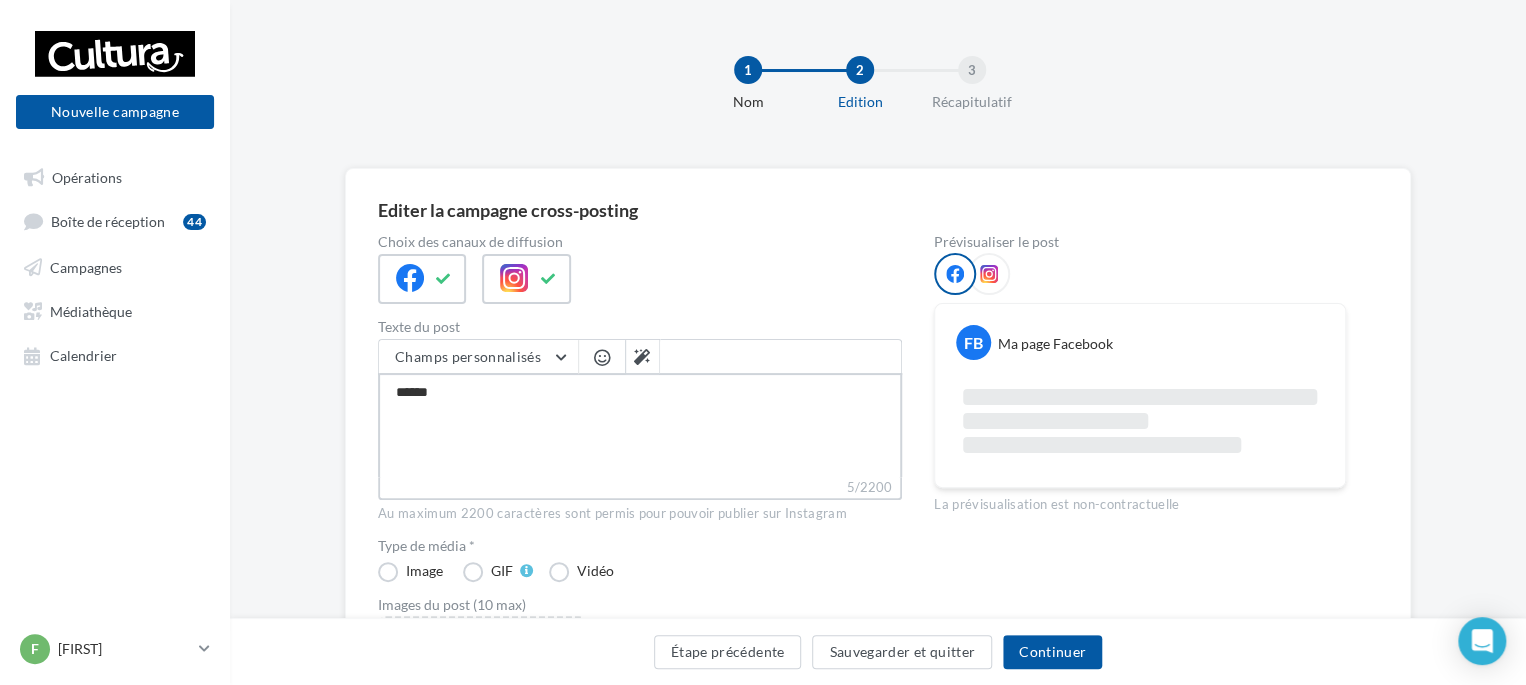 type on "*******" 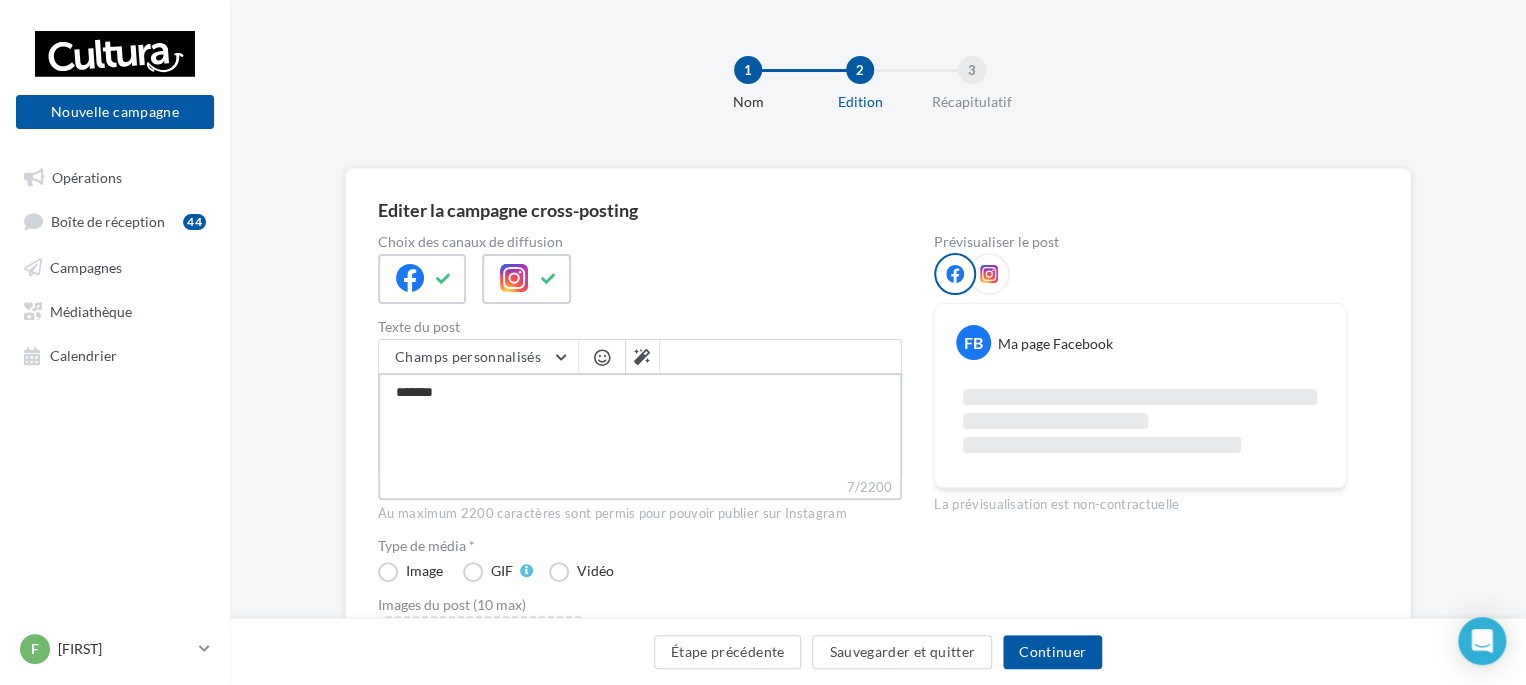 type on "********" 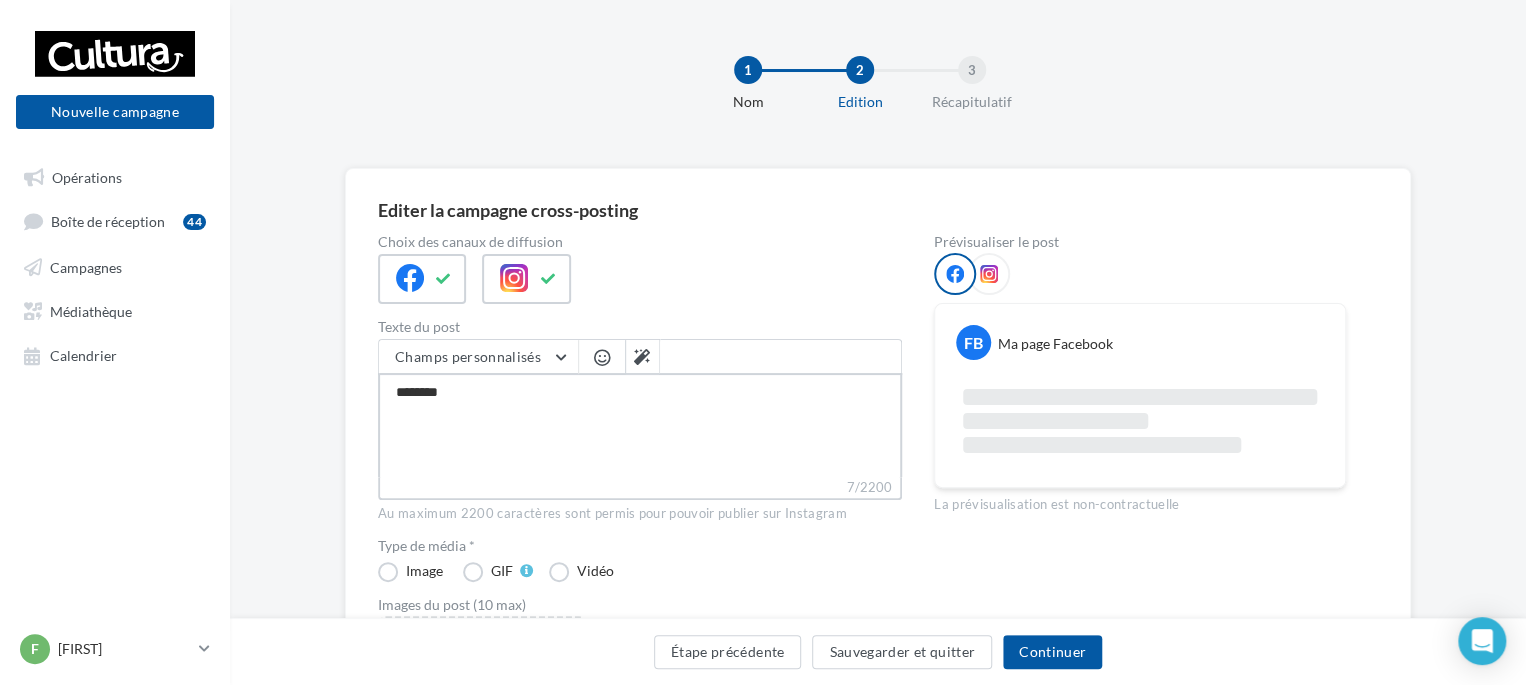 type on "*********" 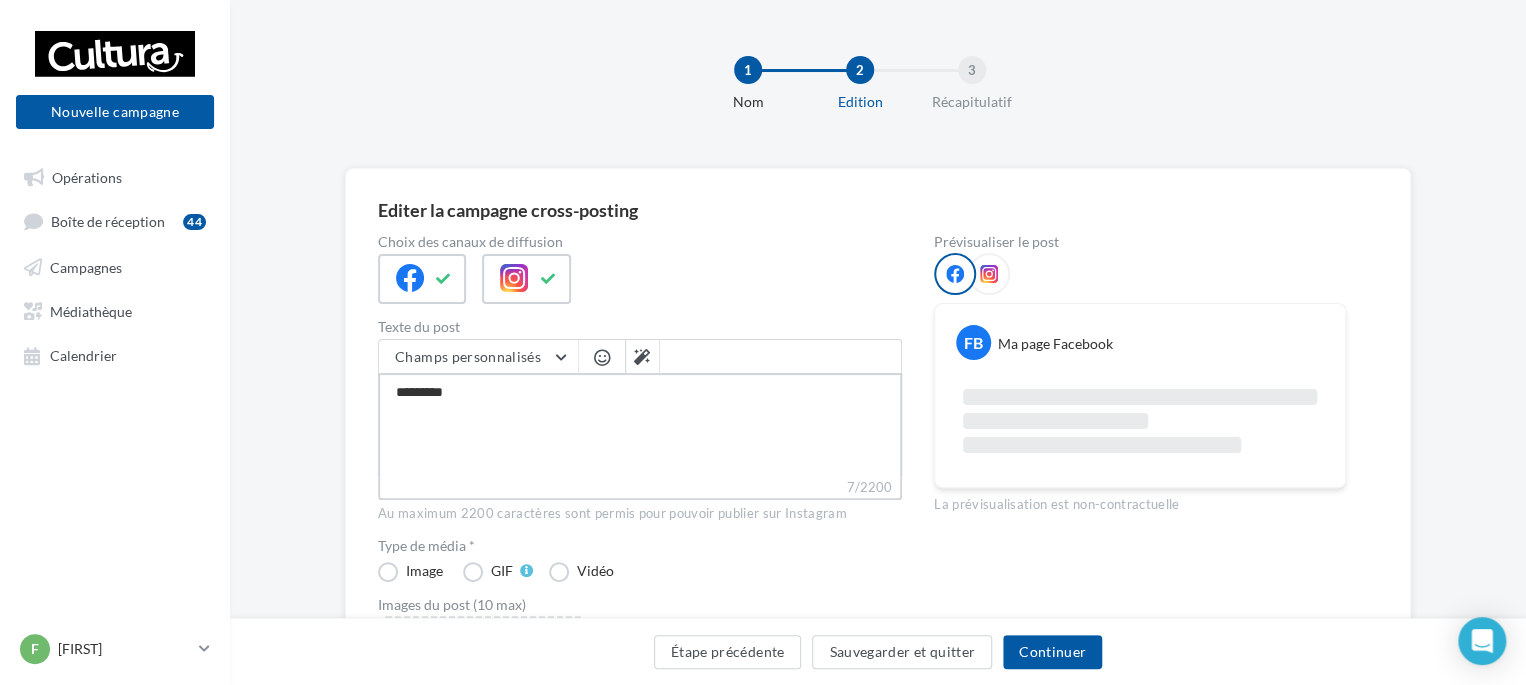 type on "**********" 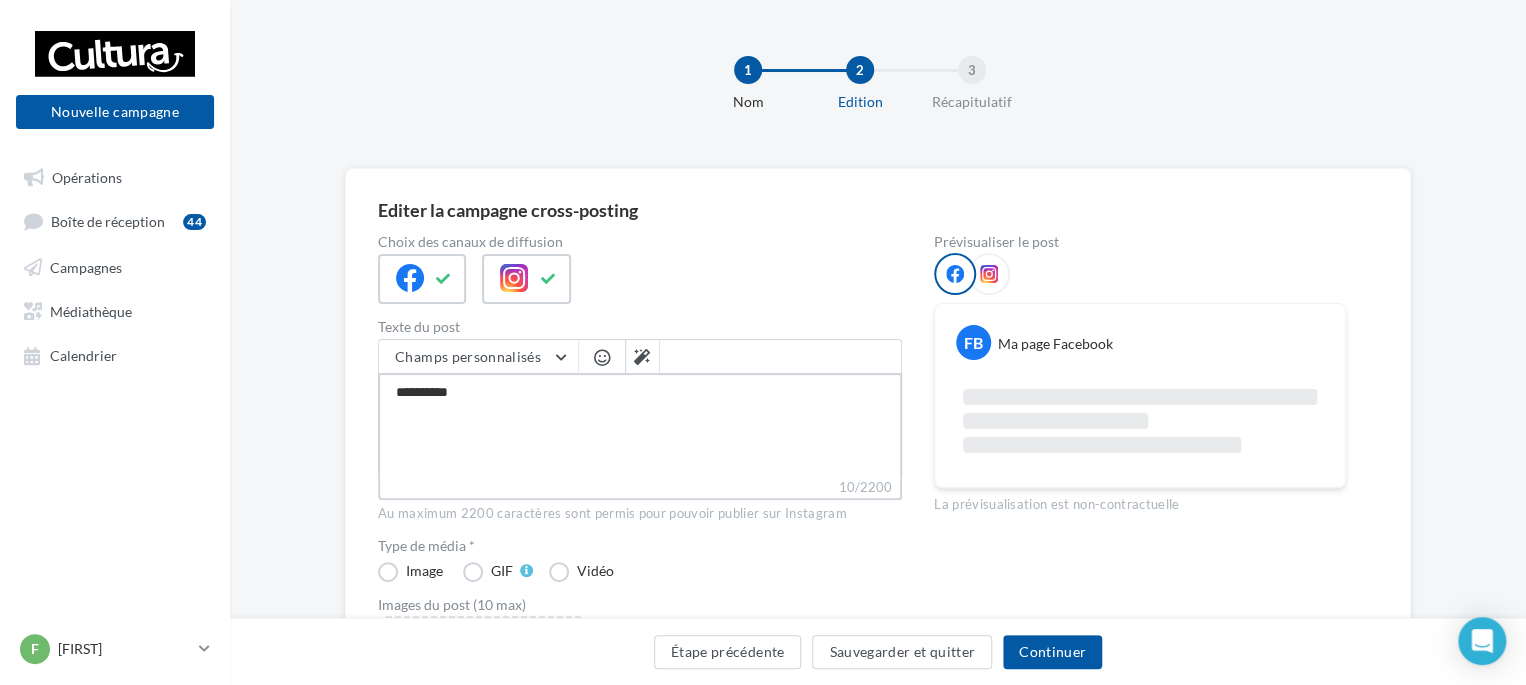 type on "**********" 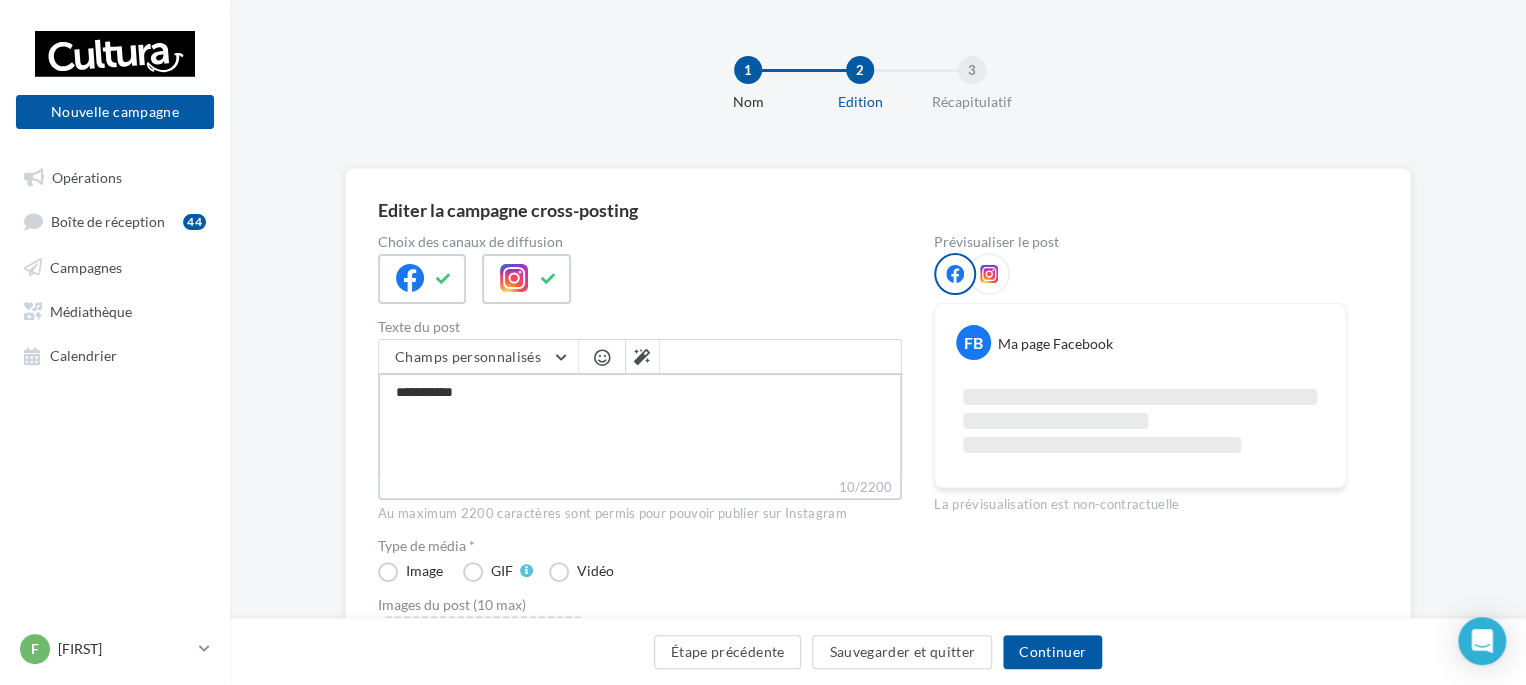 type on "**********" 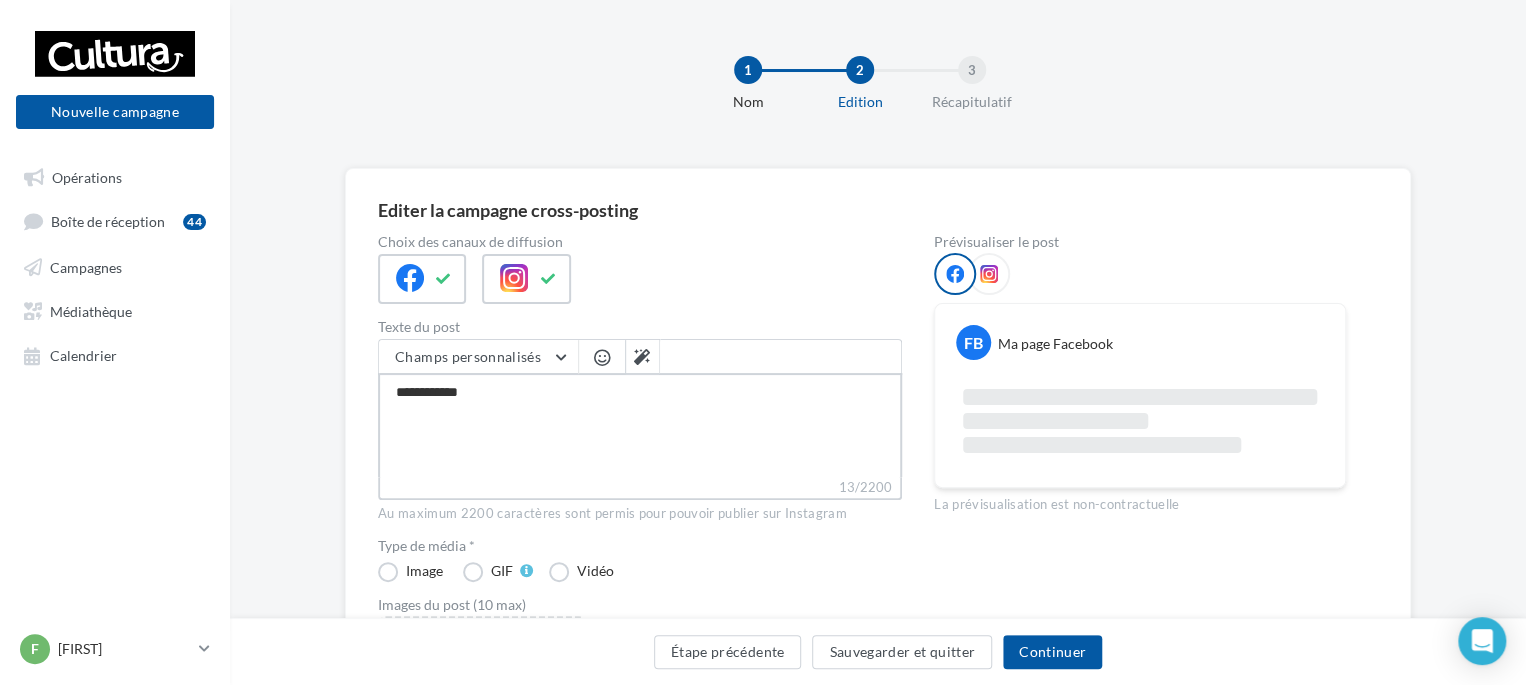 type on "**********" 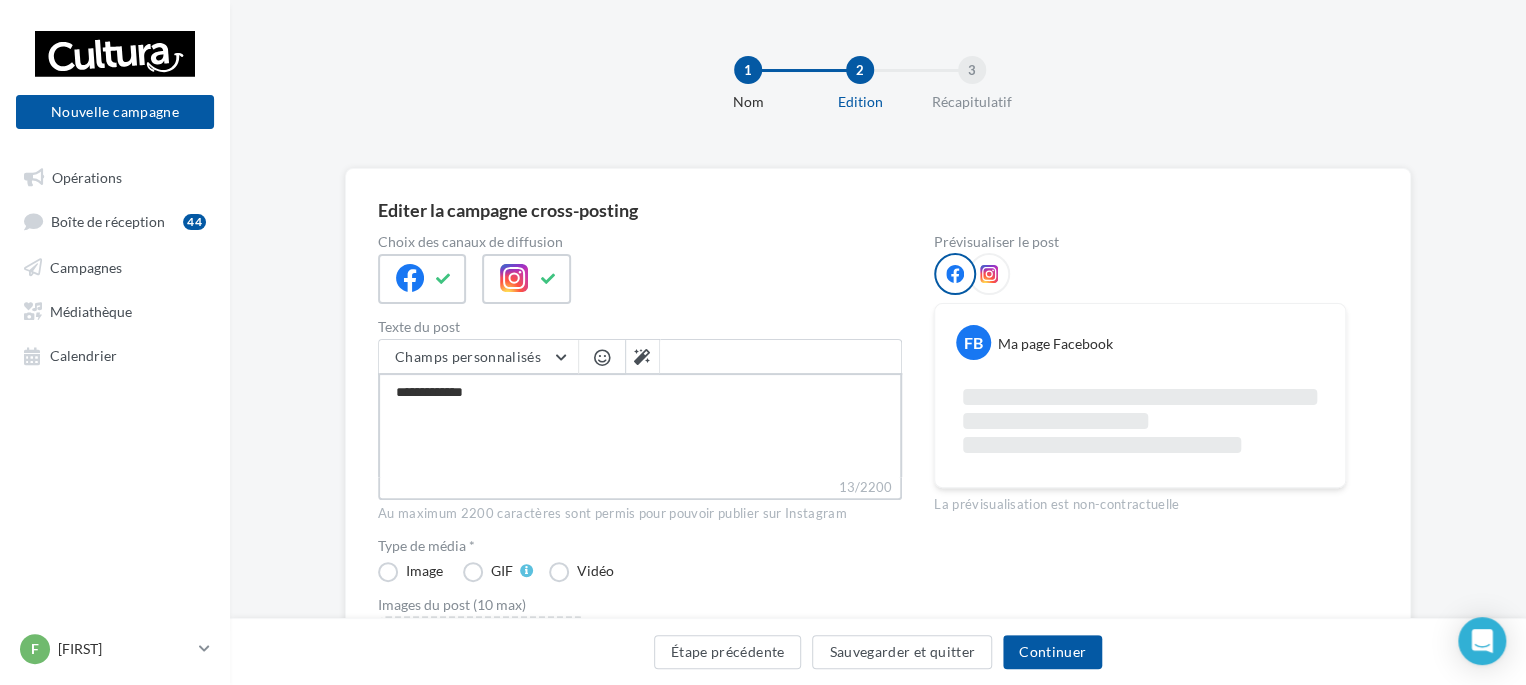type on "**********" 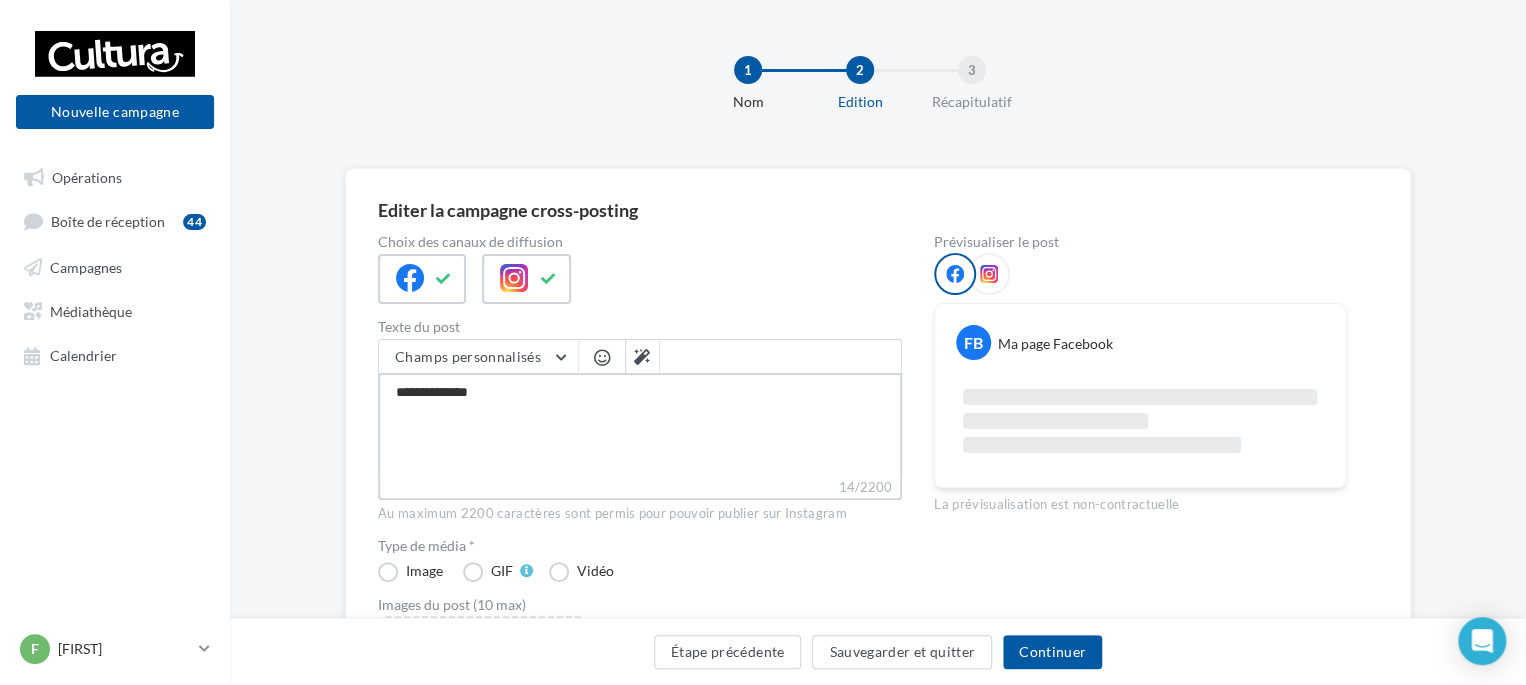 type on "**********" 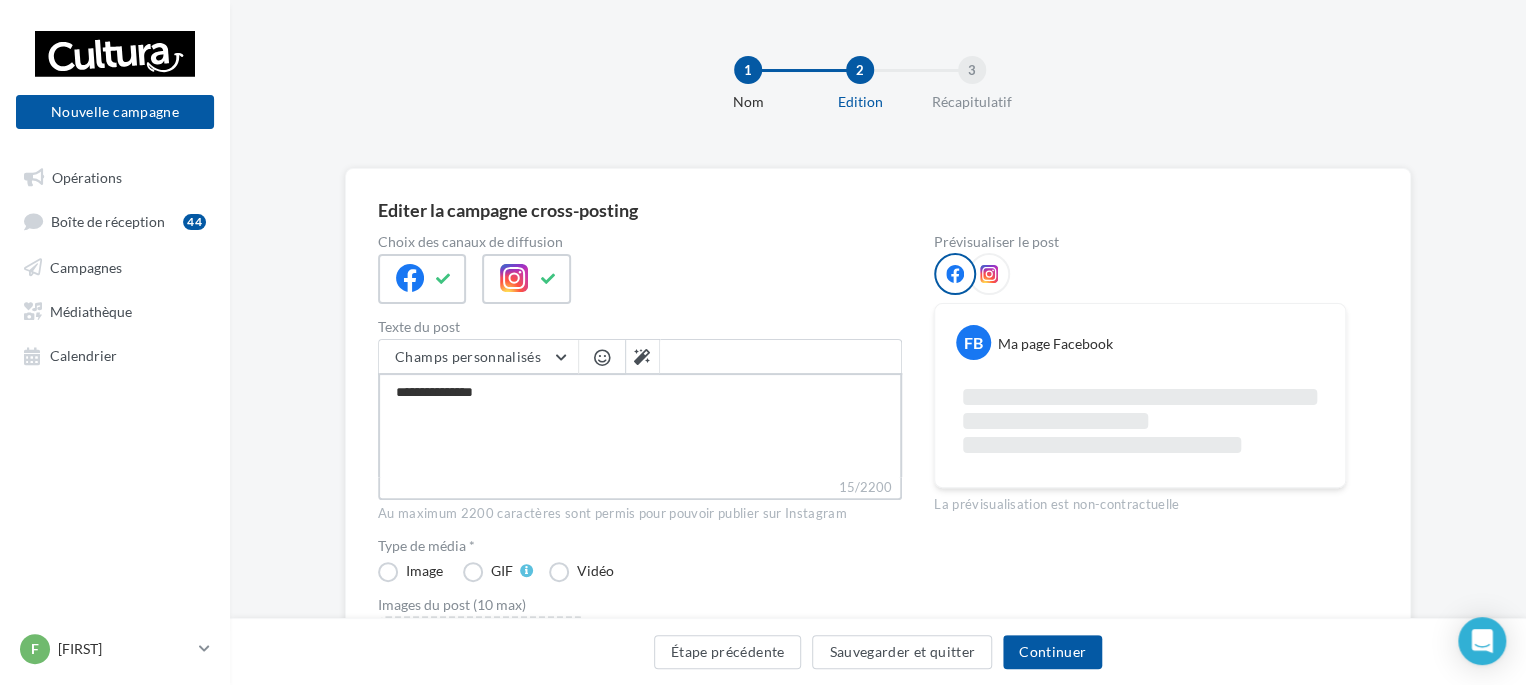 type on "**********" 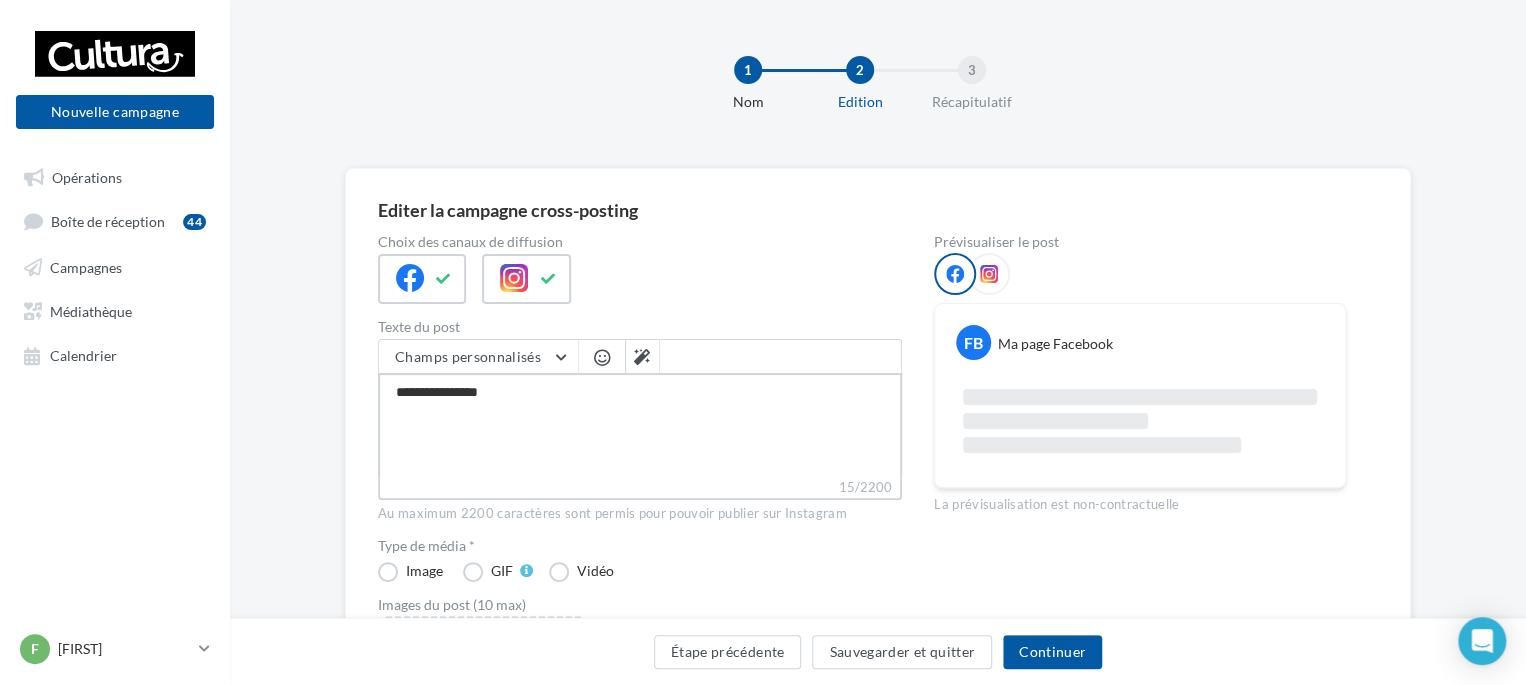 type on "**********" 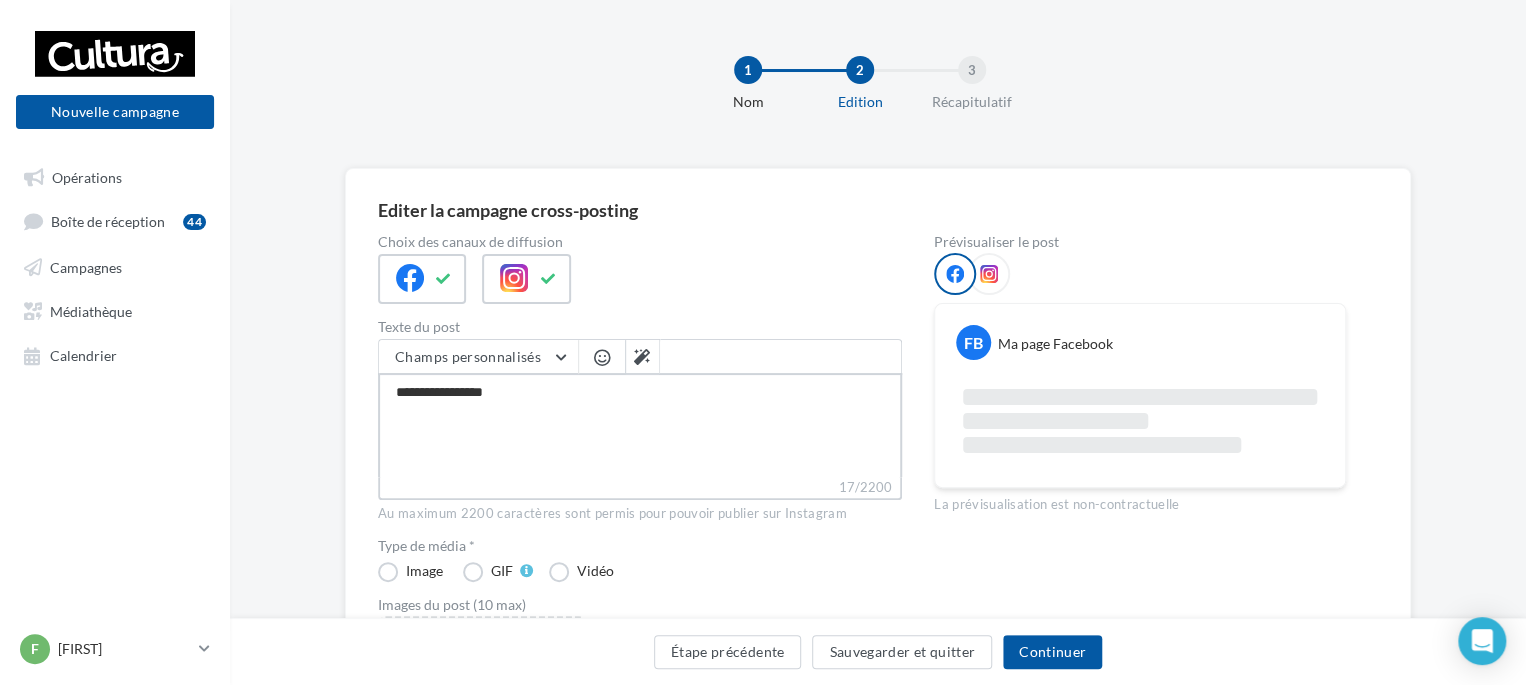 type on "**********" 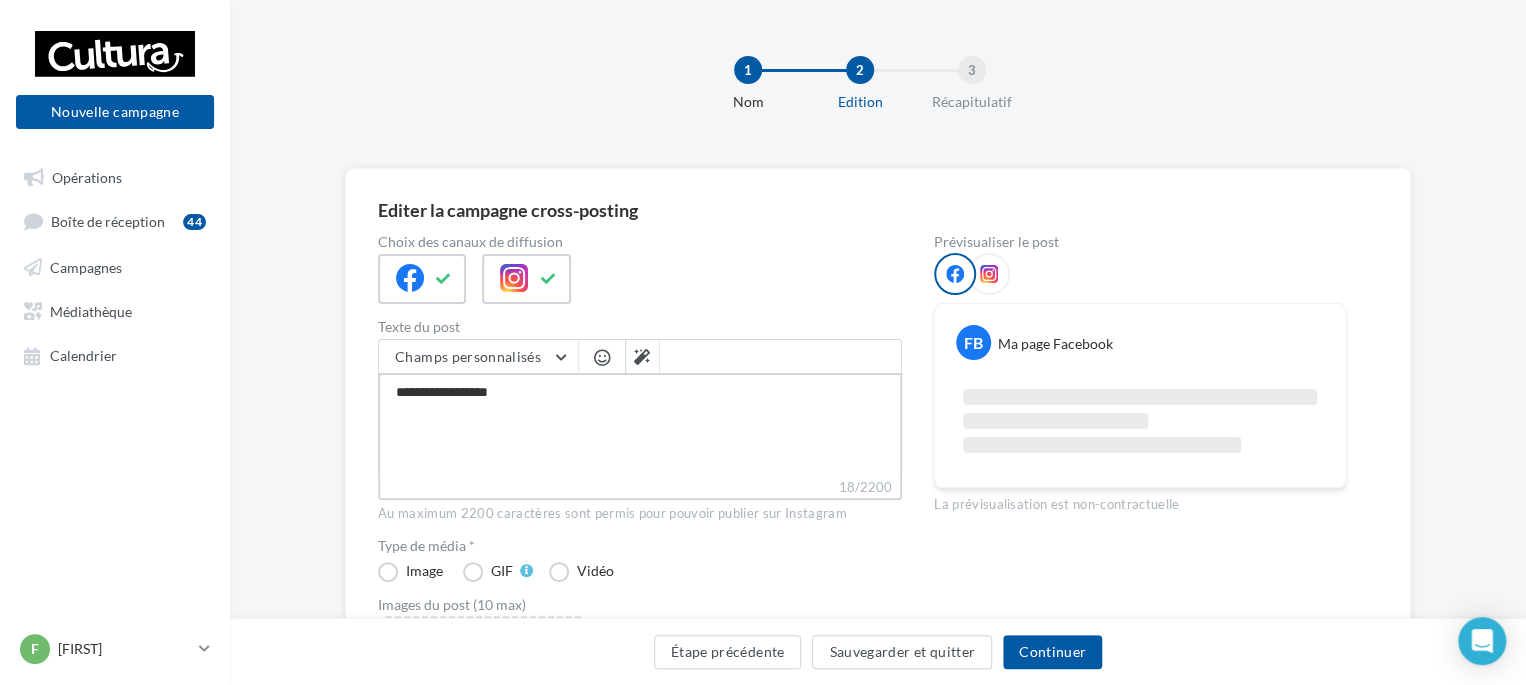 type on "**********" 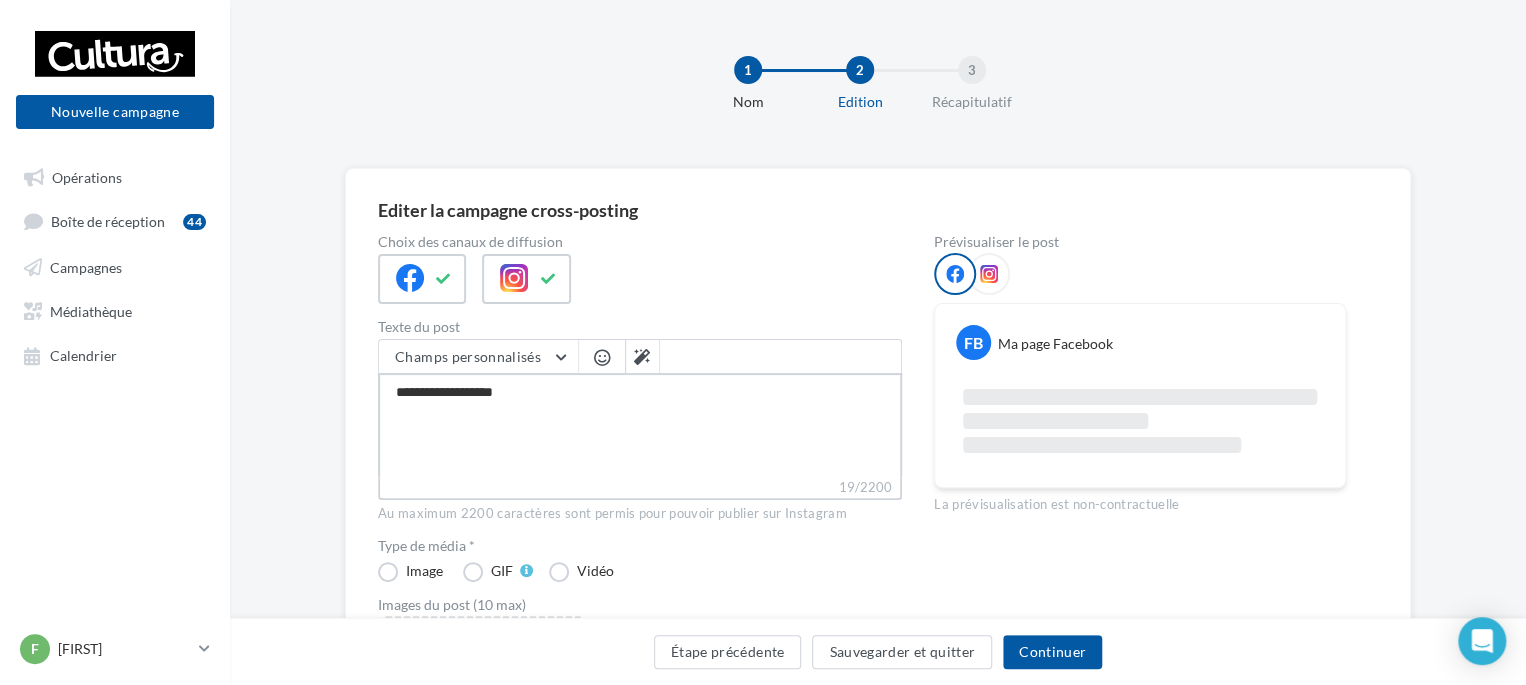 type on "**********" 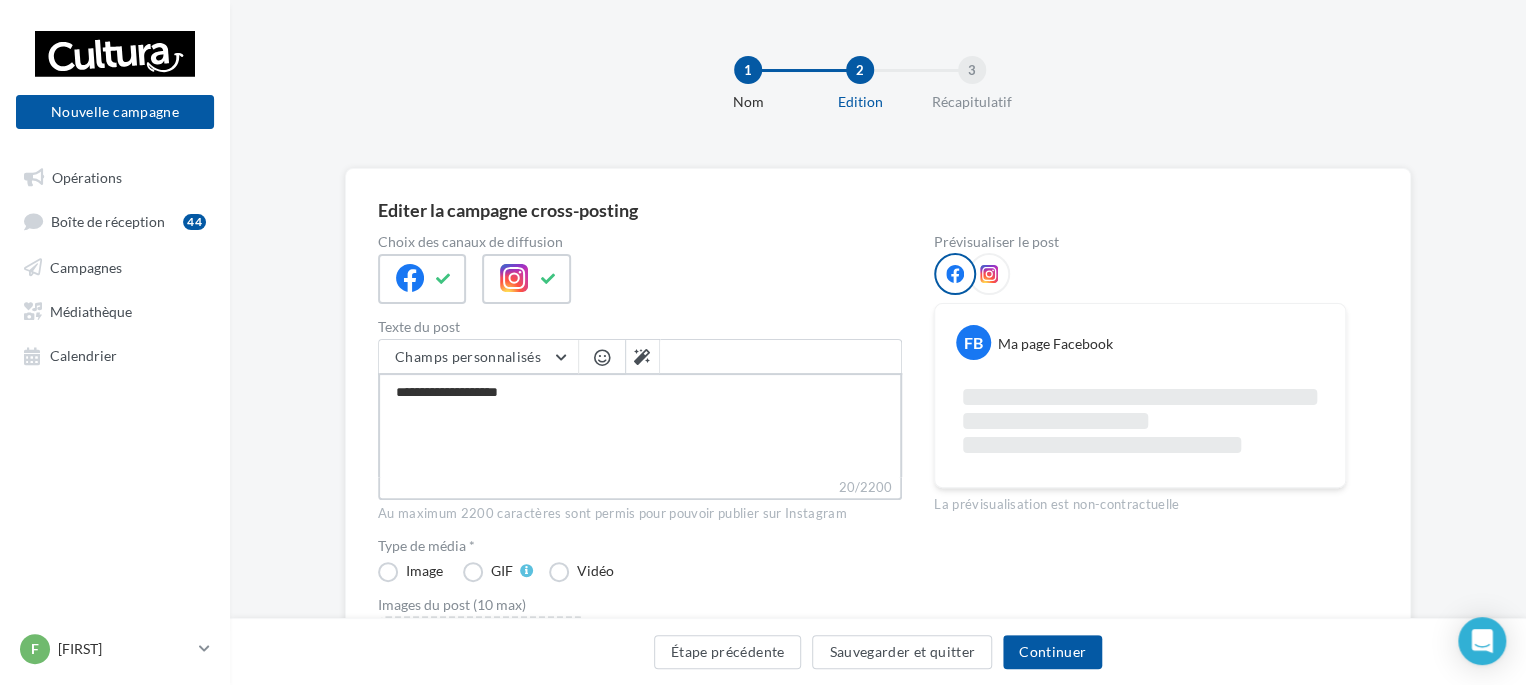 type on "**********" 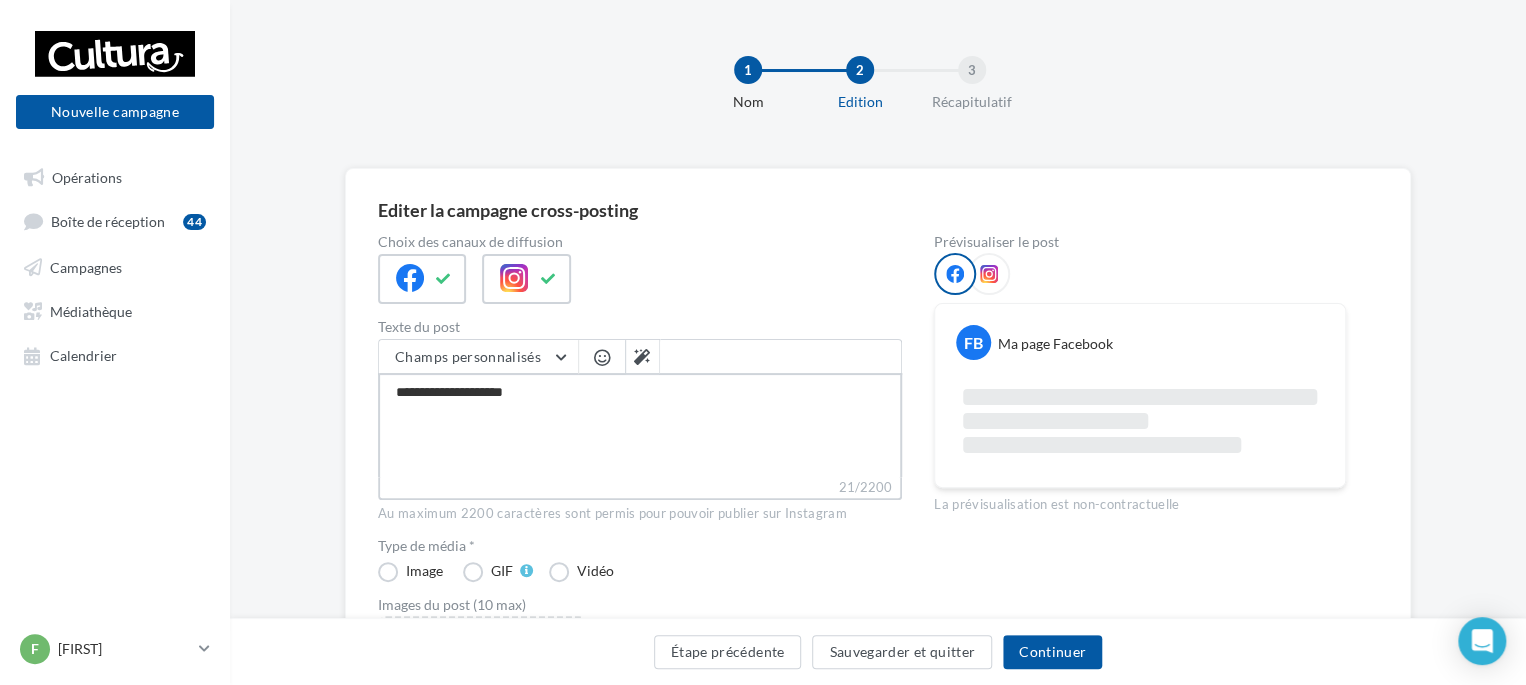 type on "**********" 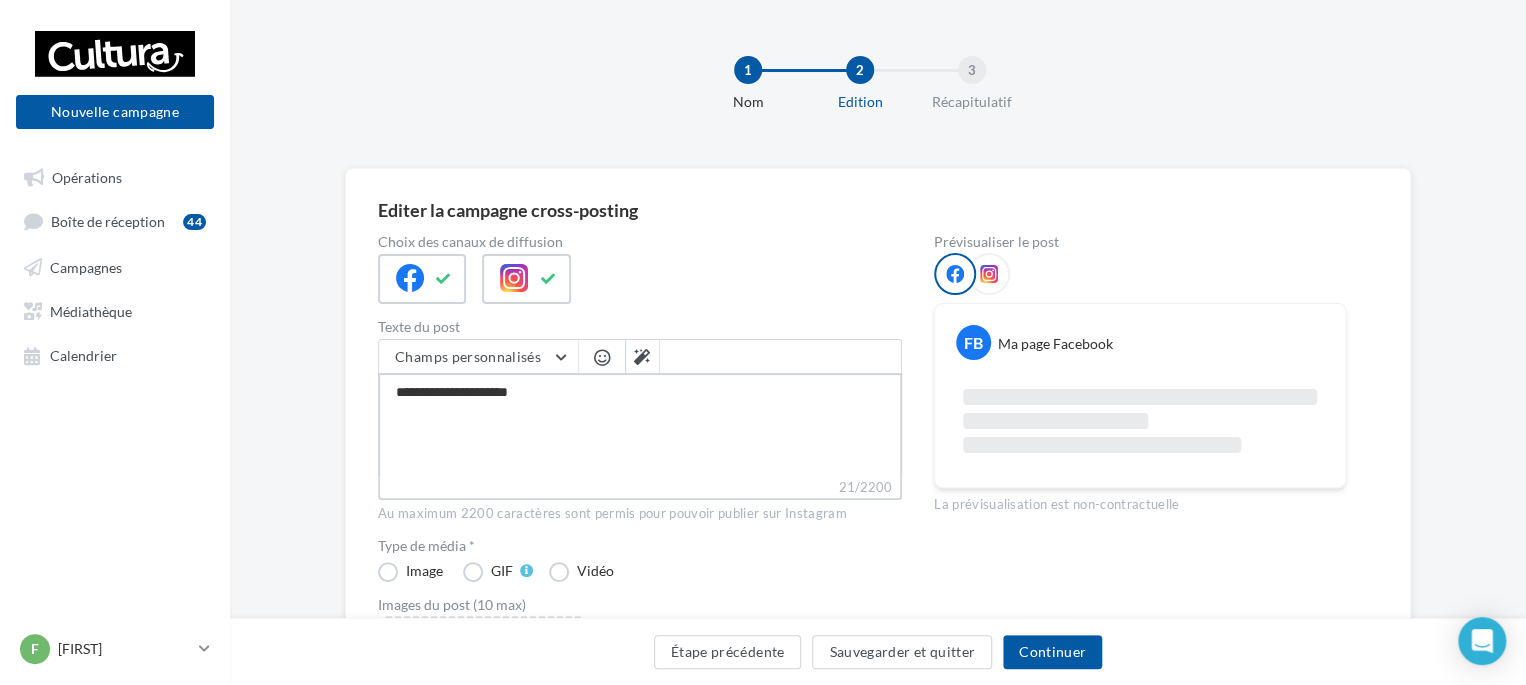 type on "**********" 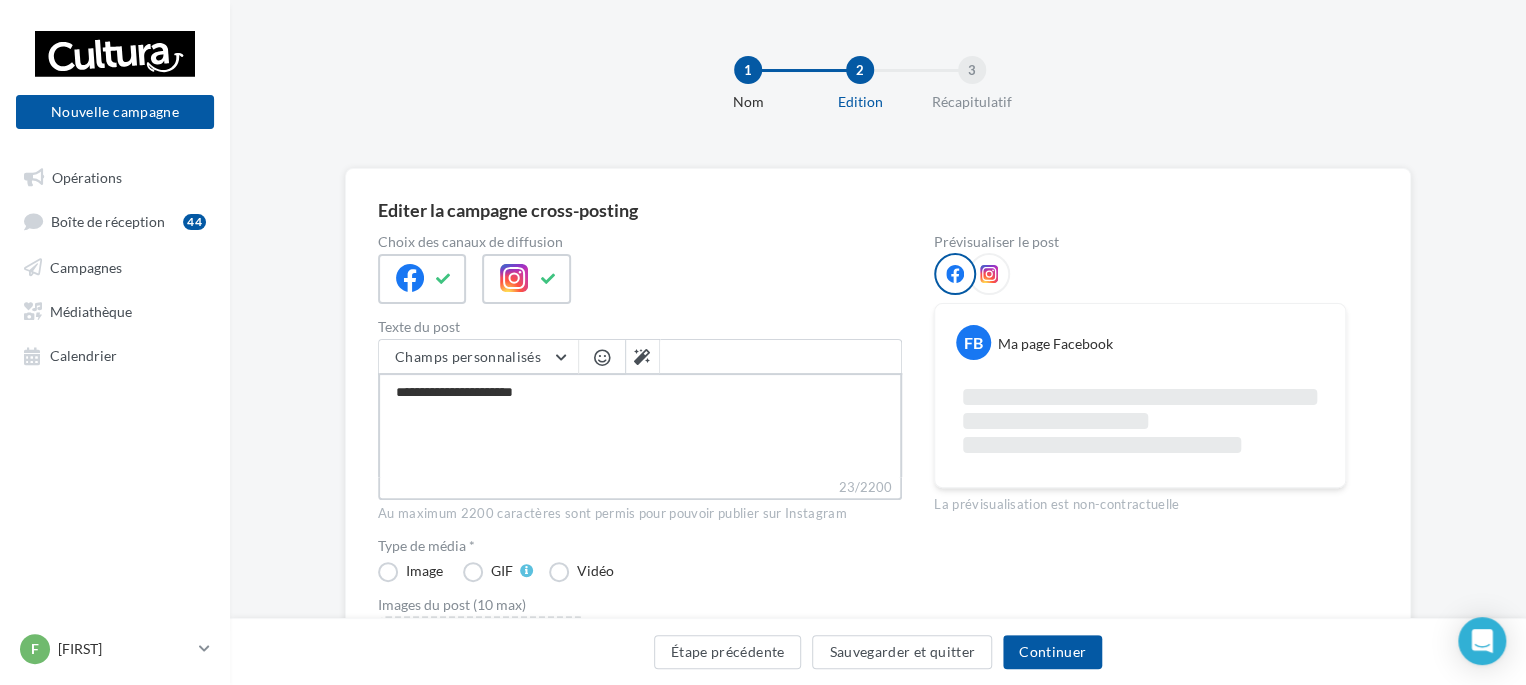 type on "**********" 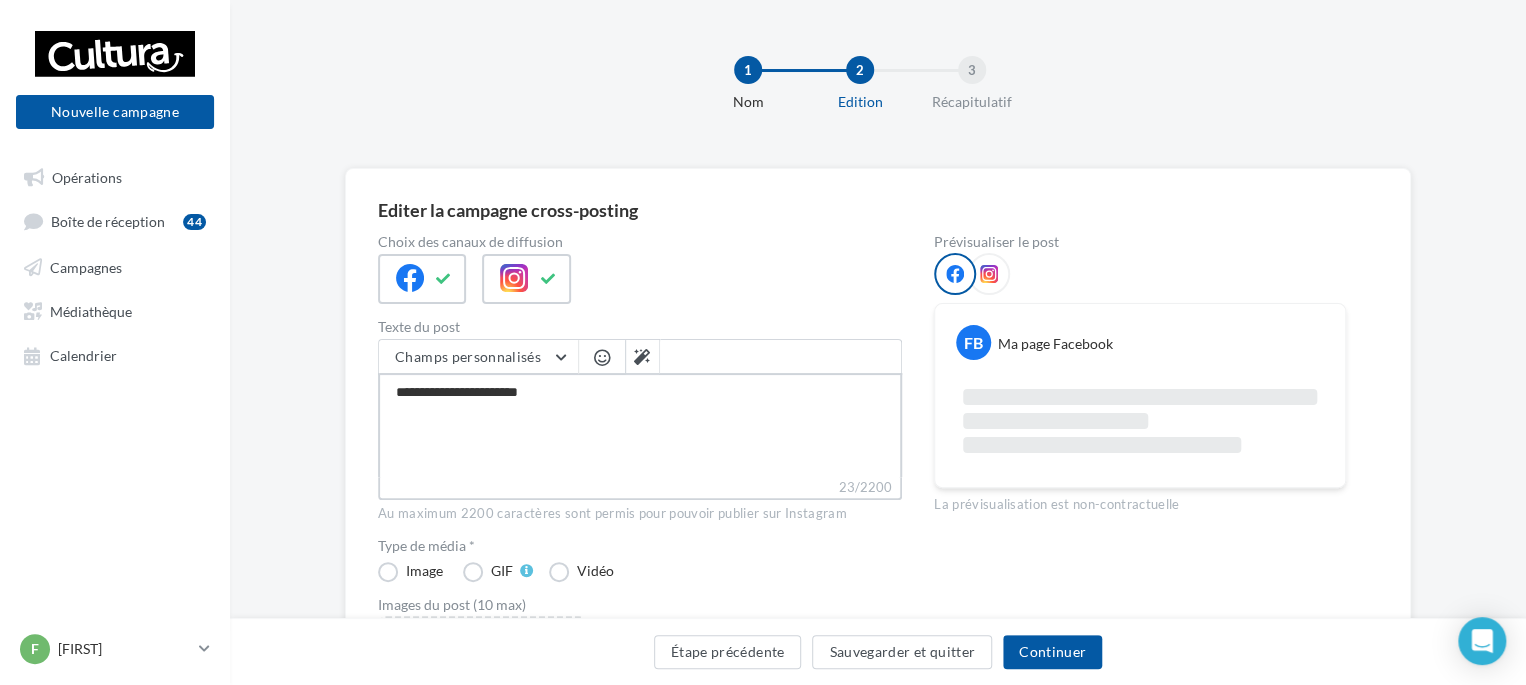 type on "**********" 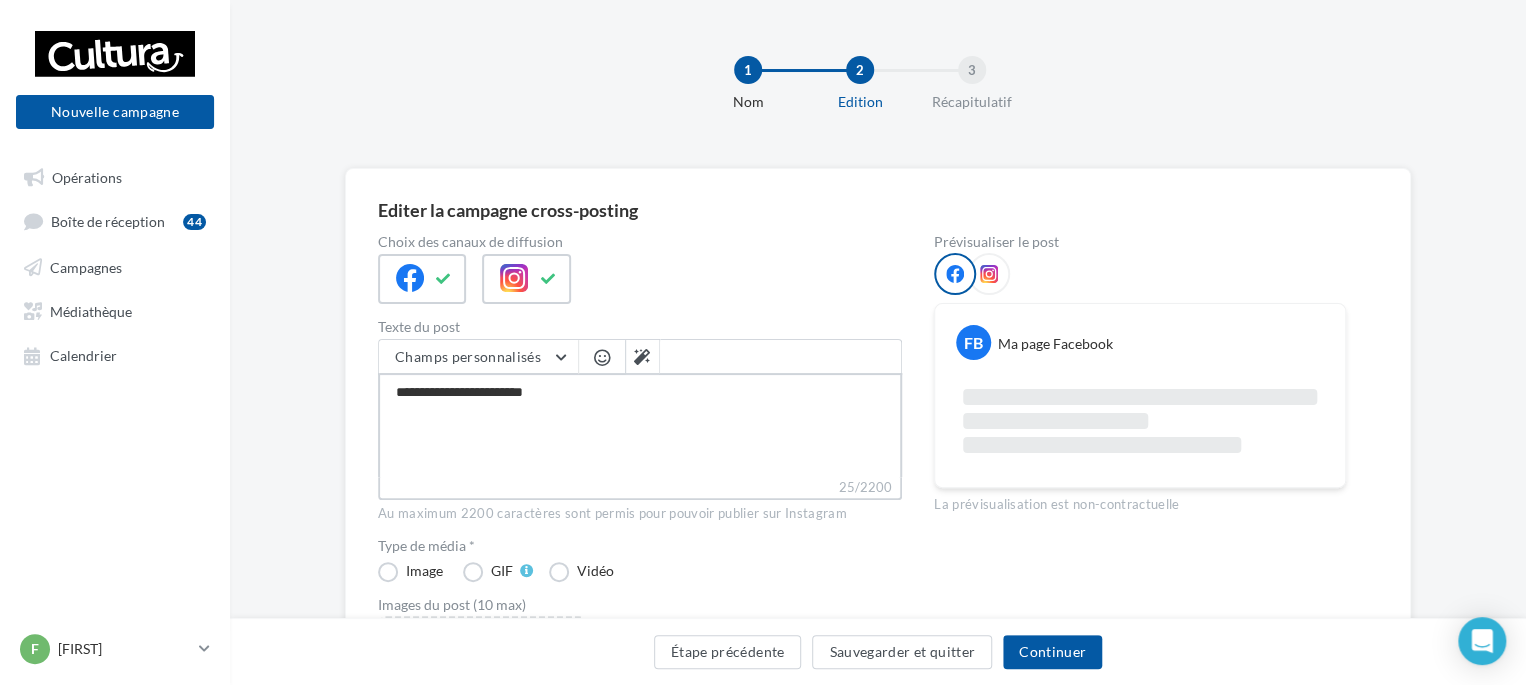 type on "**********" 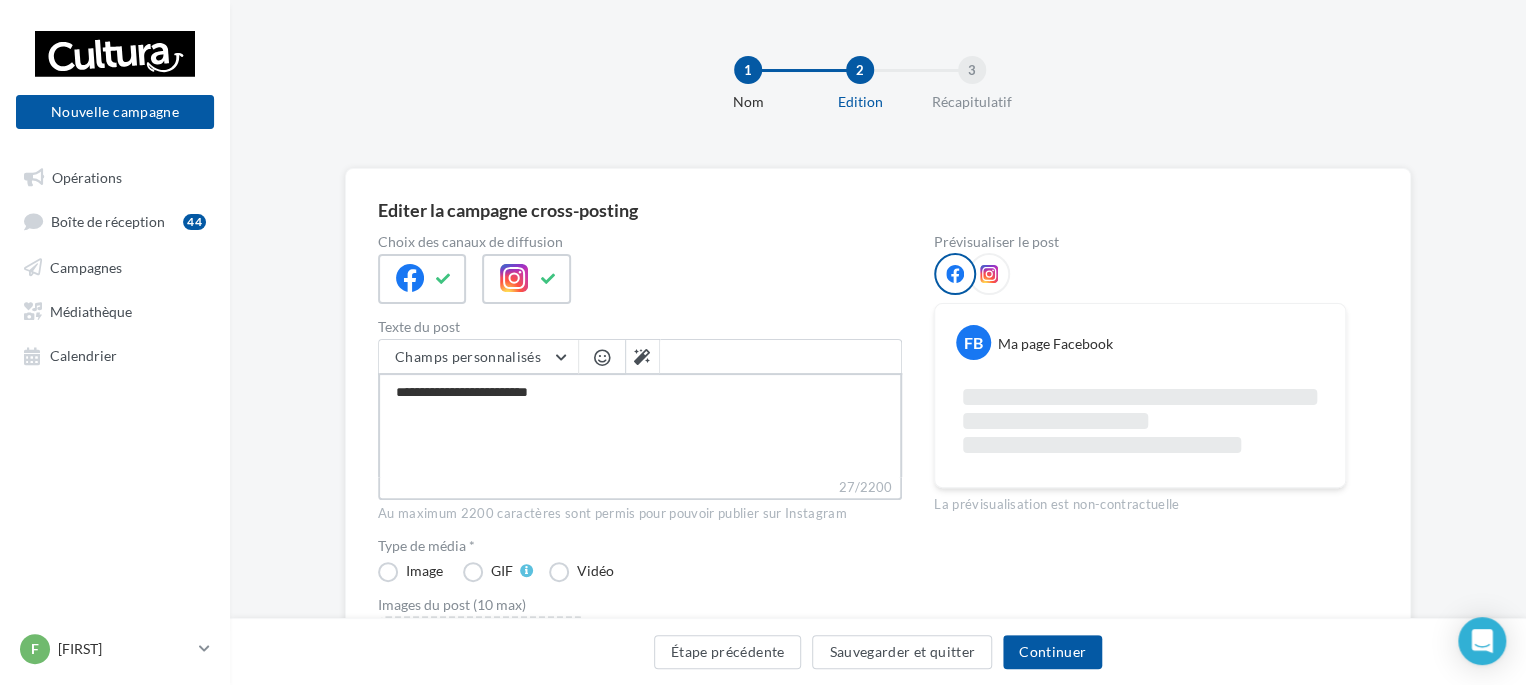 type on "**********" 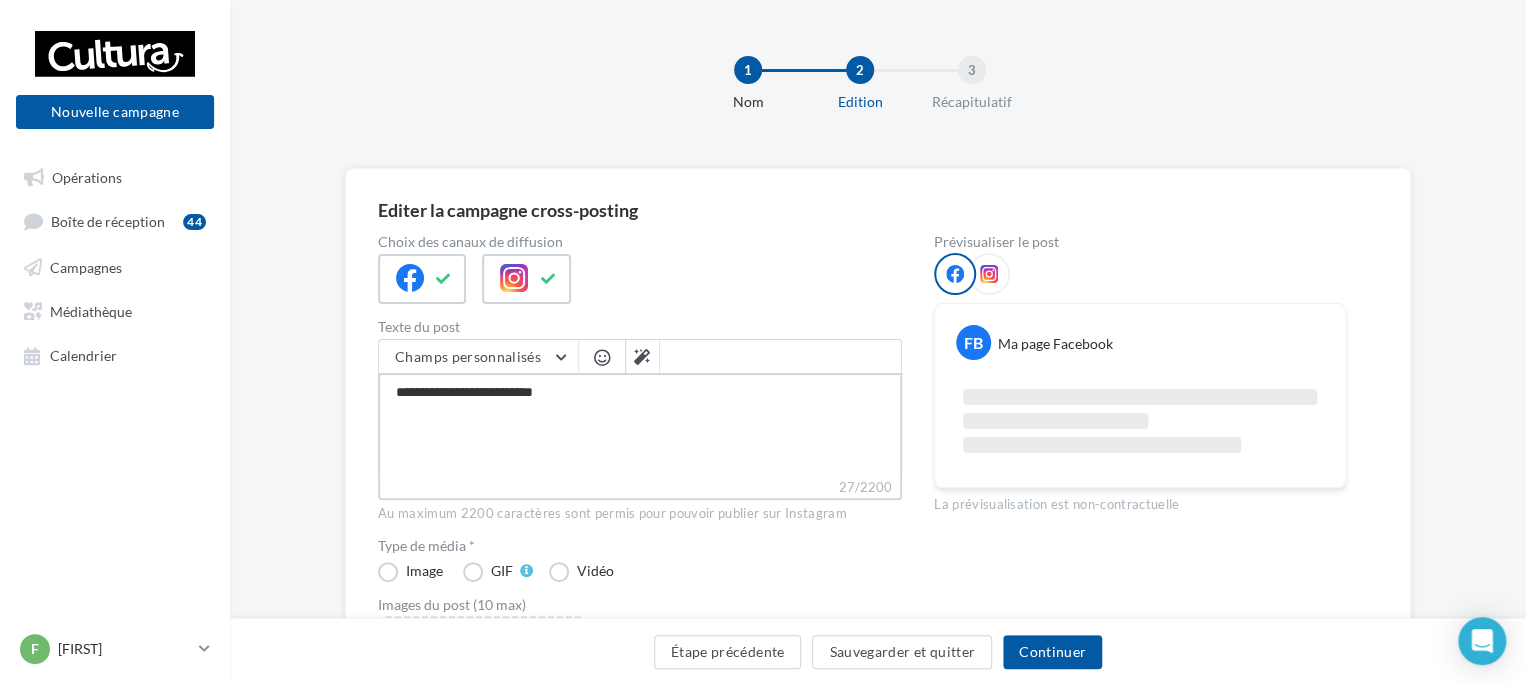 type on "**********" 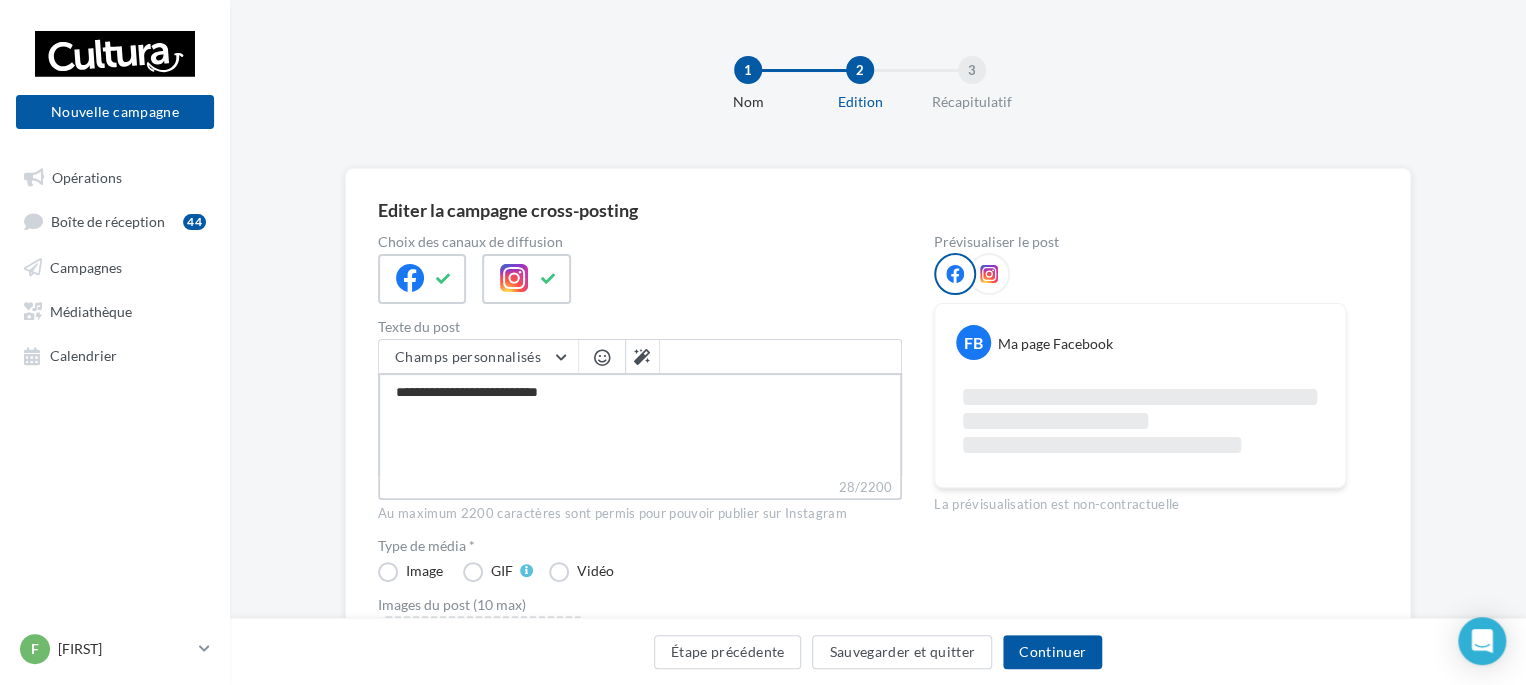 type on "**********" 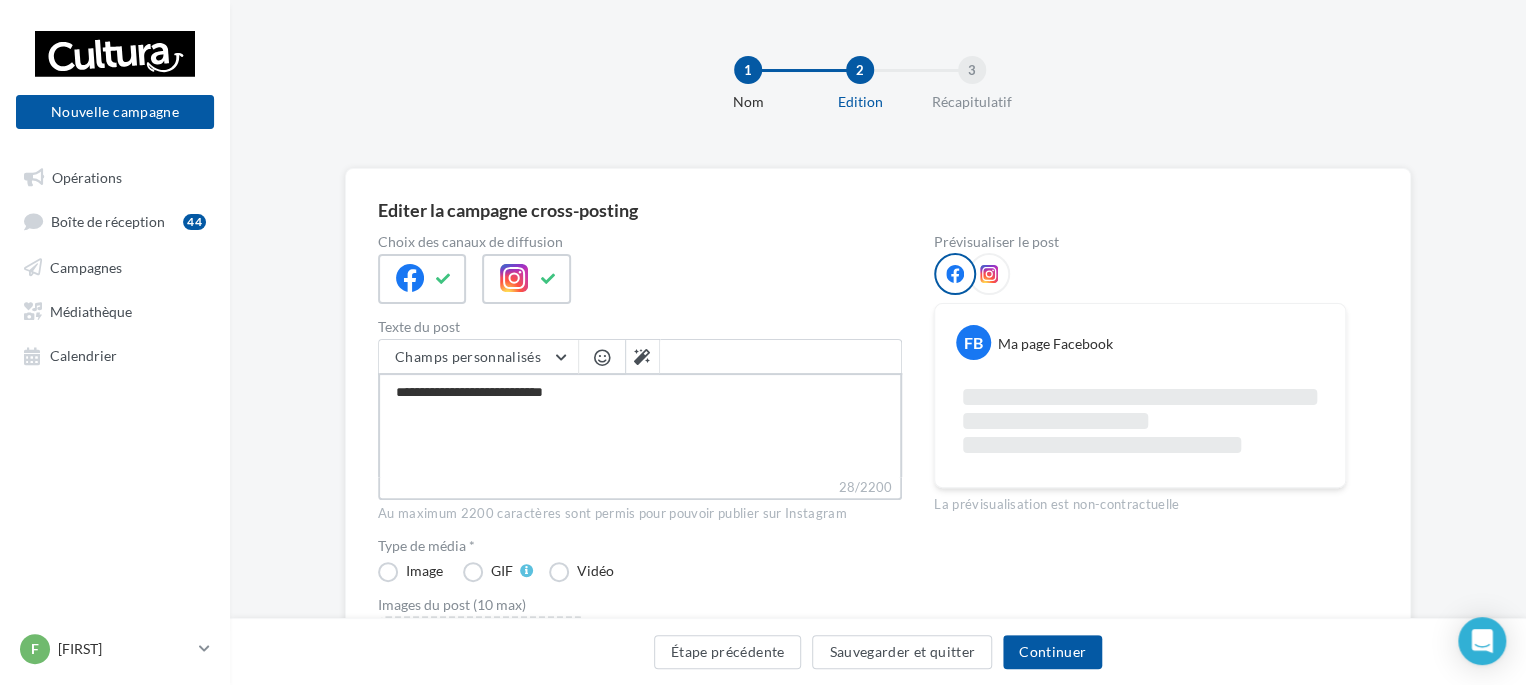 type on "**********" 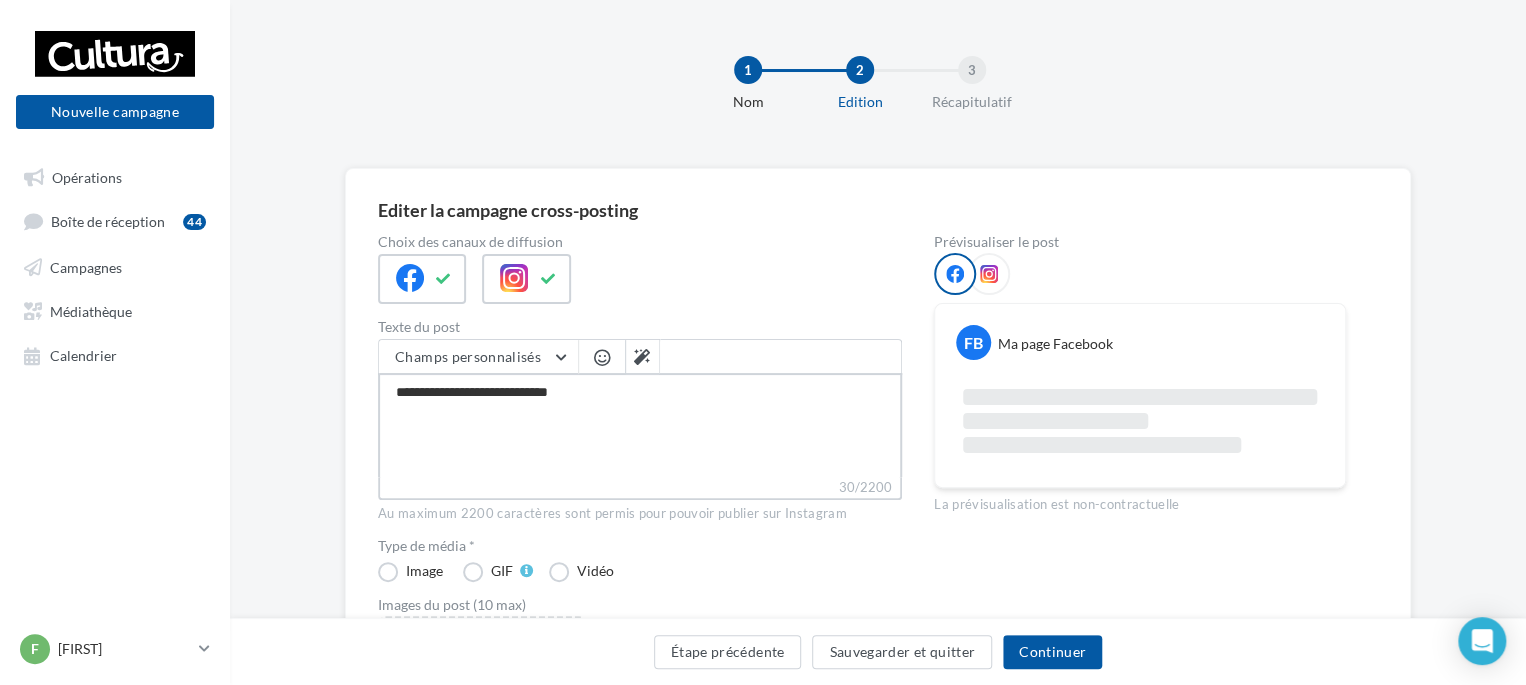 type on "**********" 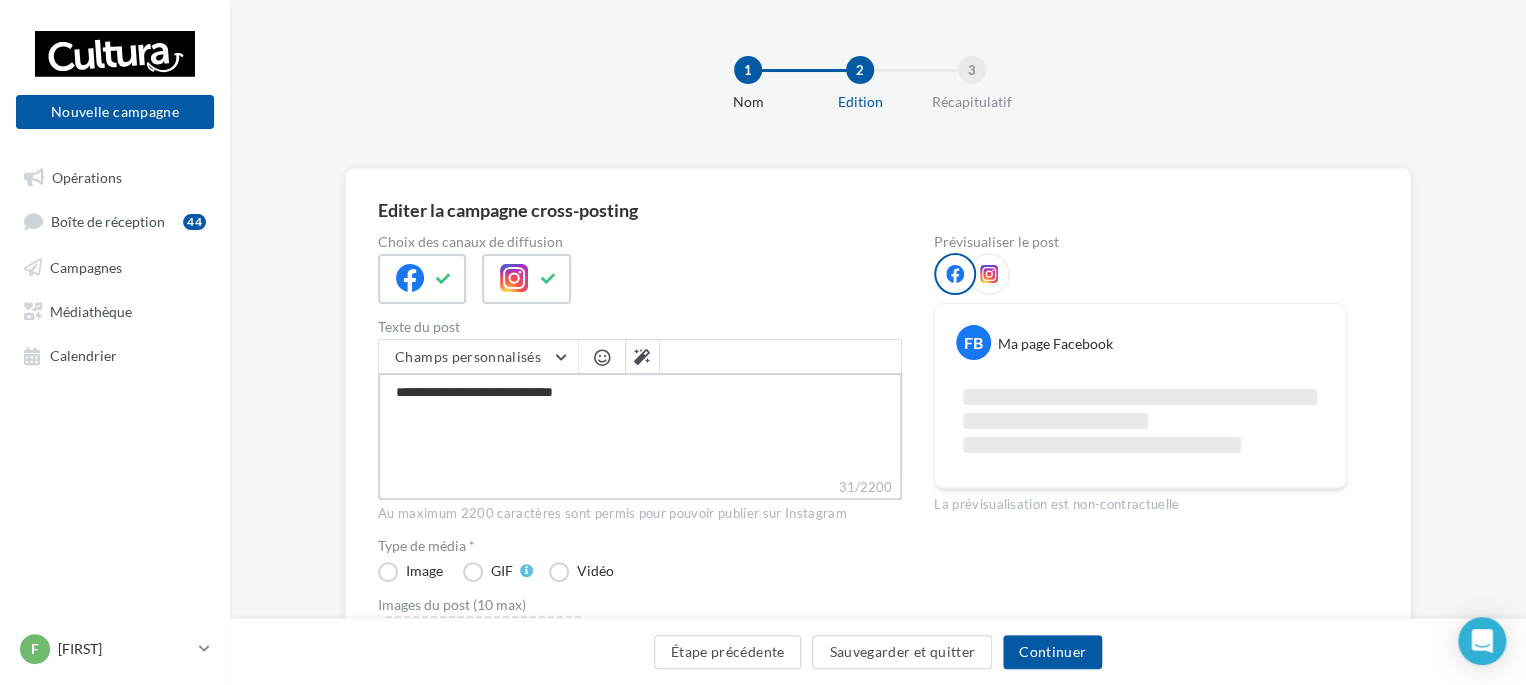 type on "**********" 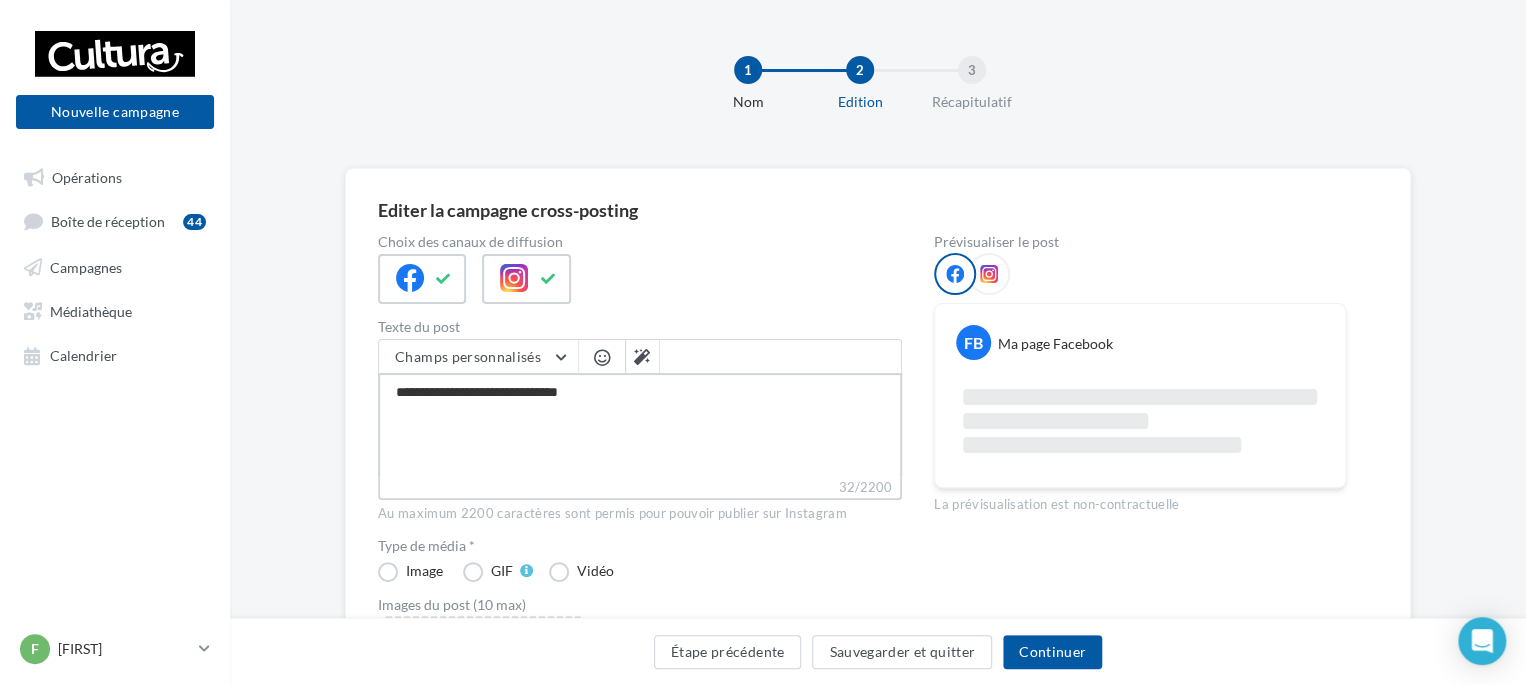 type on "**********" 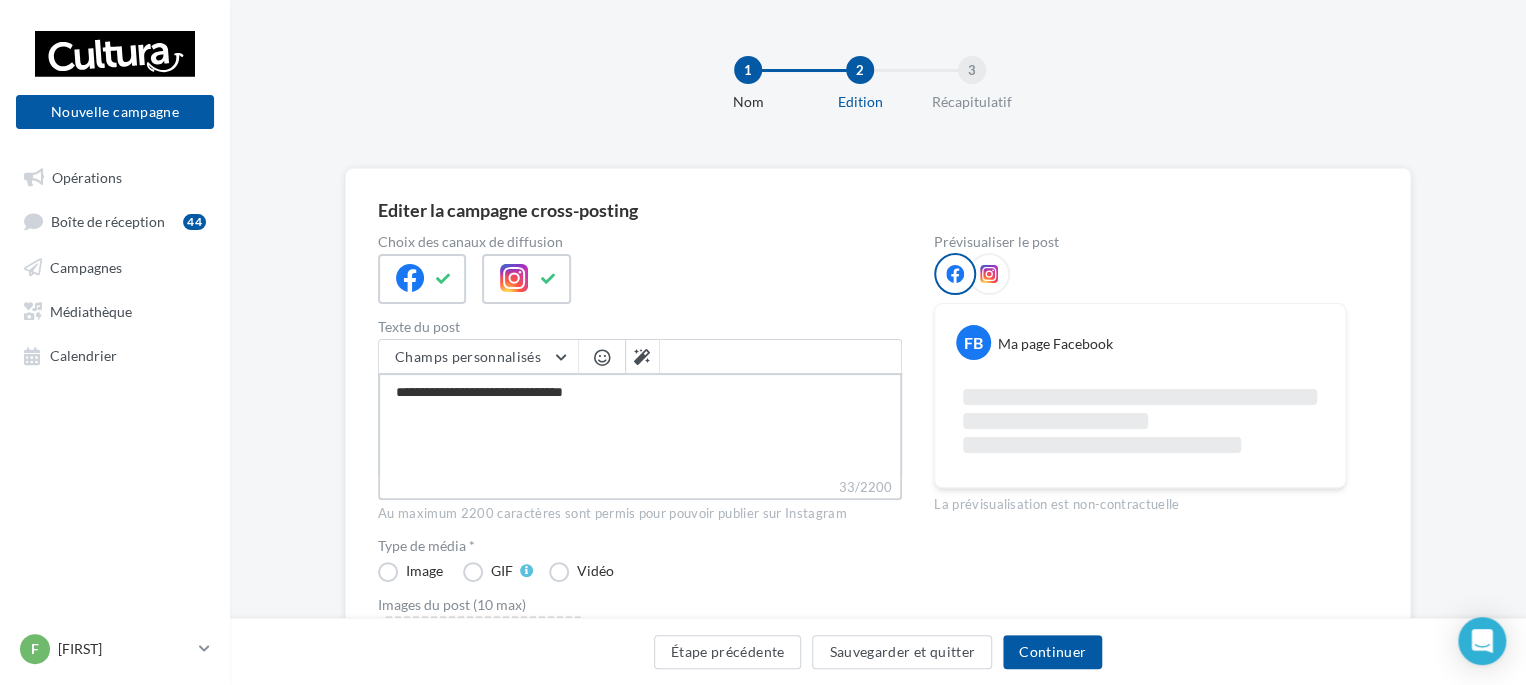 type on "**********" 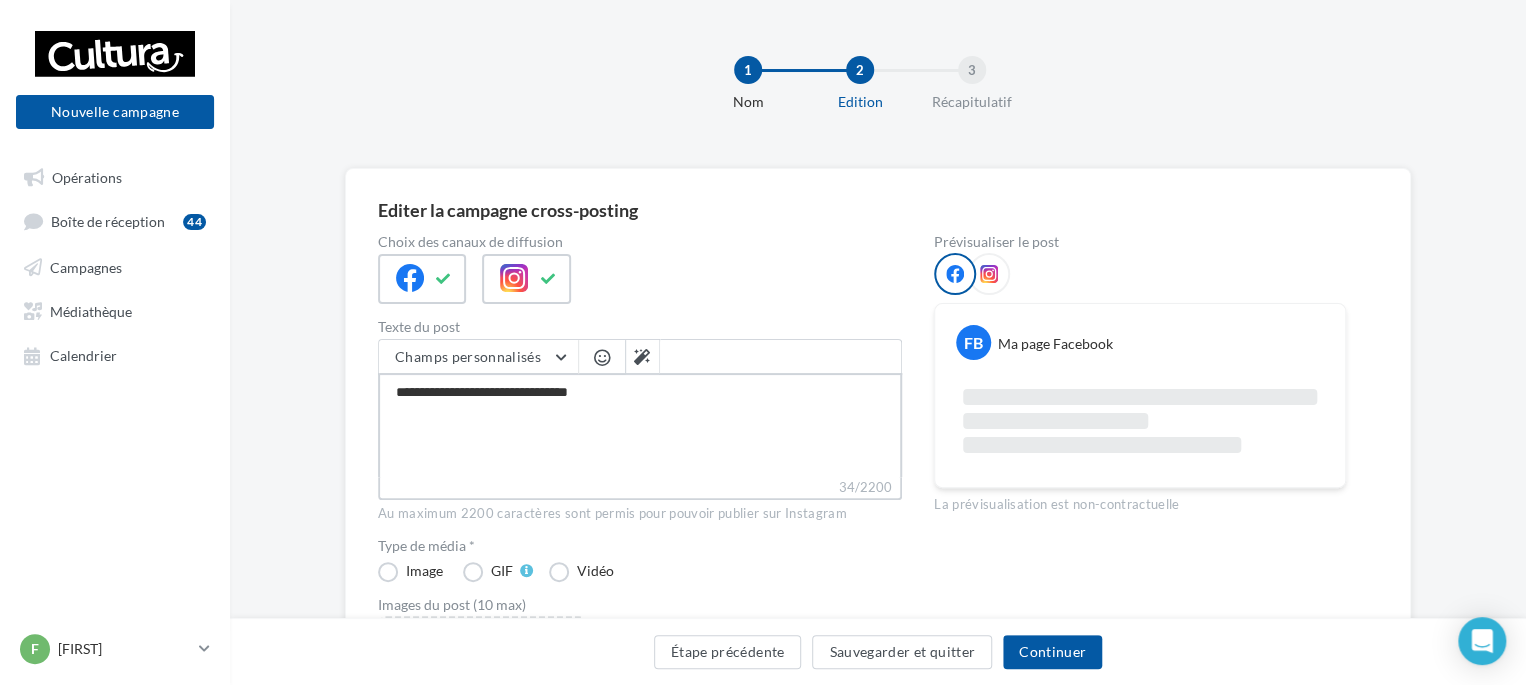 type on "**********" 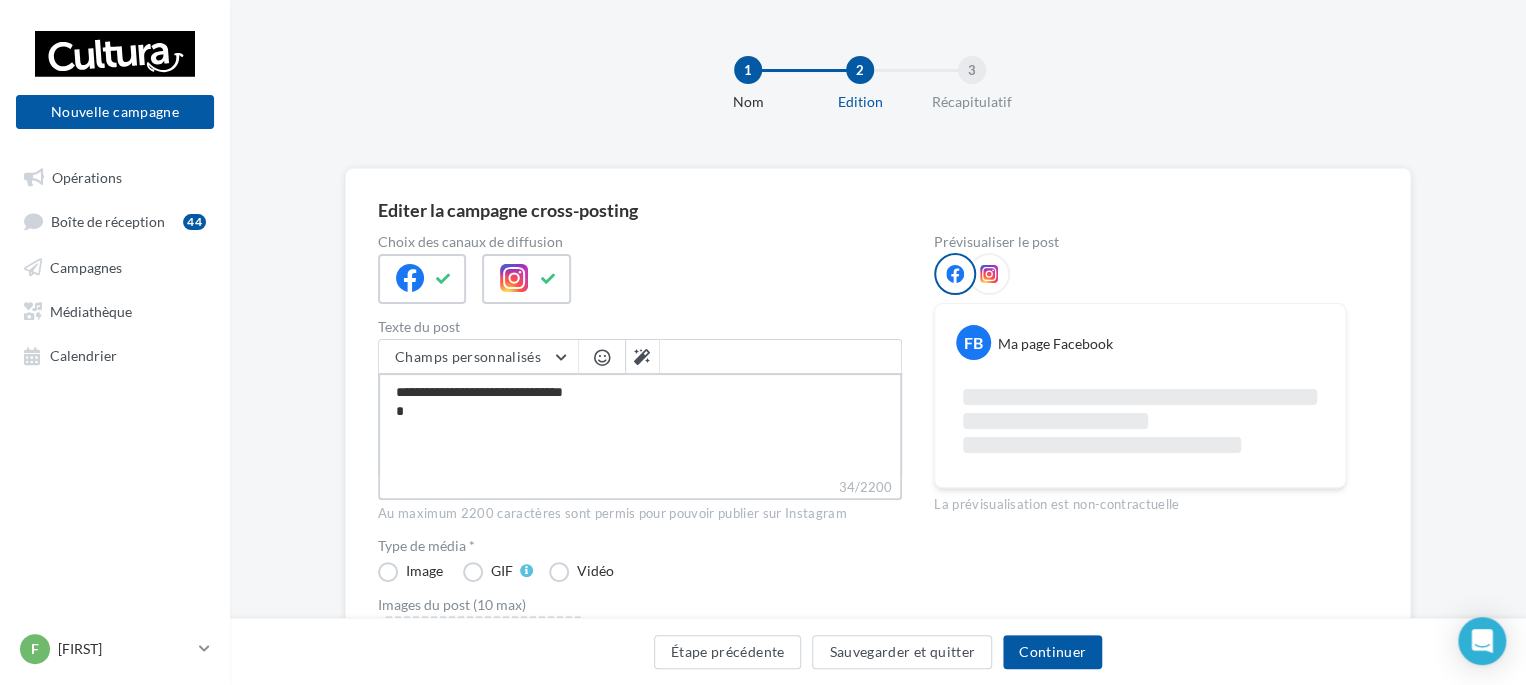 type on "**********" 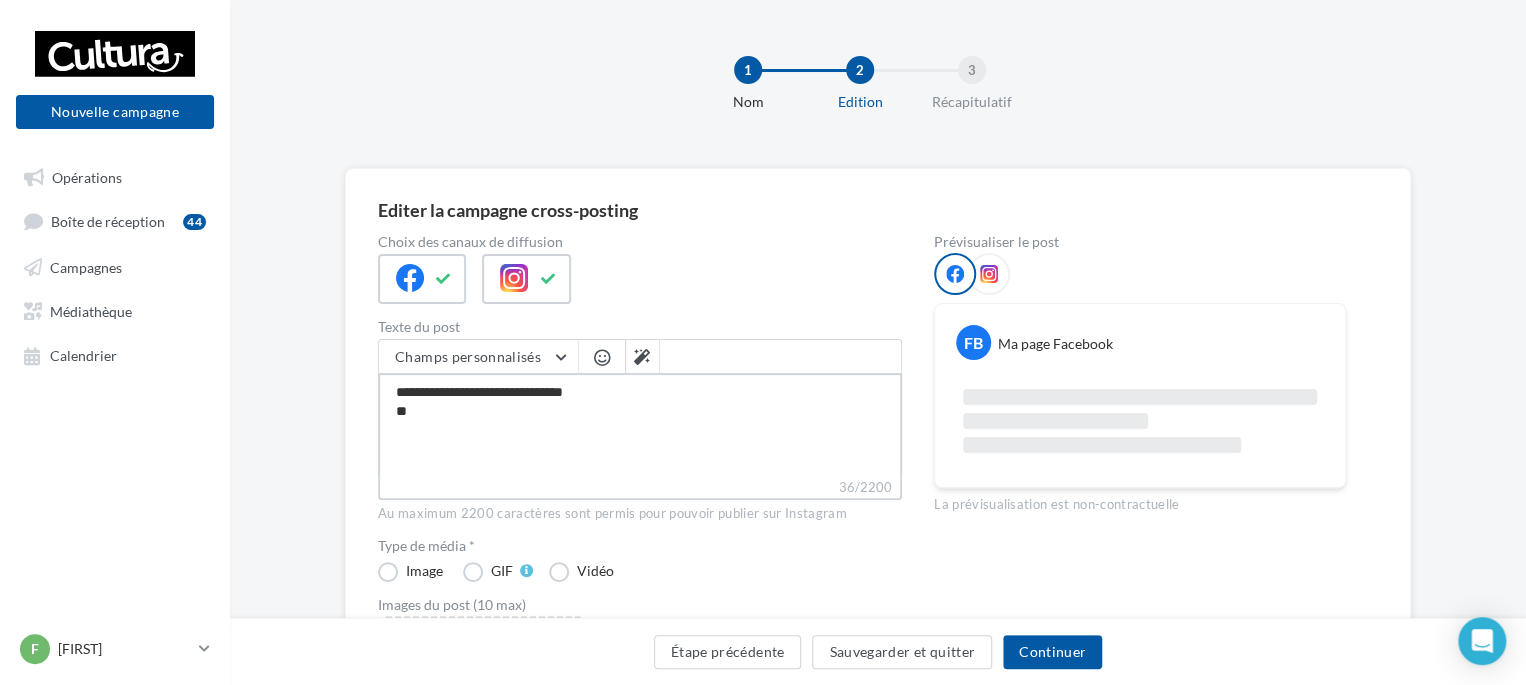 type on "**********" 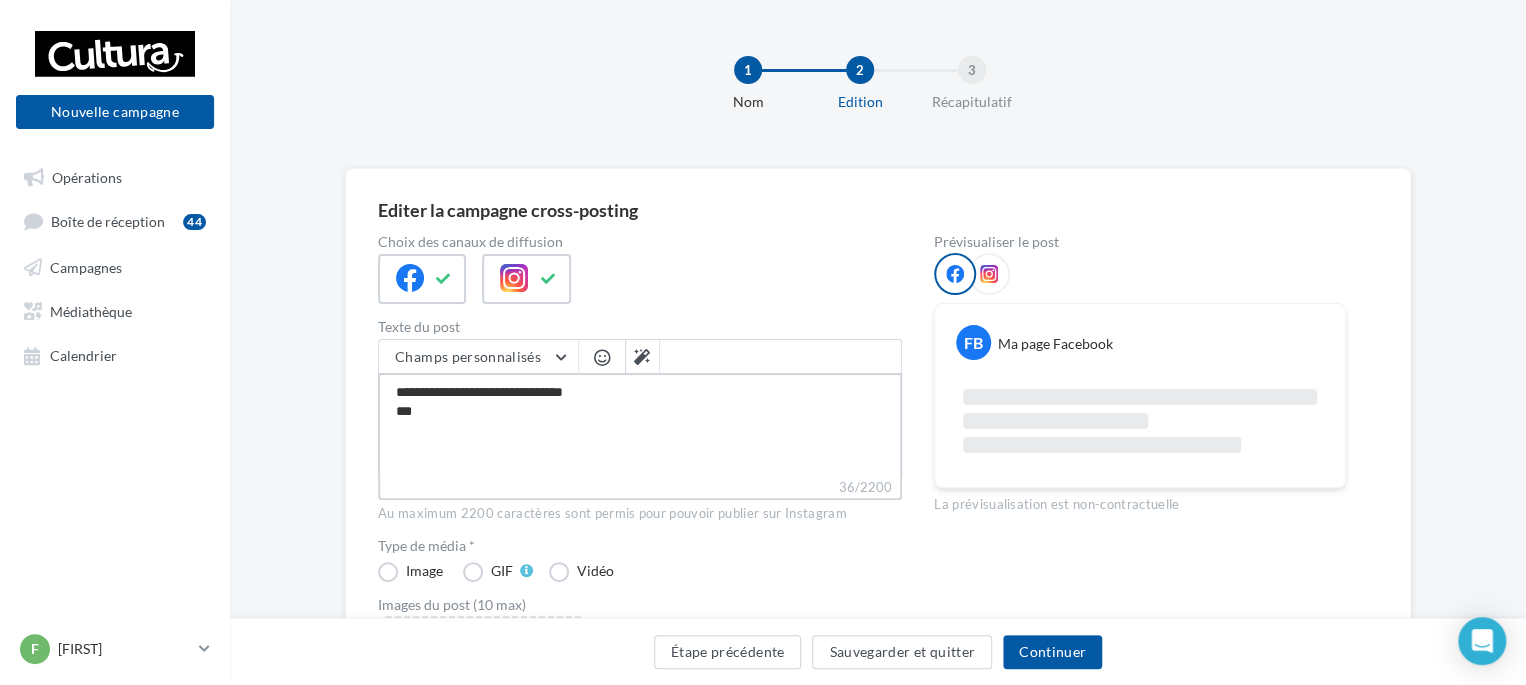 type on "**********" 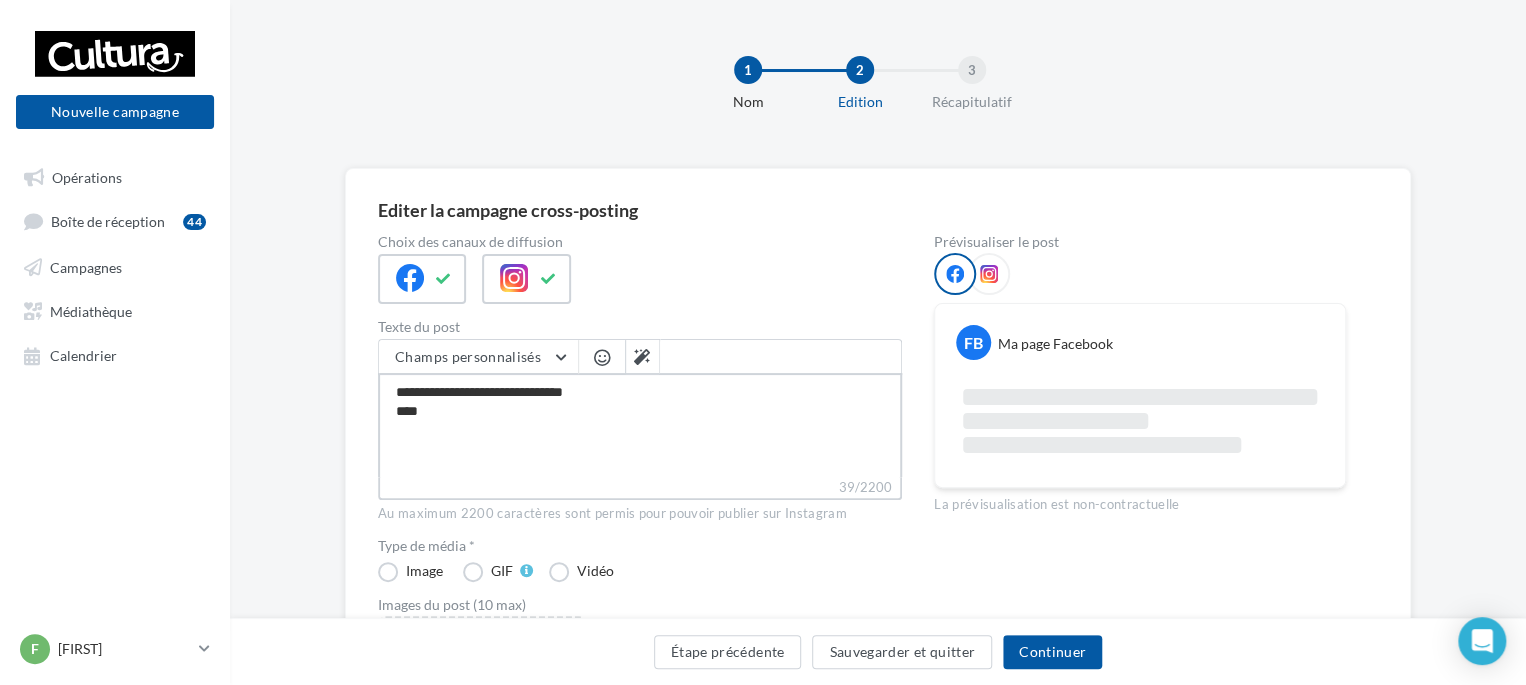 type on "**********" 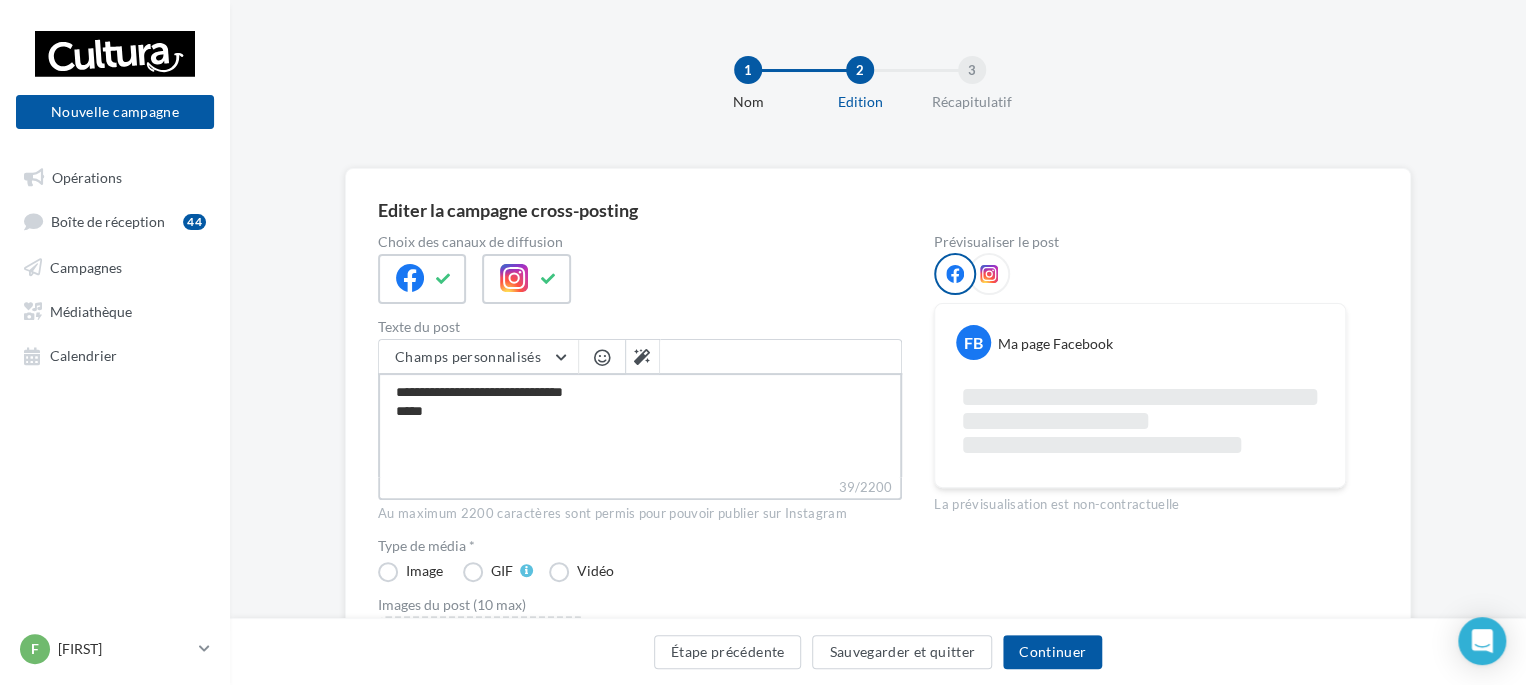 type on "**********" 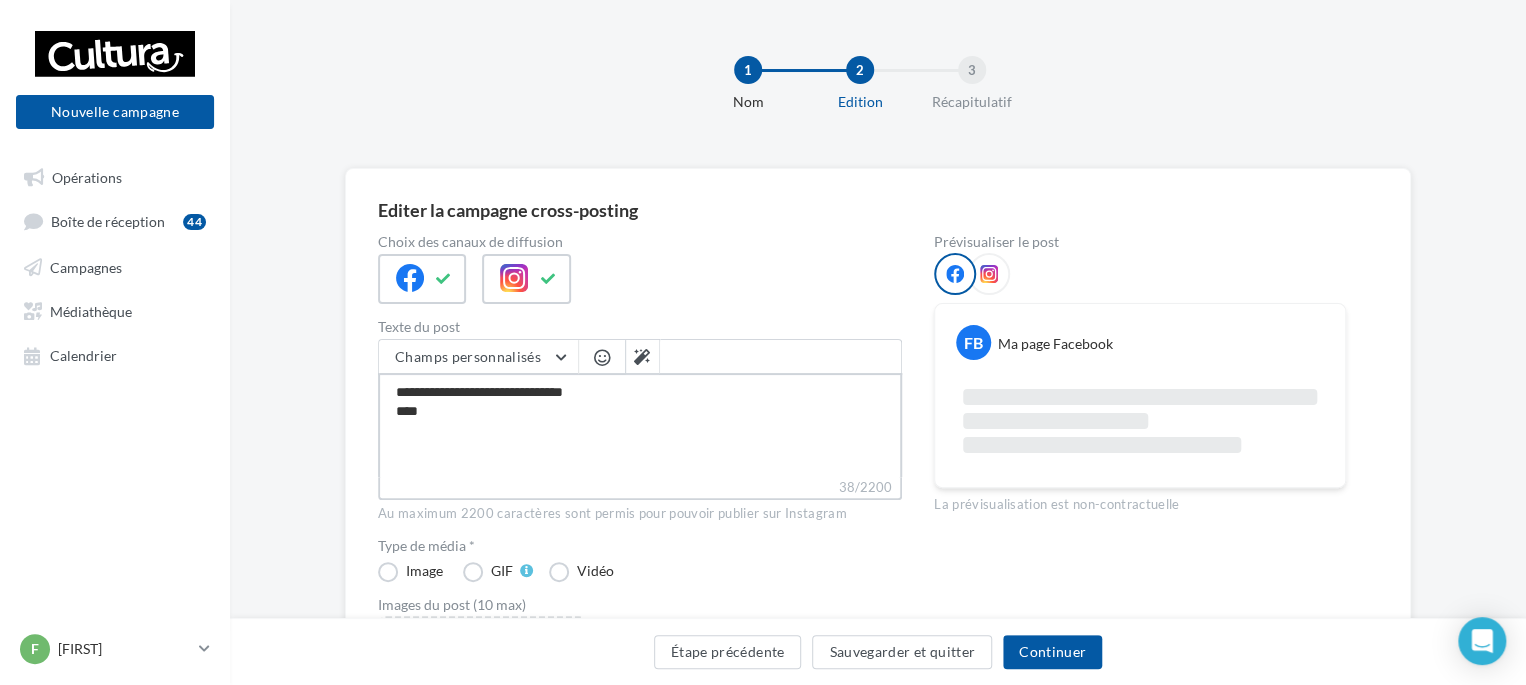 type on "**********" 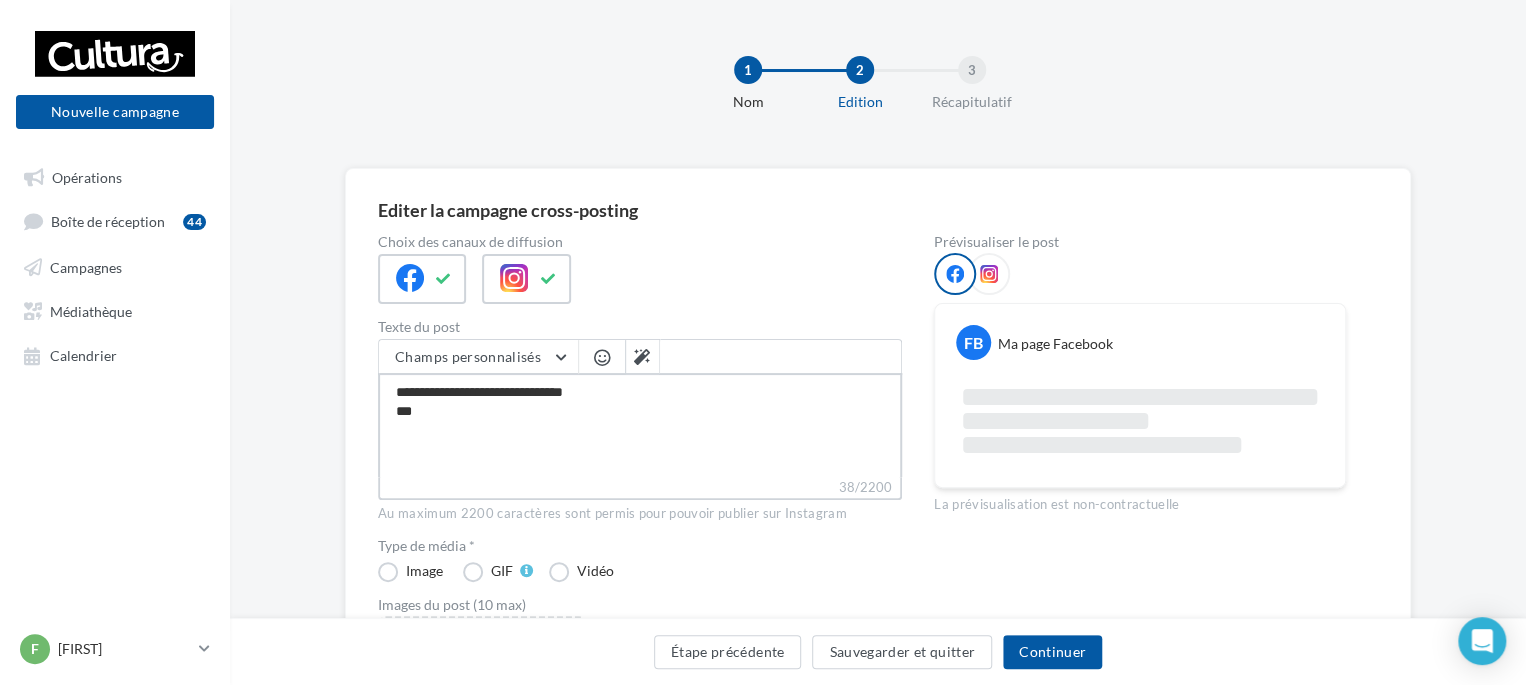 type on "**********" 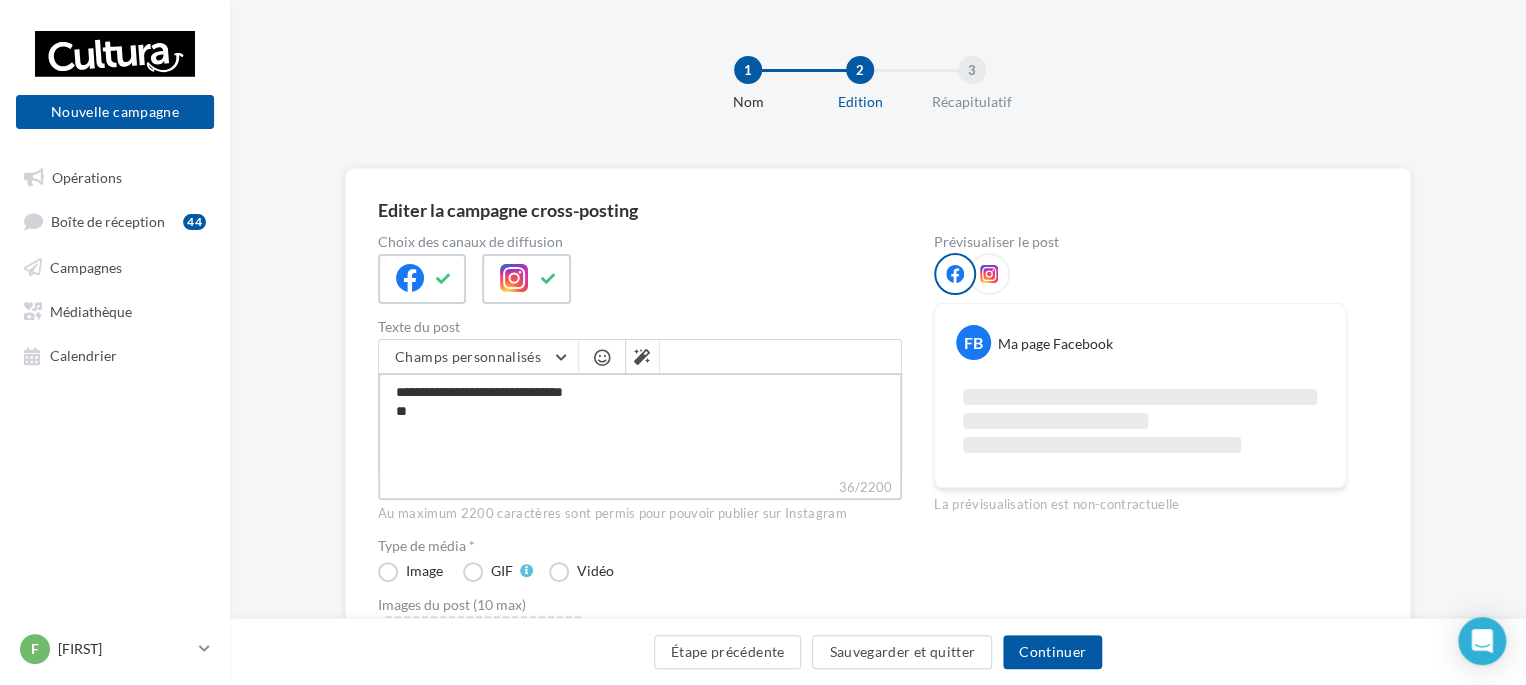 type on "**********" 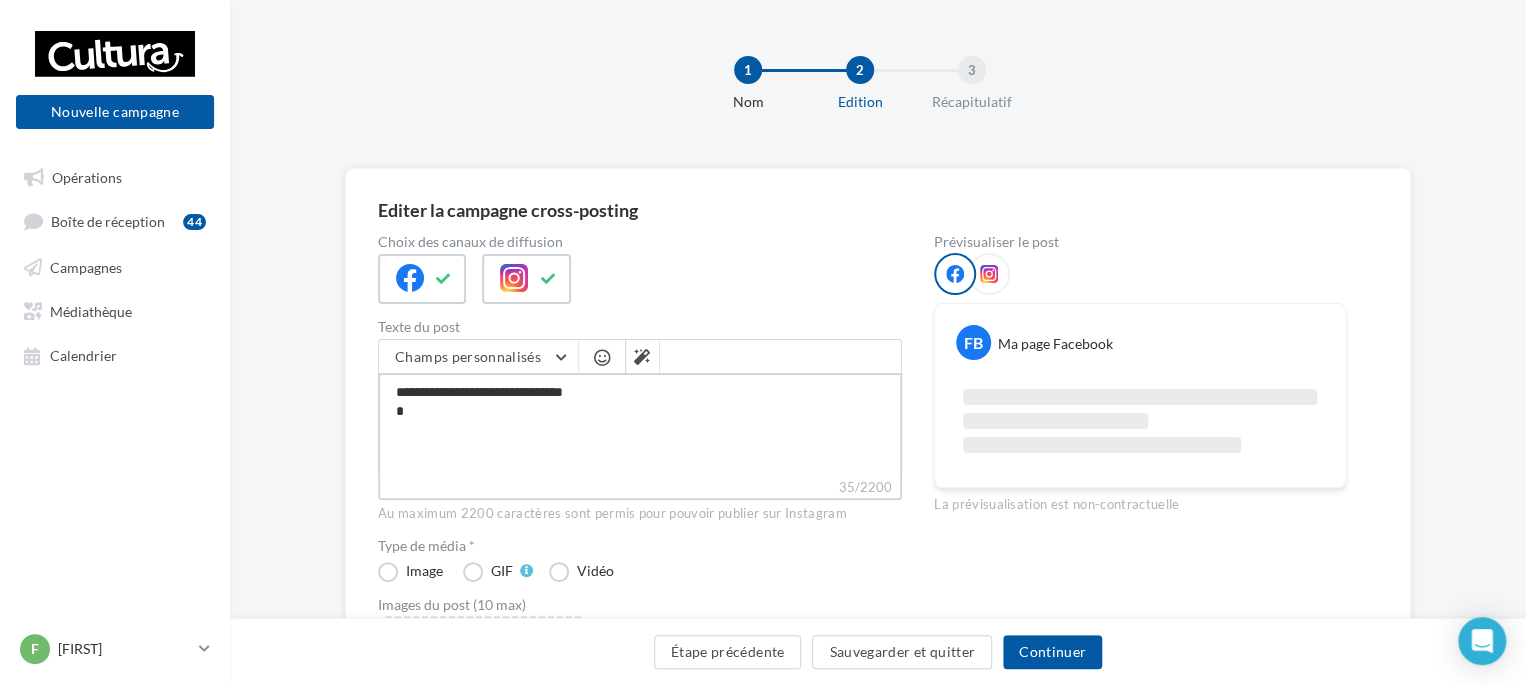 type on "**********" 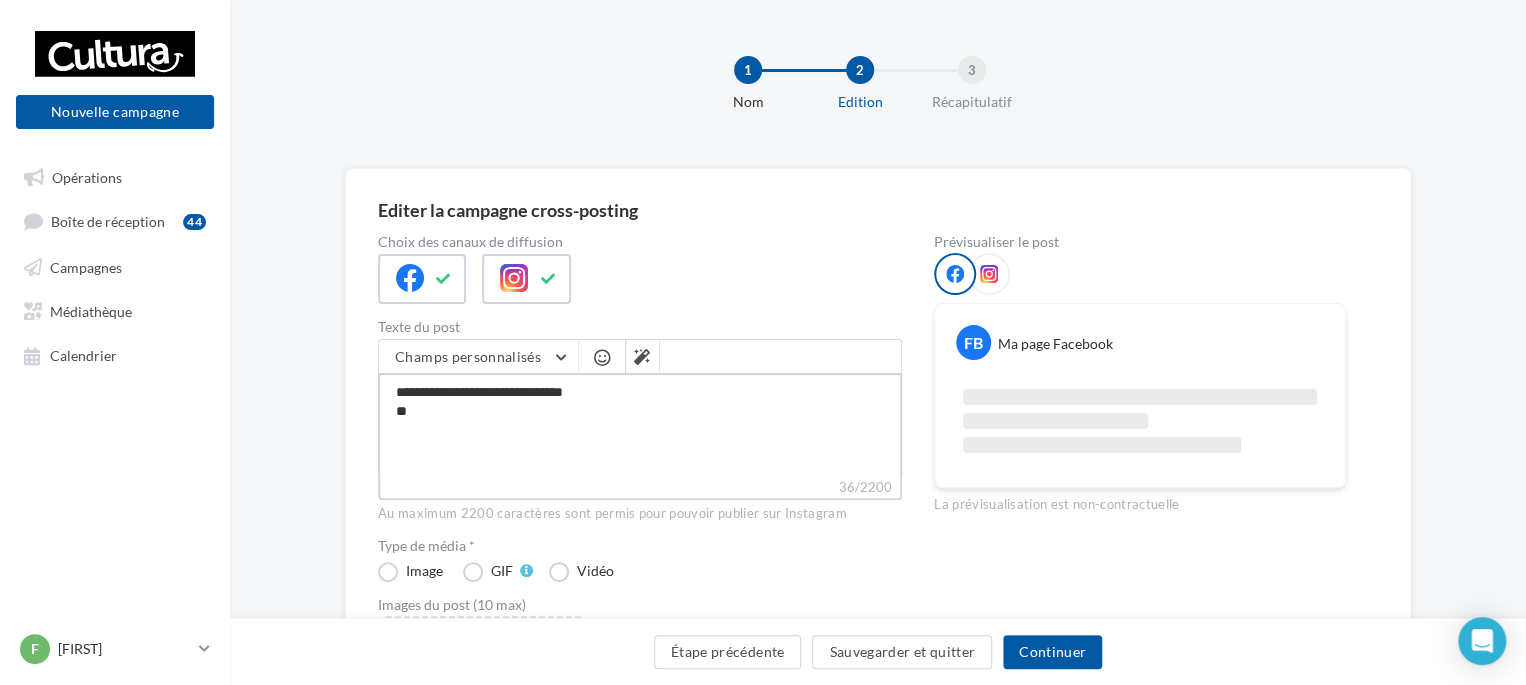 type on "**********" 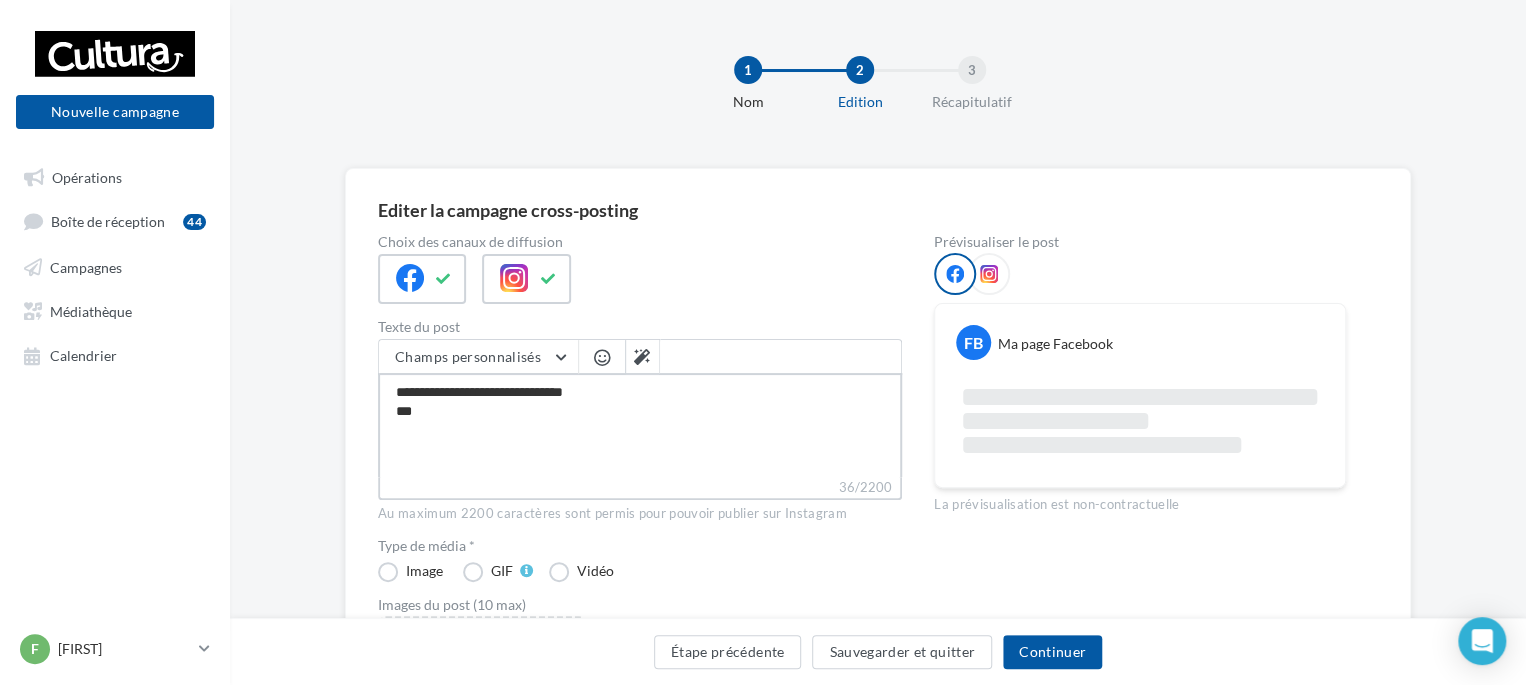 type on "**********" 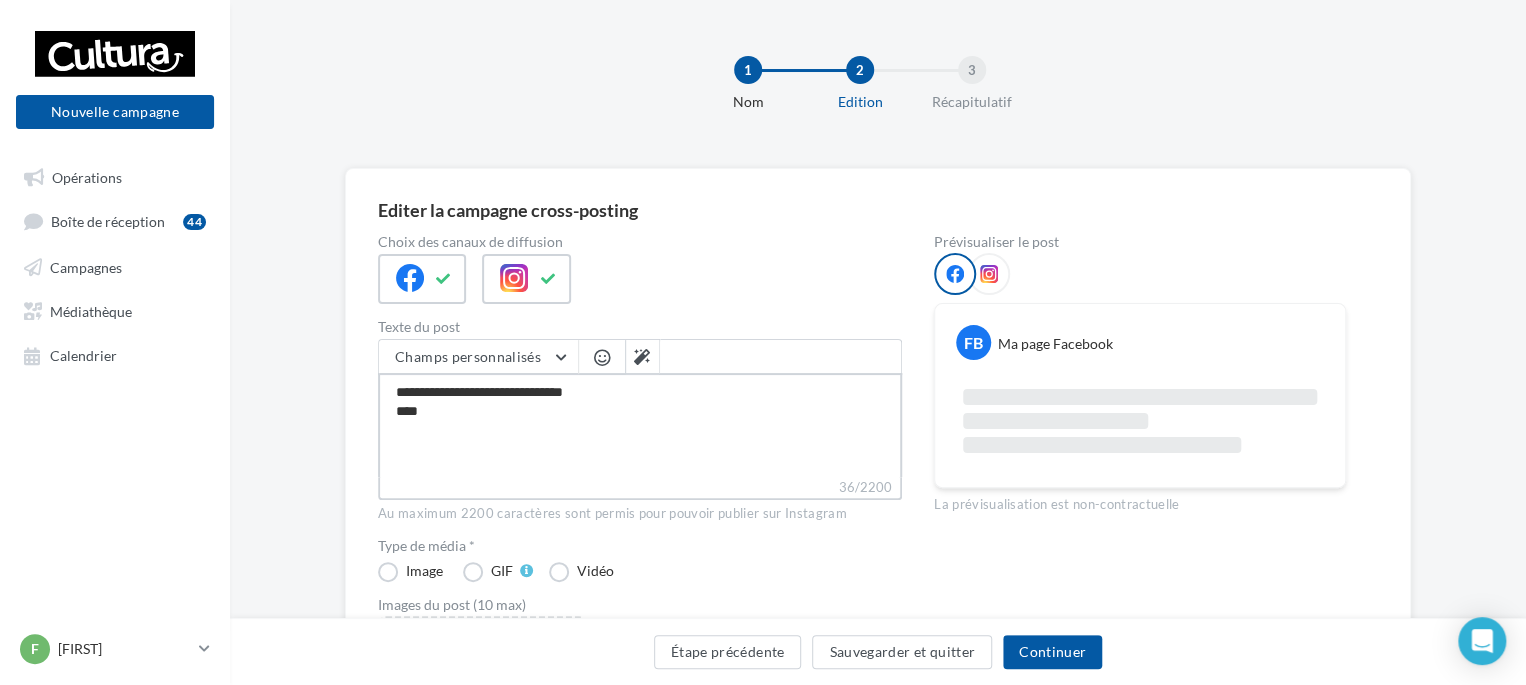 type on "**********" 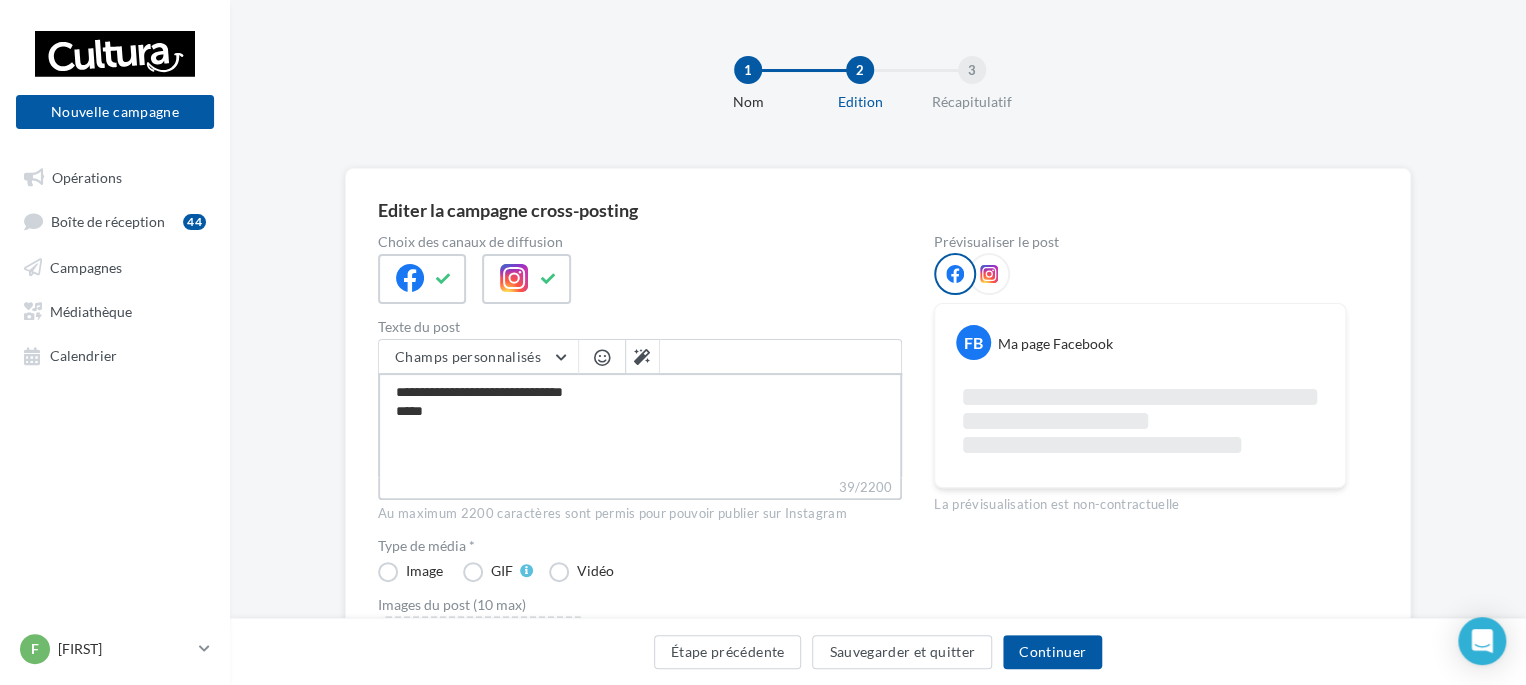 type on "**********" 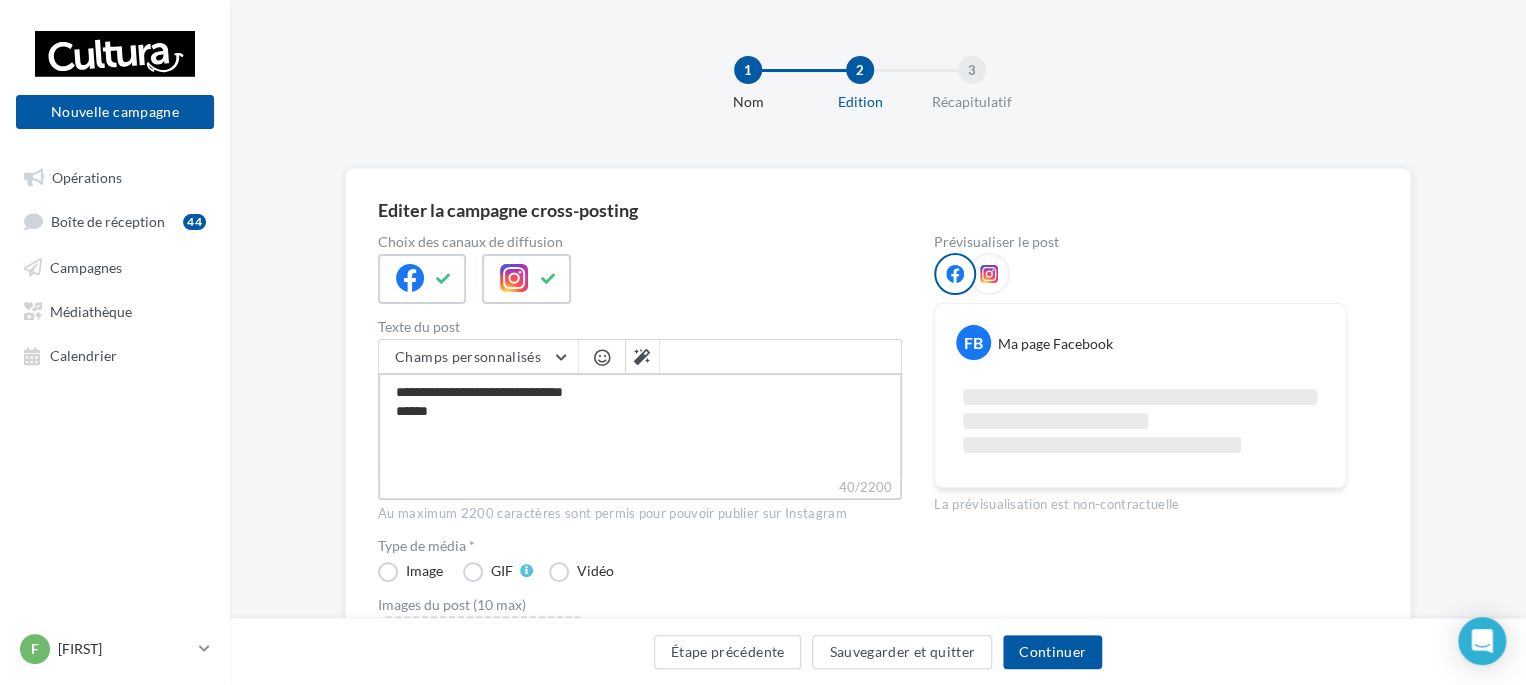 type on "**********" 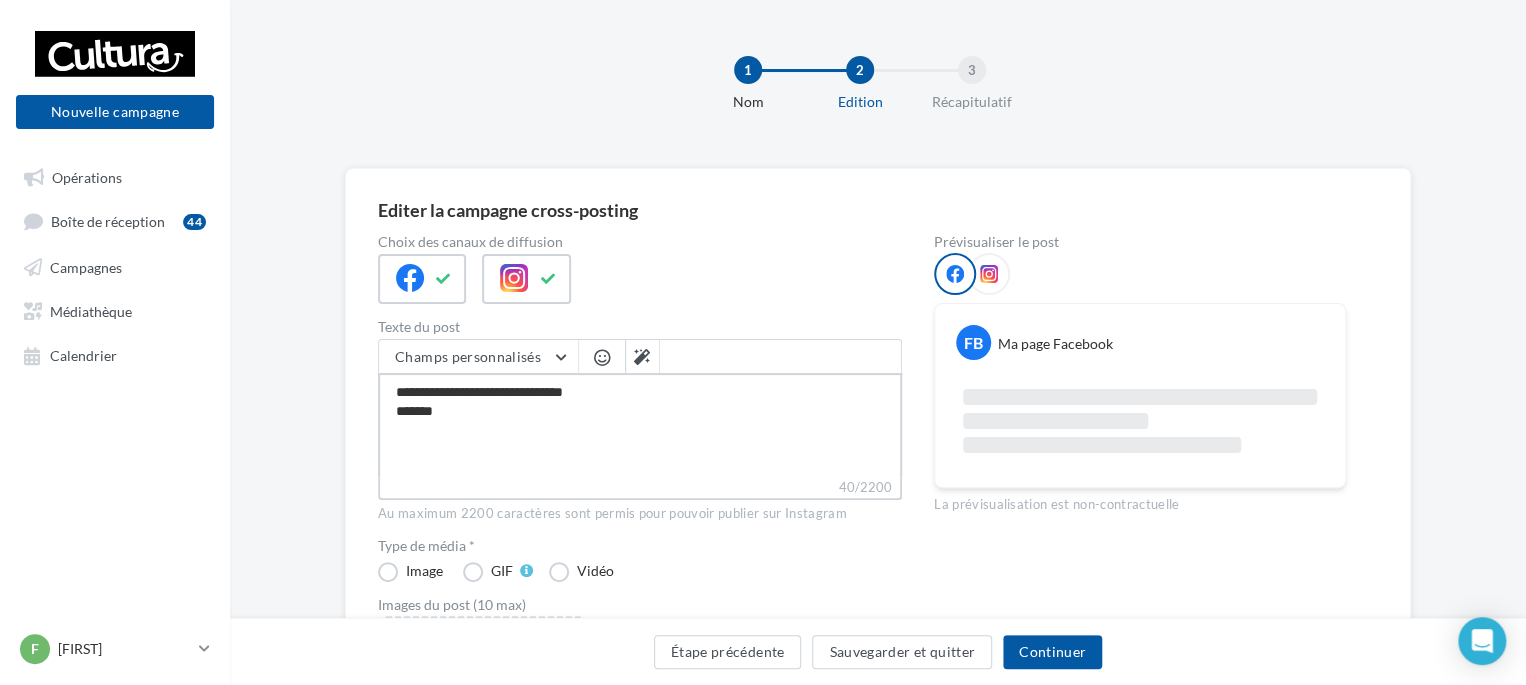 type on "**********" 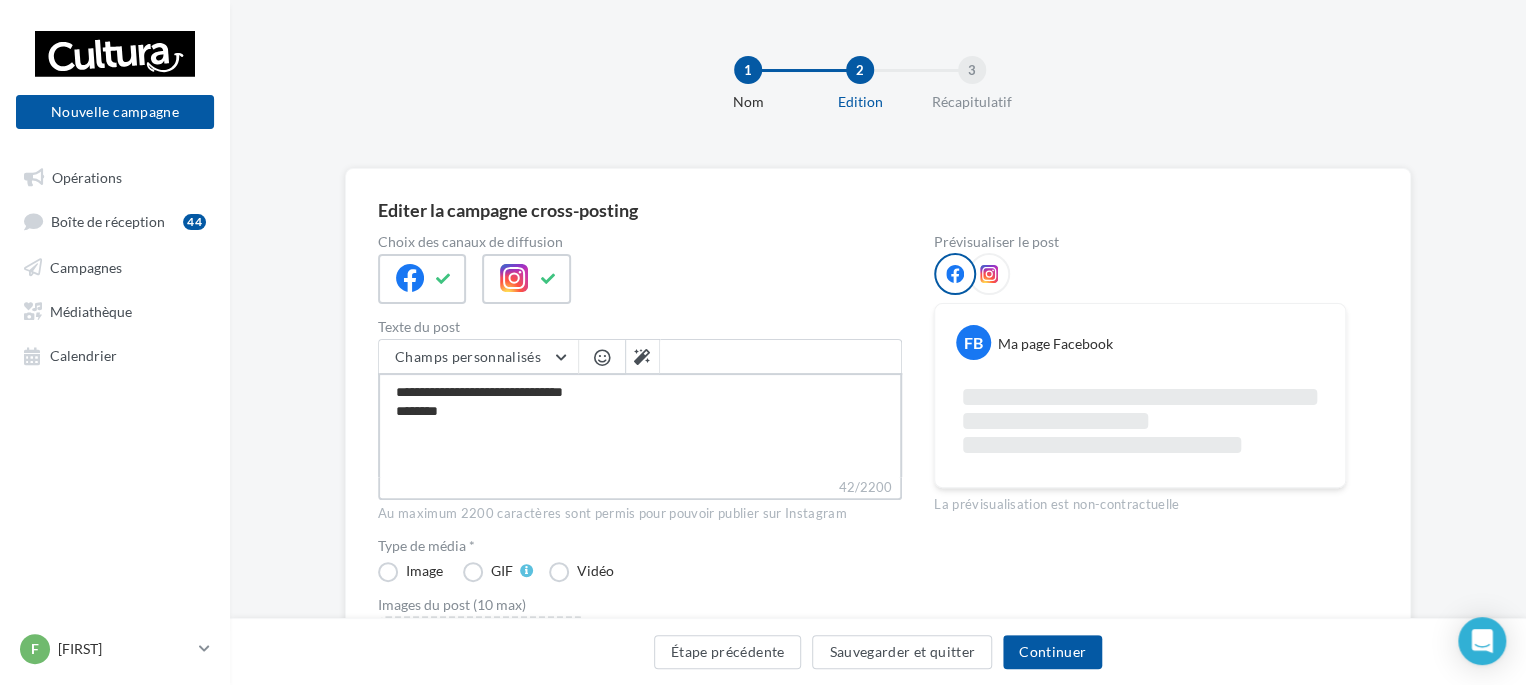 type on "**********" 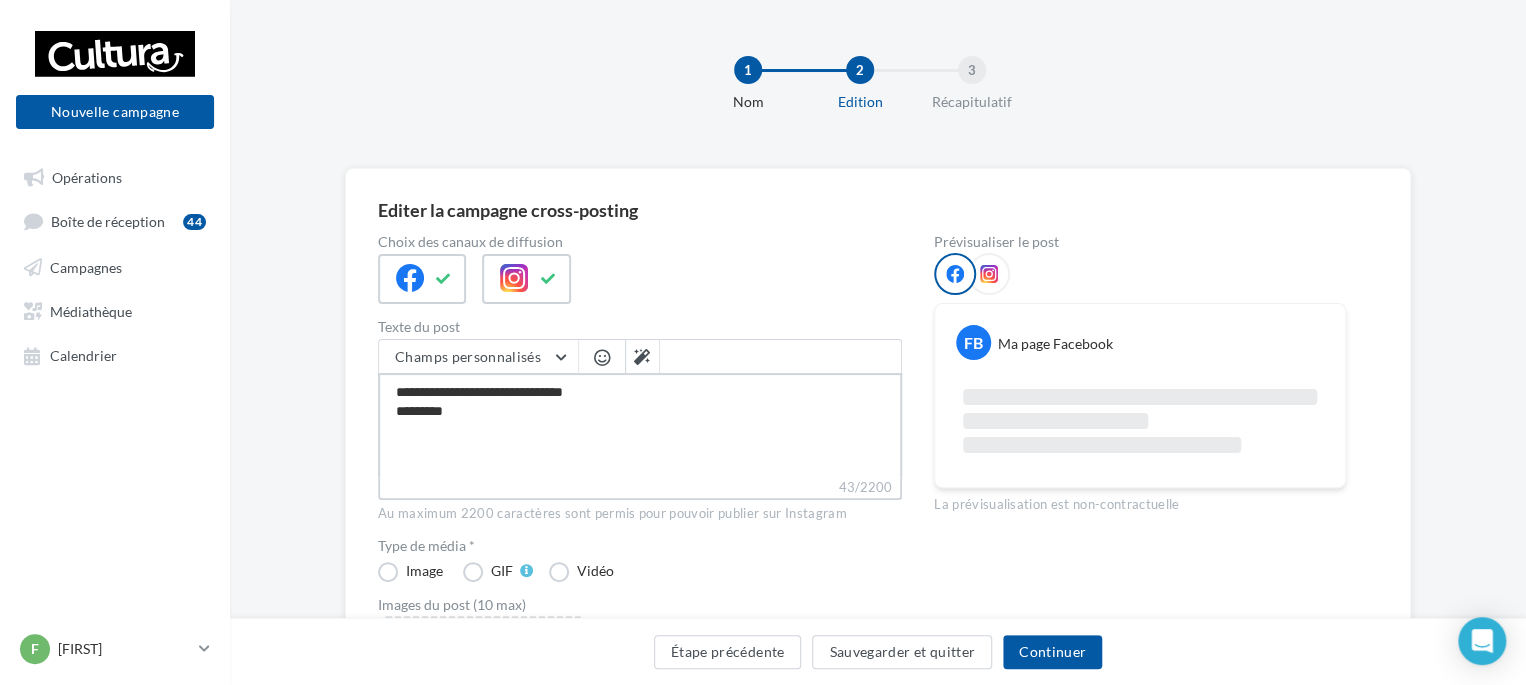 type on "**********" 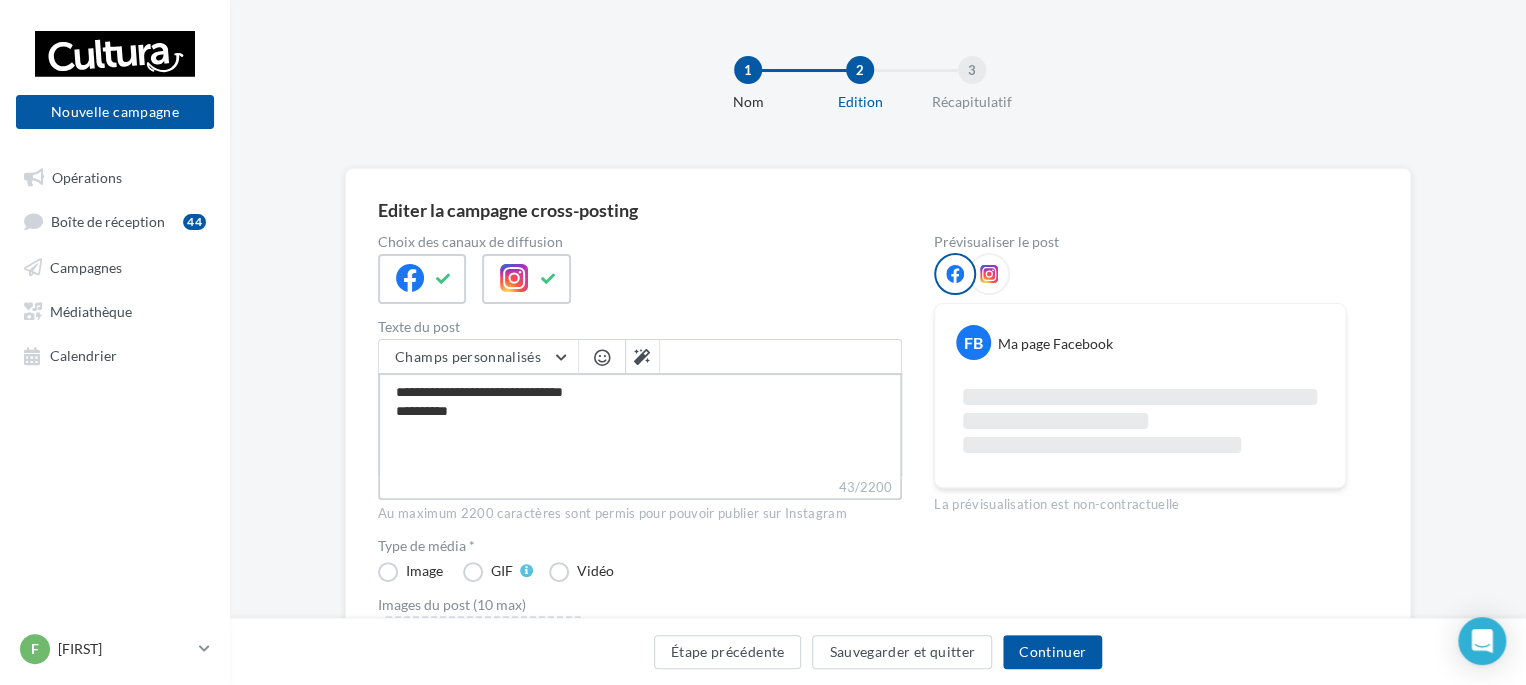 type on "**********" 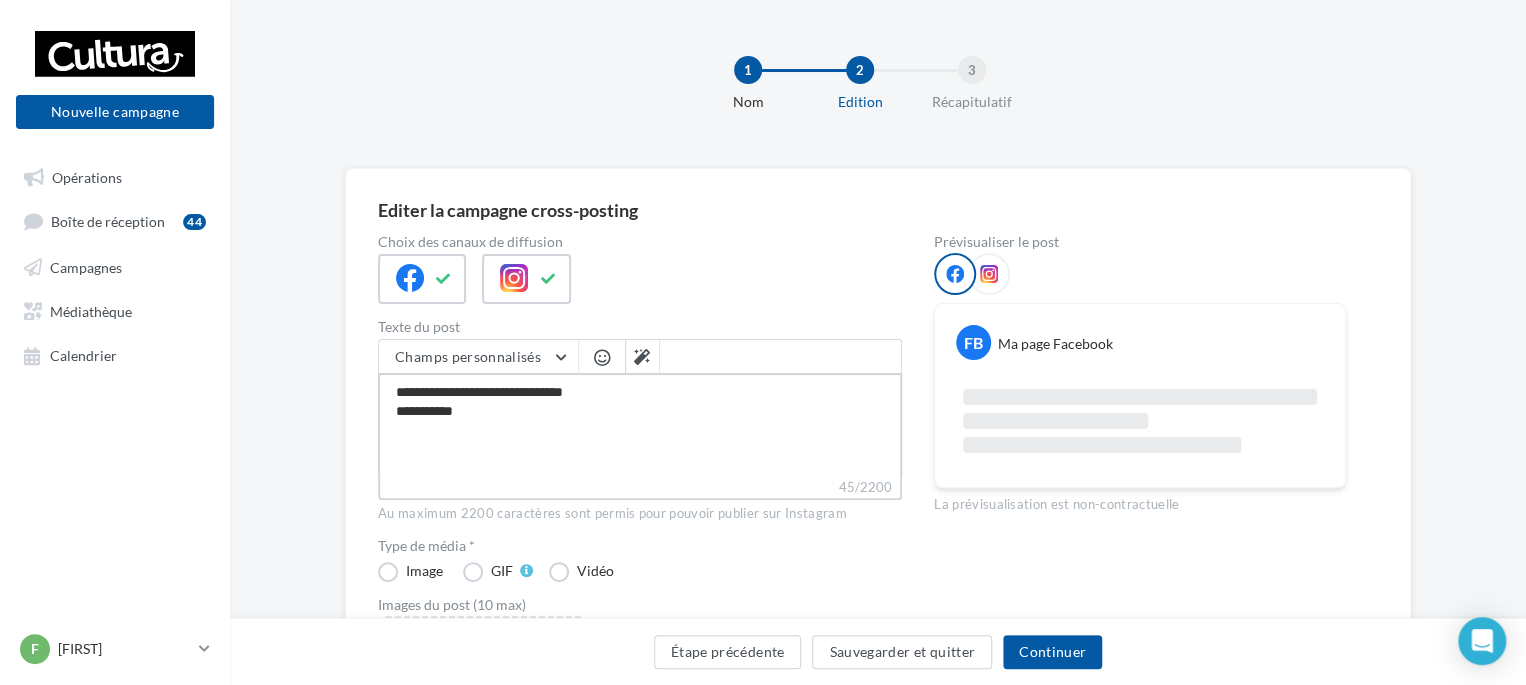 type on "**********" 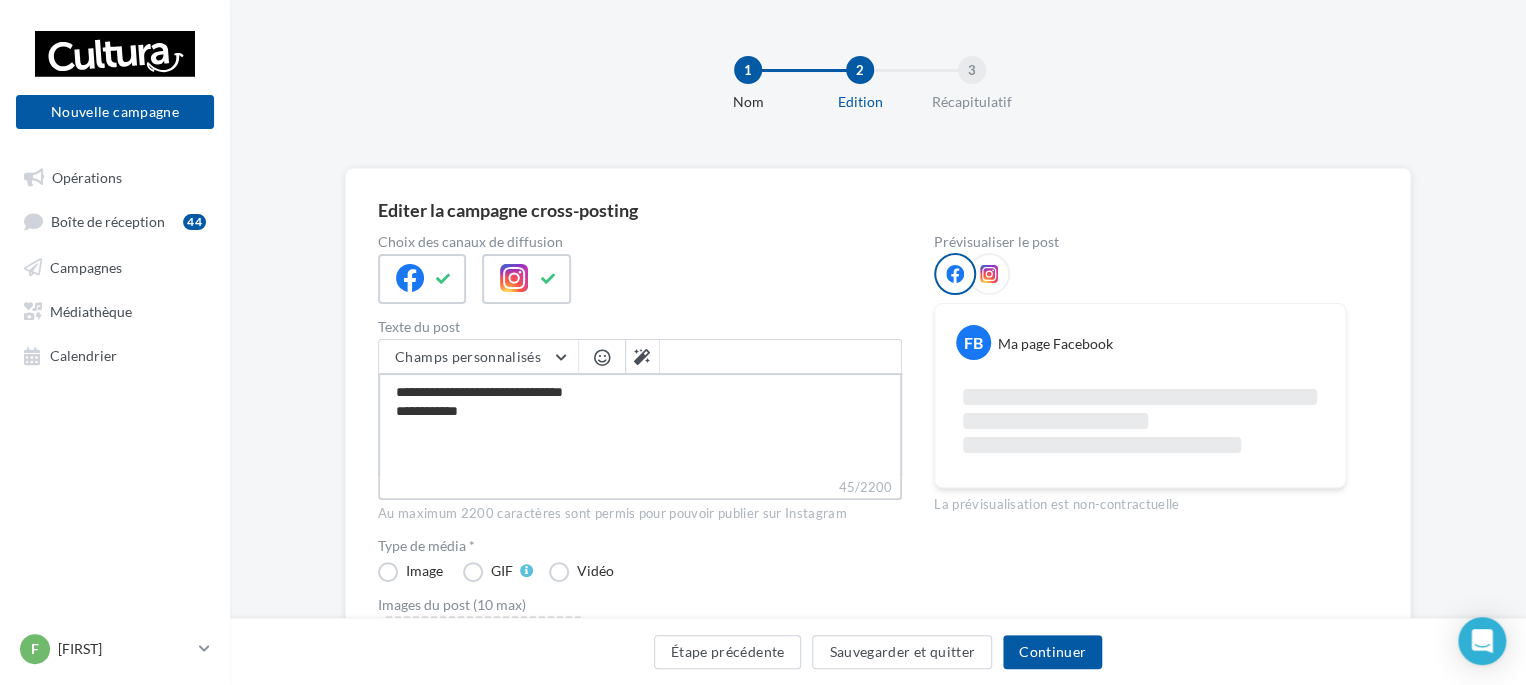 type on "**********" 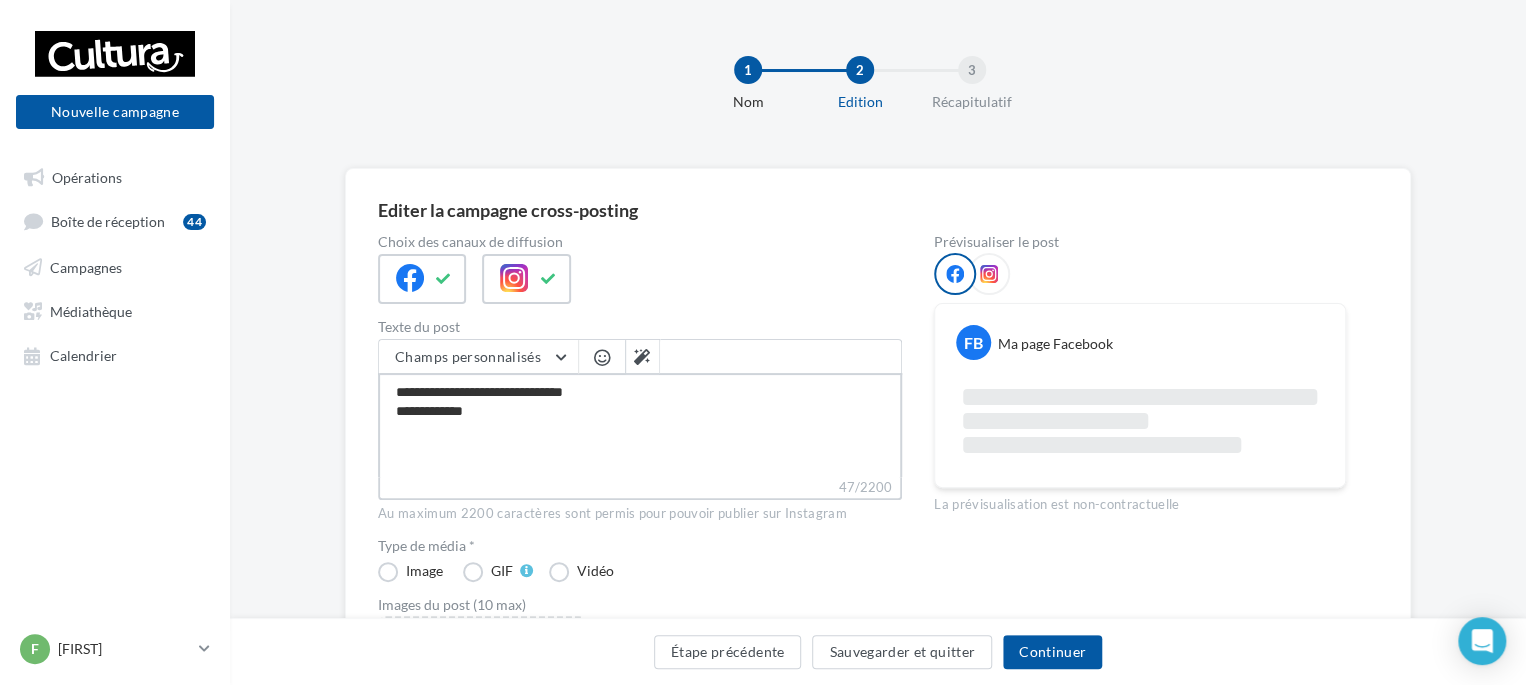 type on "**********" 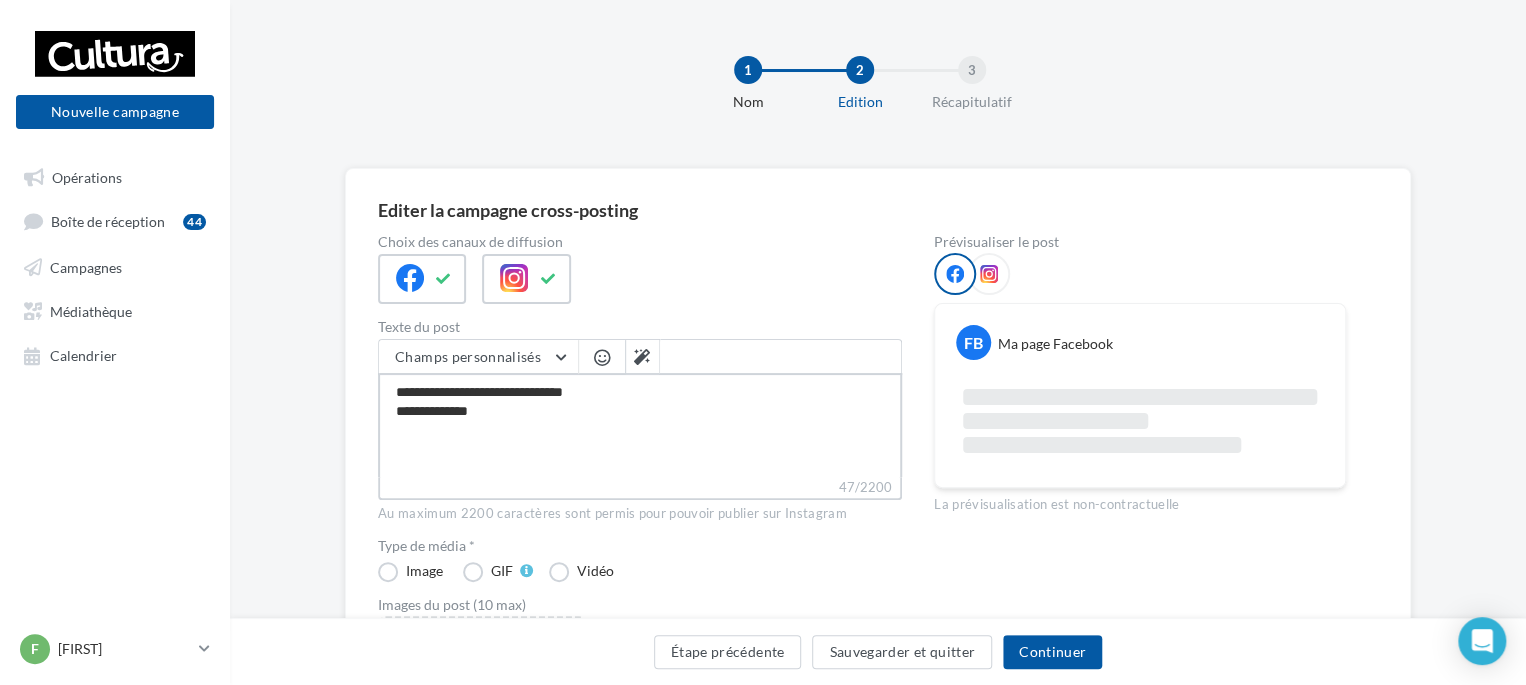 type on "**********" 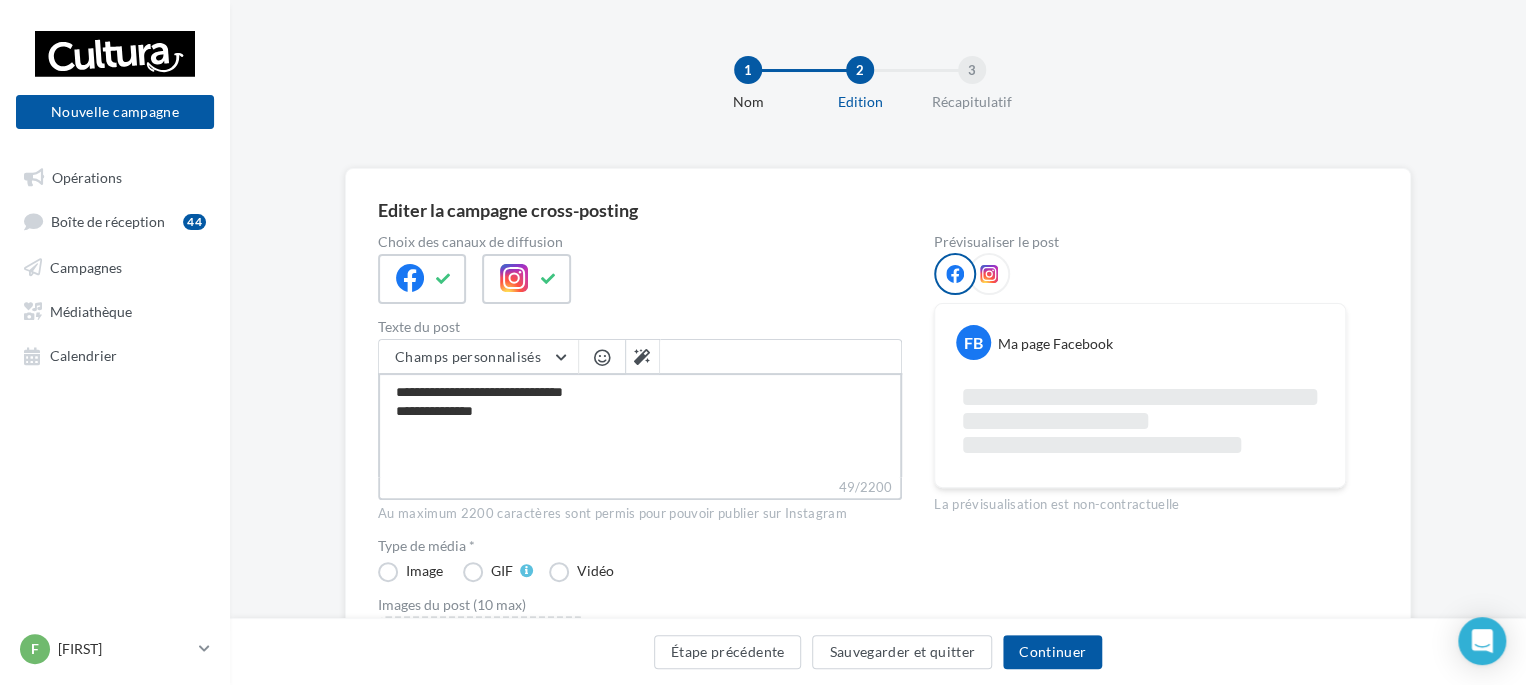 type on "**********" 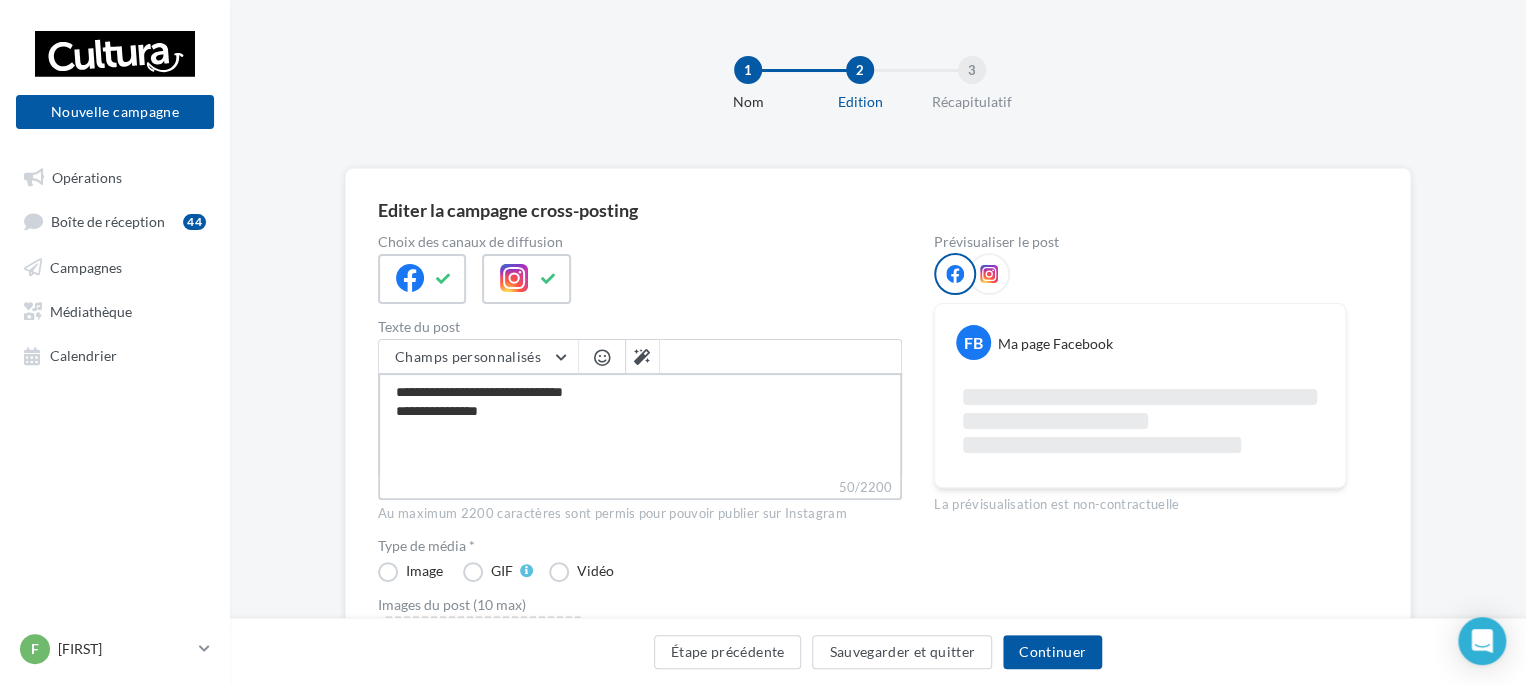 type on "**********" 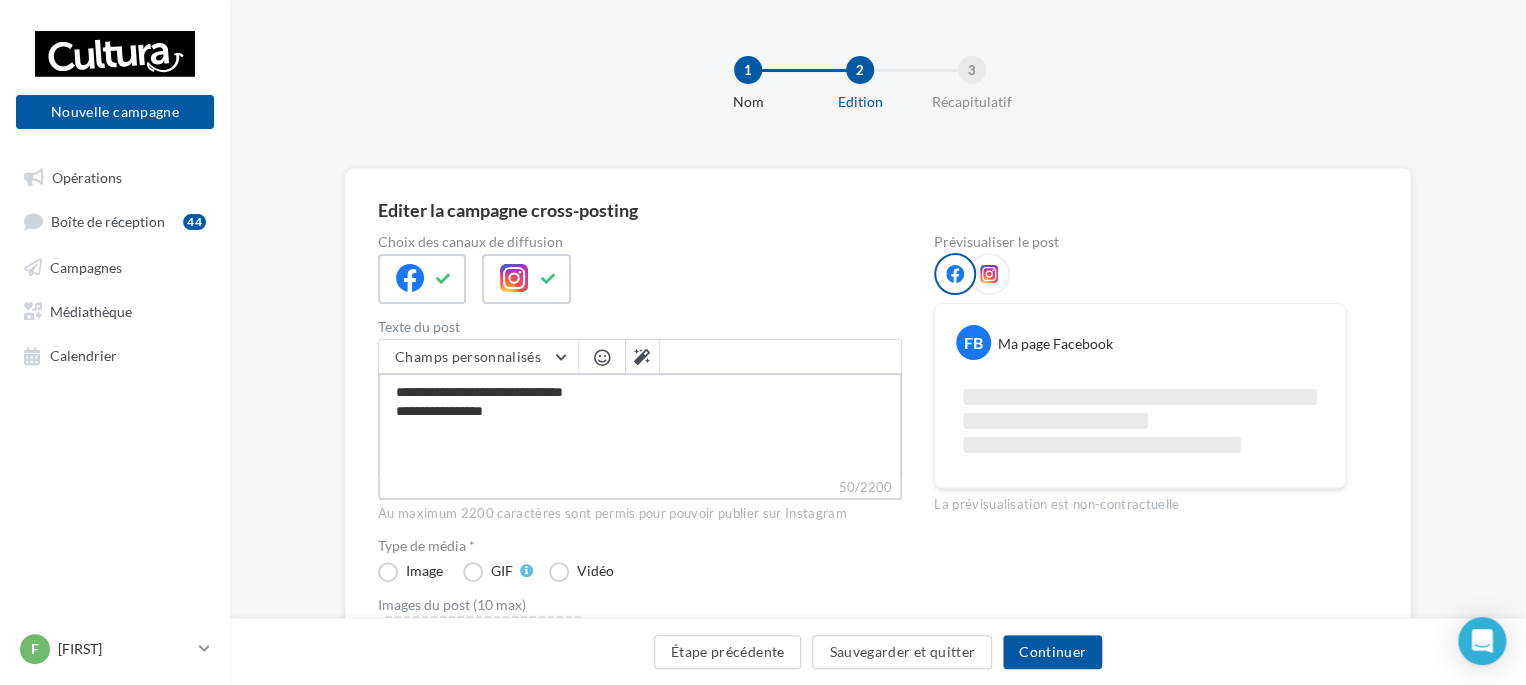 type on "**********" 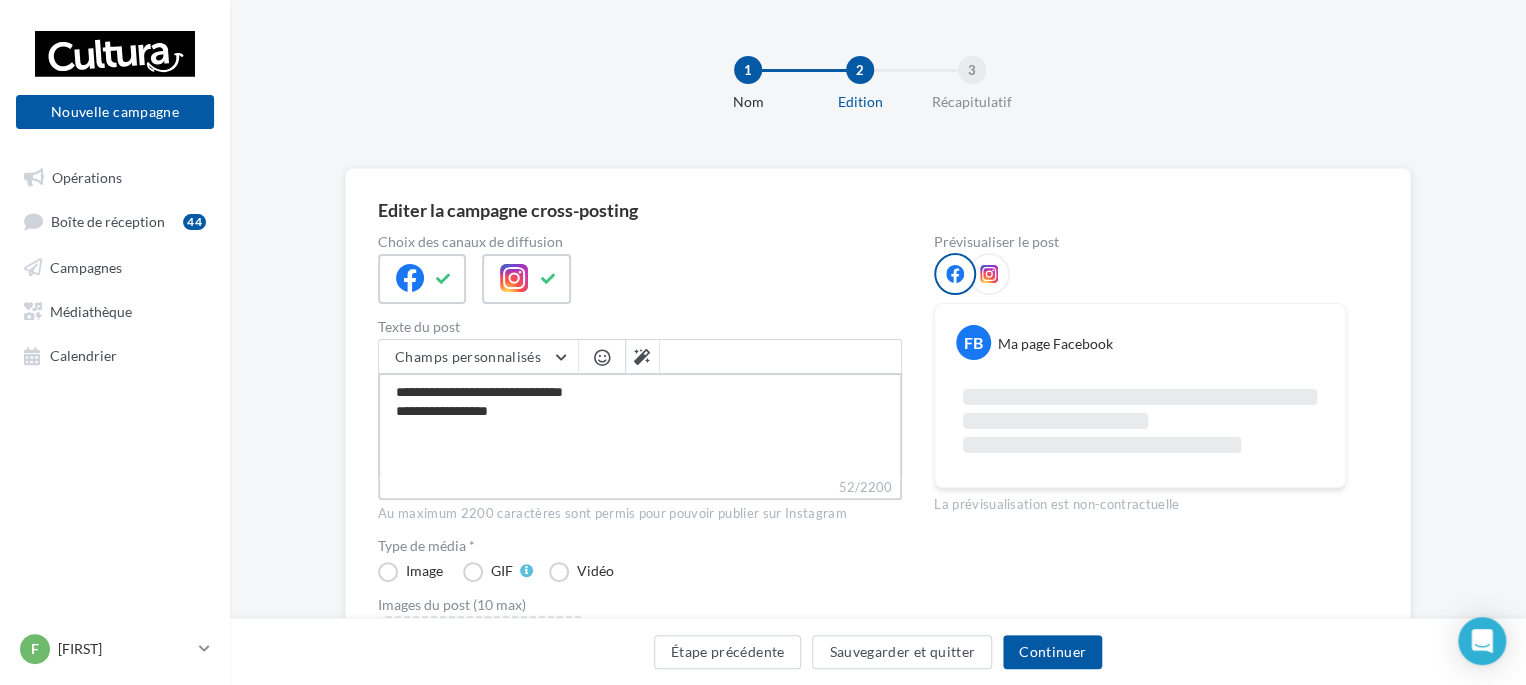 type on "**********" 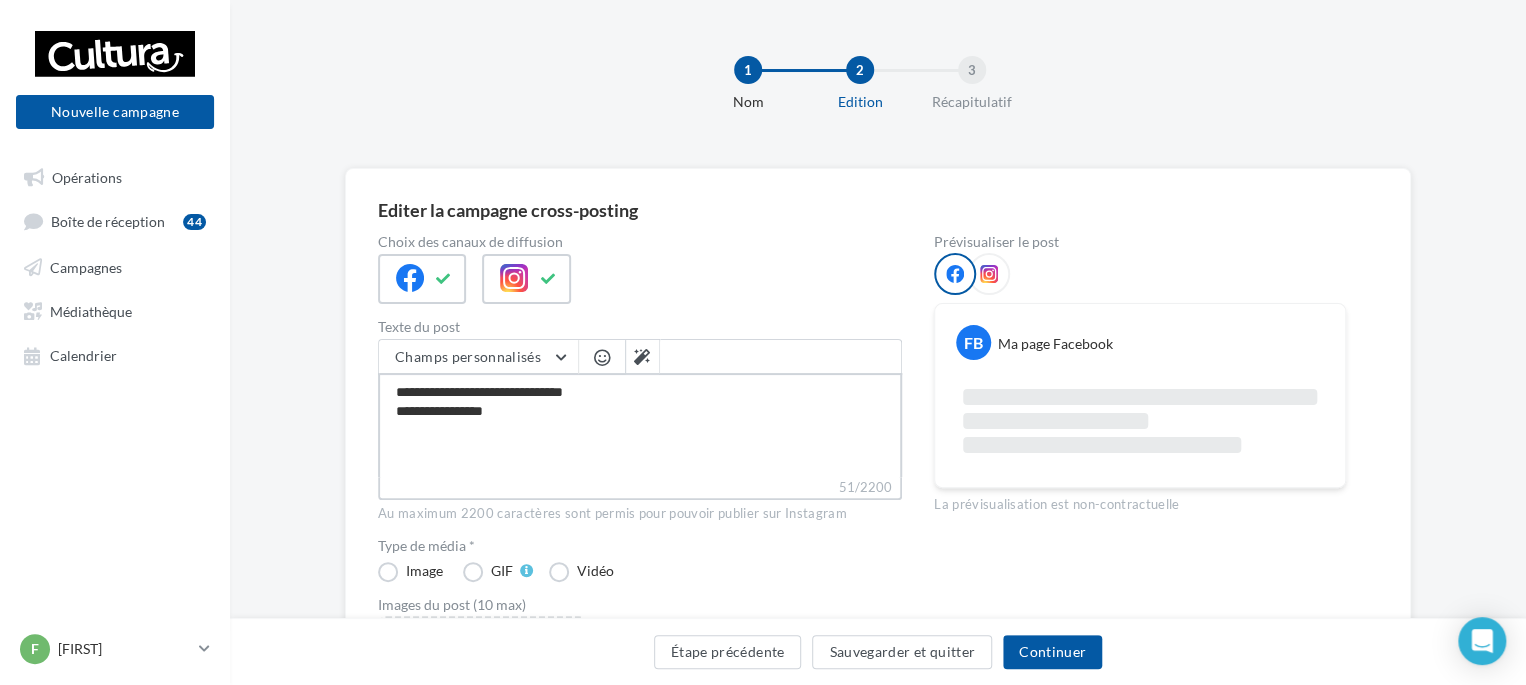 type on "**********" 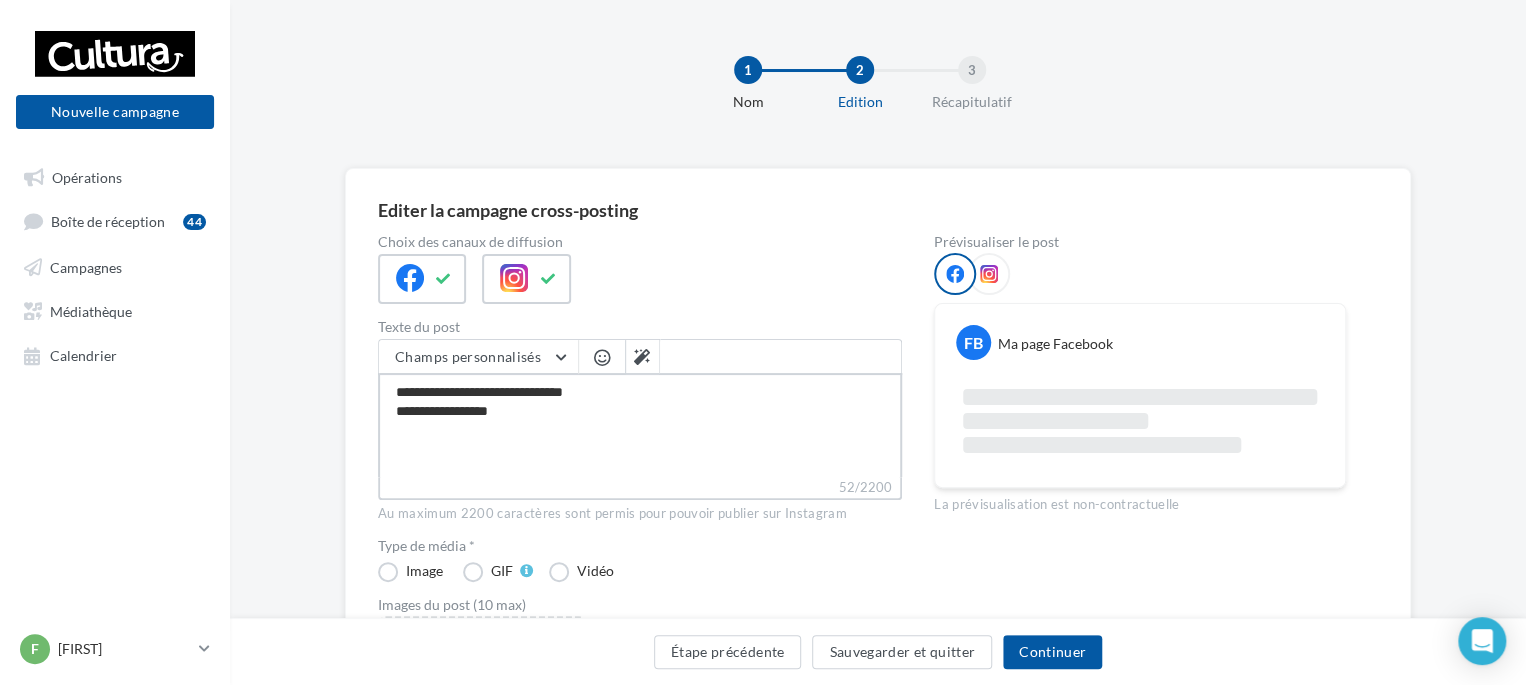 type on "**********" 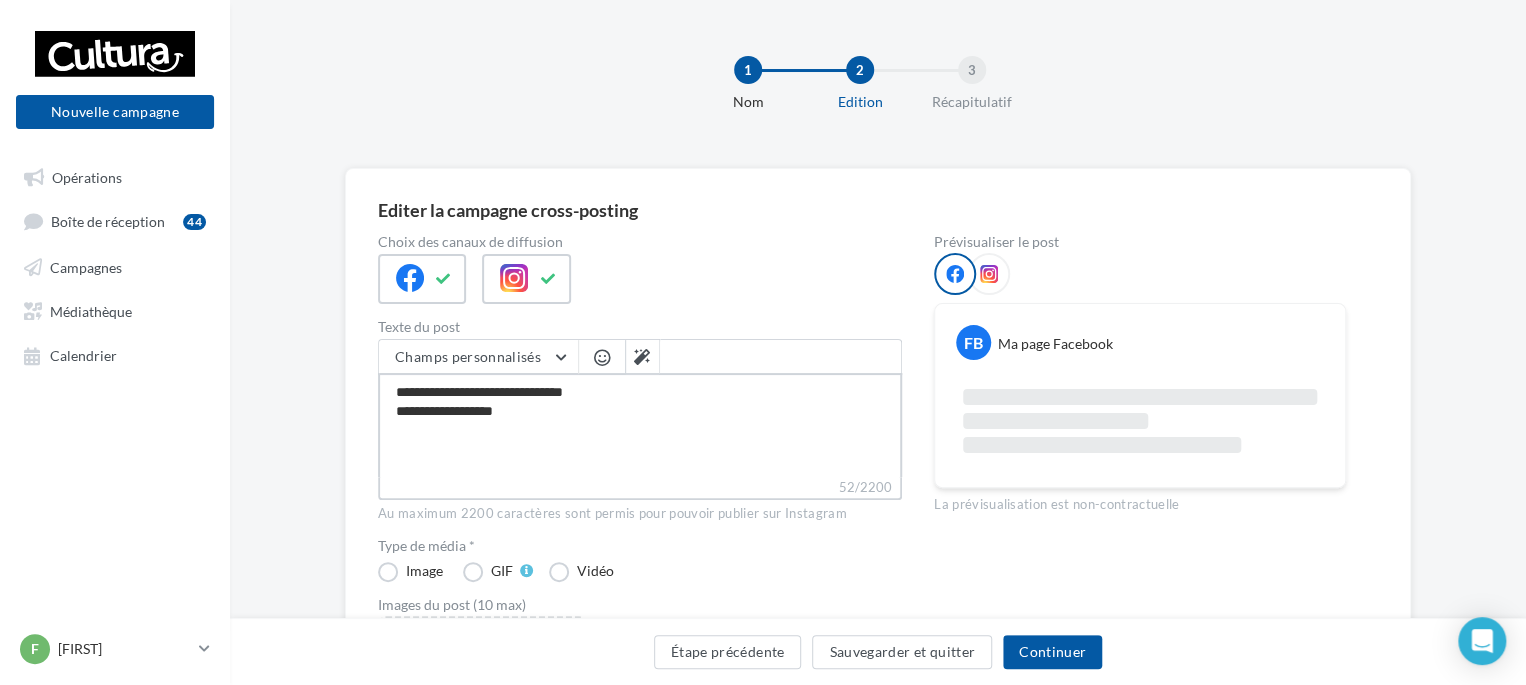 type on "**********" 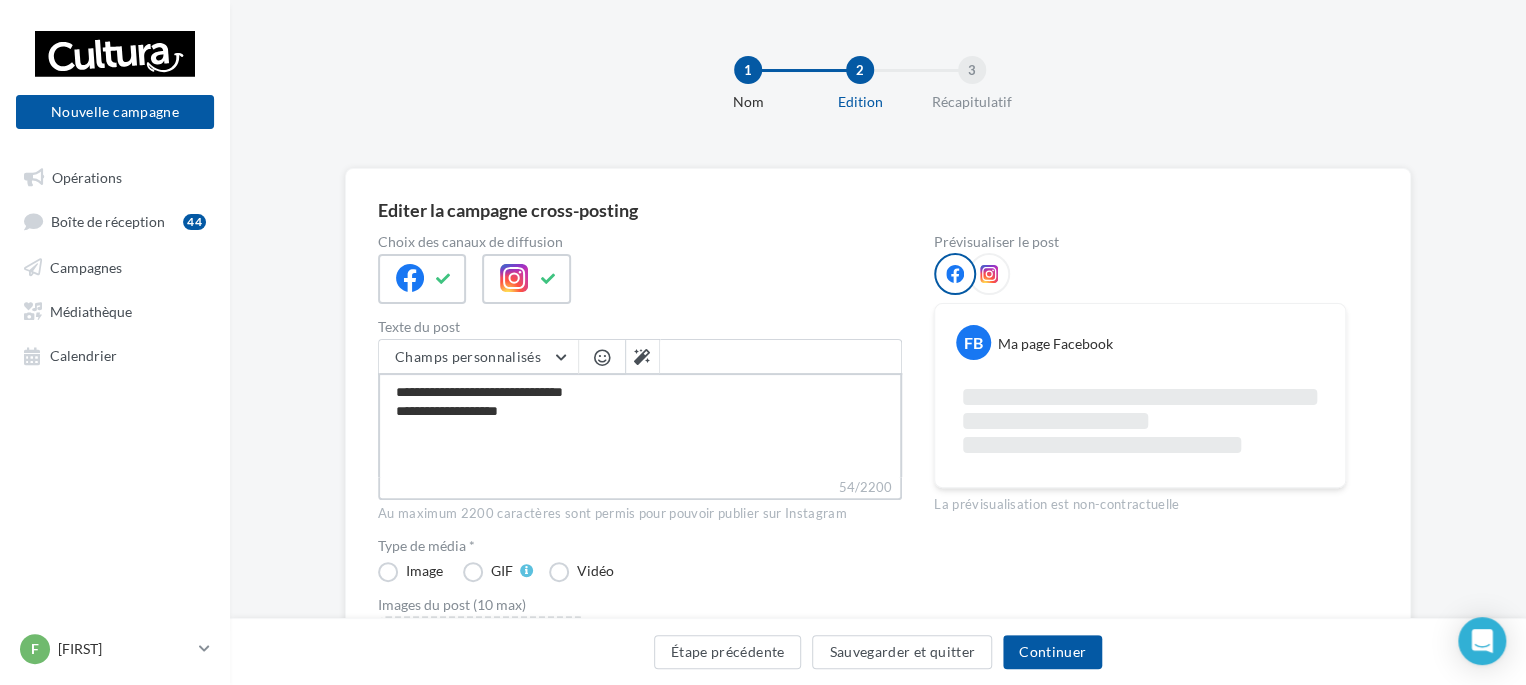 type on "**********" 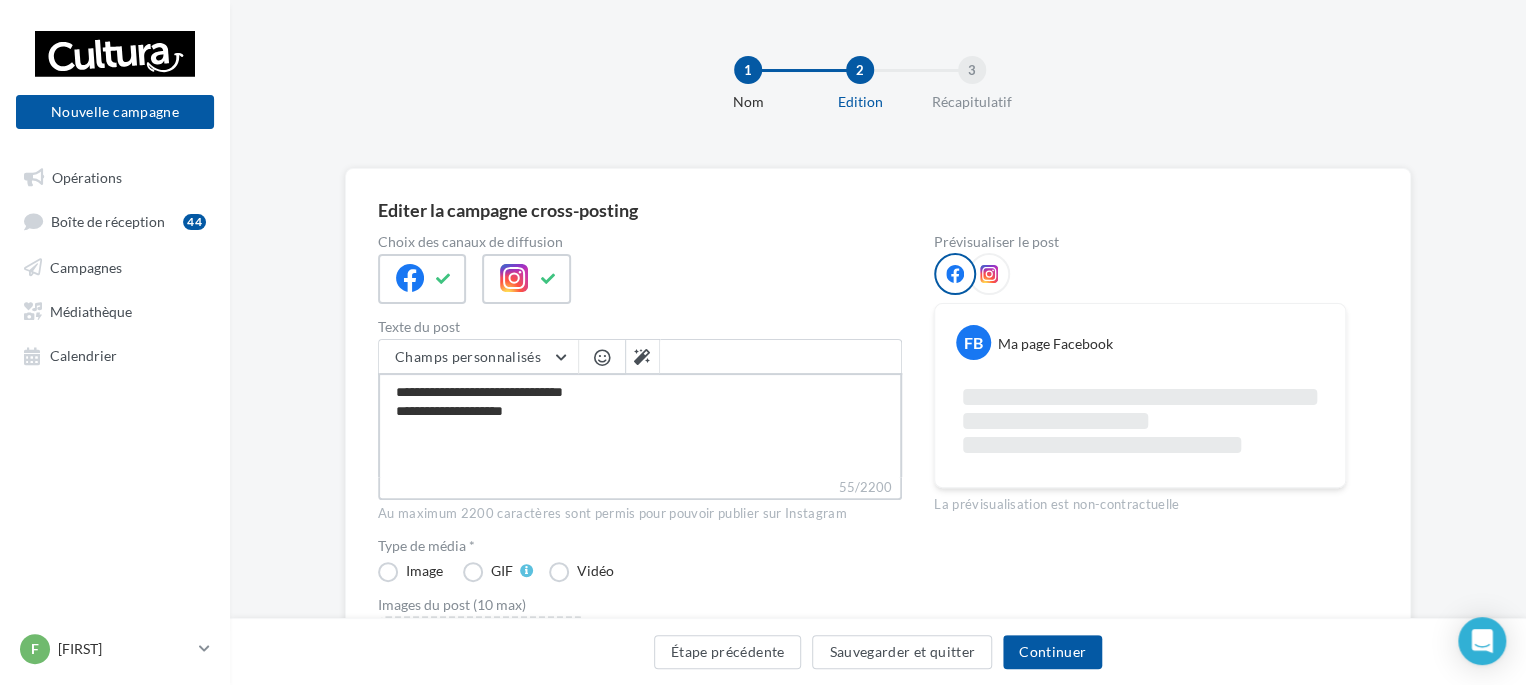 type on "**********" 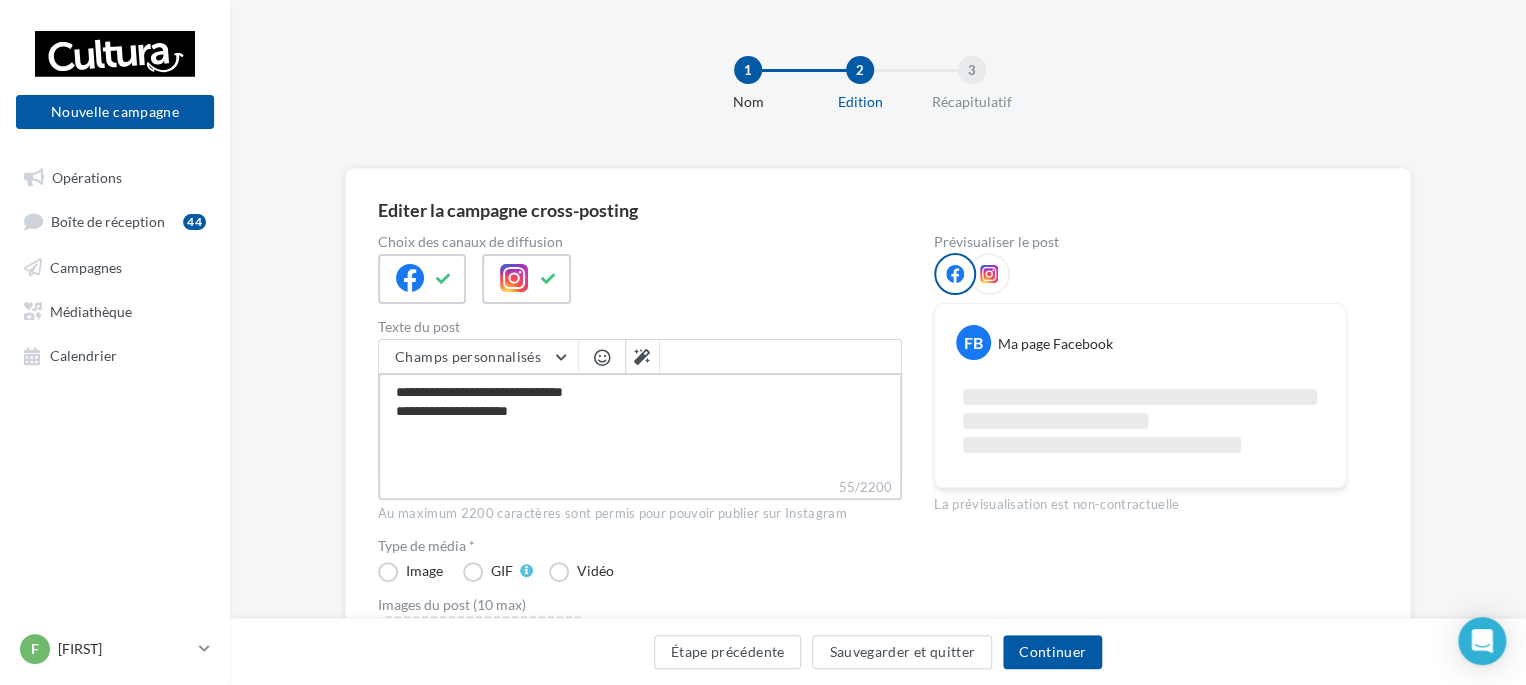 type on "**********" 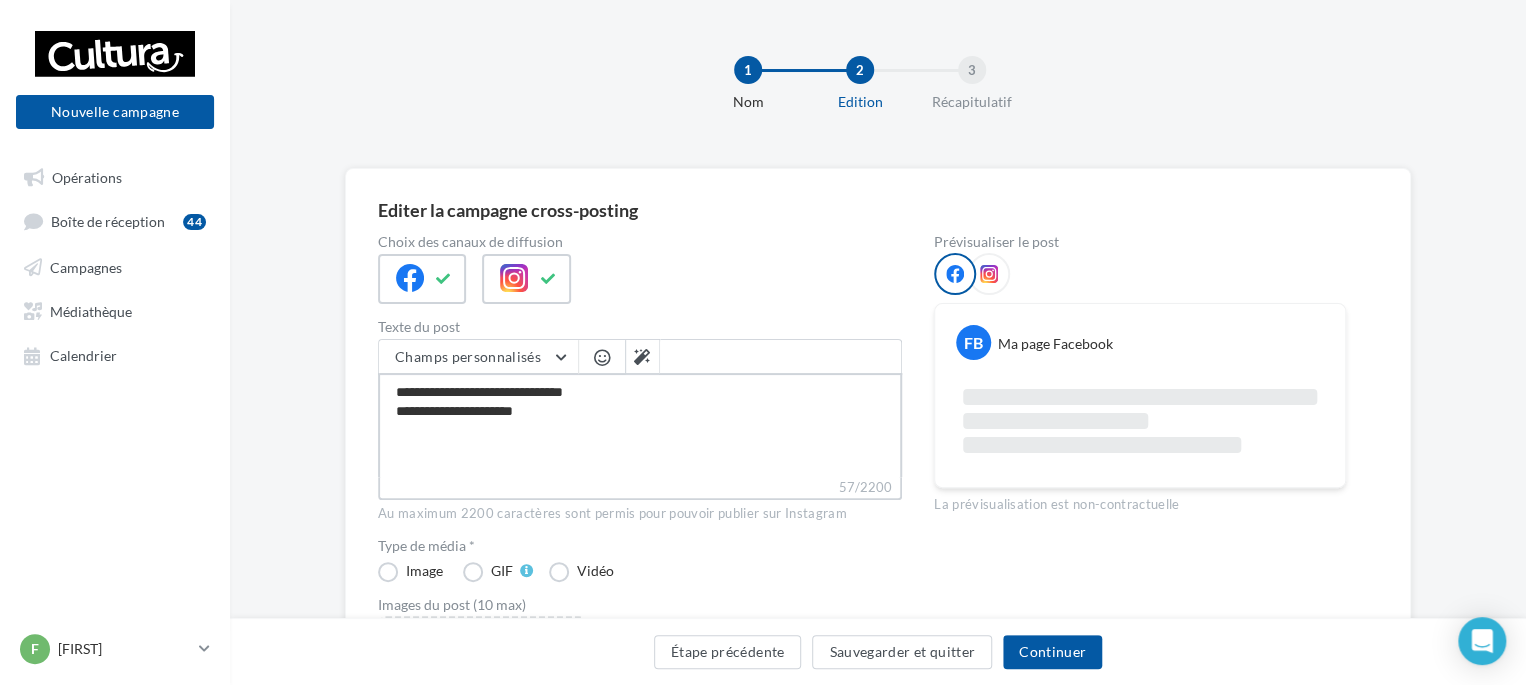 type on "**********" 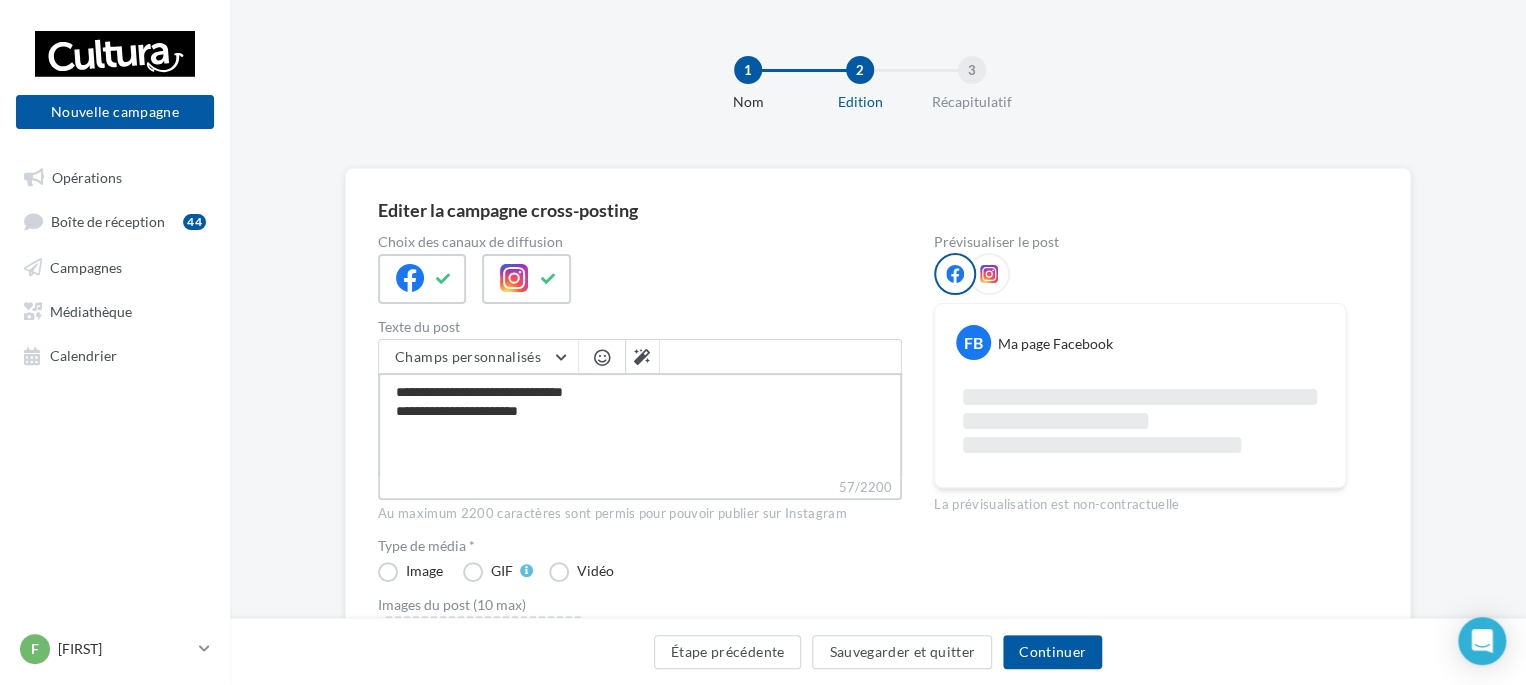 type on "**********" 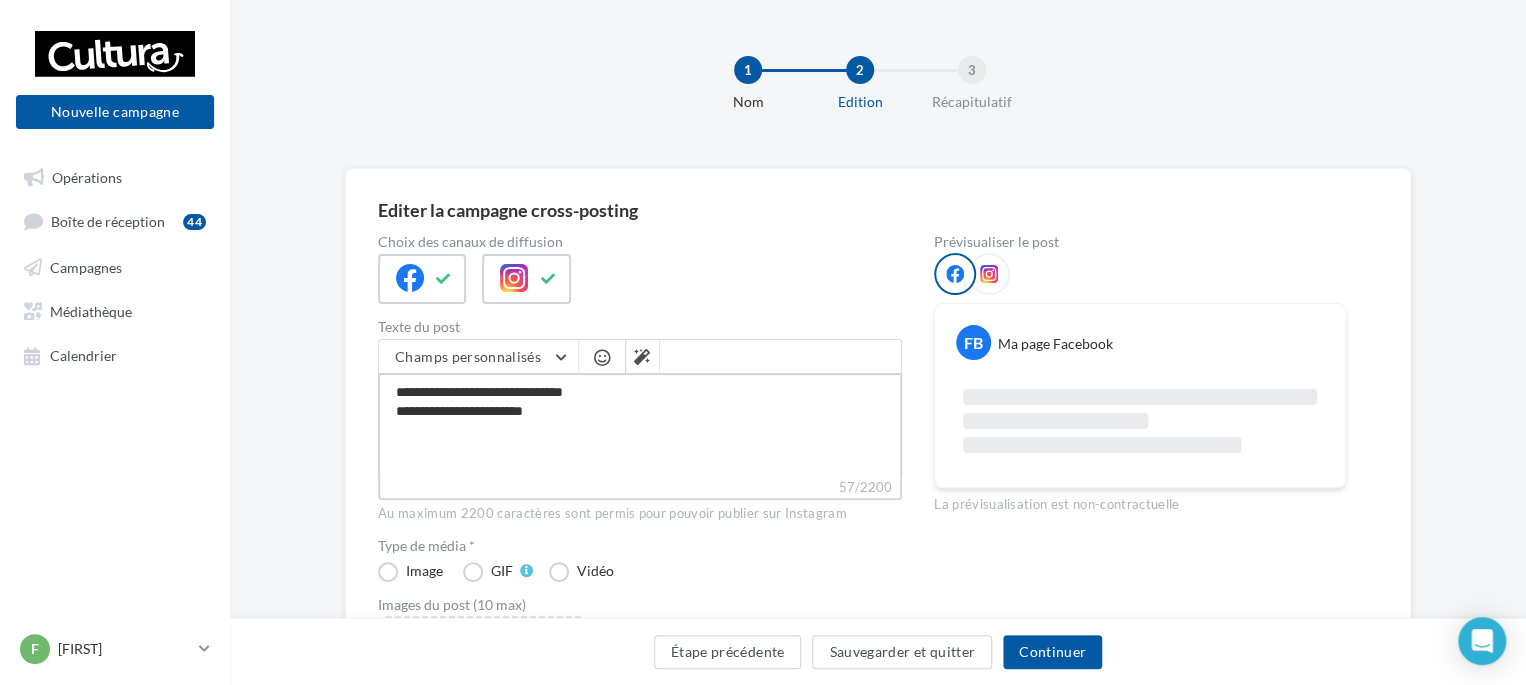 type on "**********" 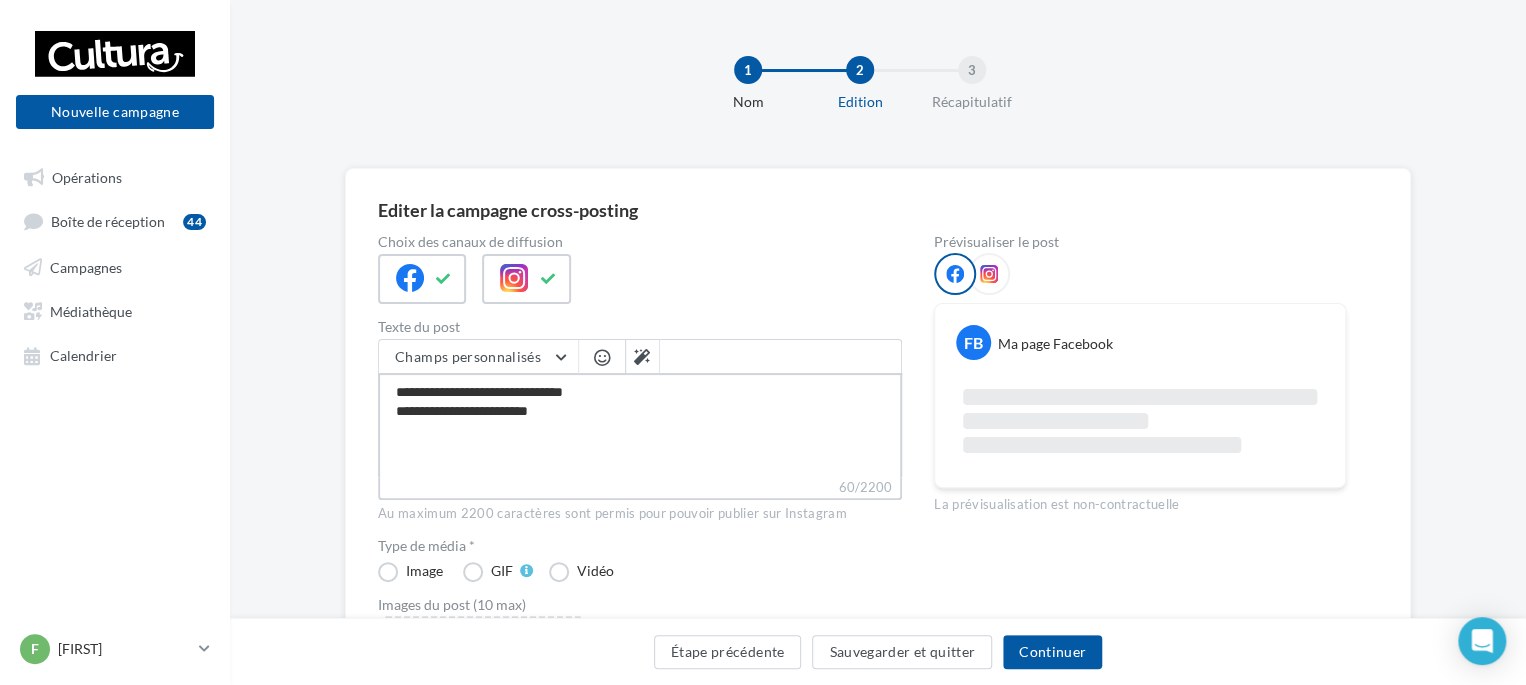 type on "**********" 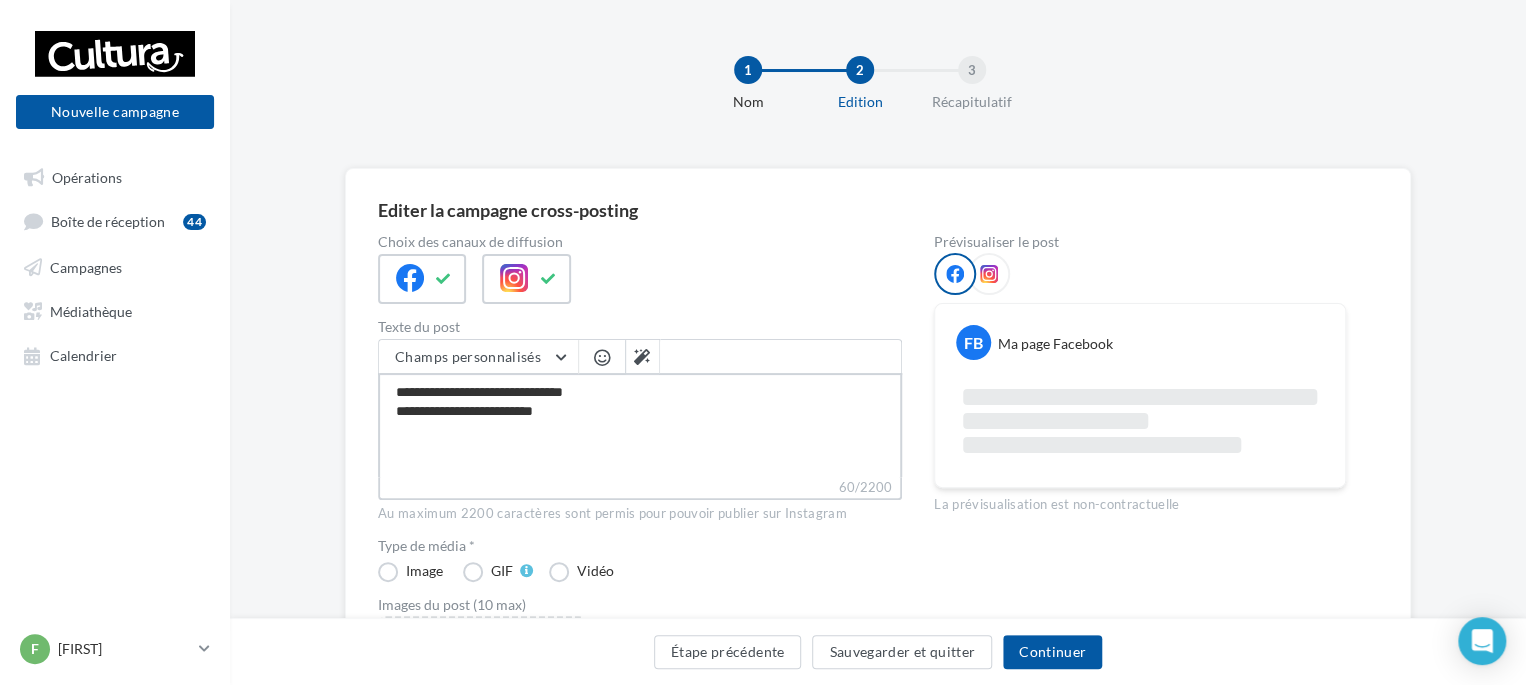 type on "**********" 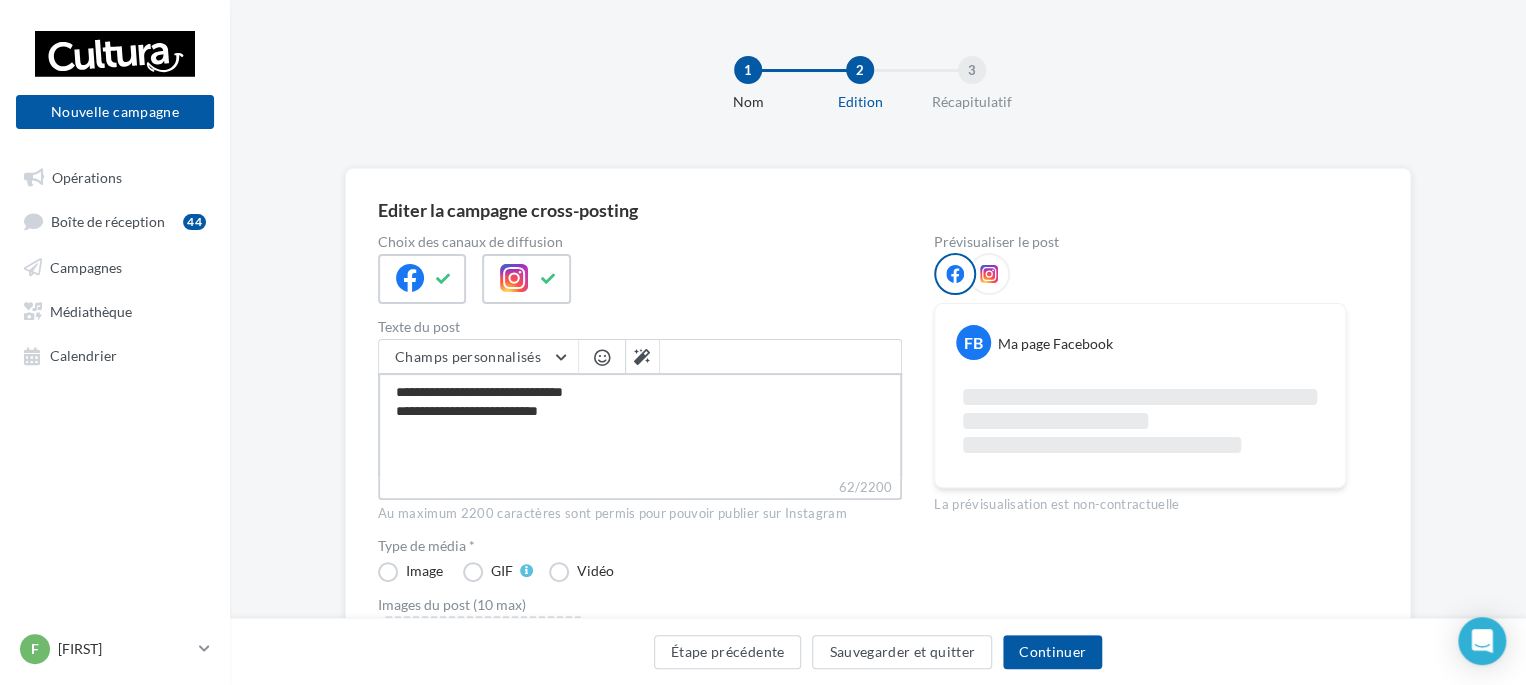 type on "**********" 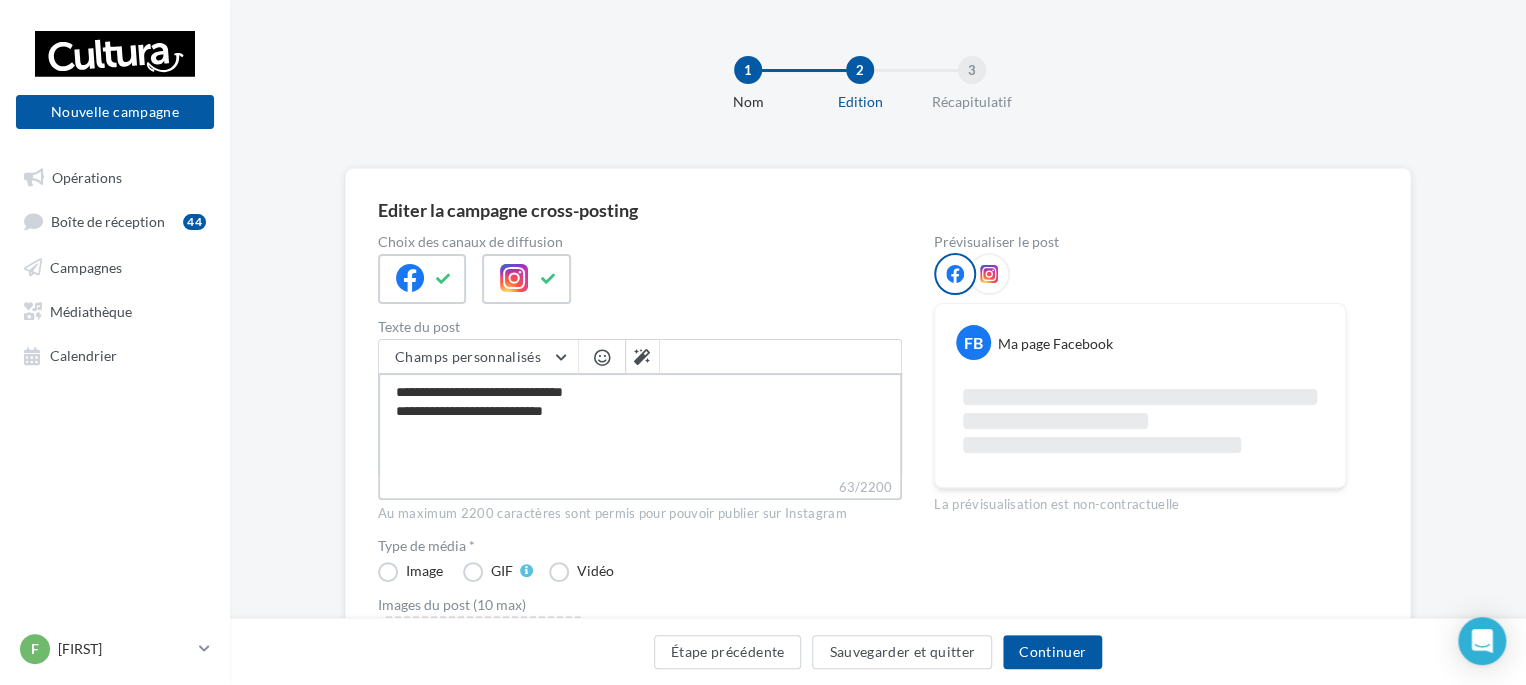 type on "**********" 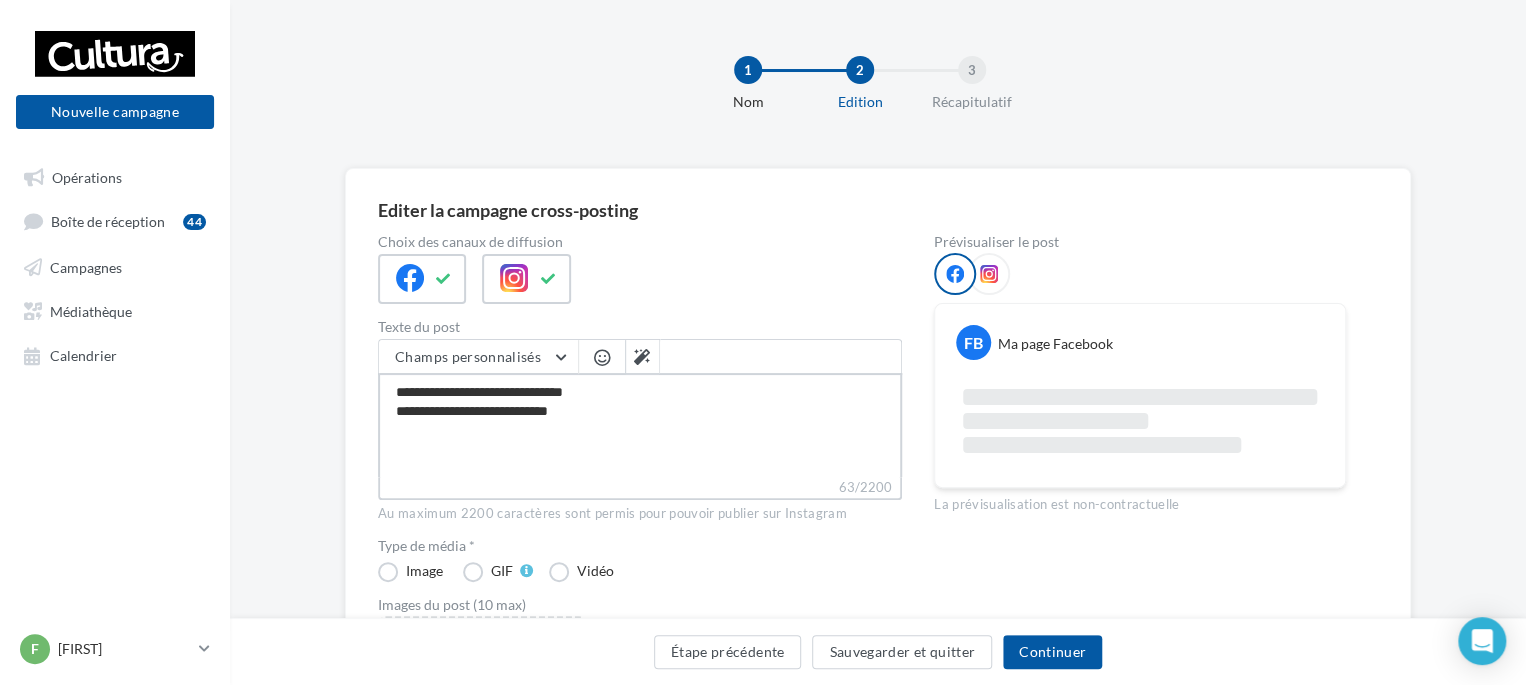 type on "**********" 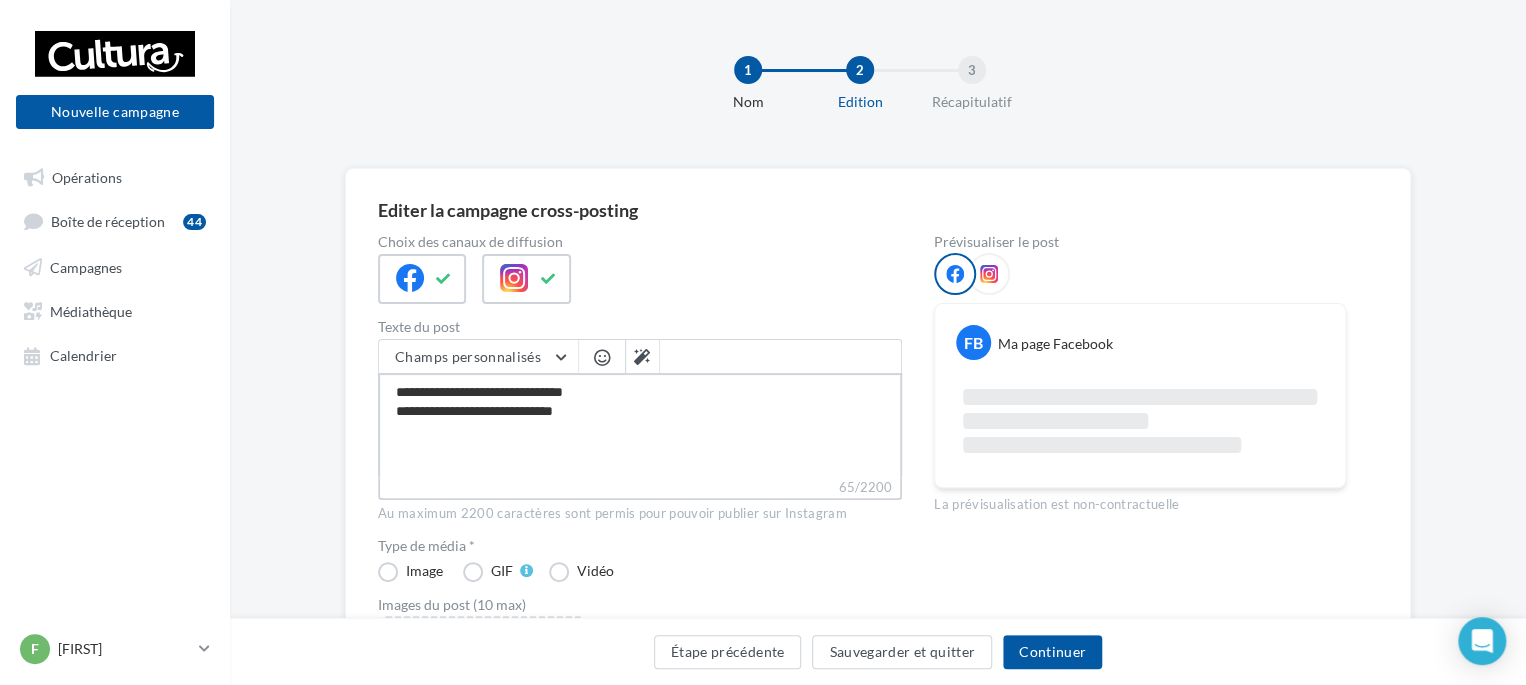 type on "**********" 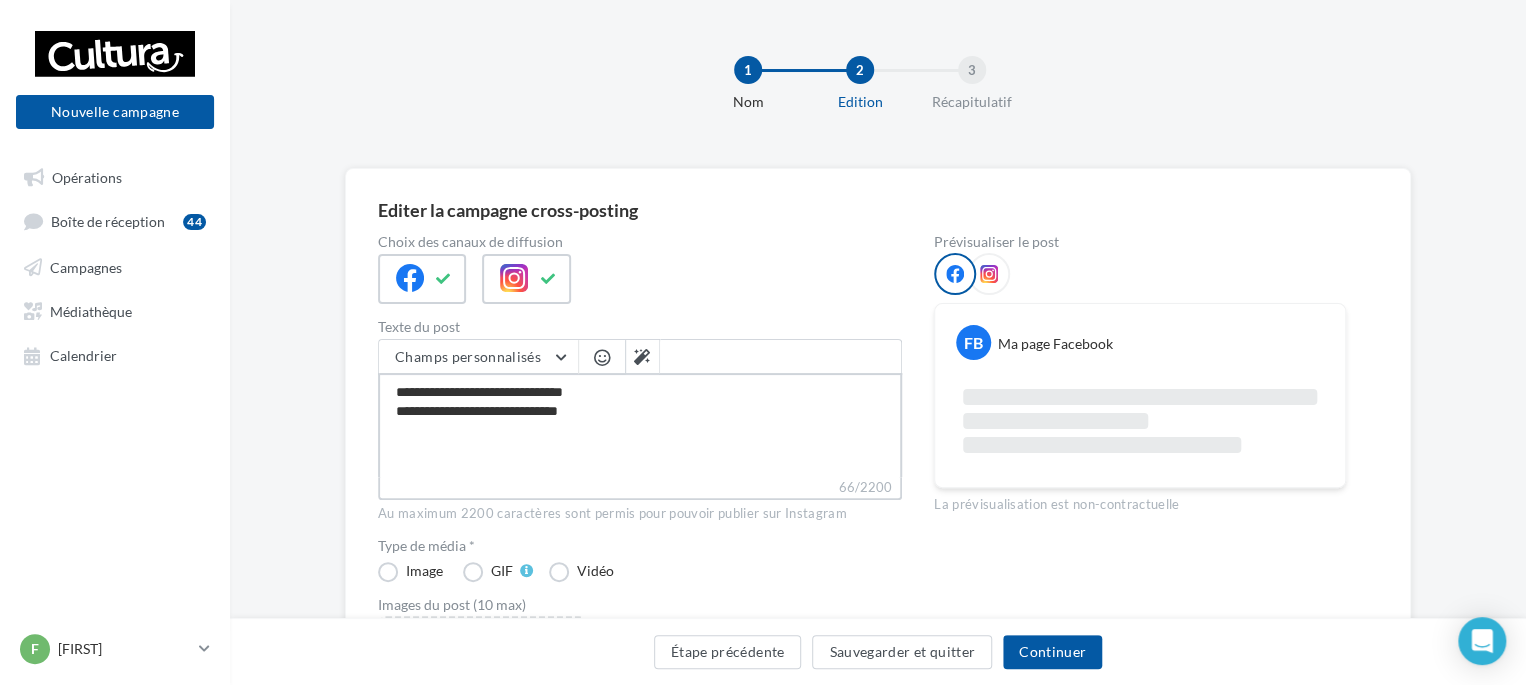 type on "**********" 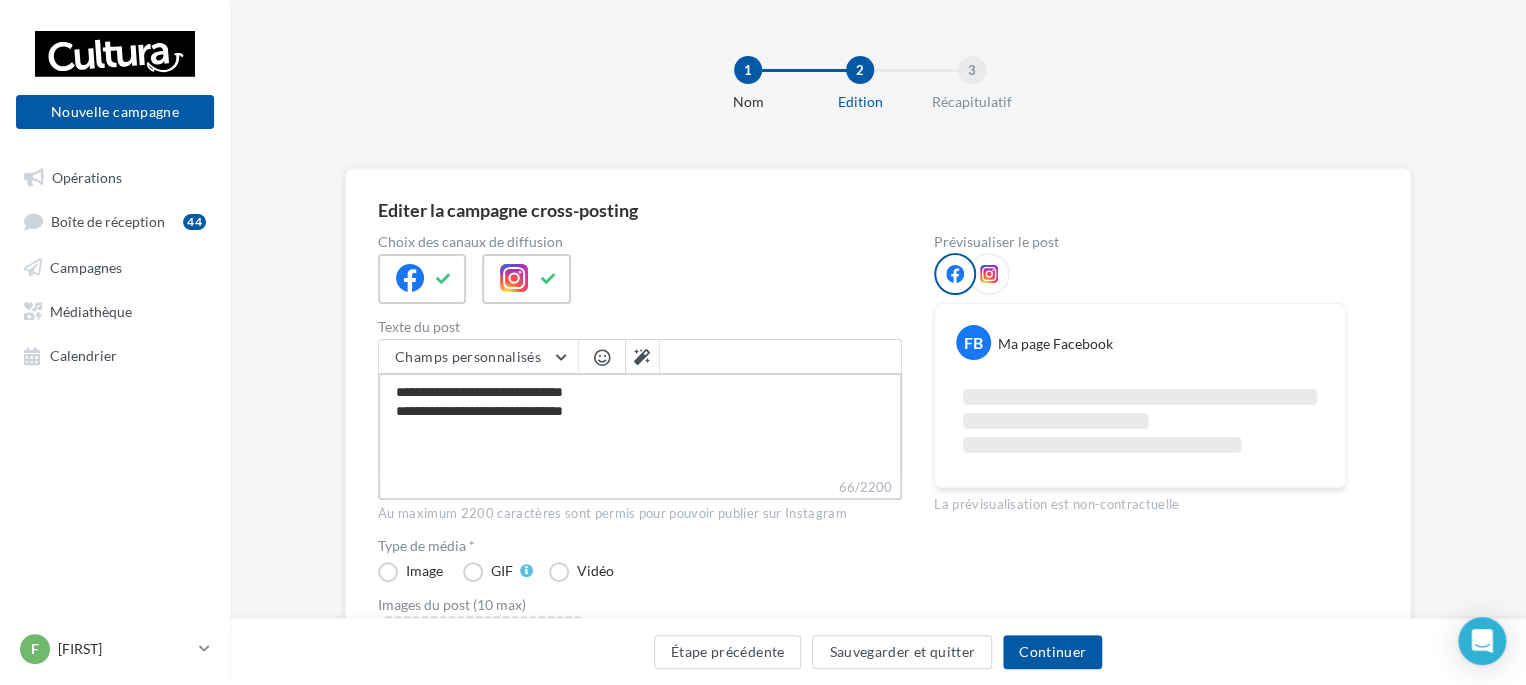 type on "**********" 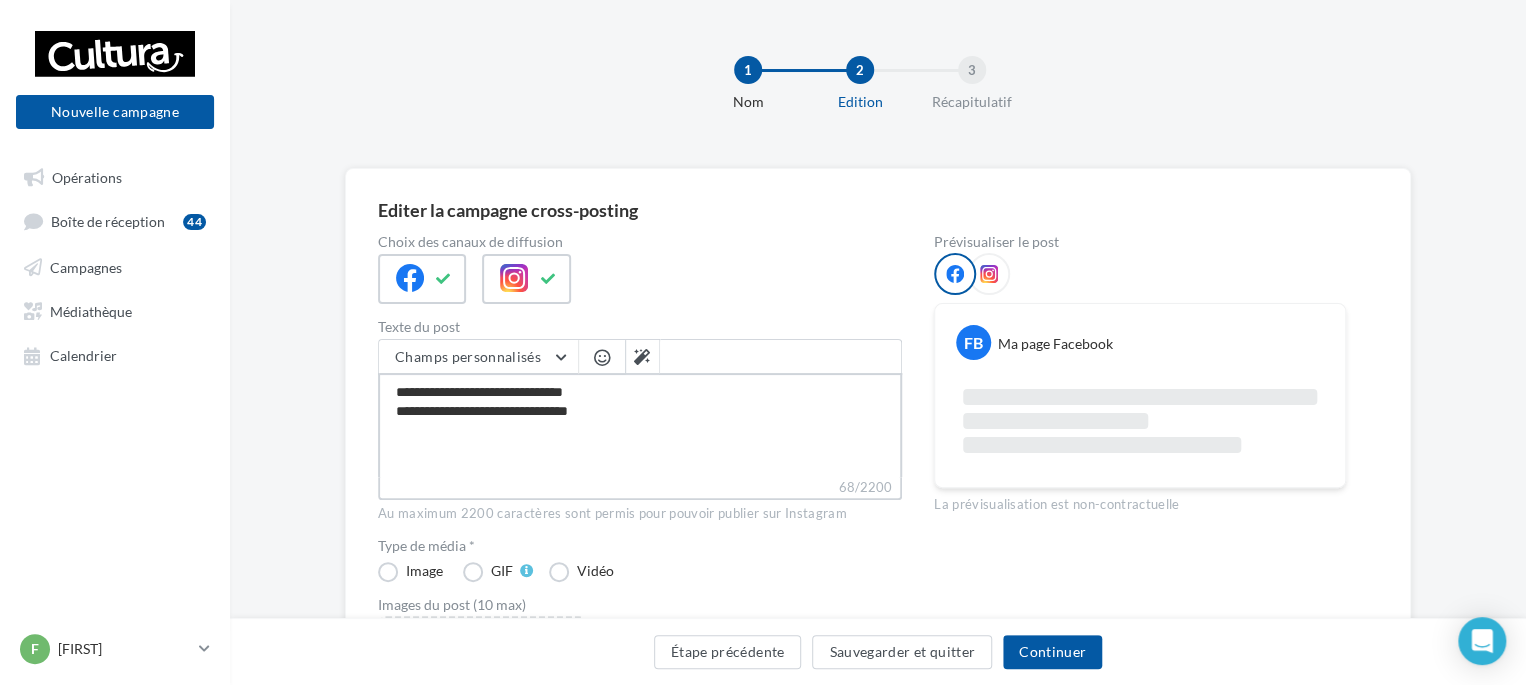 type on "**********" 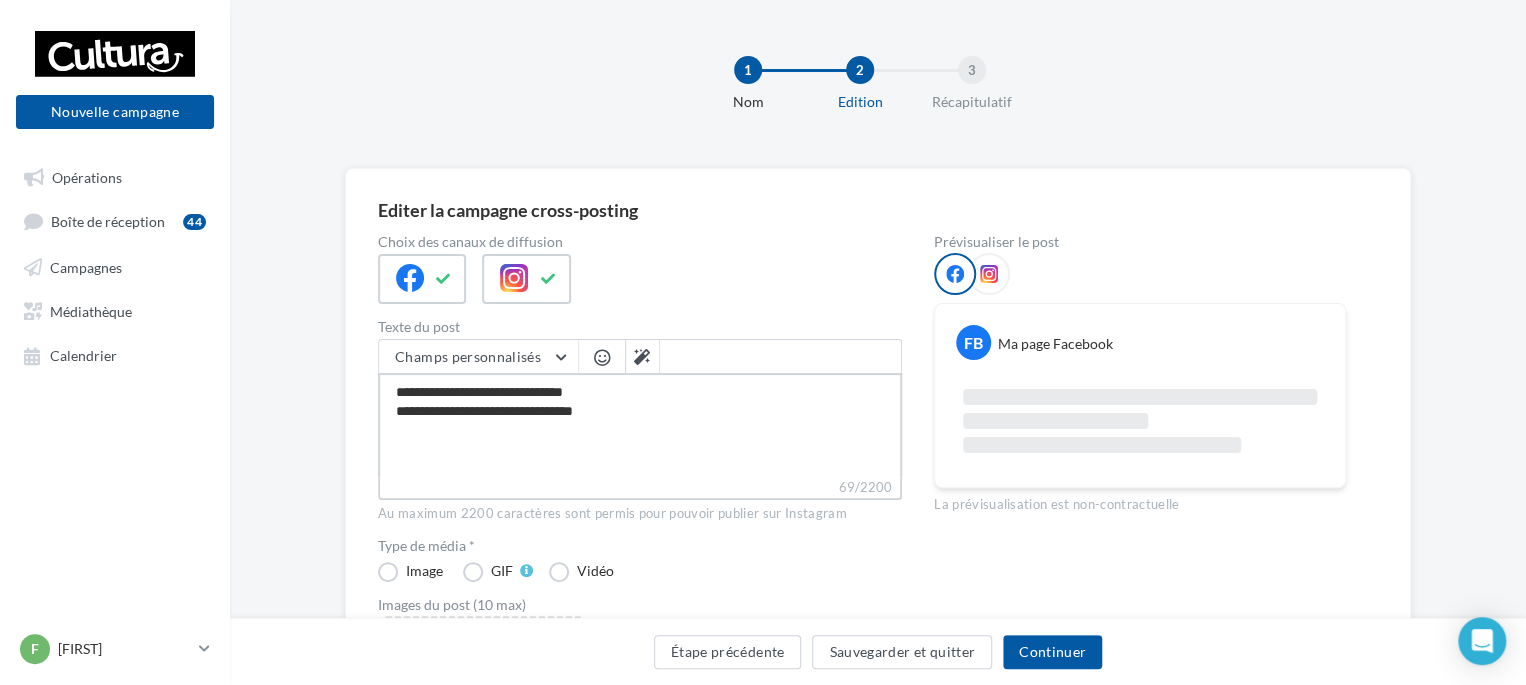 type on "**********" 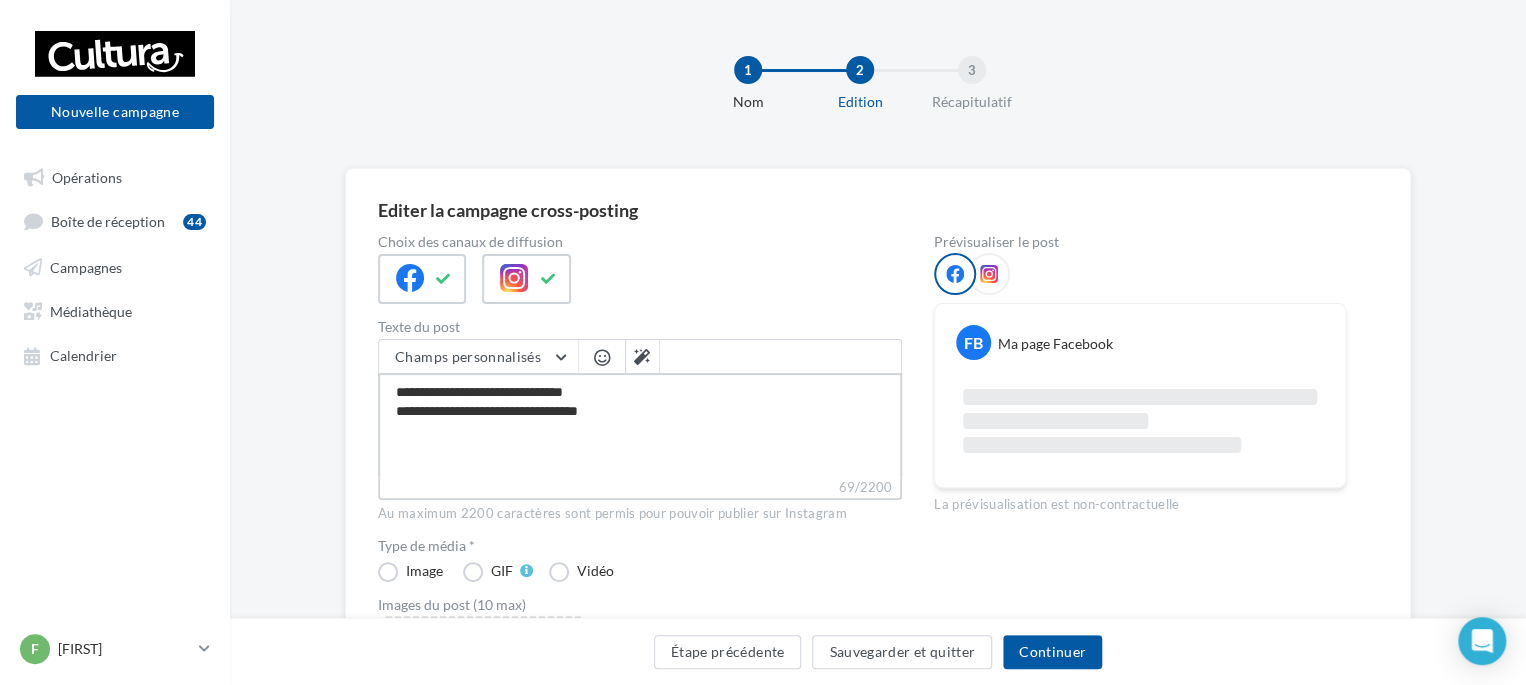 type on "**********" 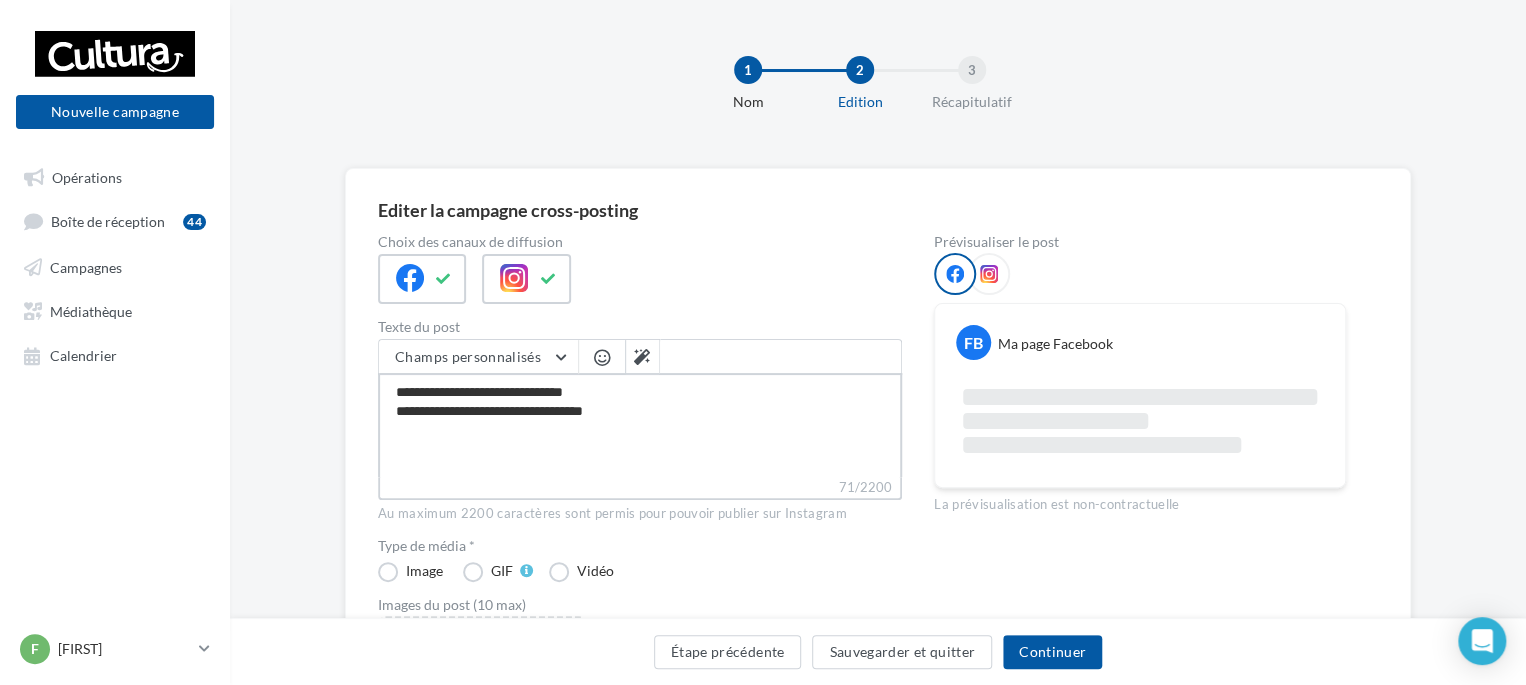 type on "**********" 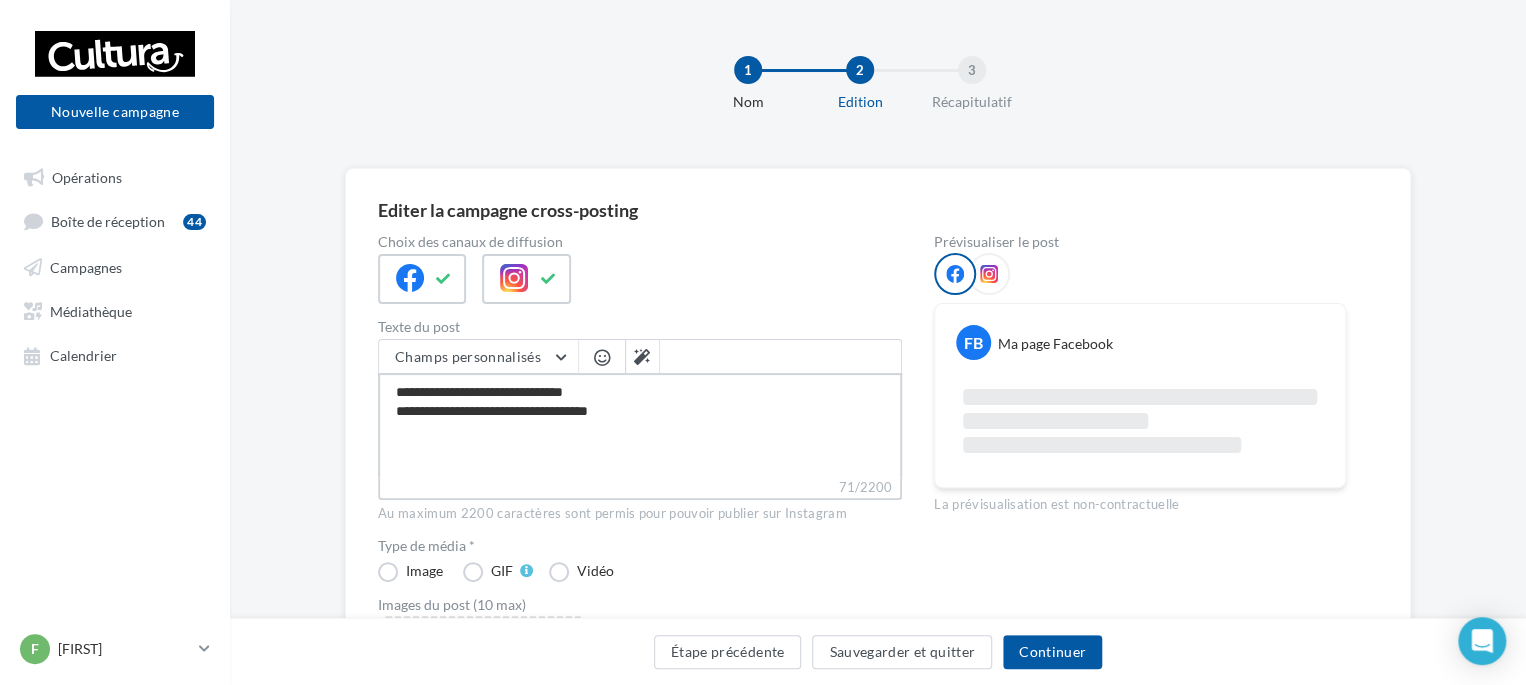 type on "**********" 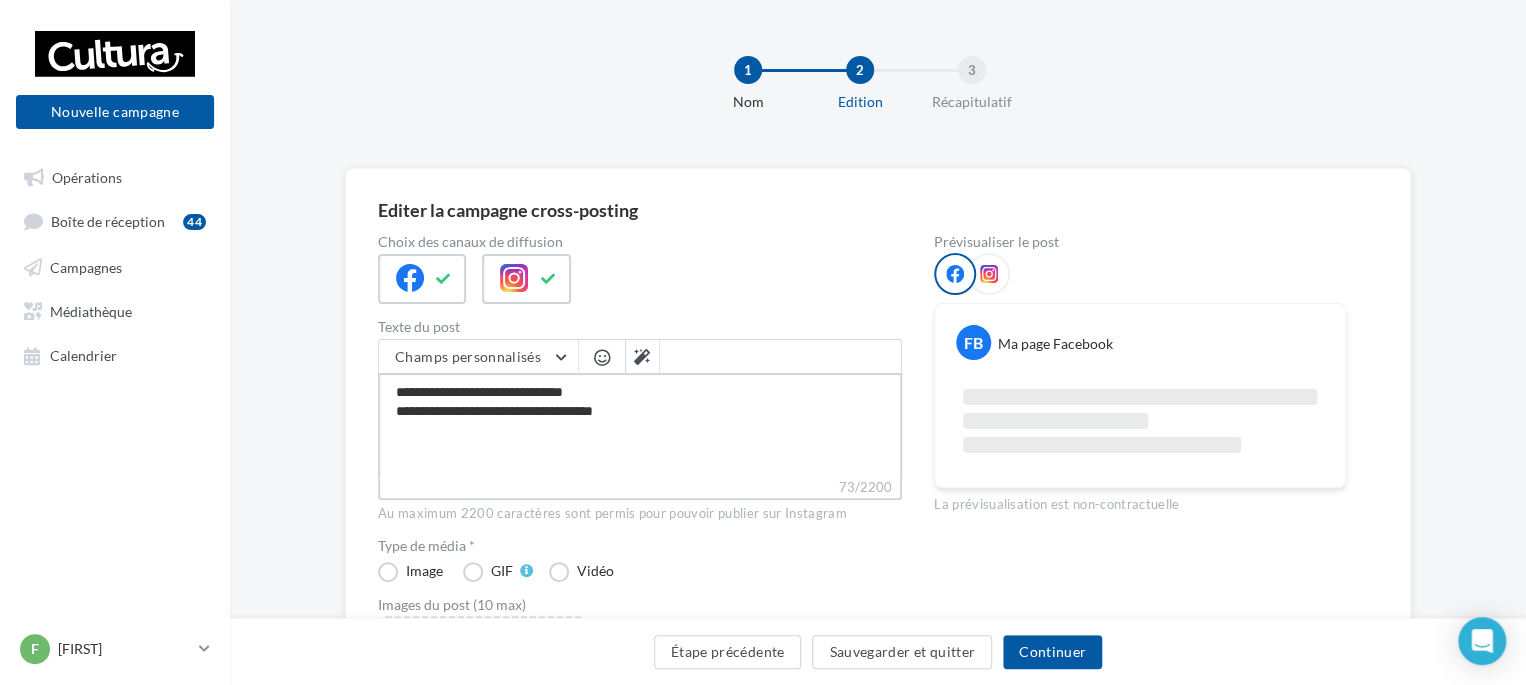 type on "**********" 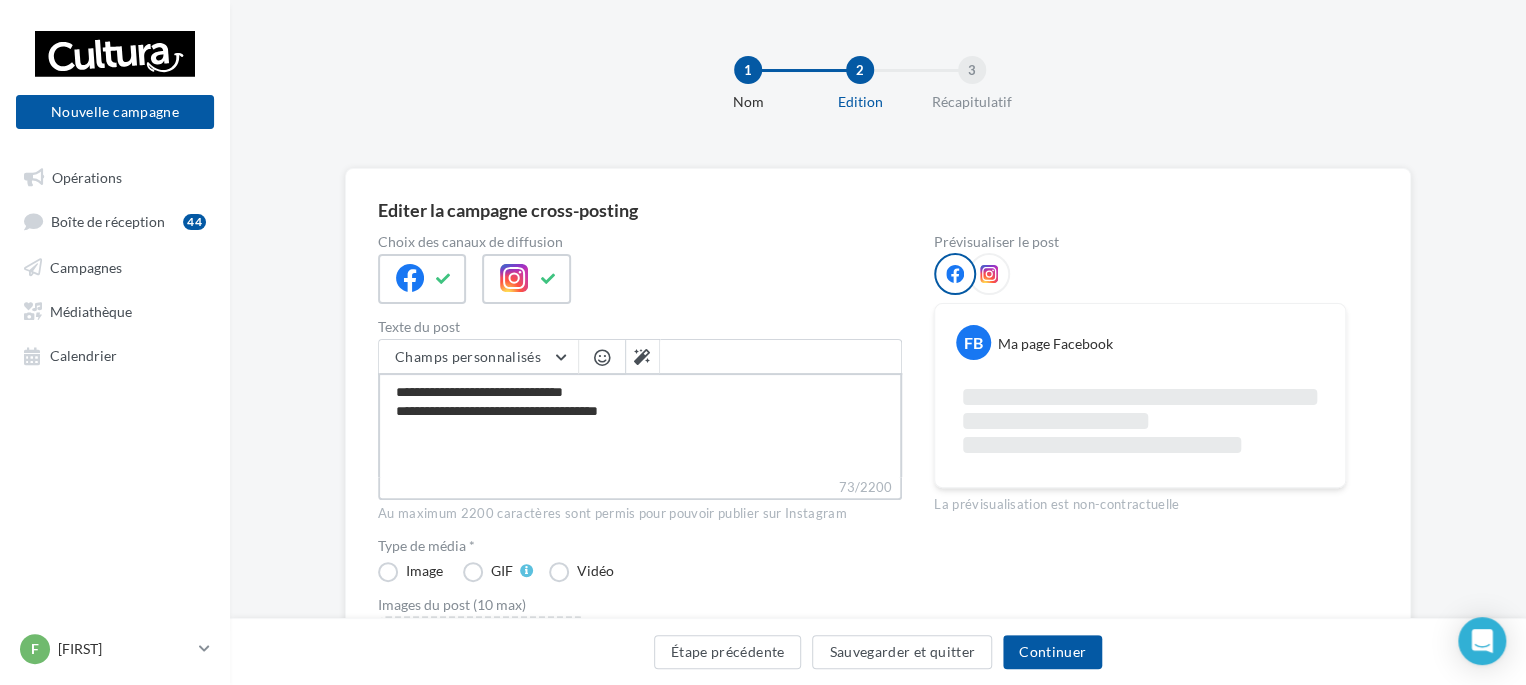 type on "**********" 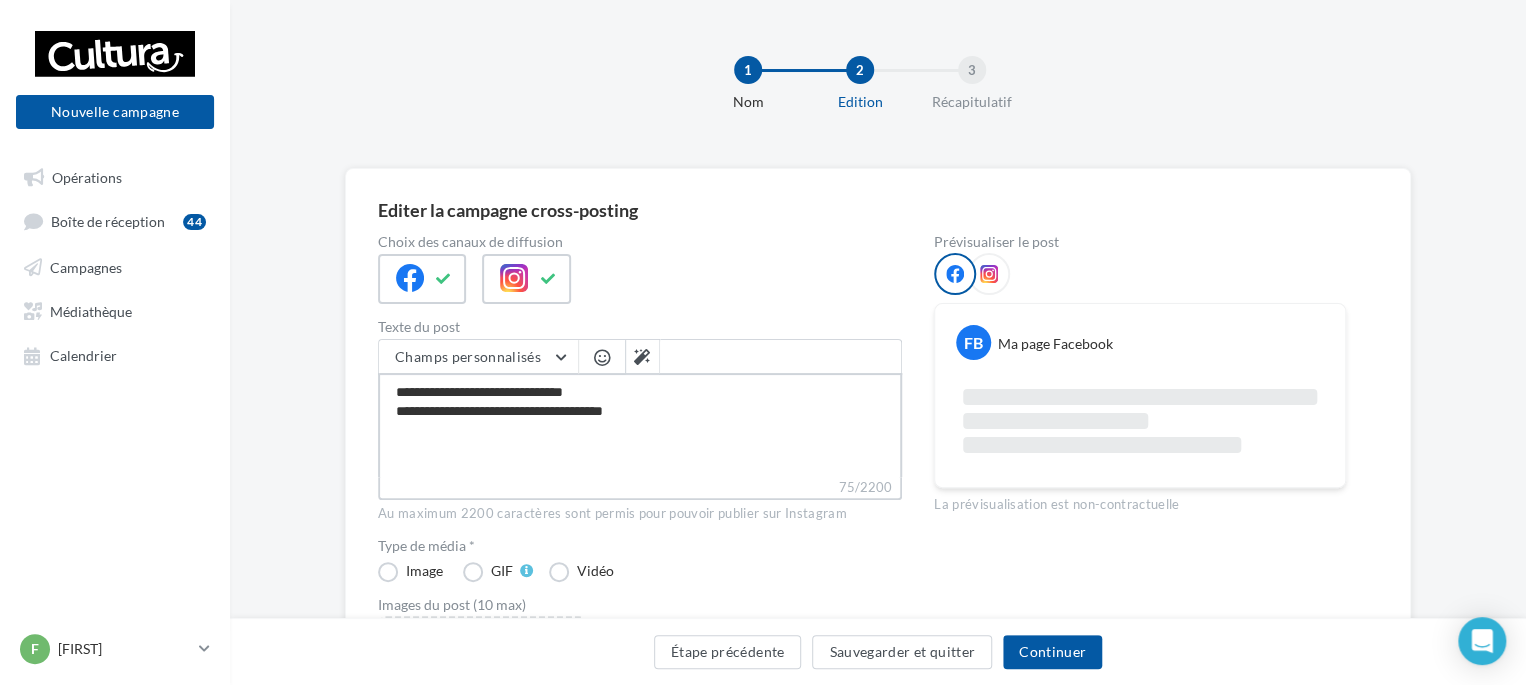 type on "**********" 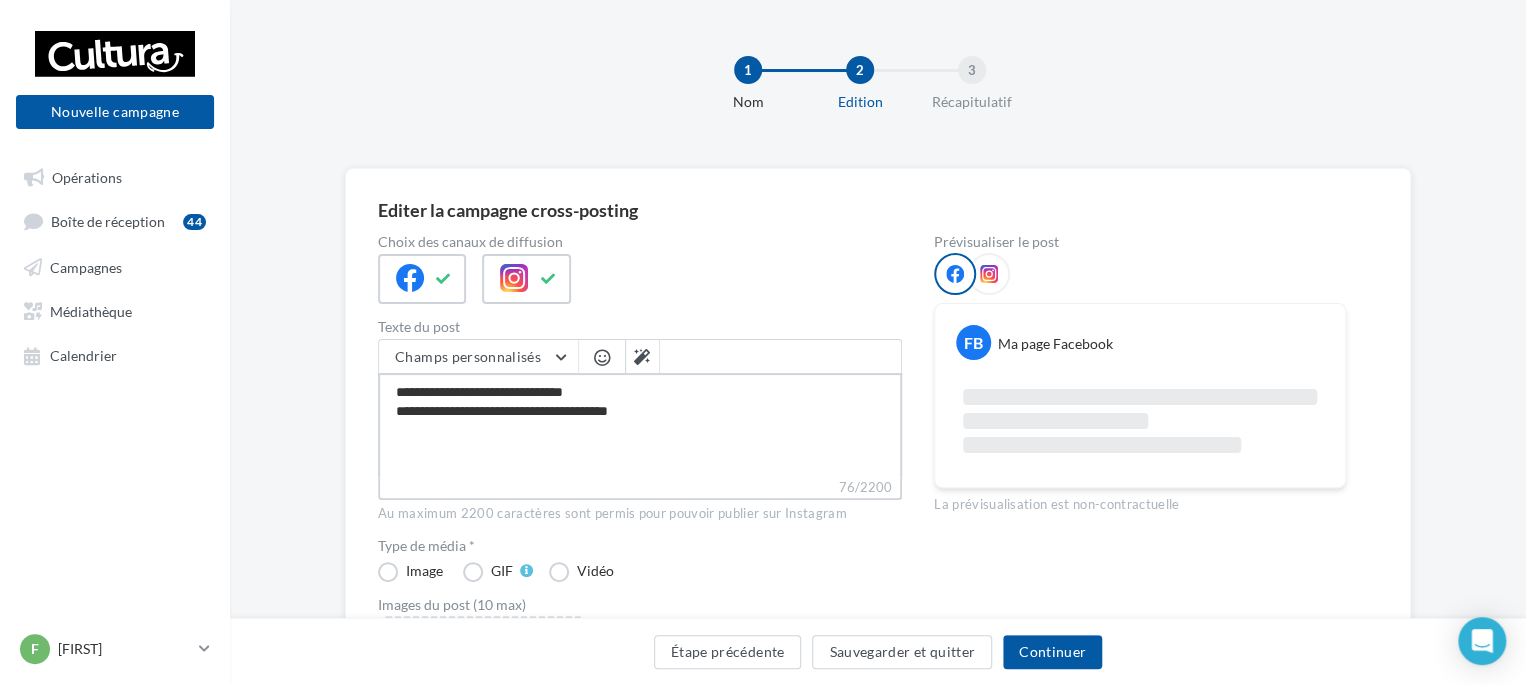 type on "**********" 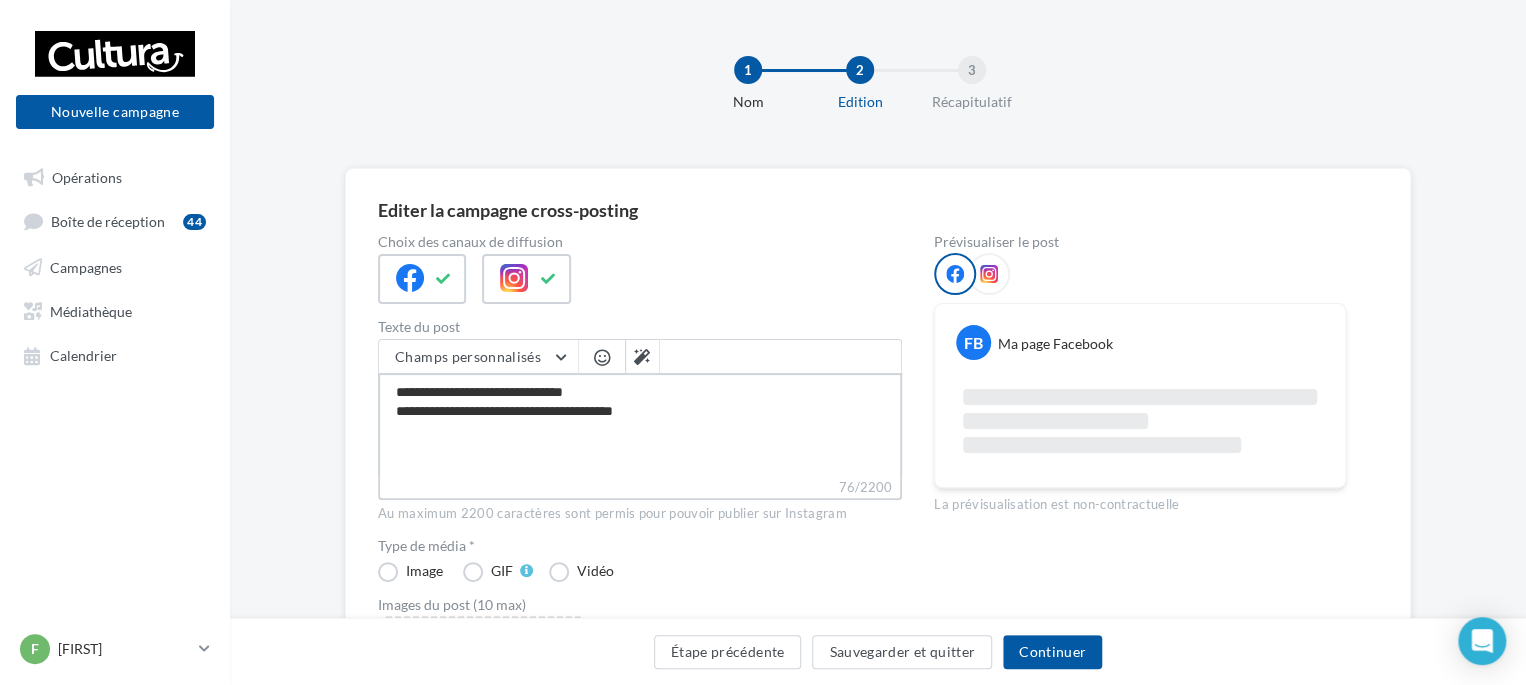 type on "**********" 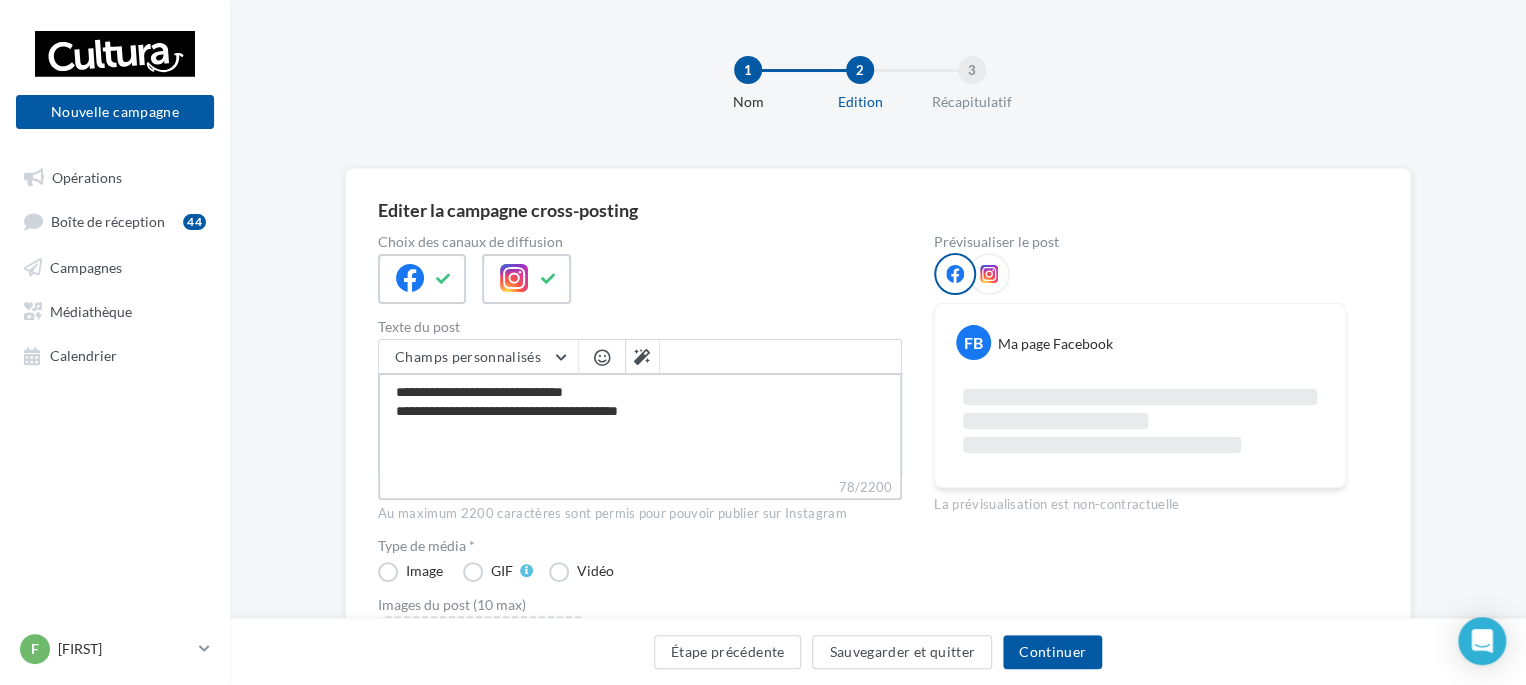 type on "**********" 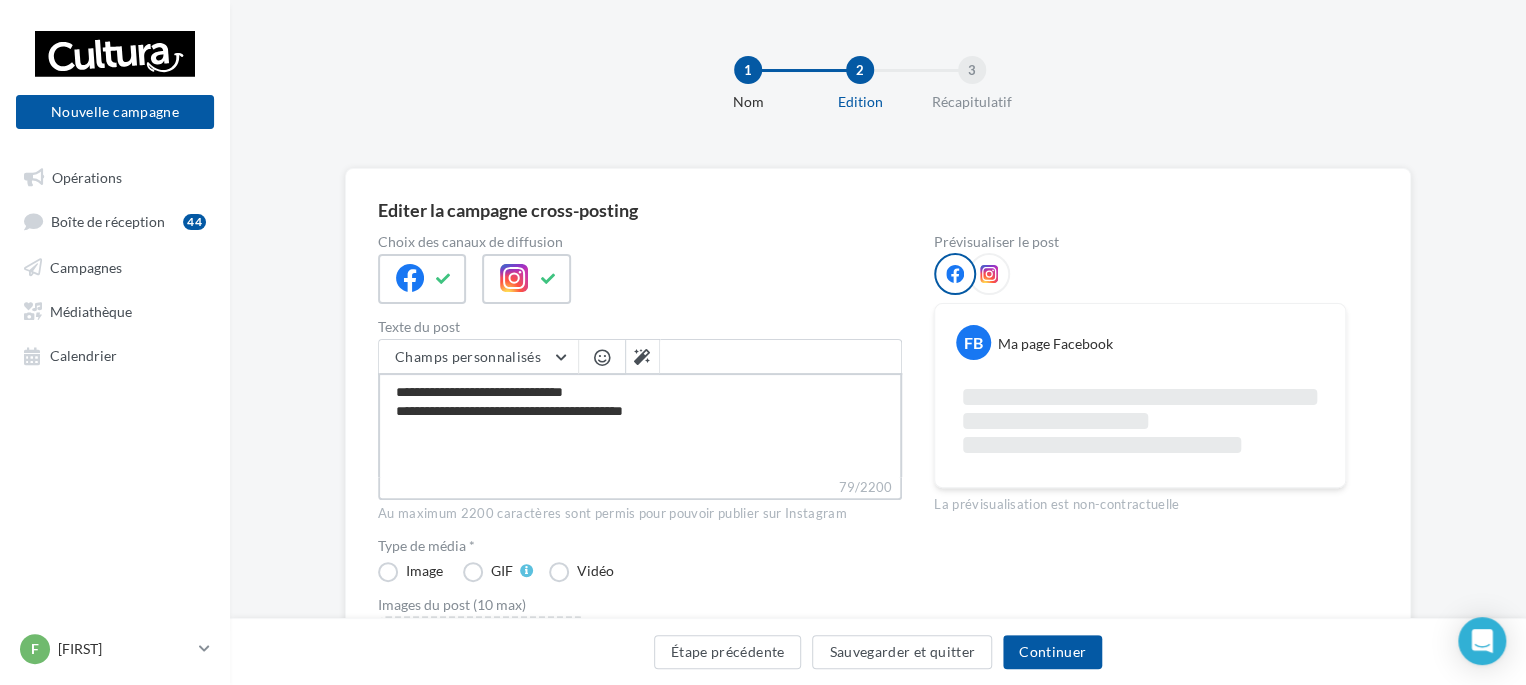 type on "**********" 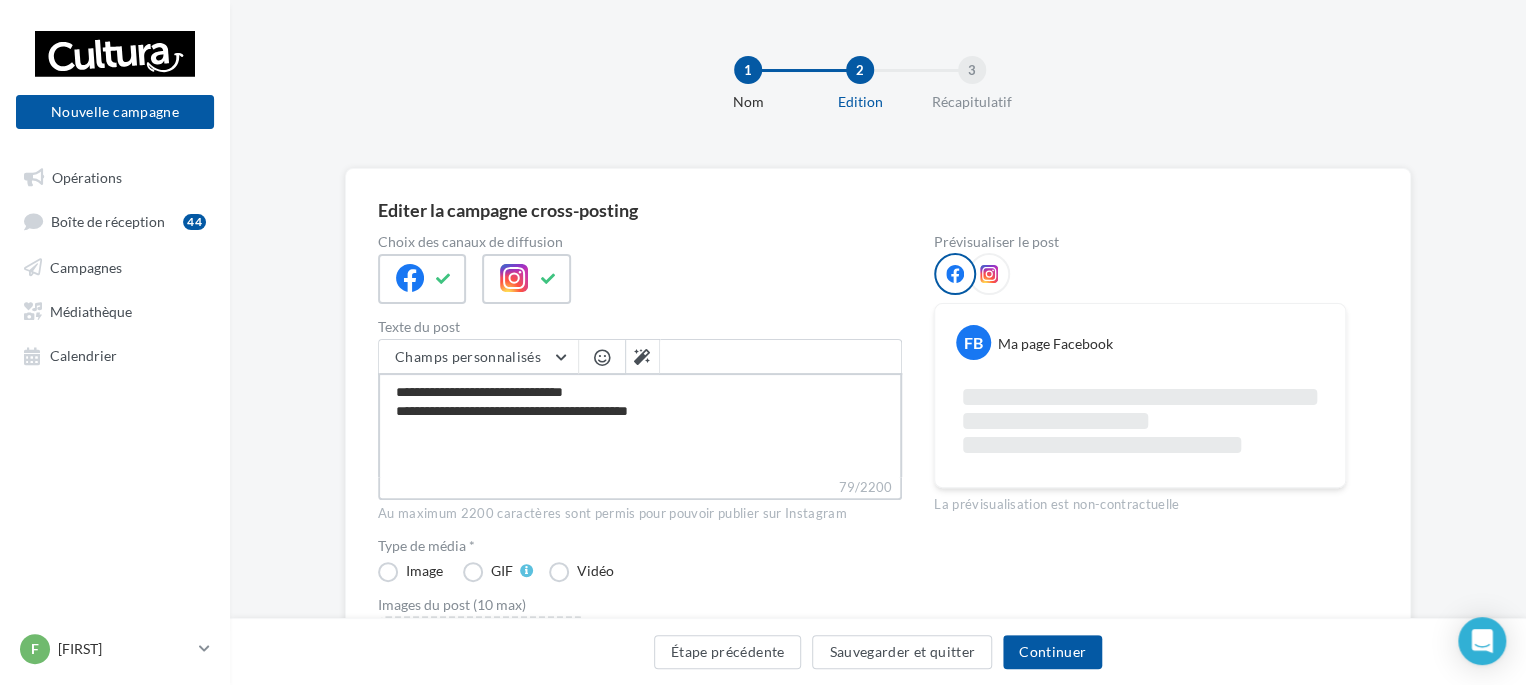 type on "**********" 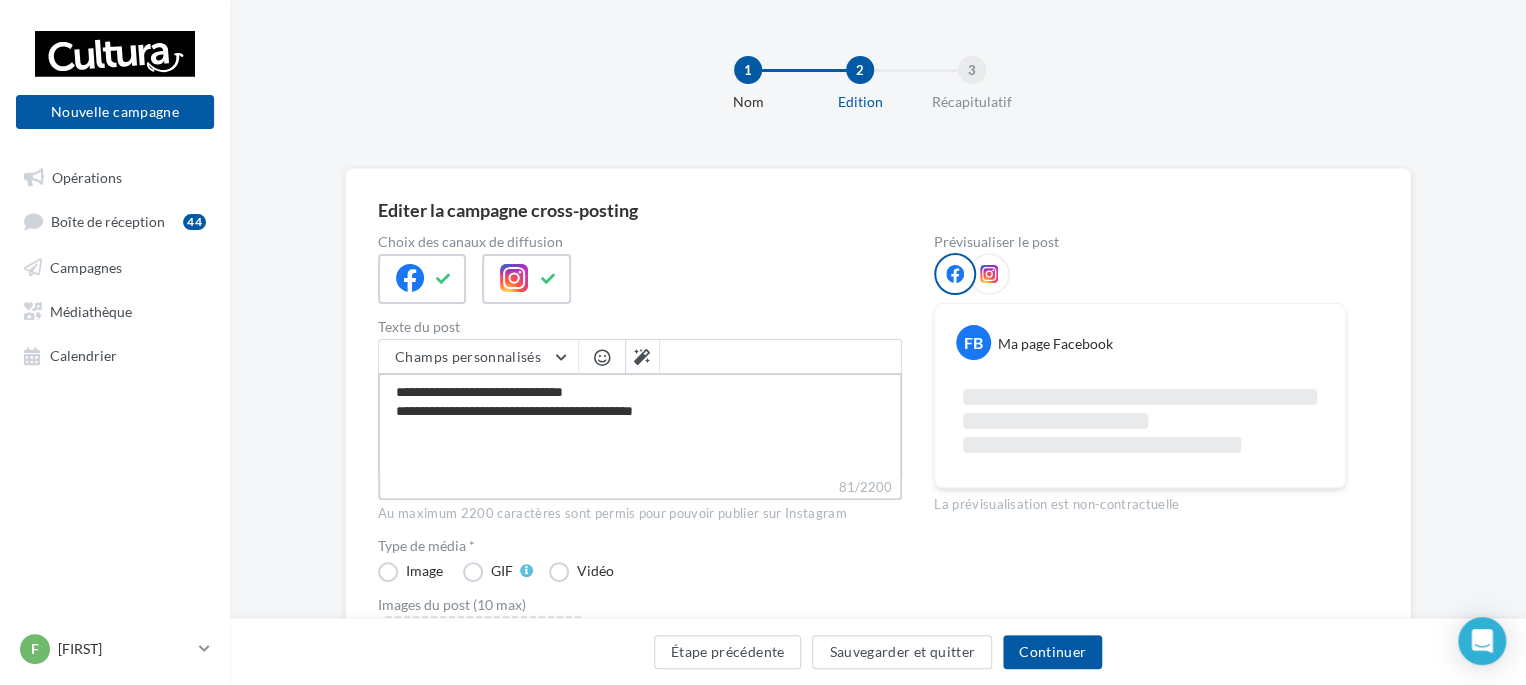 type on "**********" 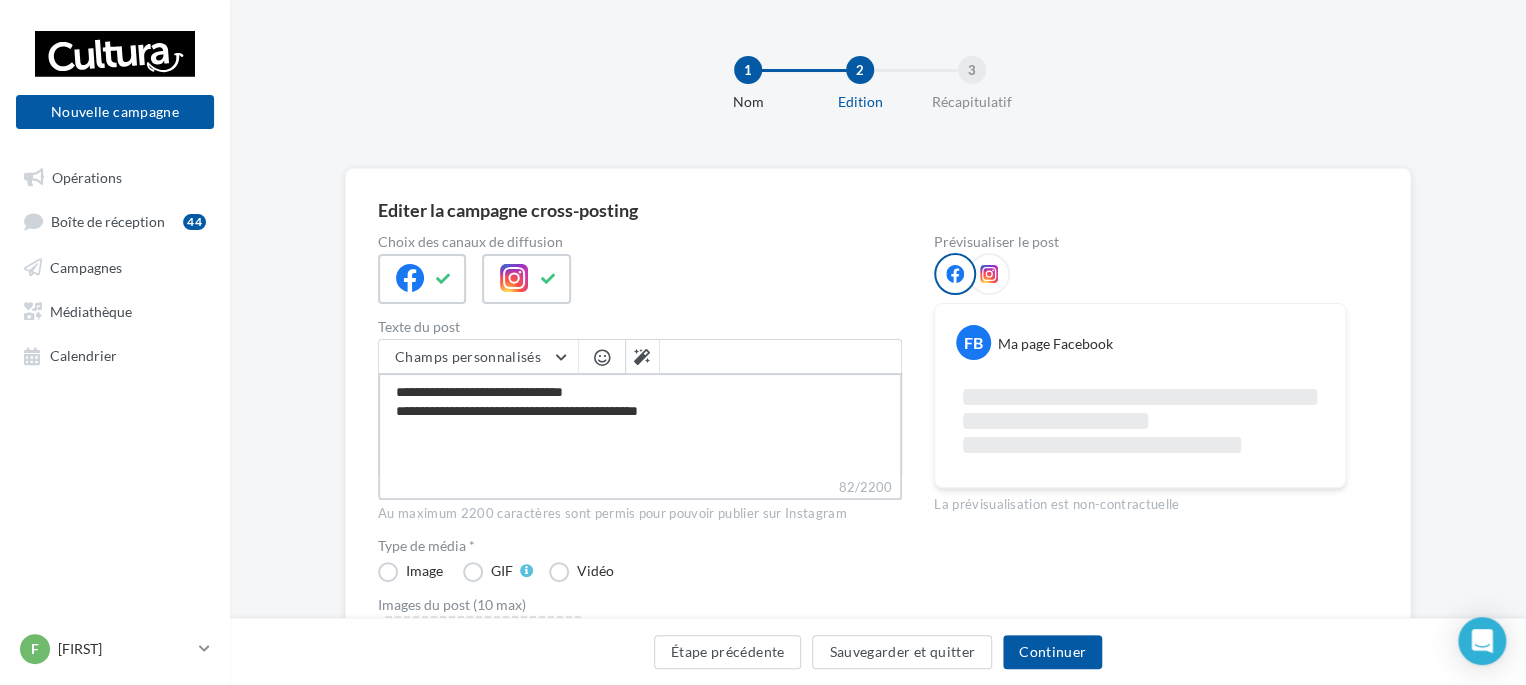 type on "**********" 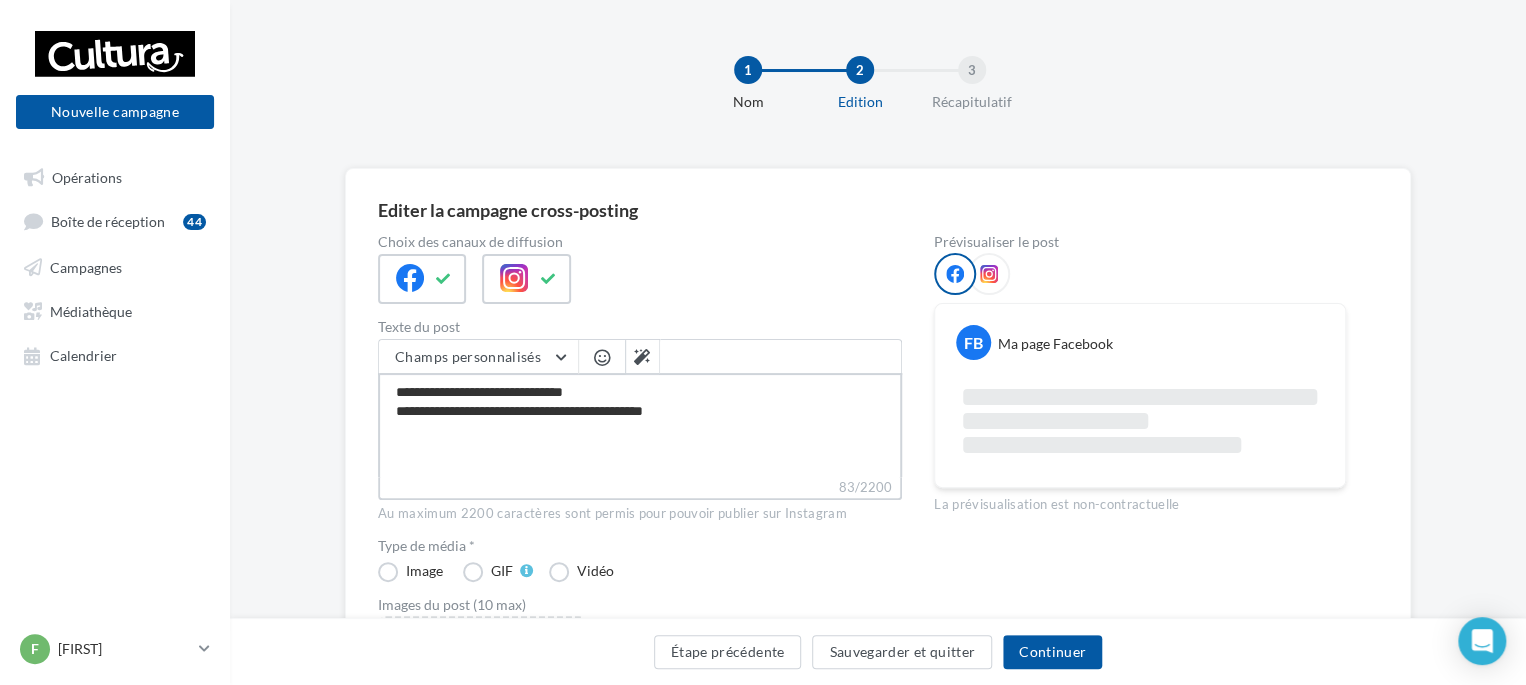 type on "**********" 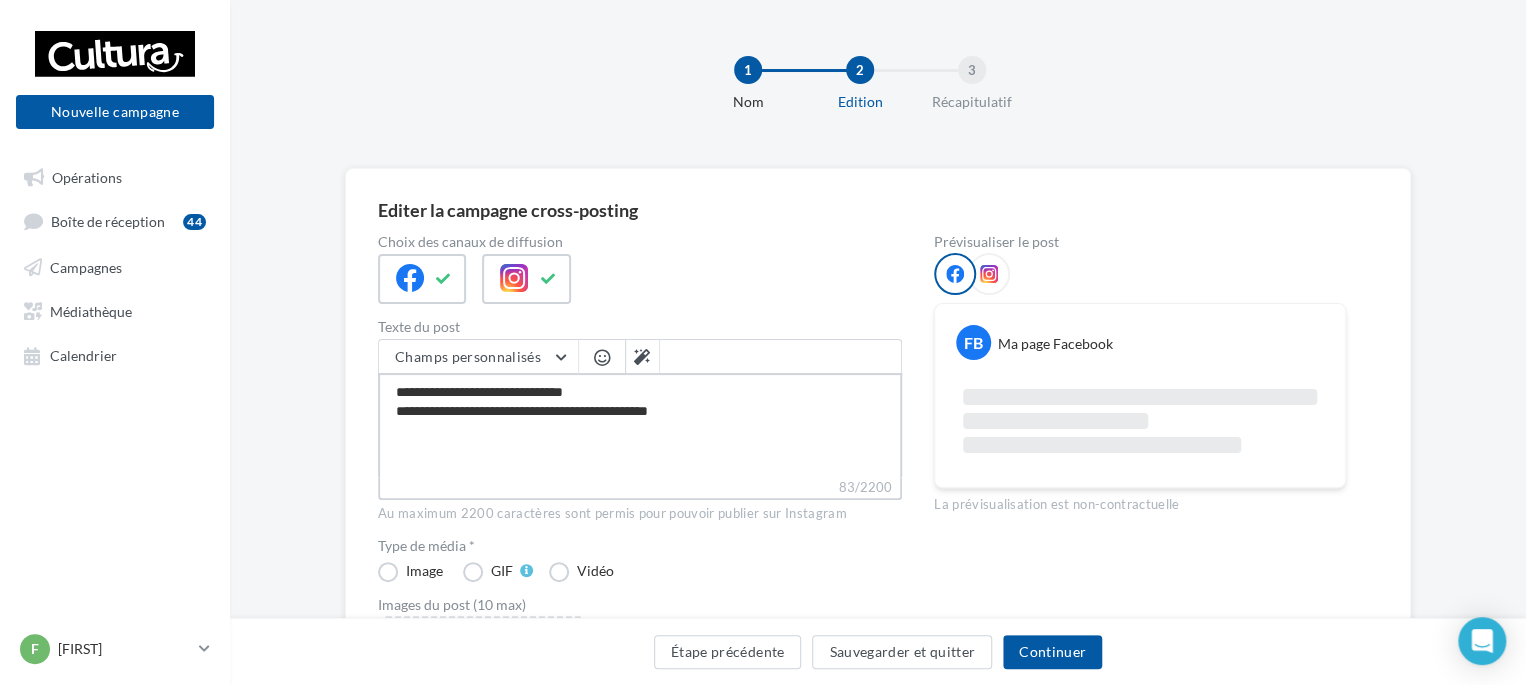 type on "**********" 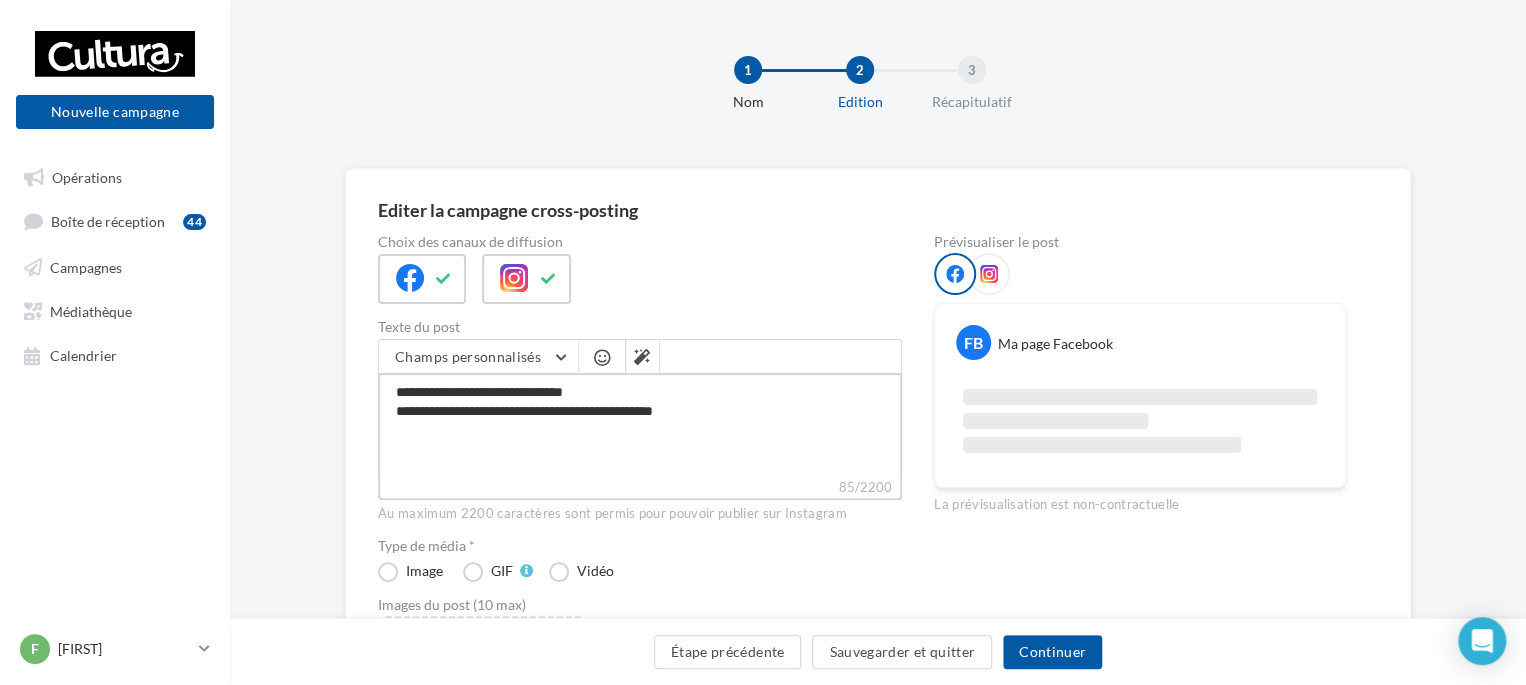 type on "**********" 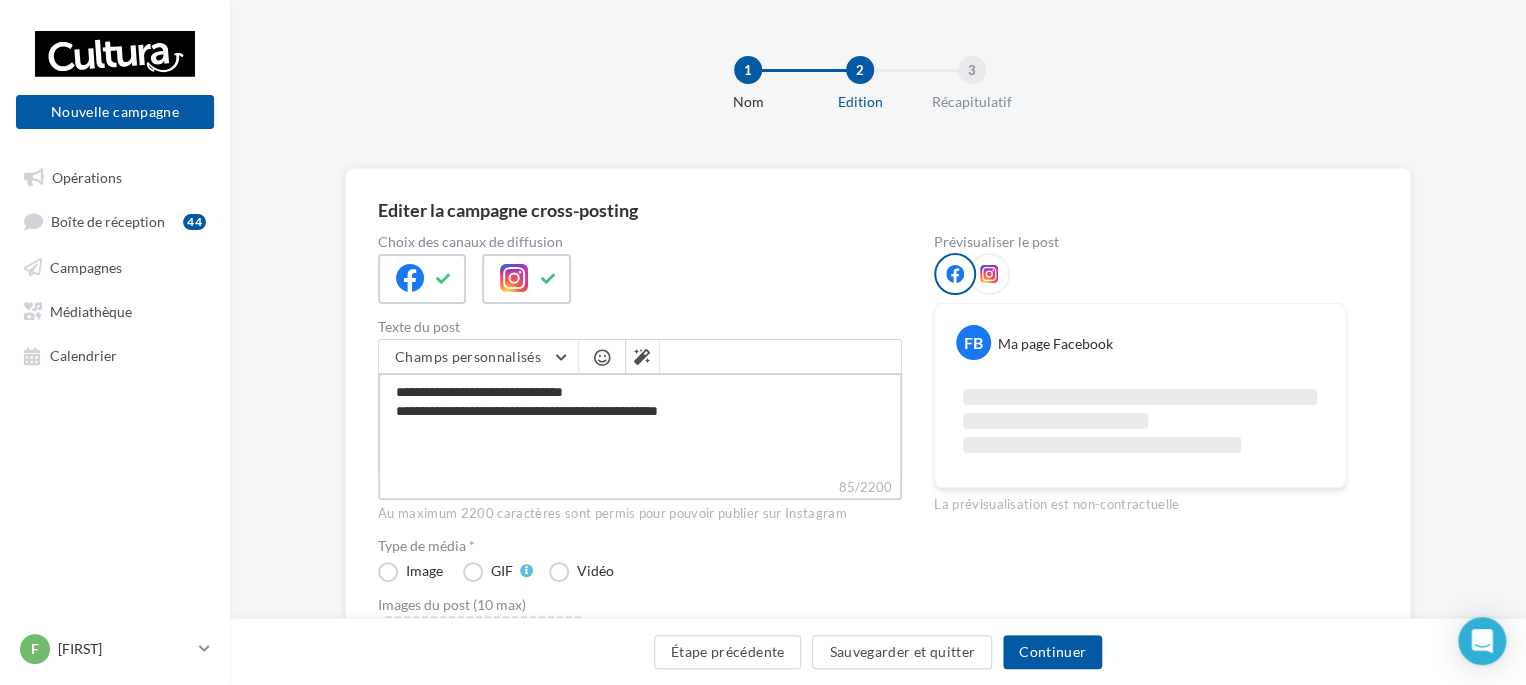 type on "**********" 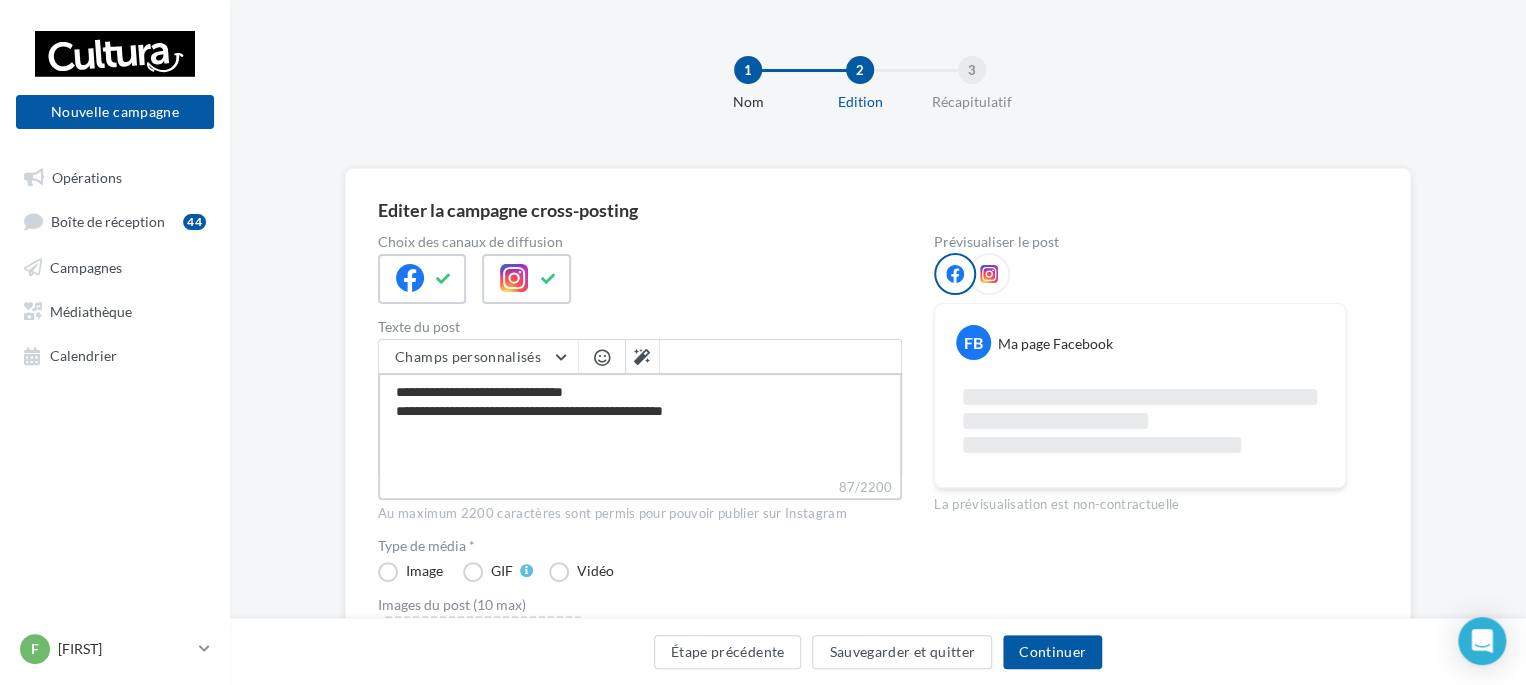 type on "**********" 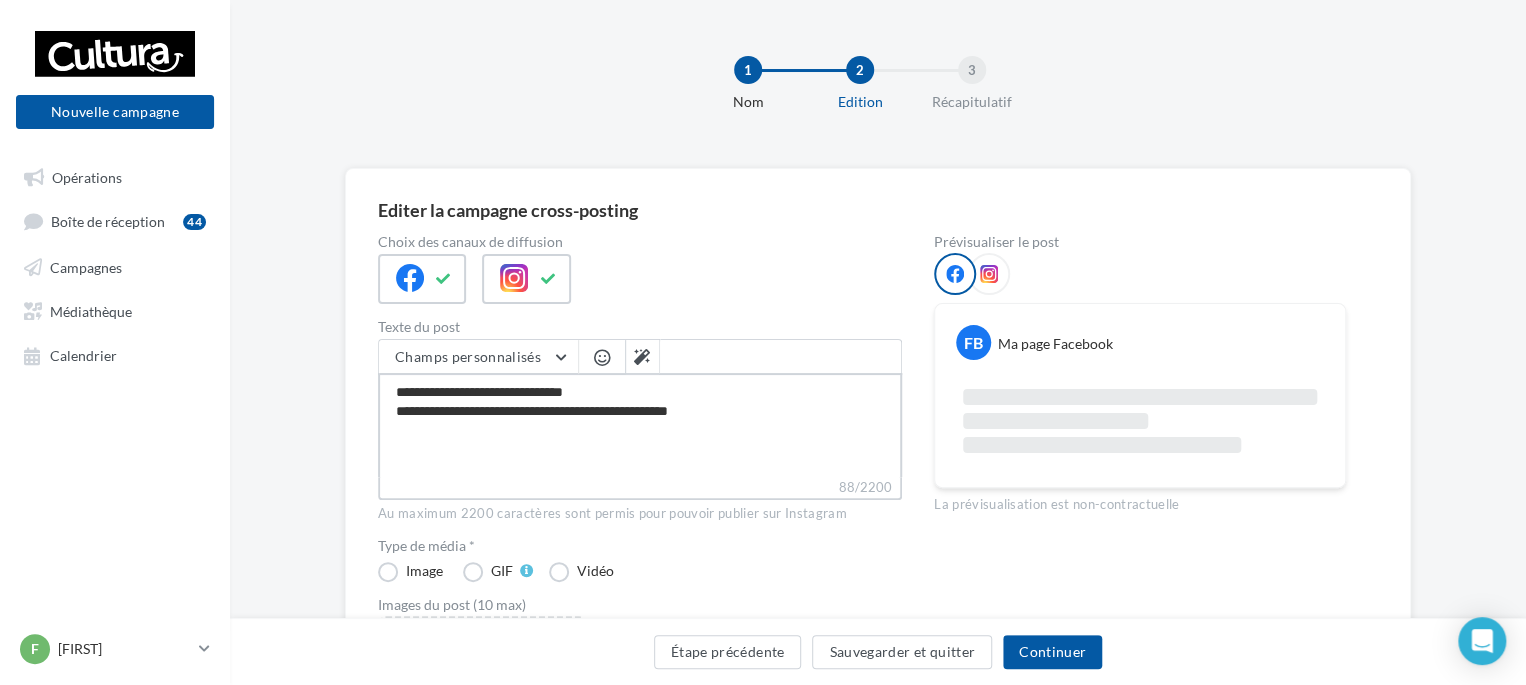 type on "**********" 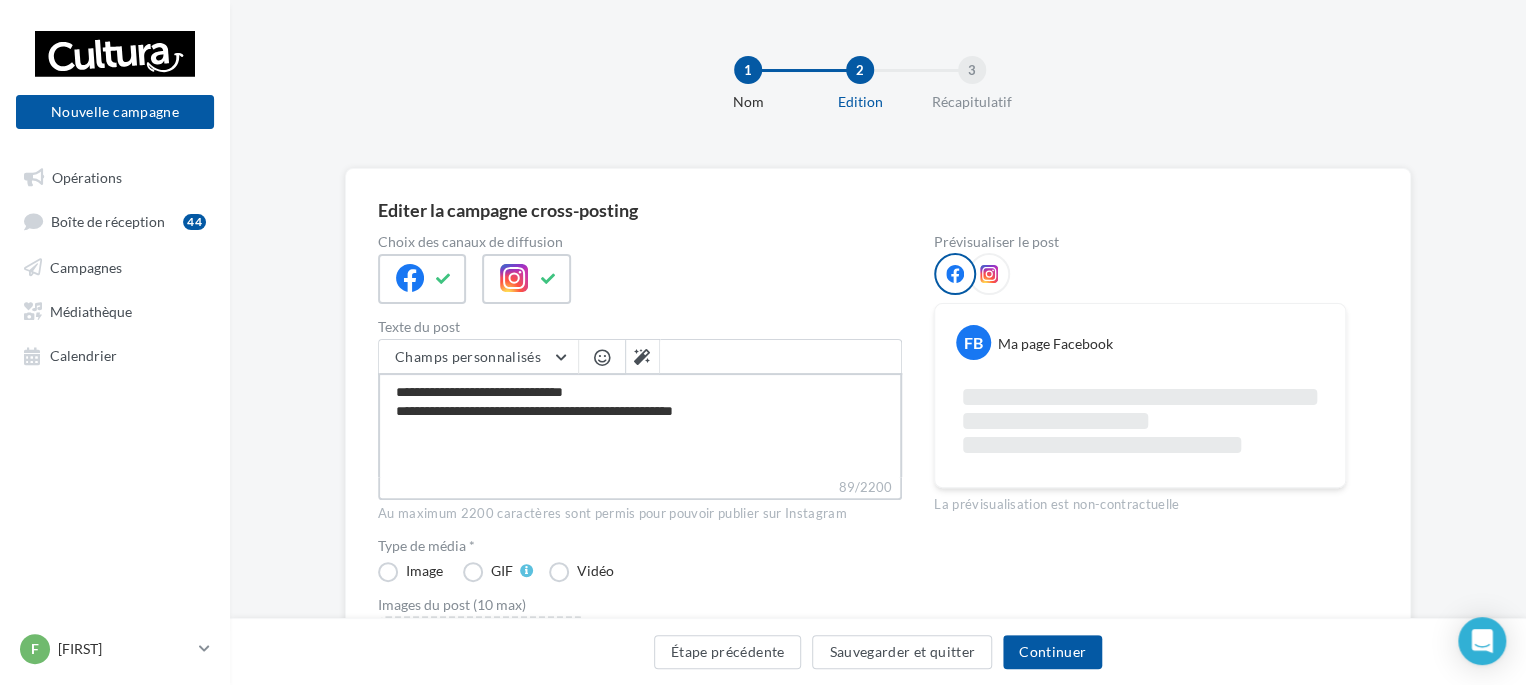 type on "**********" 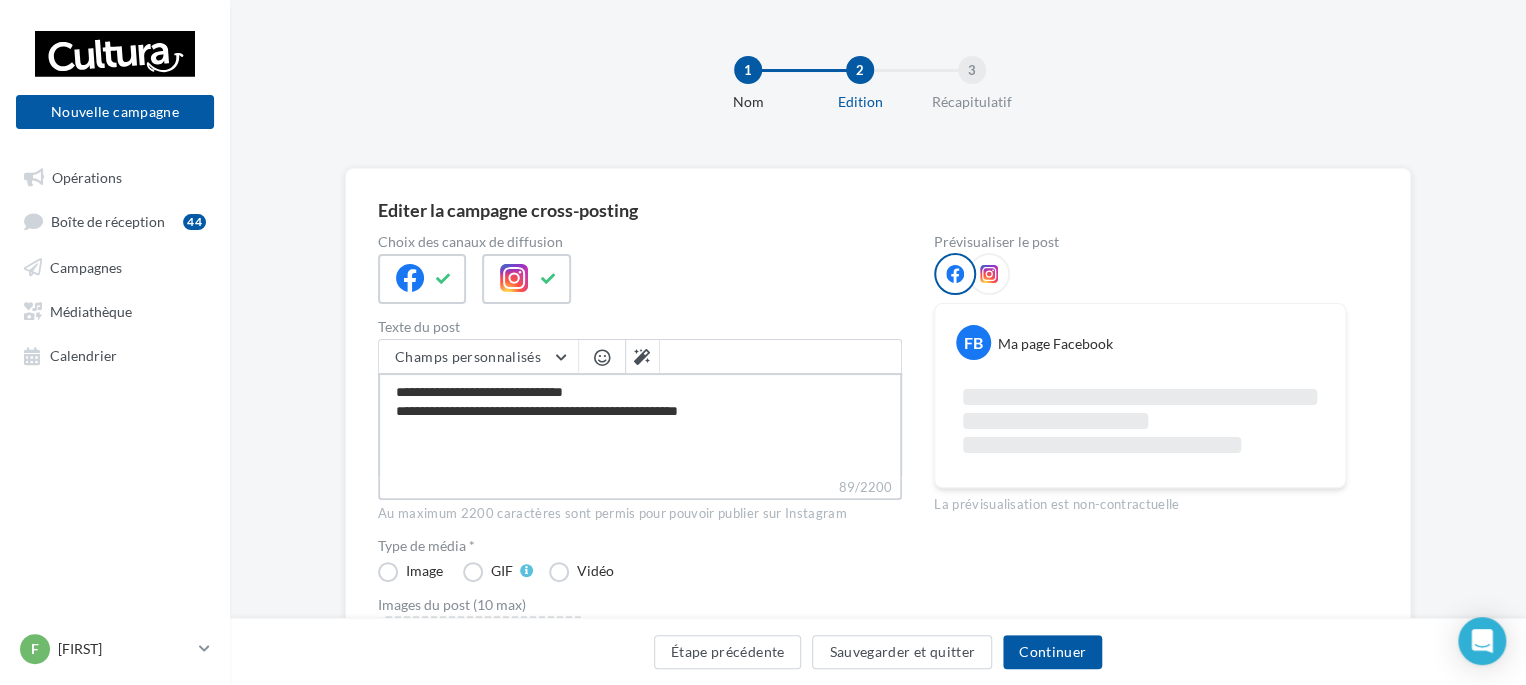 type on "**********" 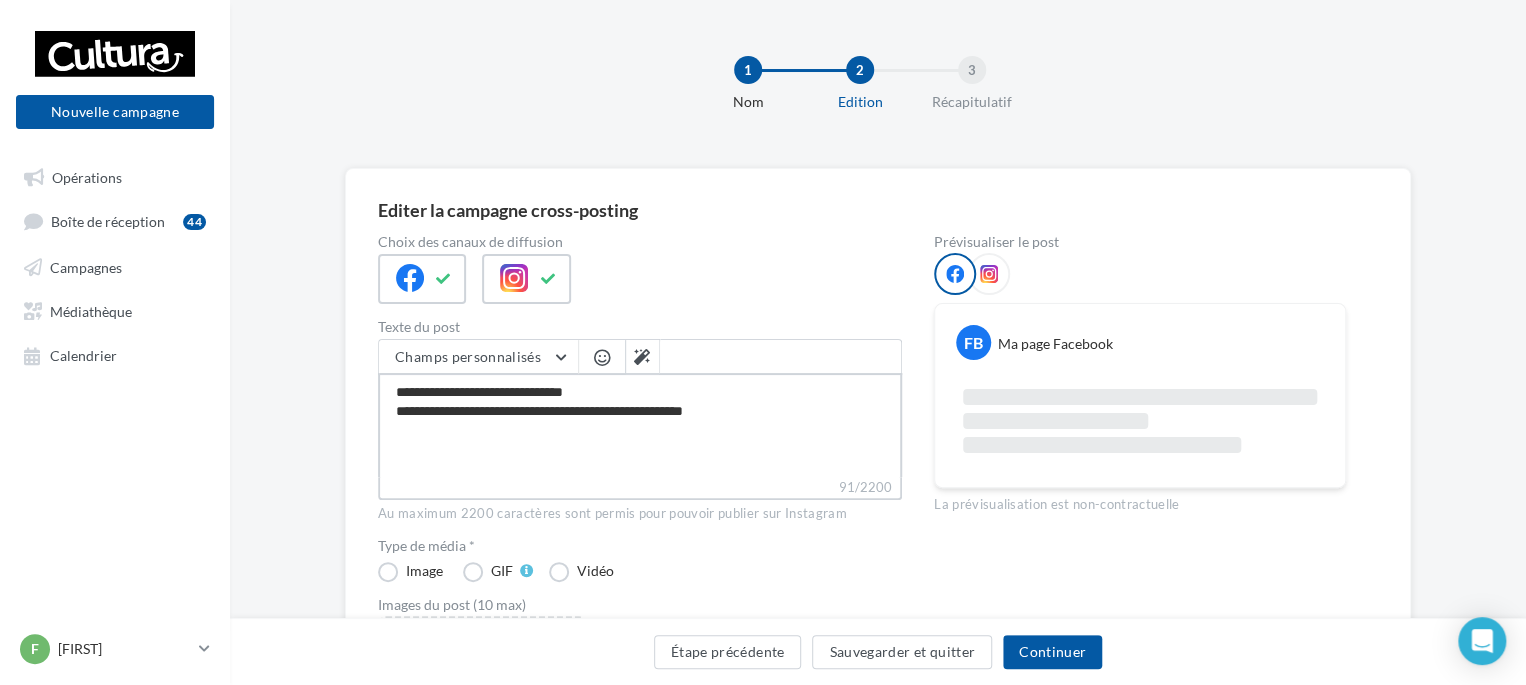 type on "**********" 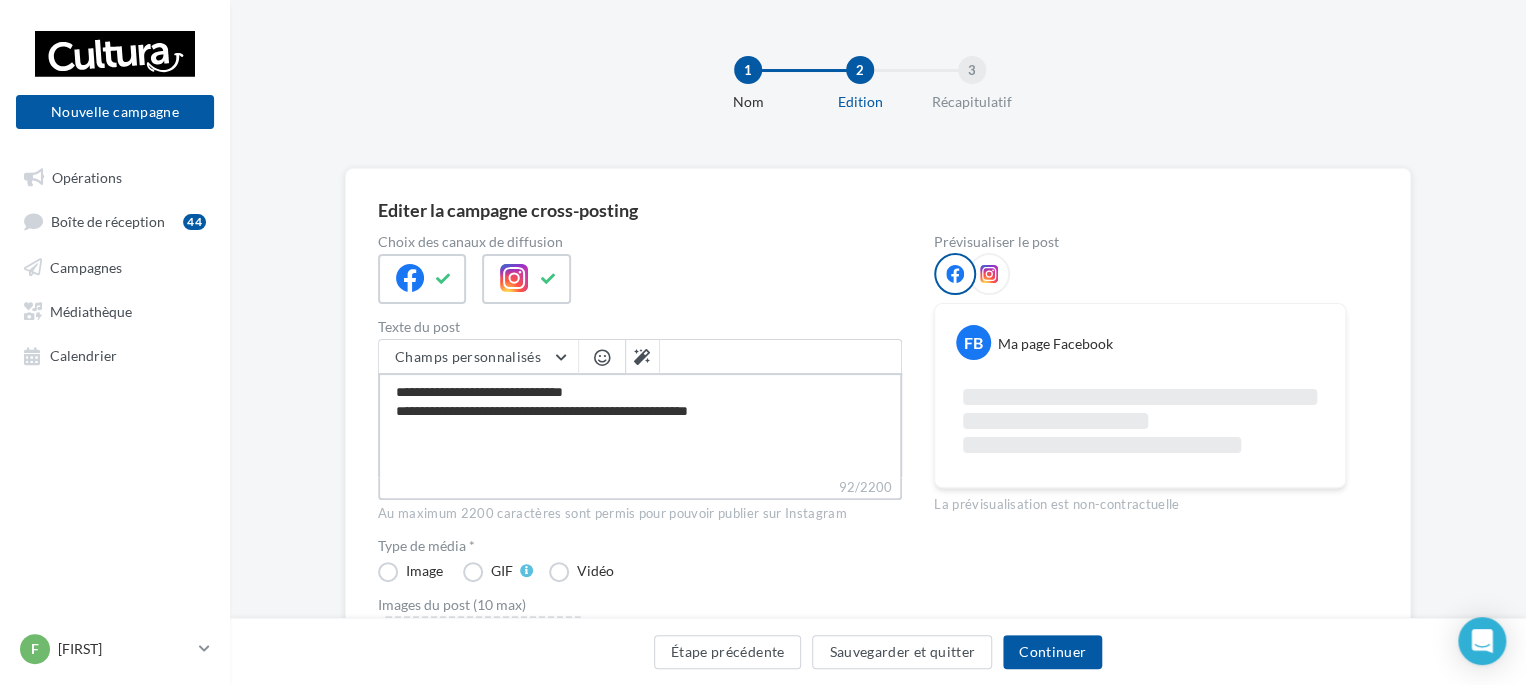 type on "**********" 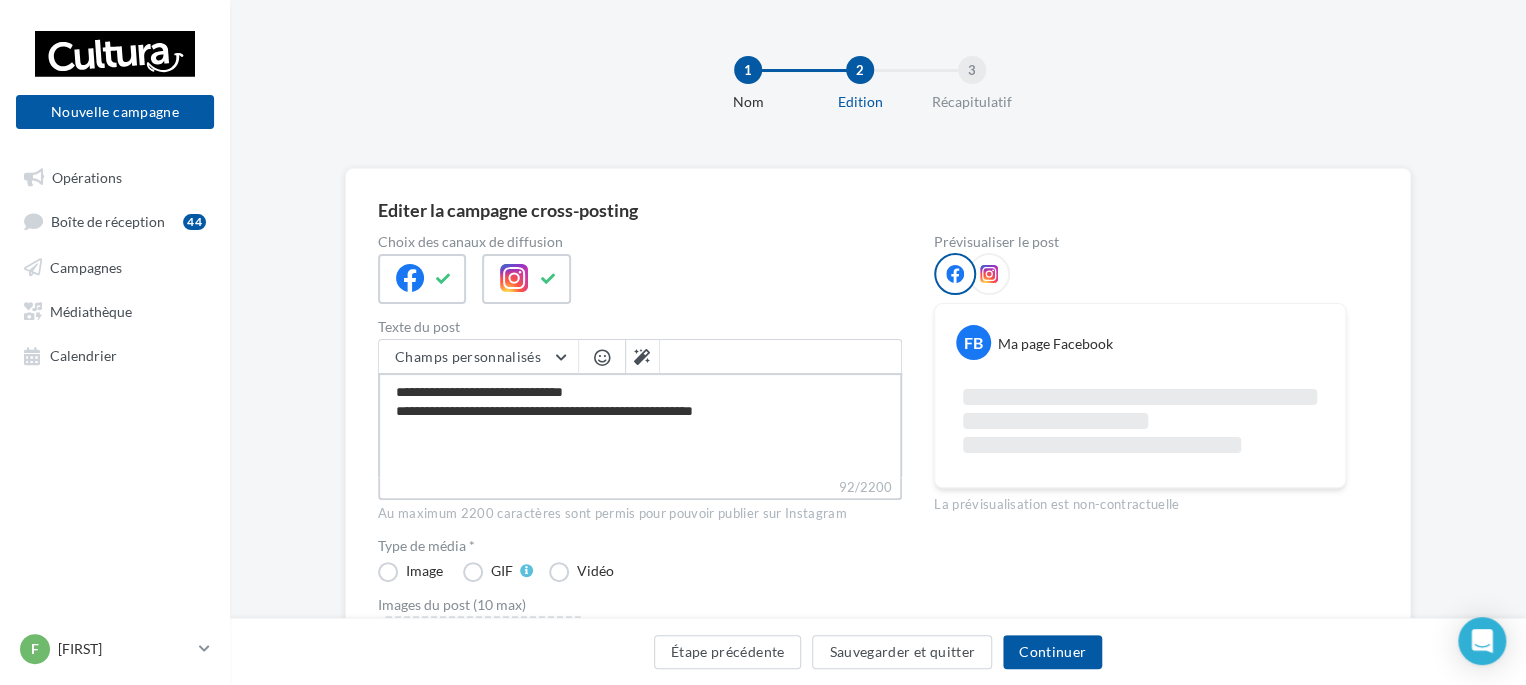 type on "**********" 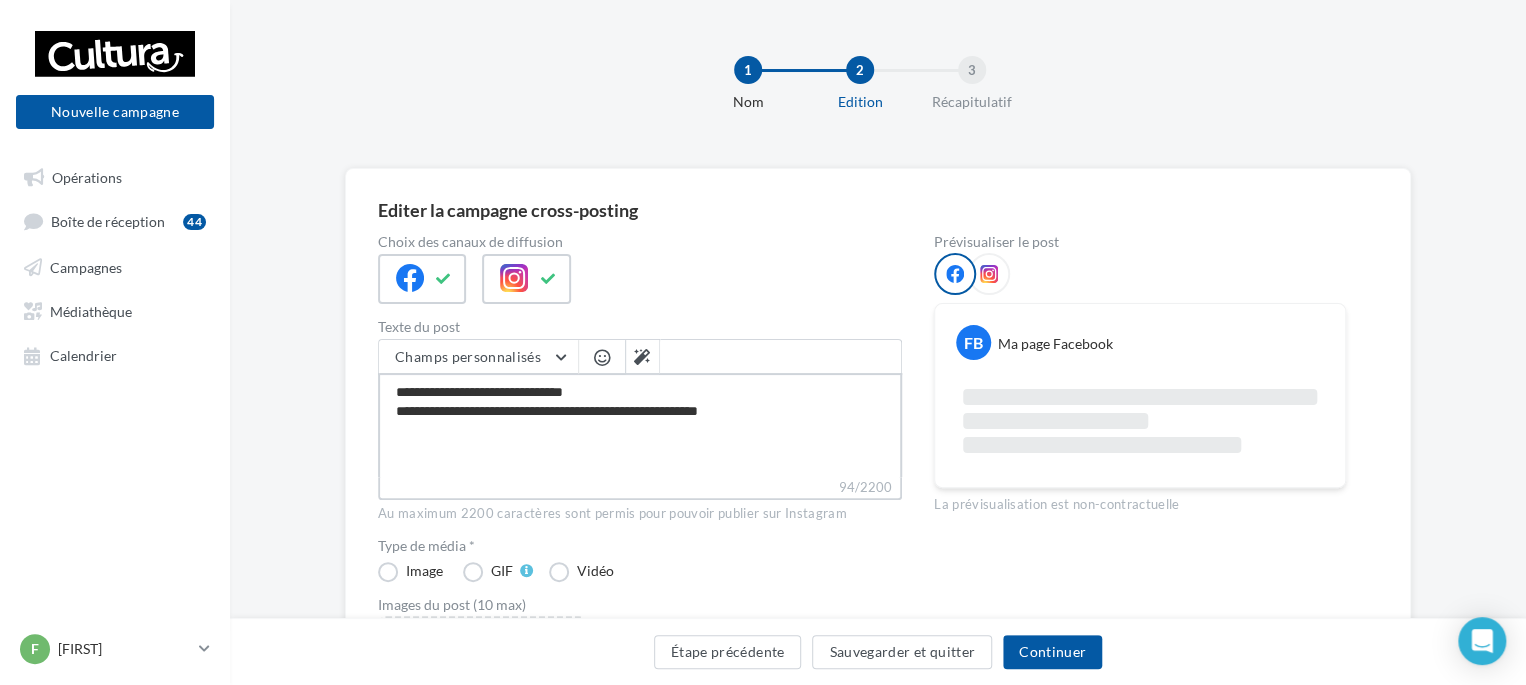 type on "**********" 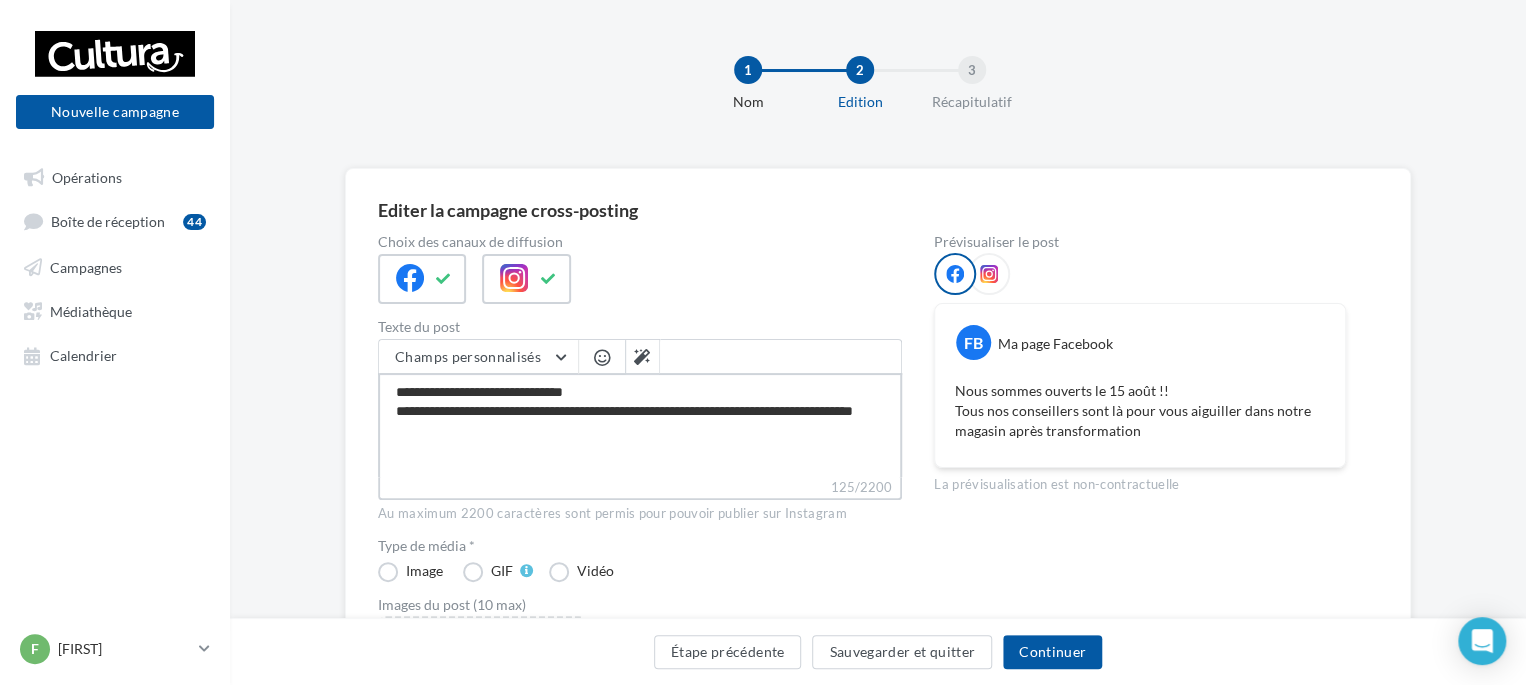 click on "**********" at bounding box center [640, 425] 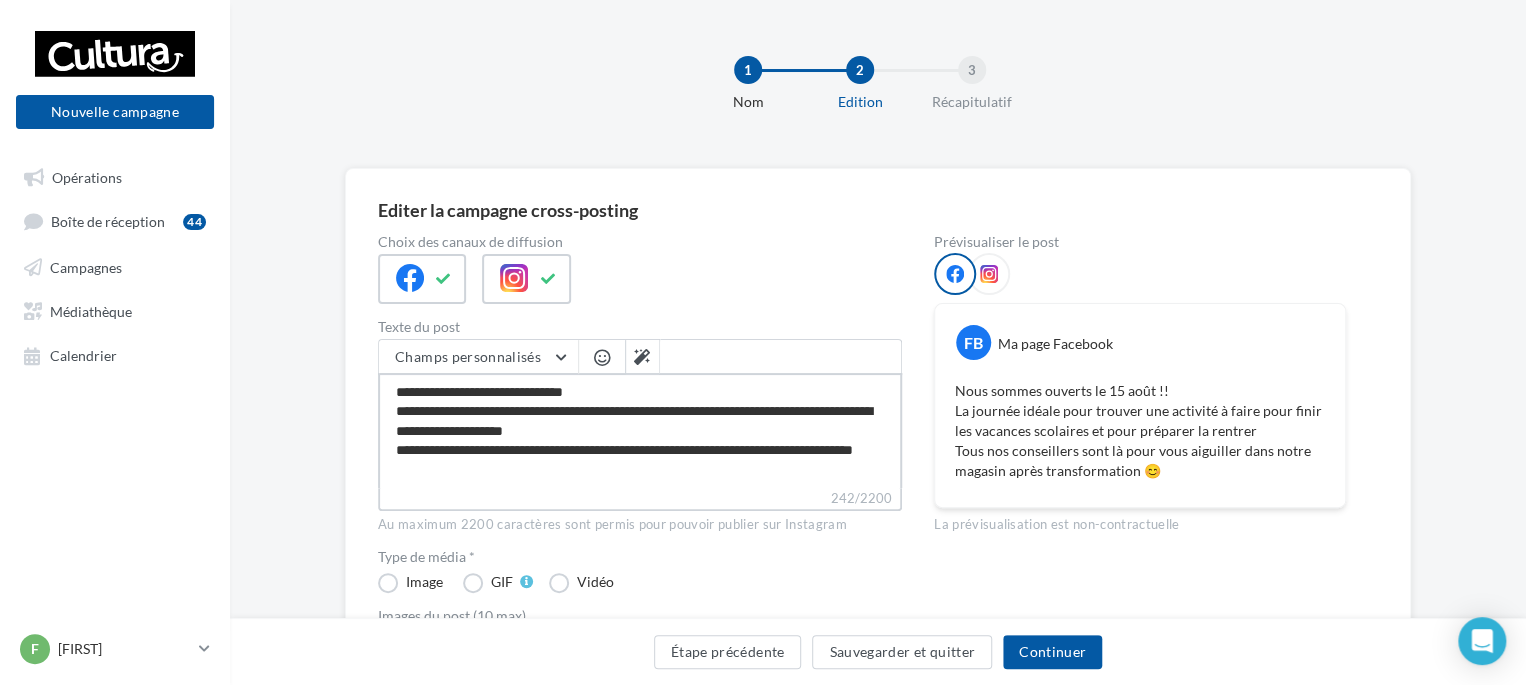 click on "**********" at bounding box center [640, 430] 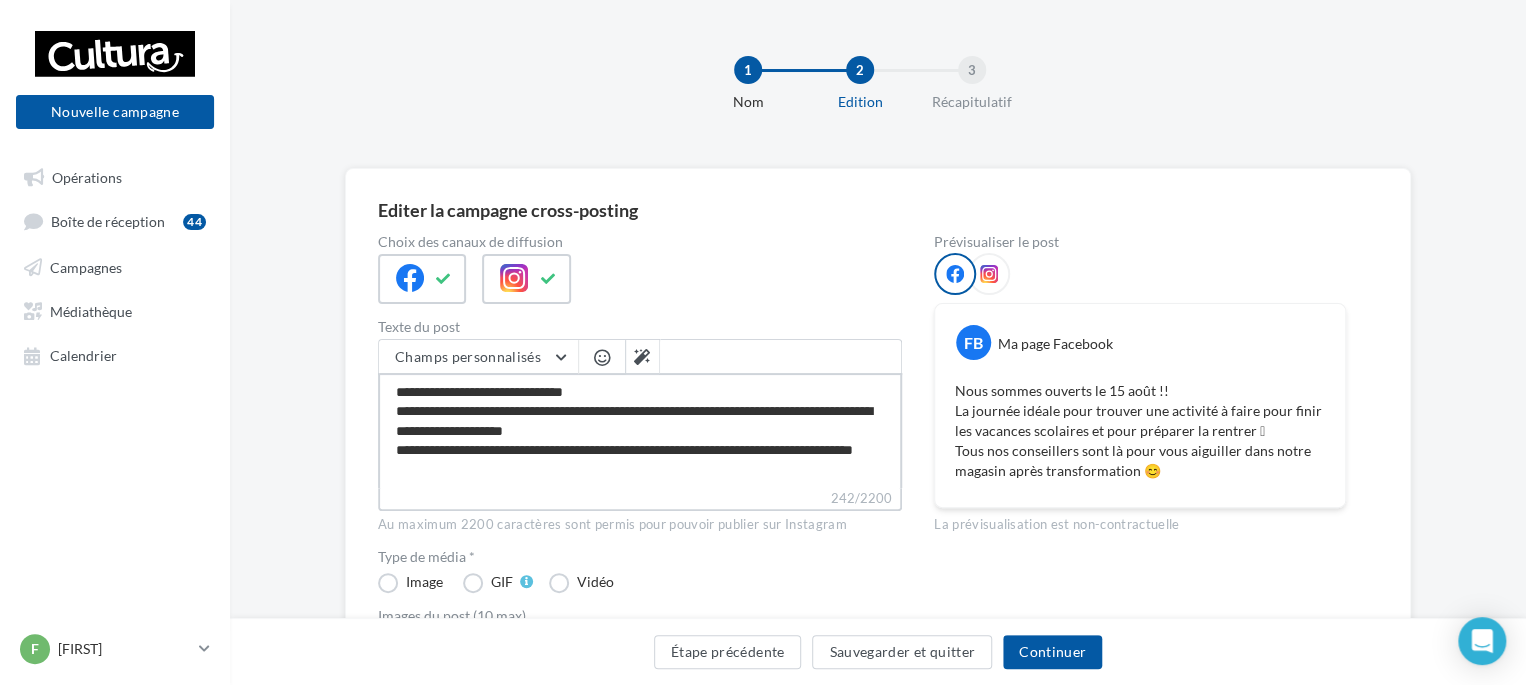 click on "**********" at bounding box center [640, 430] 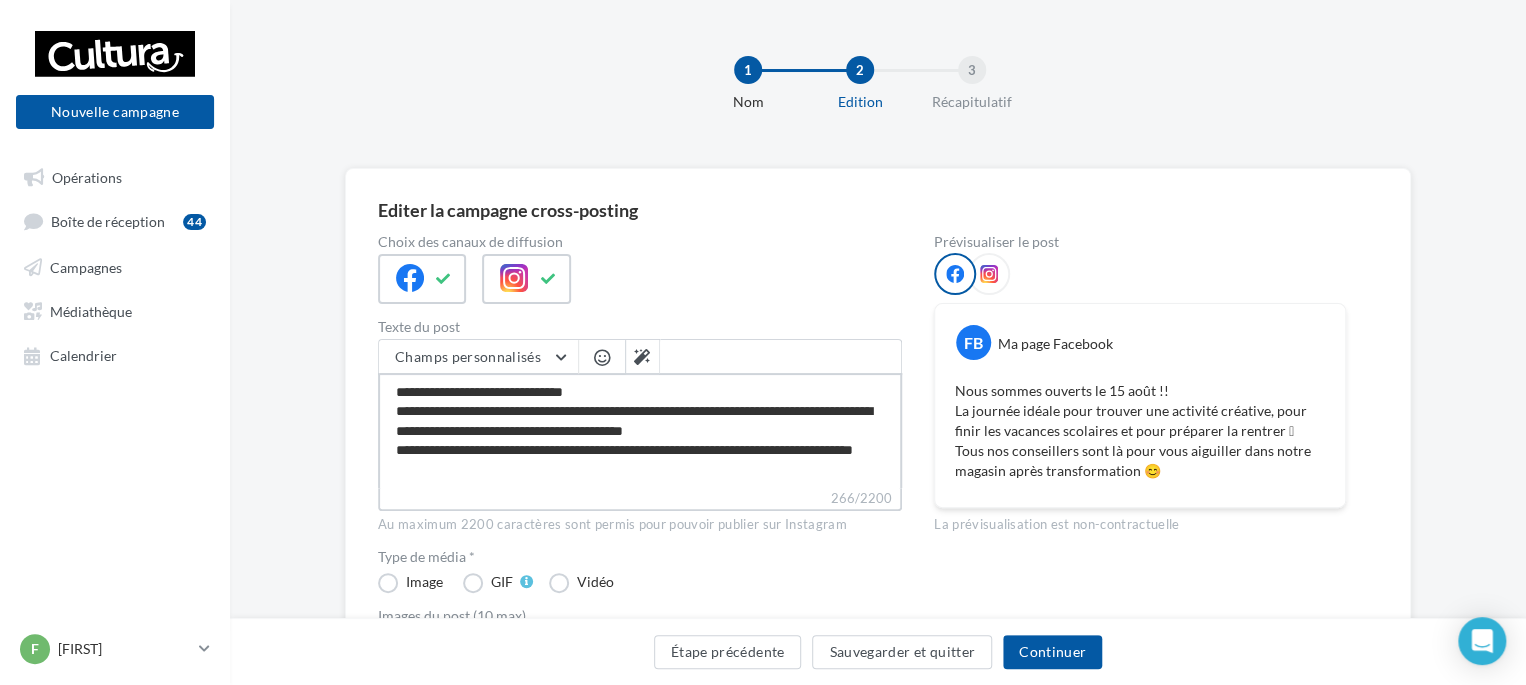 click on "**********" at bounding box center [640, 430] 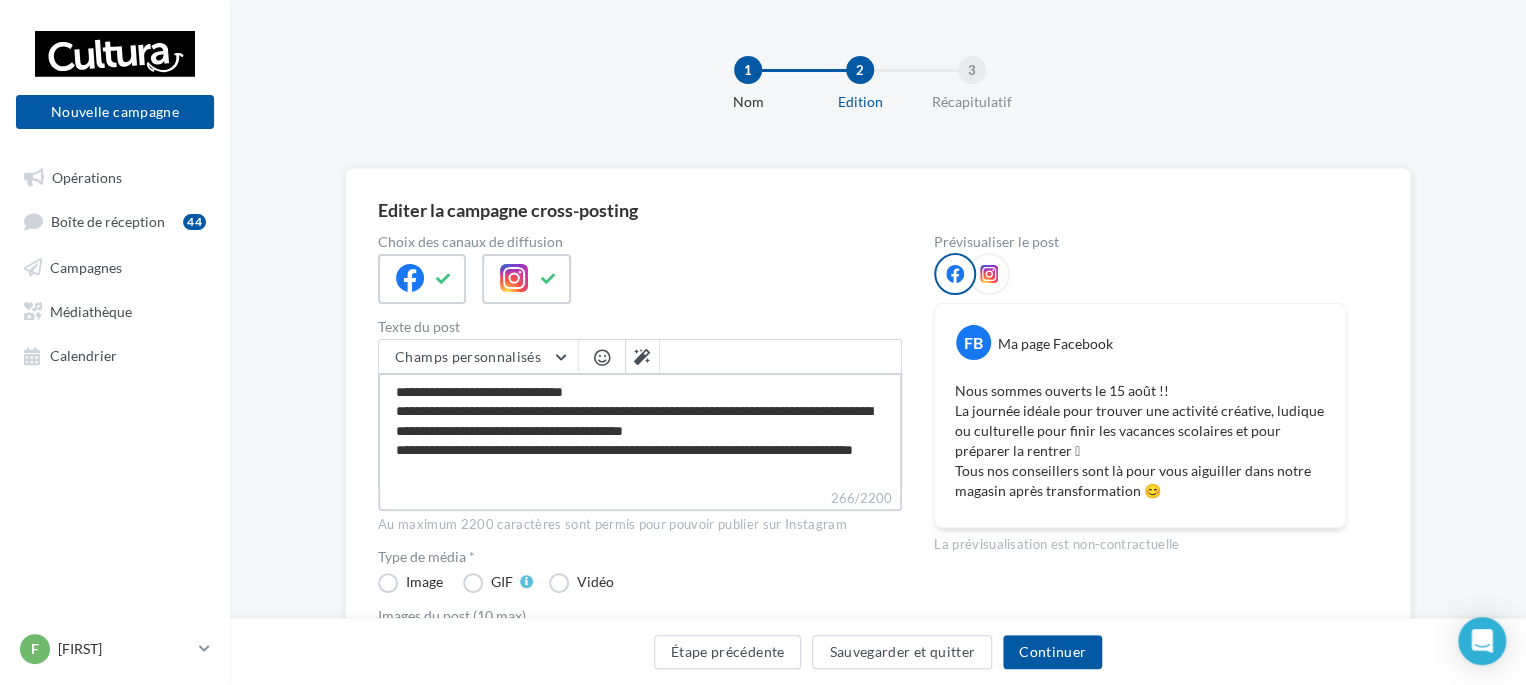 click on "**********" at bounding box center [640, 430] 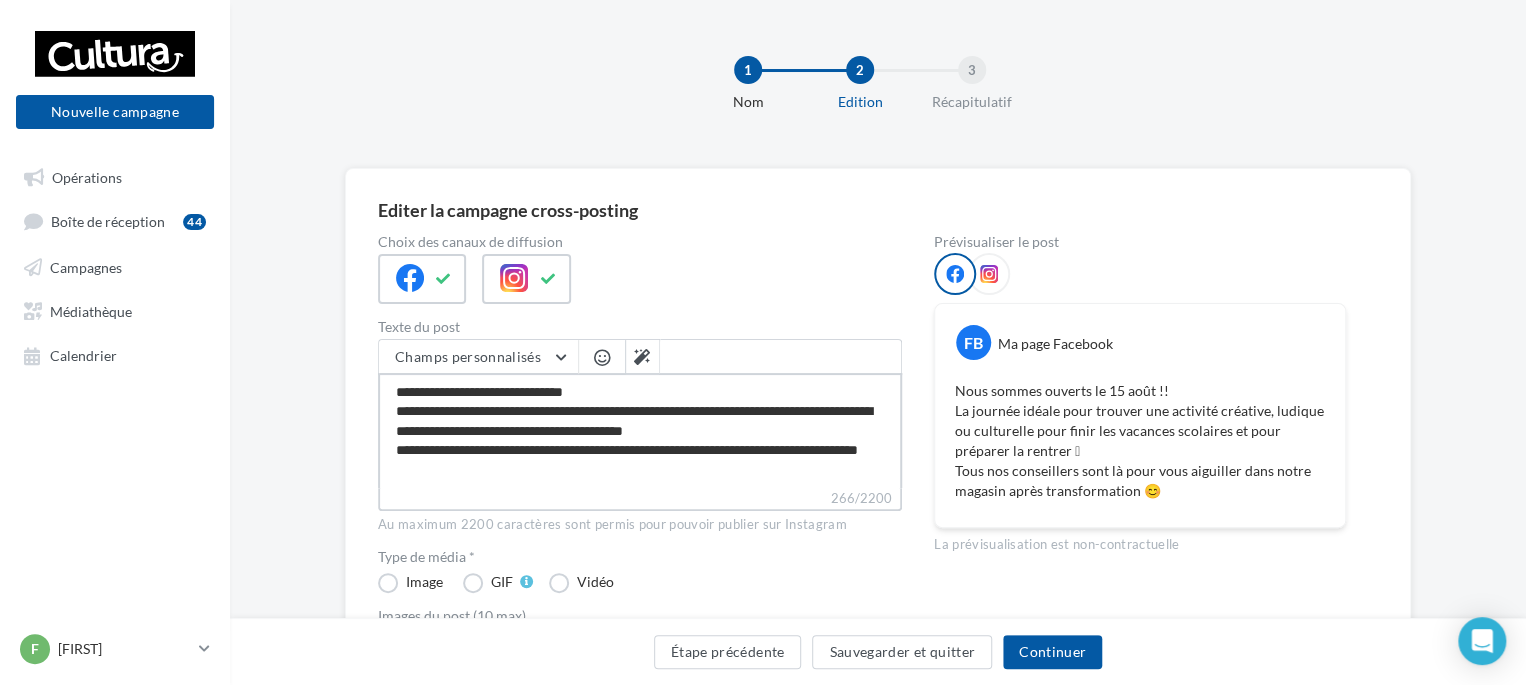 scroll, scrollTop: 8, scrollLeft: 0, axis: vertical 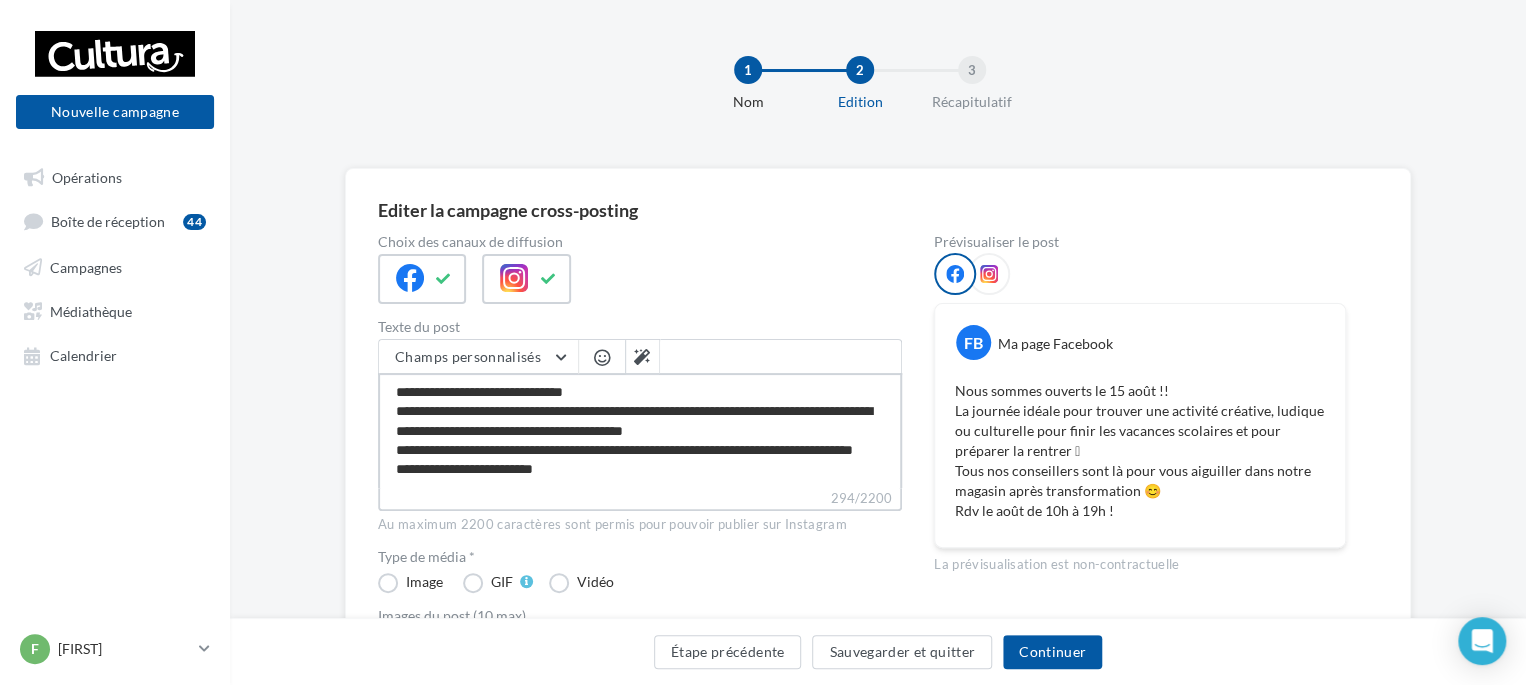 click on "**********" at bounding box center (640, 430) 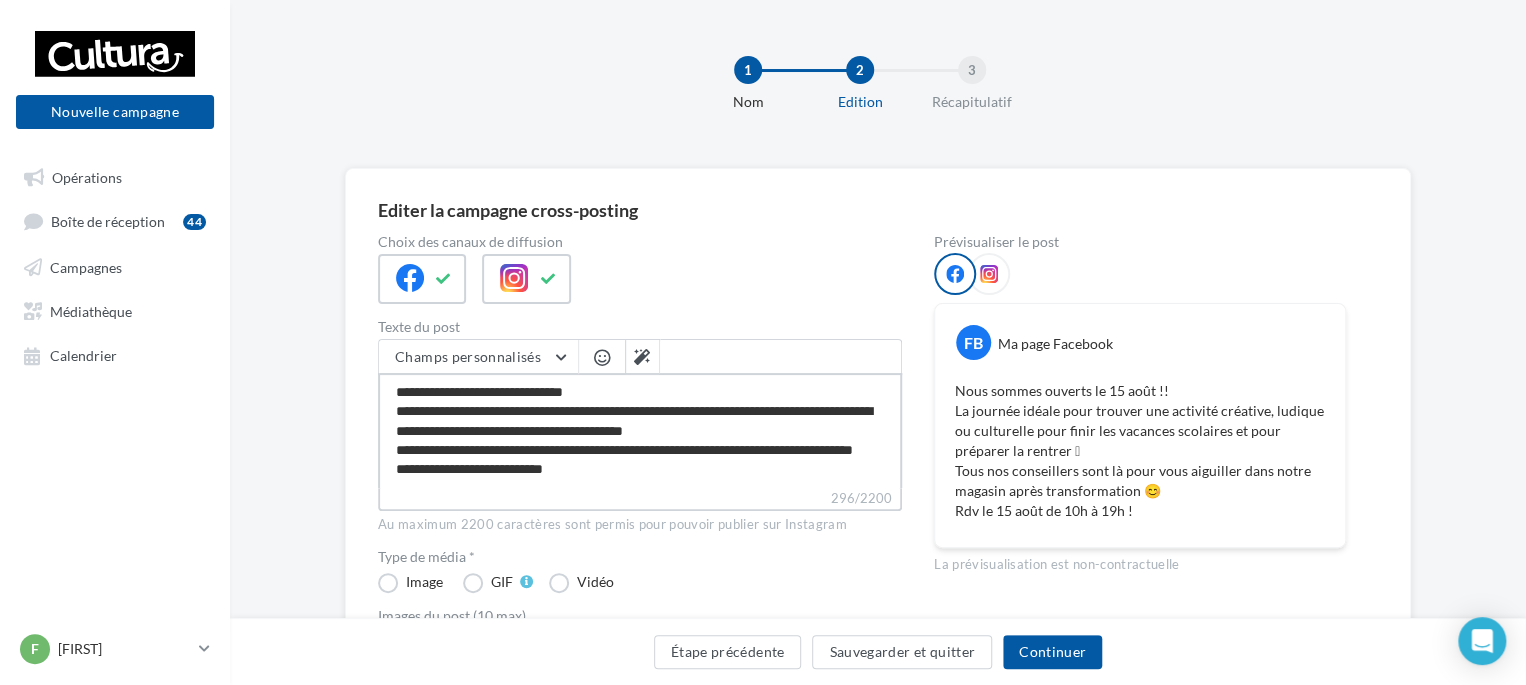 scroll, scrollTop: 0, scrollLeft: 0, axis: both 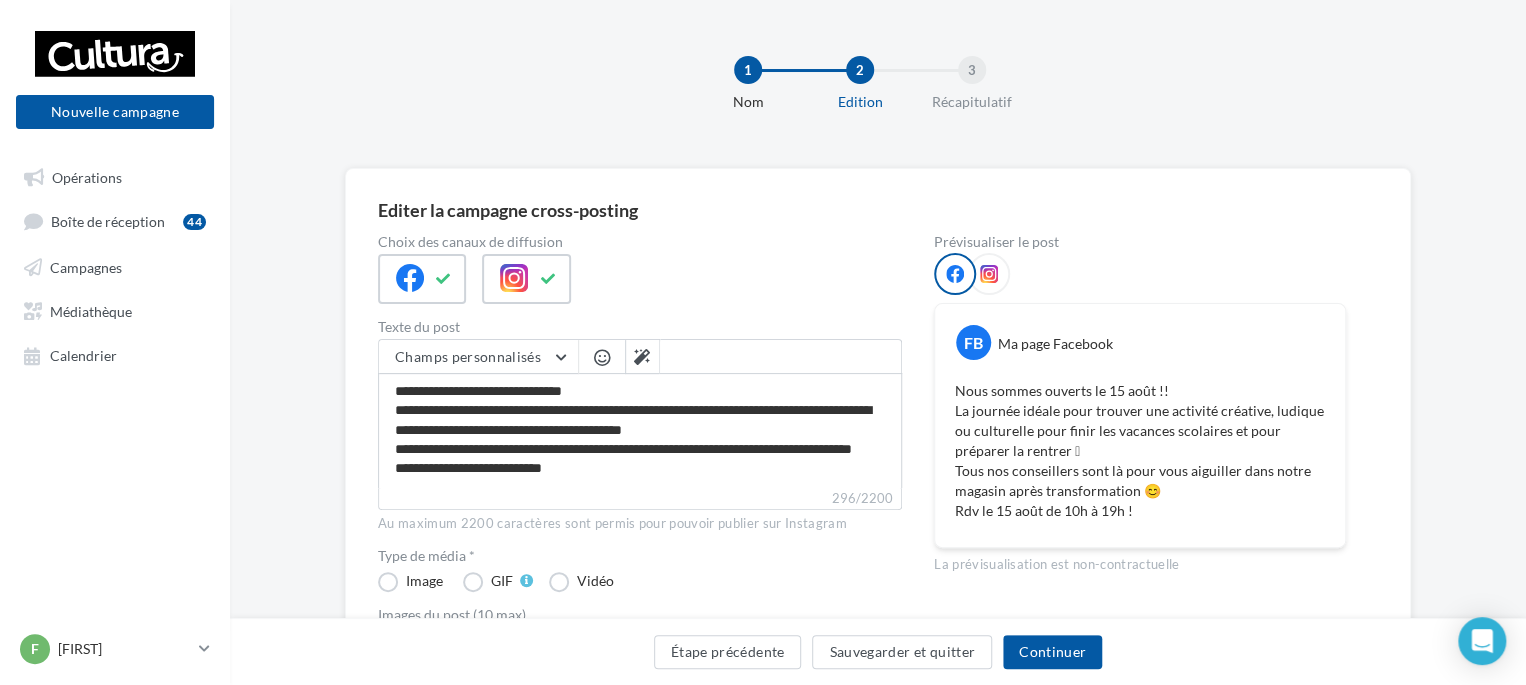 click on "**********" at bounding box center [878, 563] 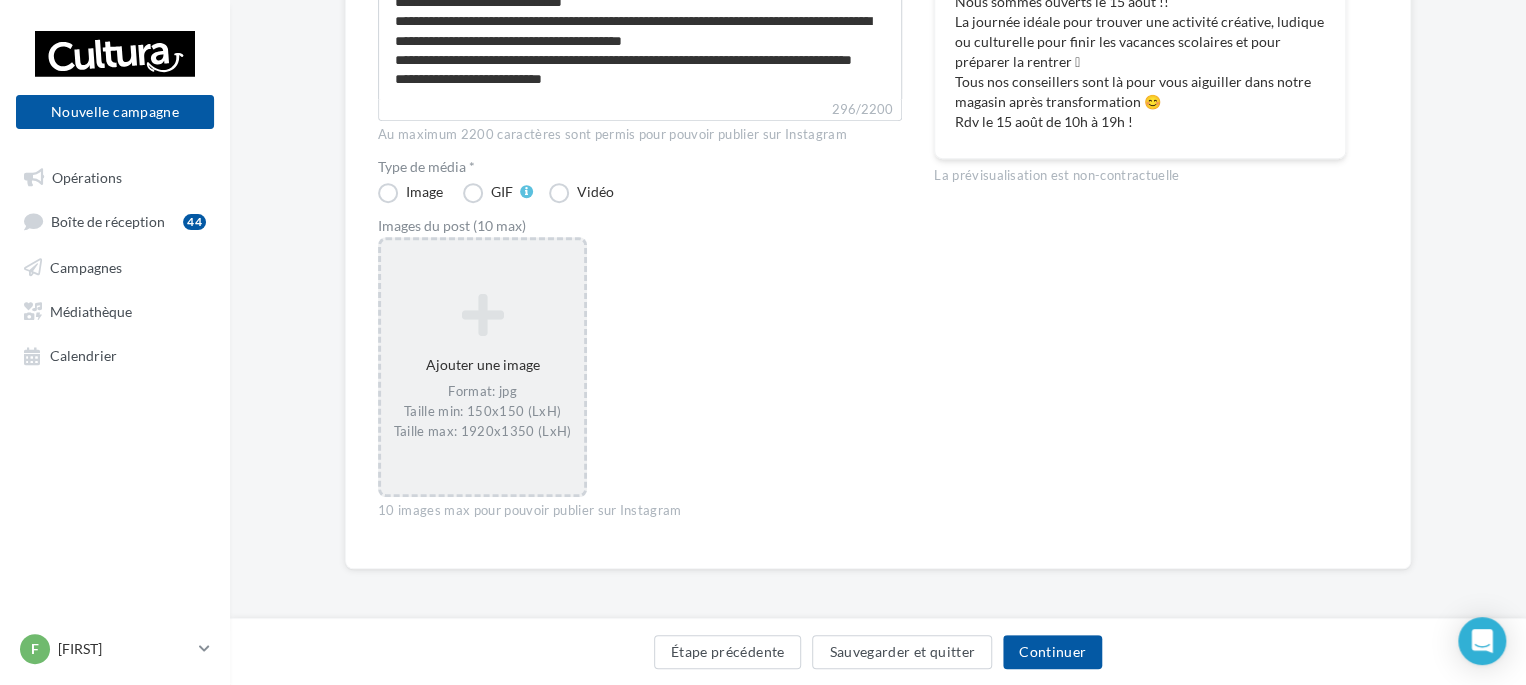 click on "Ajouter une image     Format: jpg   Taille min: 150x150 (LxH)   Taille max: 1920x1350 (LxH)" at bounding box center (482, 367) 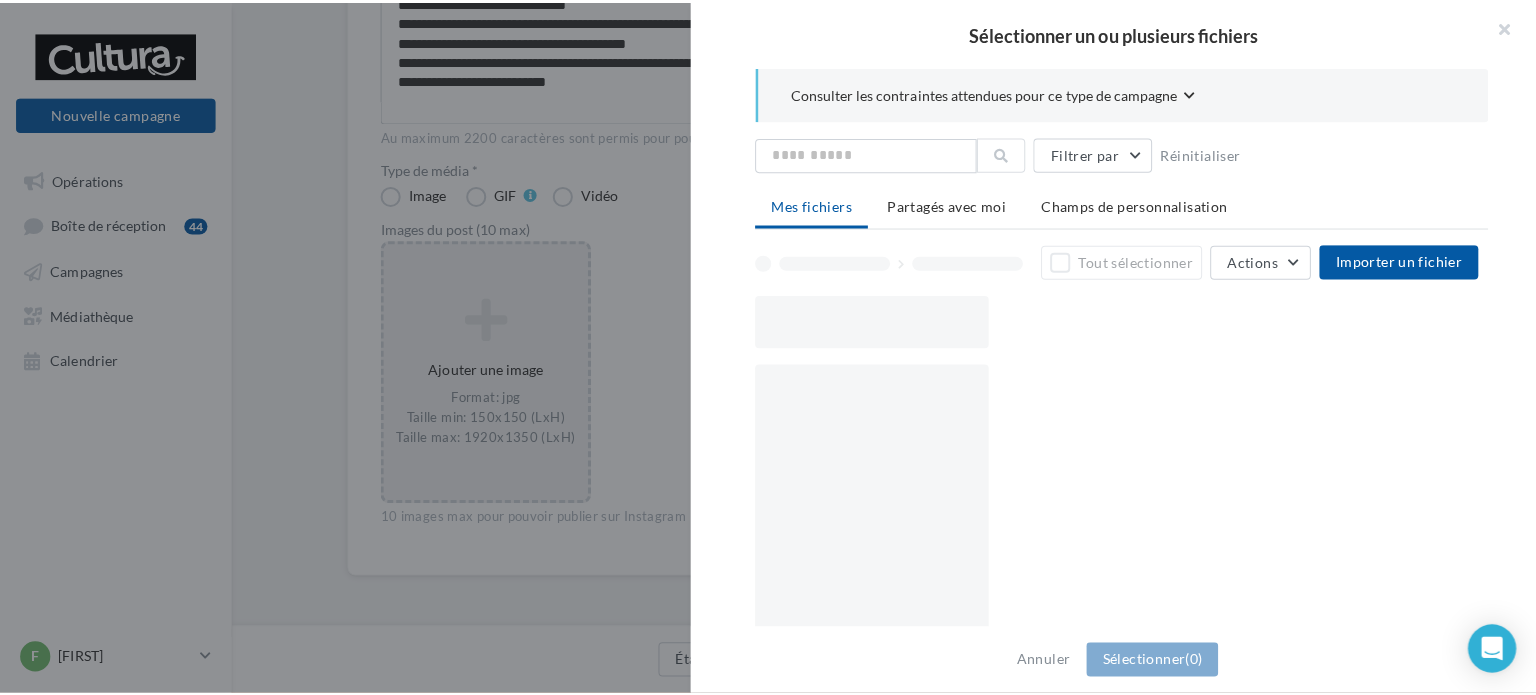 scroll, scrollTop: 379, scrollLeft: 0, axis: vertical 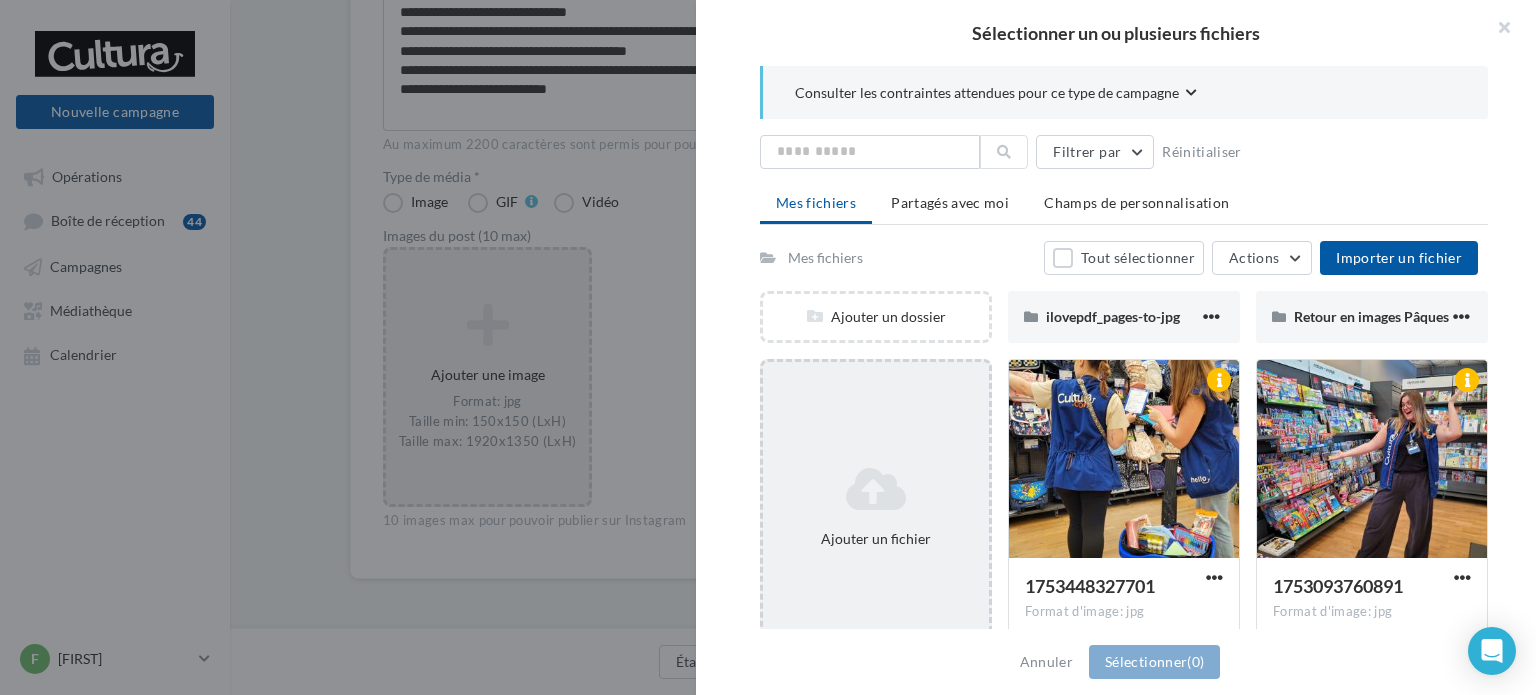 click at bounding box center [876, 489] 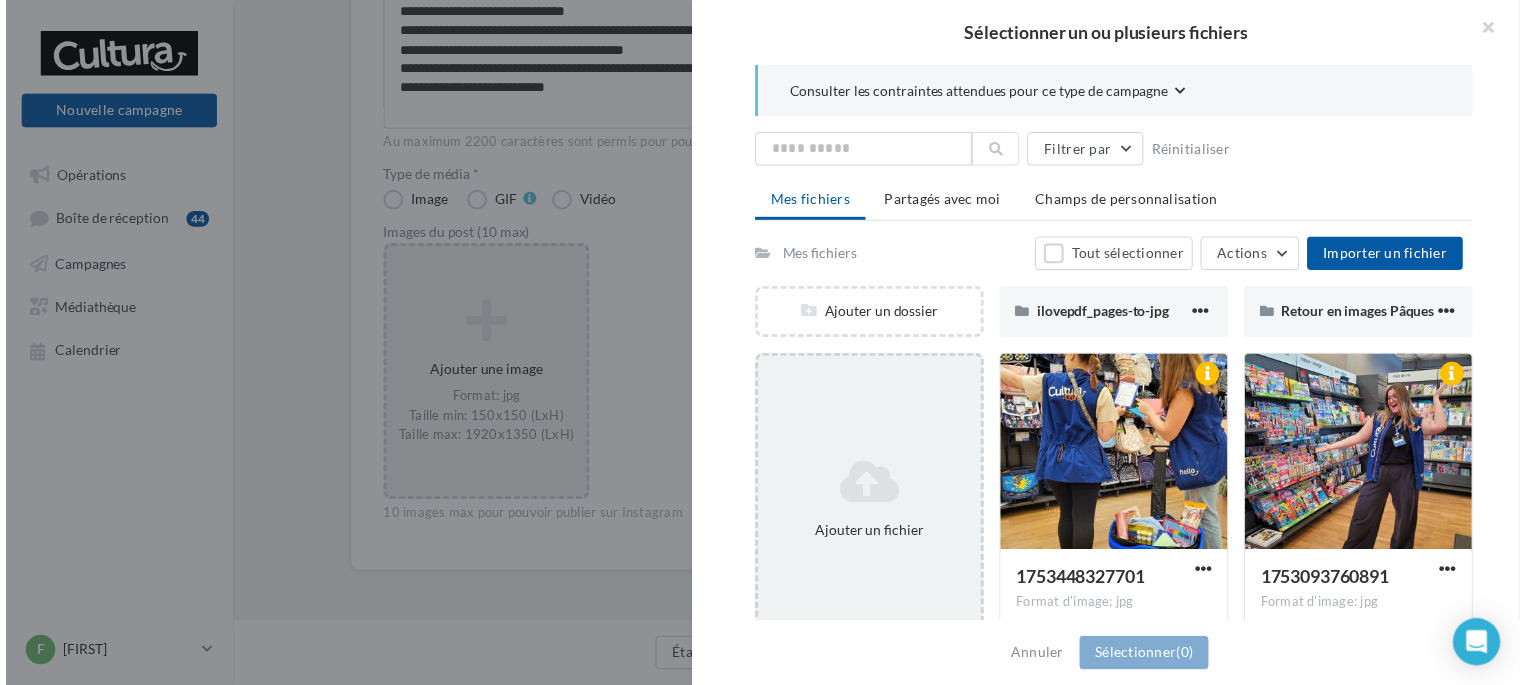 scroll, scrollTop: 0, scrollLeft: 0, axis: both 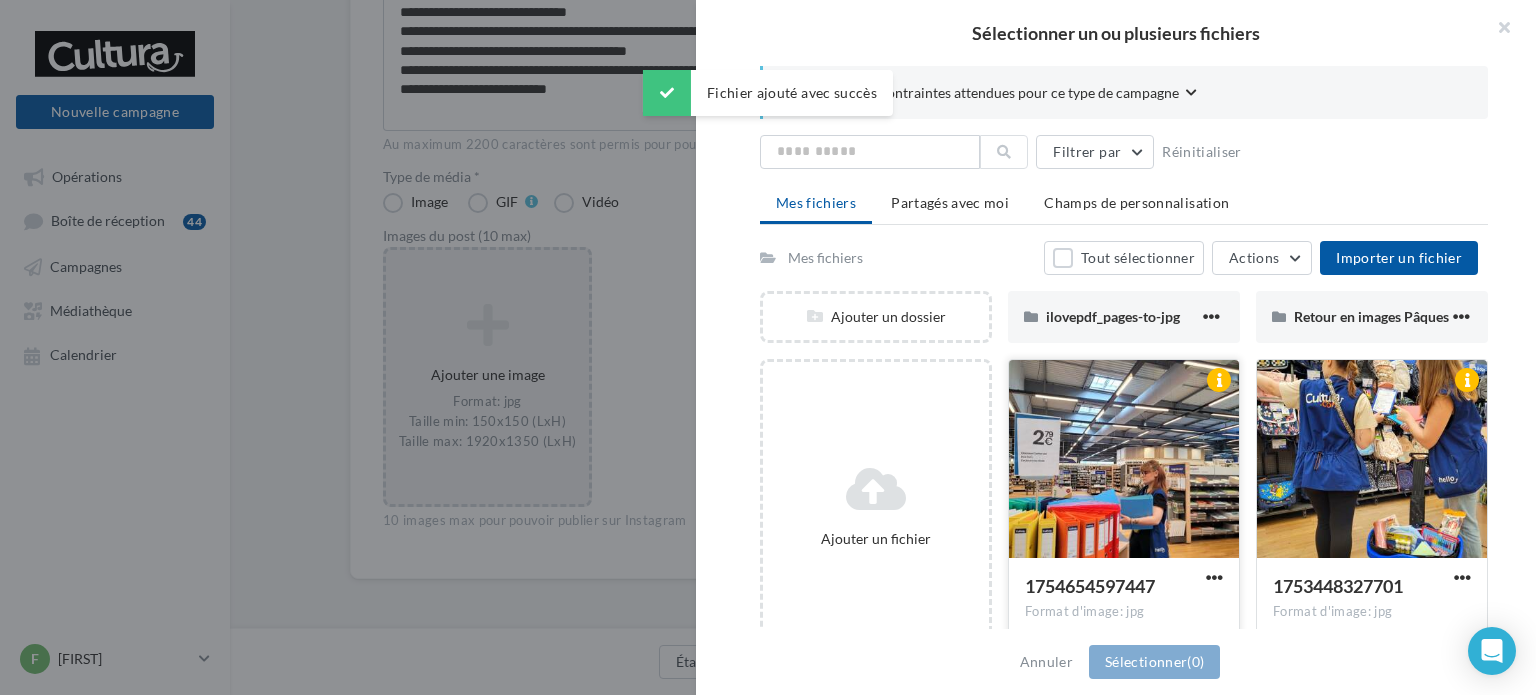 click at bounding box center [1124, 460] 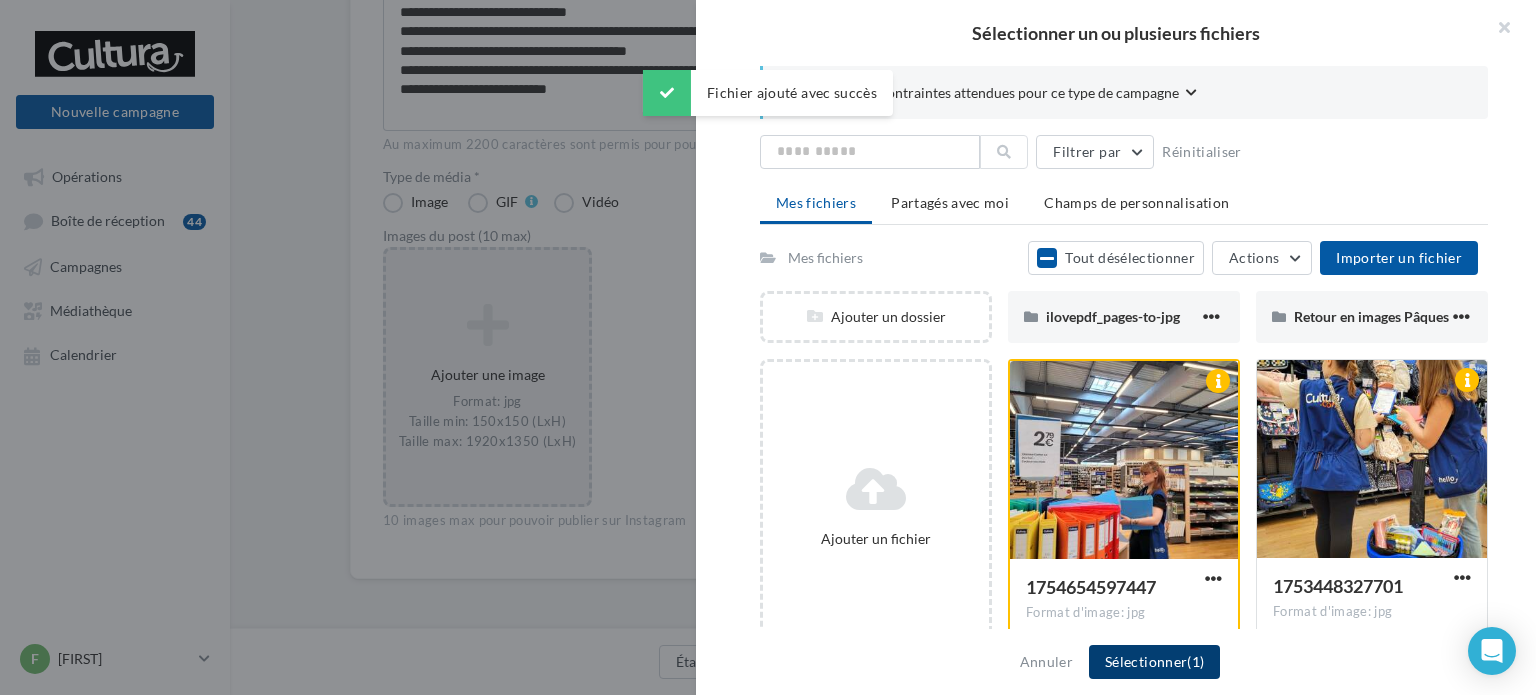 click on "Sélectionner   (1)" at bounding box center (1154, 662) 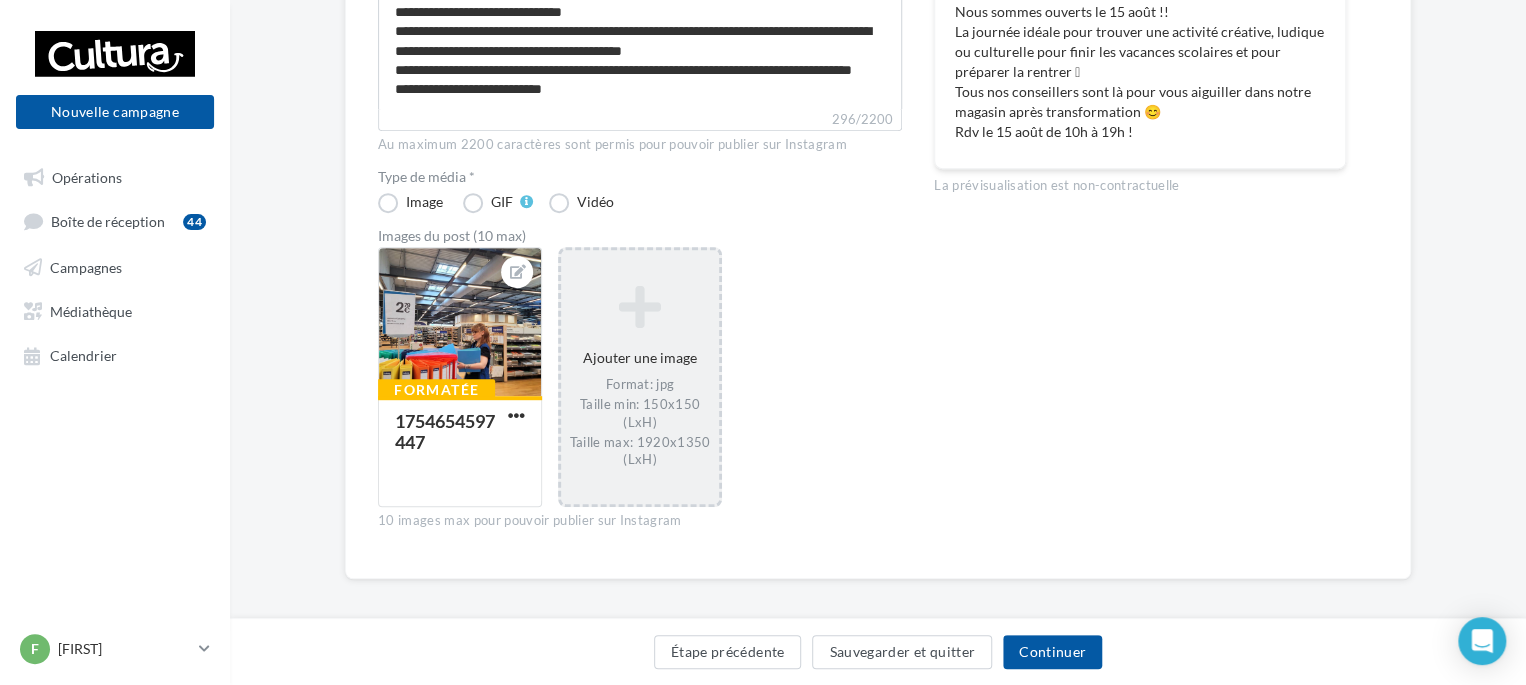 click on "Prévisualiser le post
FB
Ma page Facebook
Nous sommes ouverts le 15 août !! La journée idéale pour trouver une activité créative, ludique ou culturelle pour finir les vacances scolaires et pour préparer la rentrer 🫣 Tous nos conseillers sont là pour vous aiguiller dans notre magasin après transformation 😊 Rdv le 15 août de 10h à 19h !
La prévisualisation est non-contractuelle" at bounding box center [1140, 201] 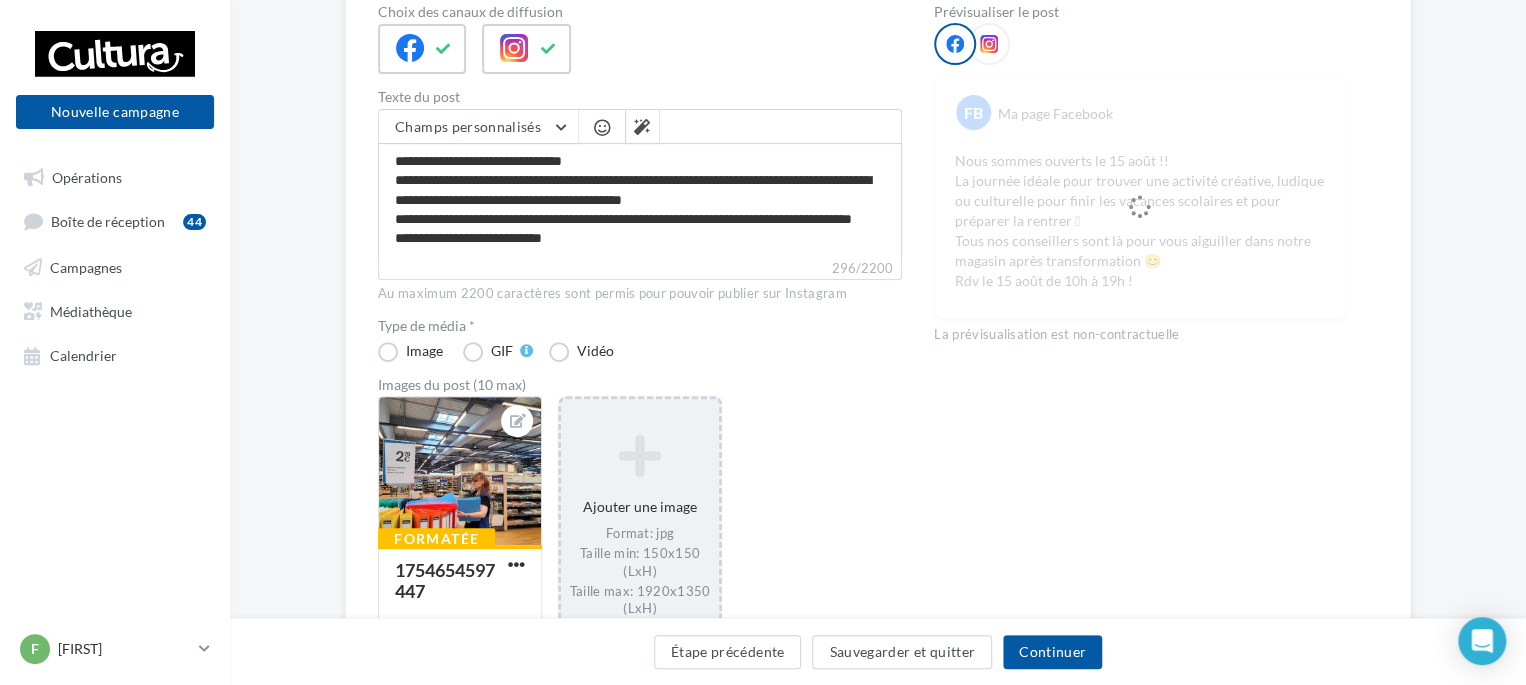 scroll, scrollTop: 0, scrollLeft: 0, axis: both 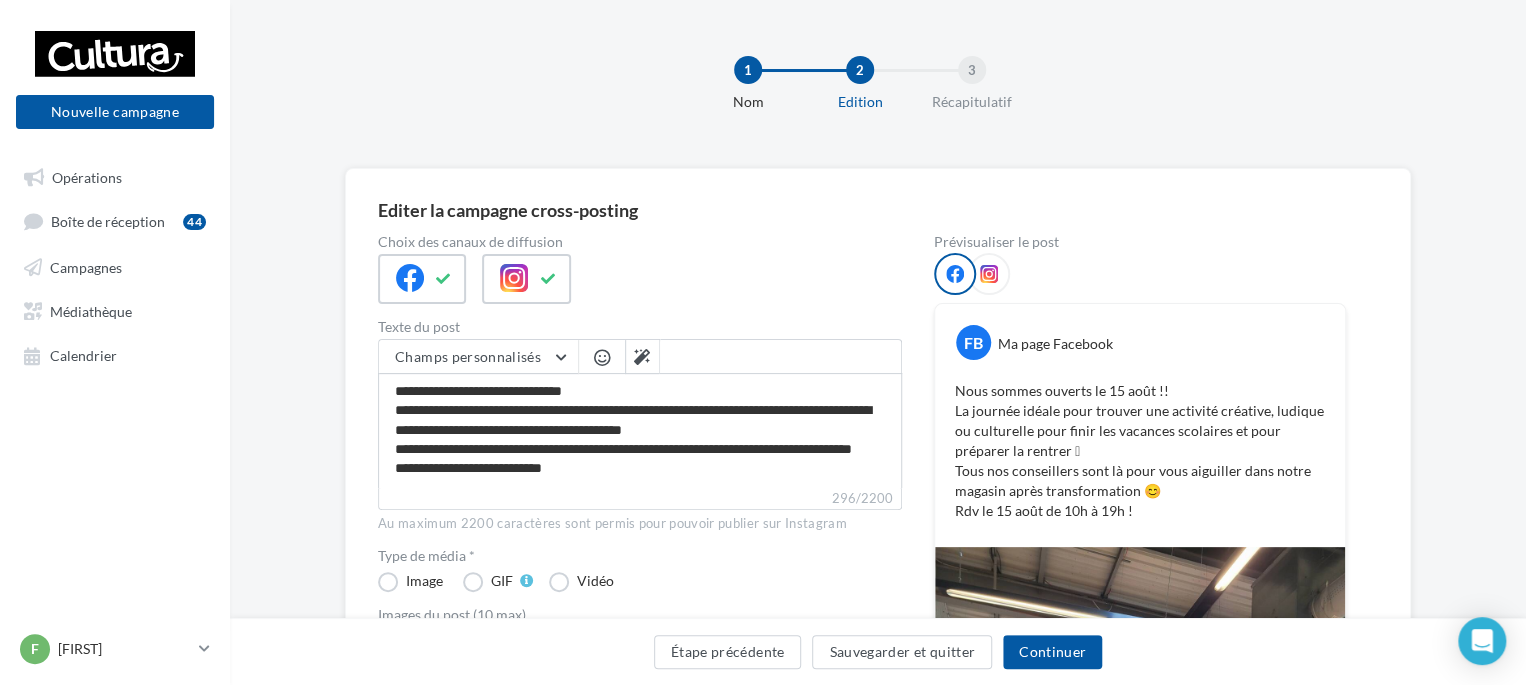 click at bounding box center (989, 274) 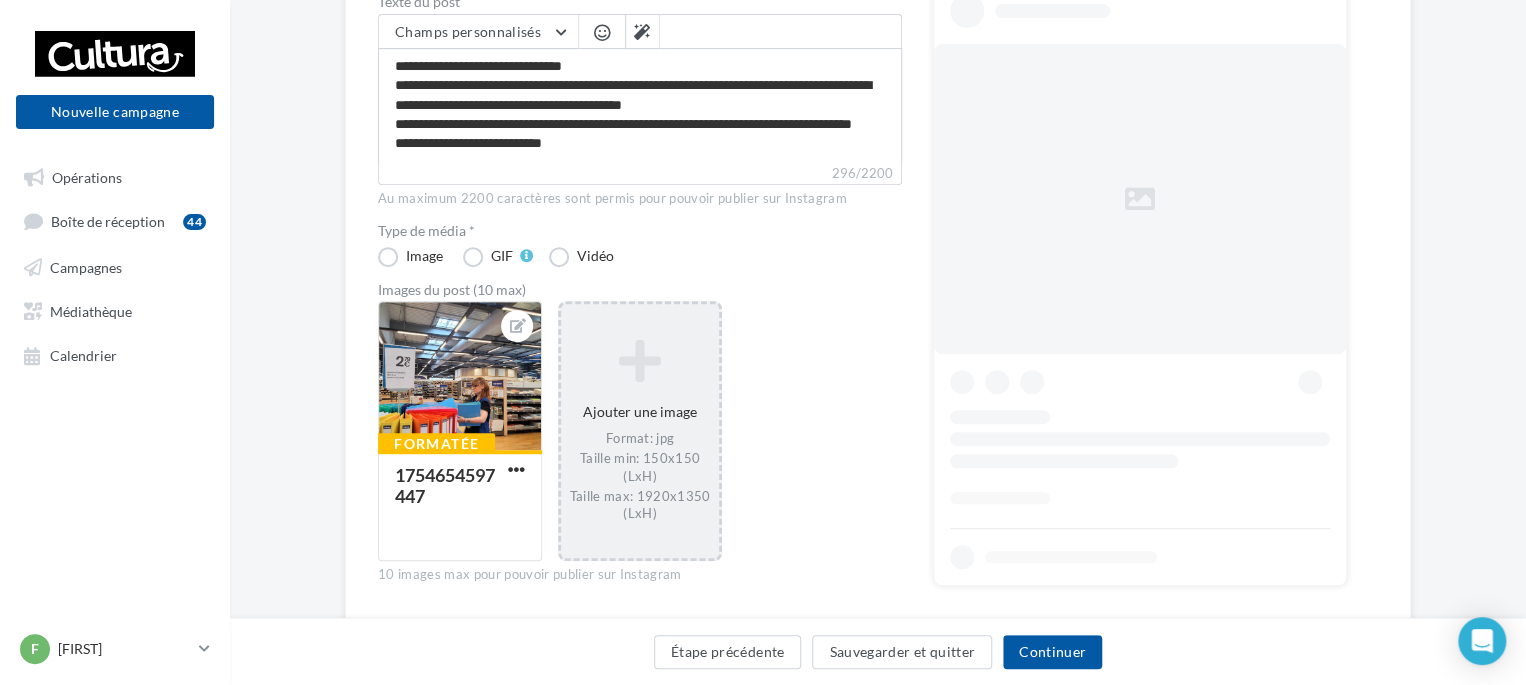 scroll, scrollTop: 291, scrollLeft: 0, axis: vertical 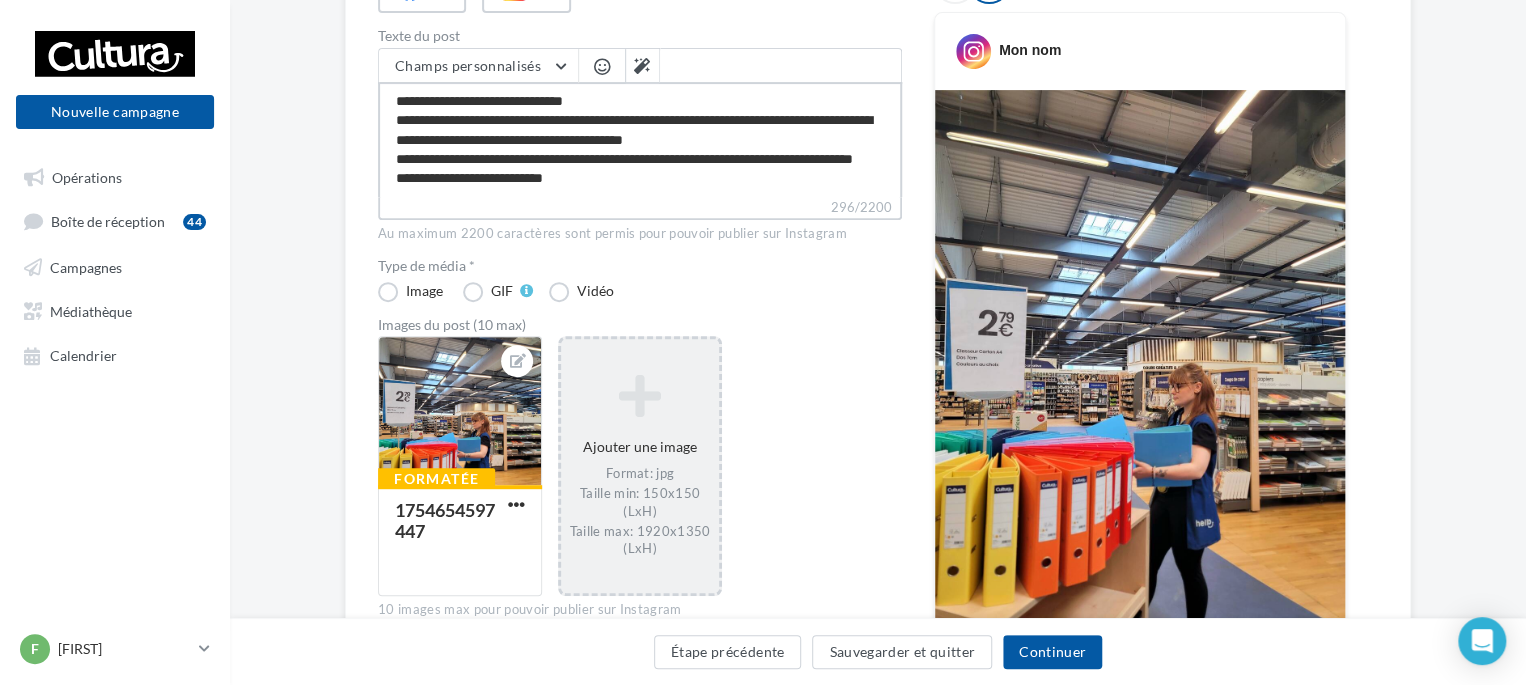 click on "**********" at bounding box center [640, 139] 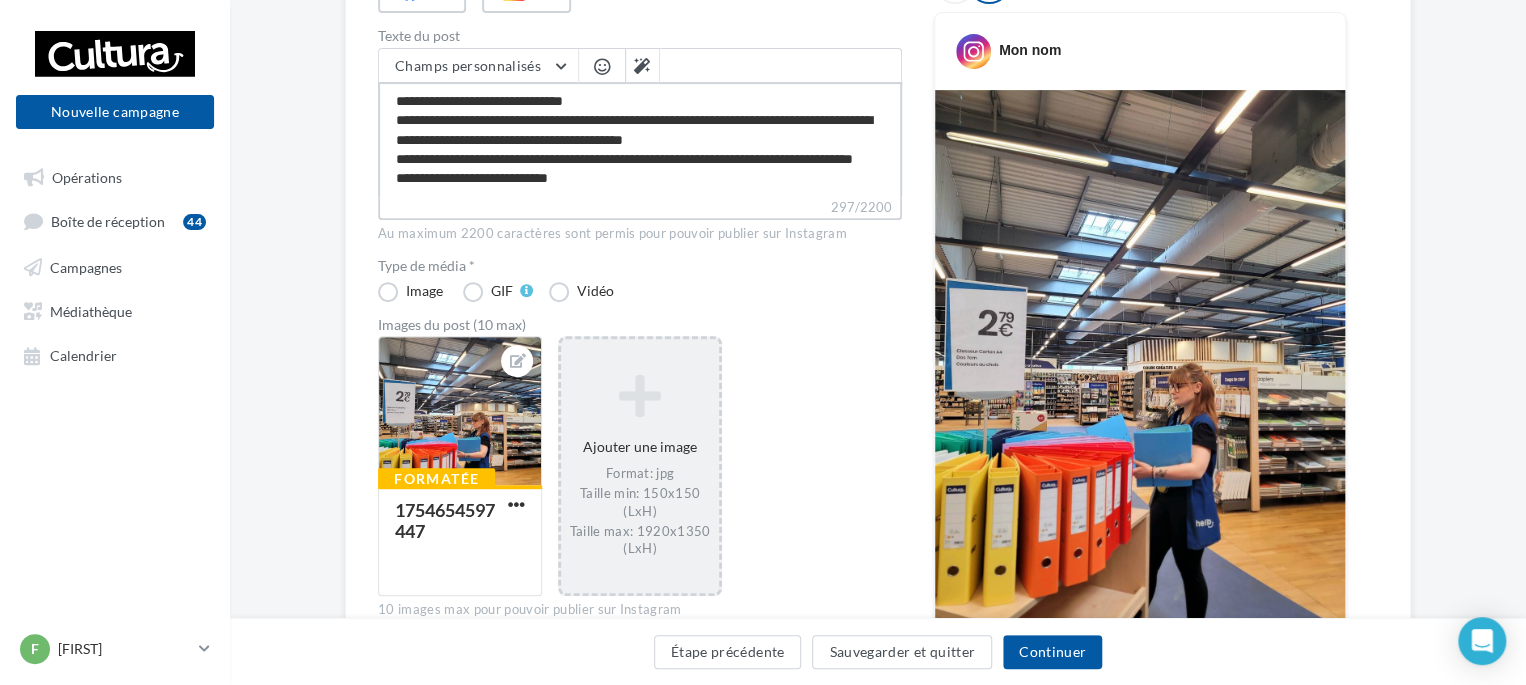 scroll, scrollTop: 28, scrollLeft: 0, axis: vertical 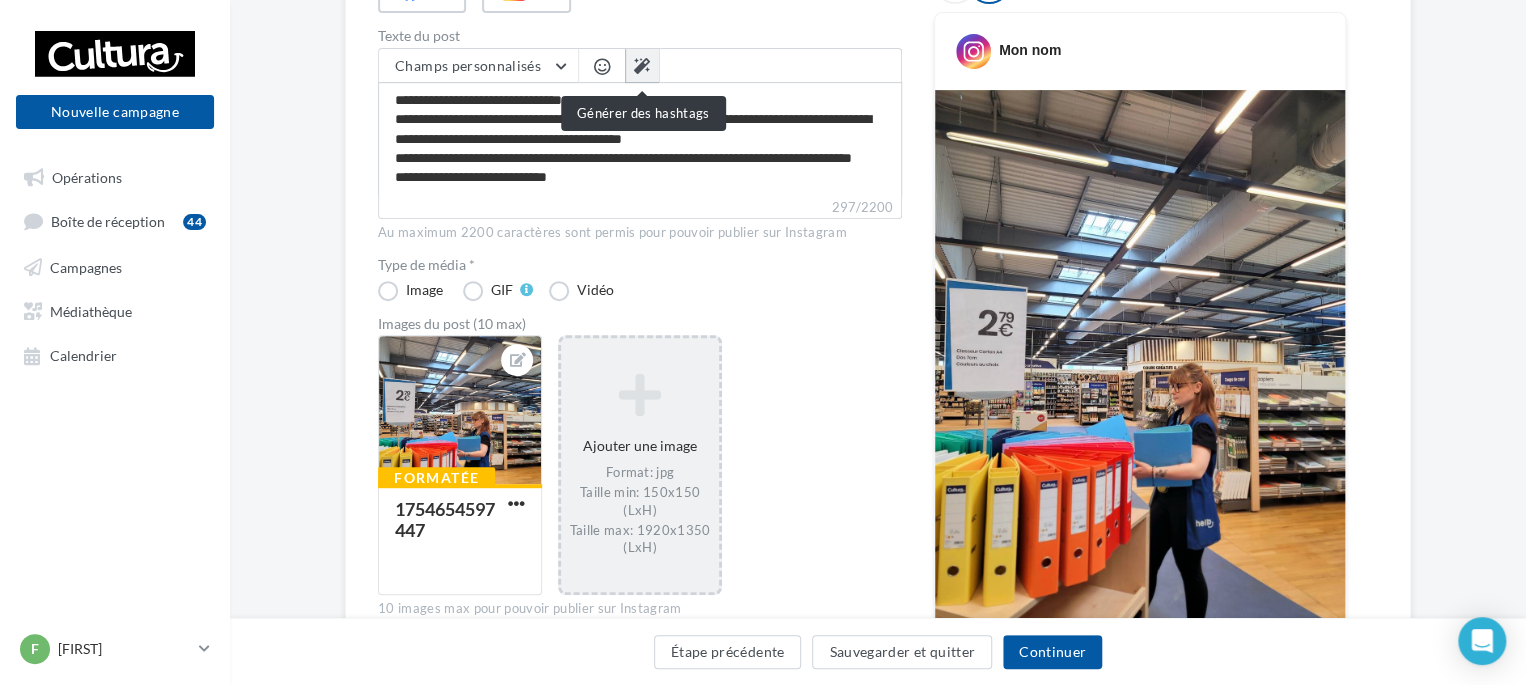 click at bounding box center [642, 66] 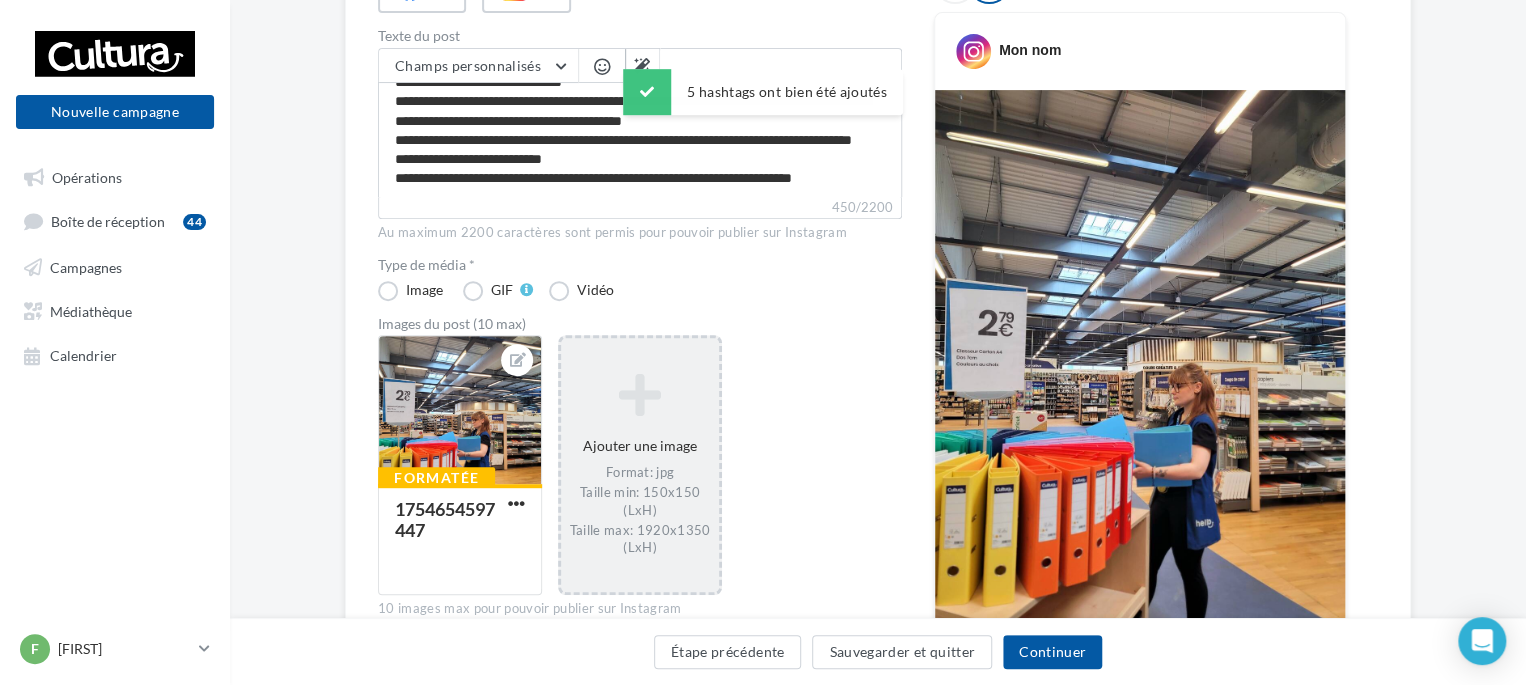 scroll, scrollTop: 56, scrollLeft: 0, axis: vertical 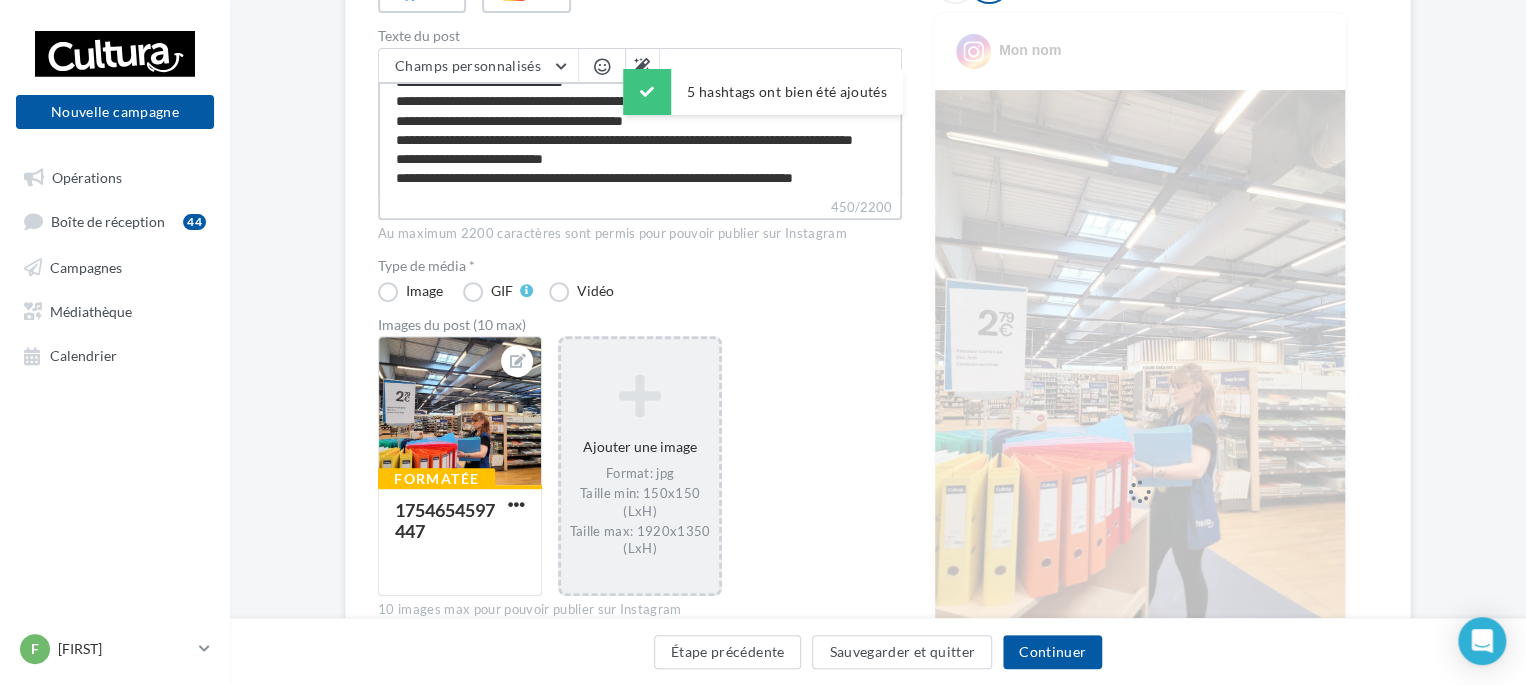 click on "**********" at bounding box center [640, 139] 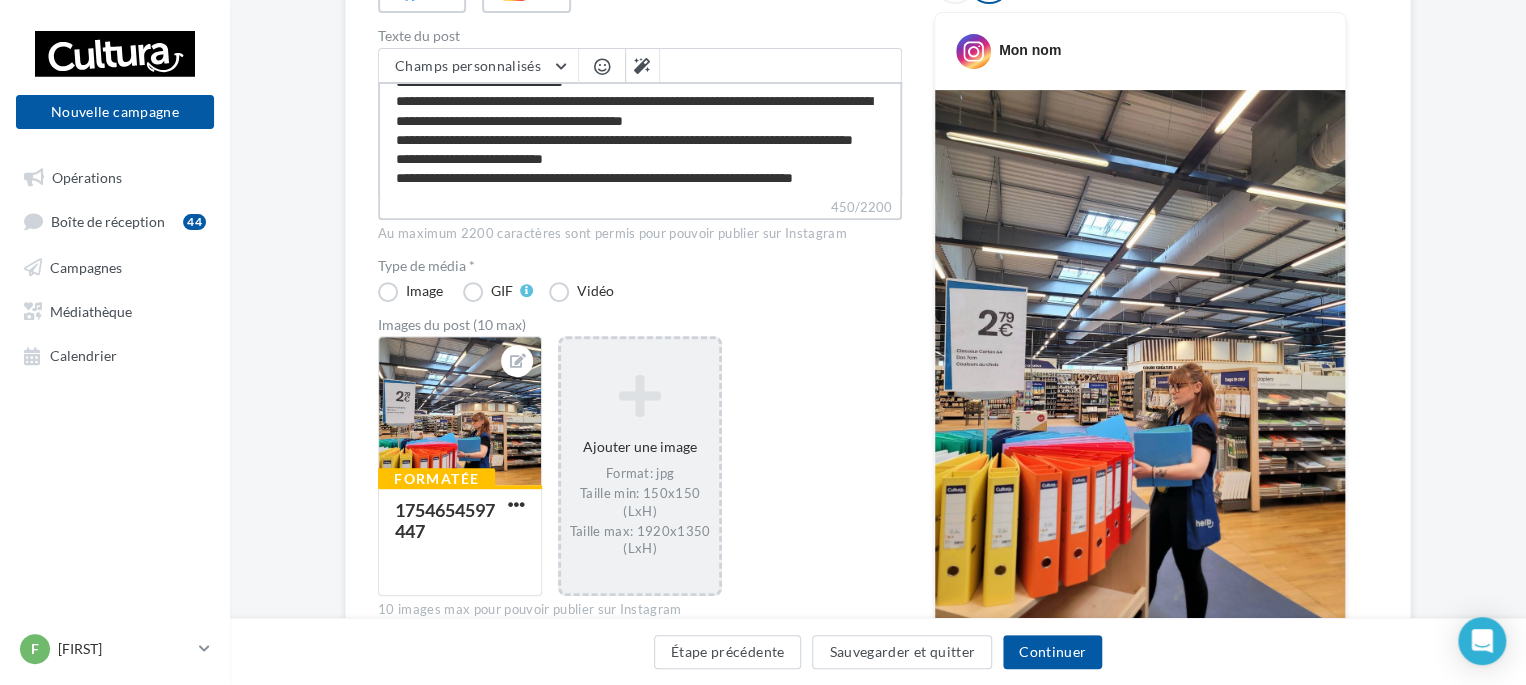 drag, startPoint x: 737, startPoint y: 155, endPoint x: 772, endPoint y: 284, distance: 133.66376 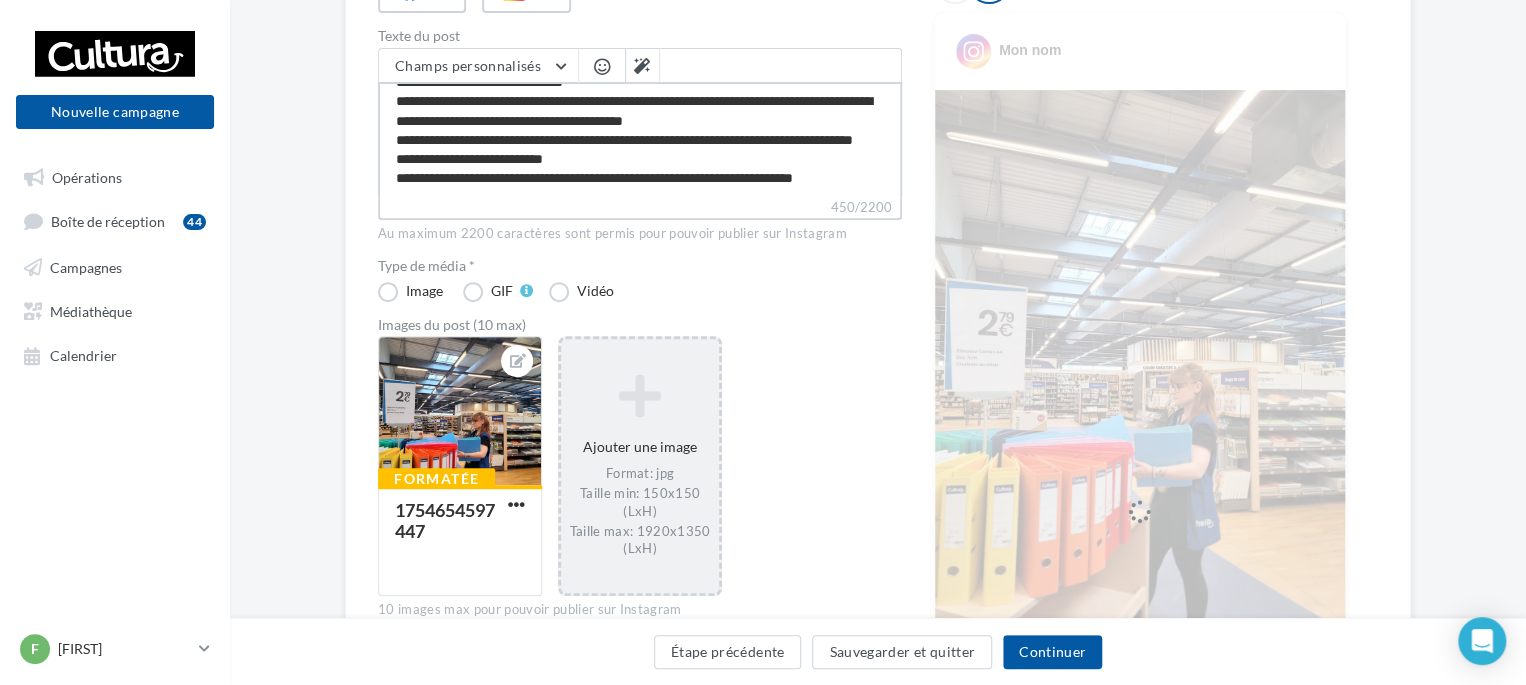 click on "**********" at bounding box center [640, 139] 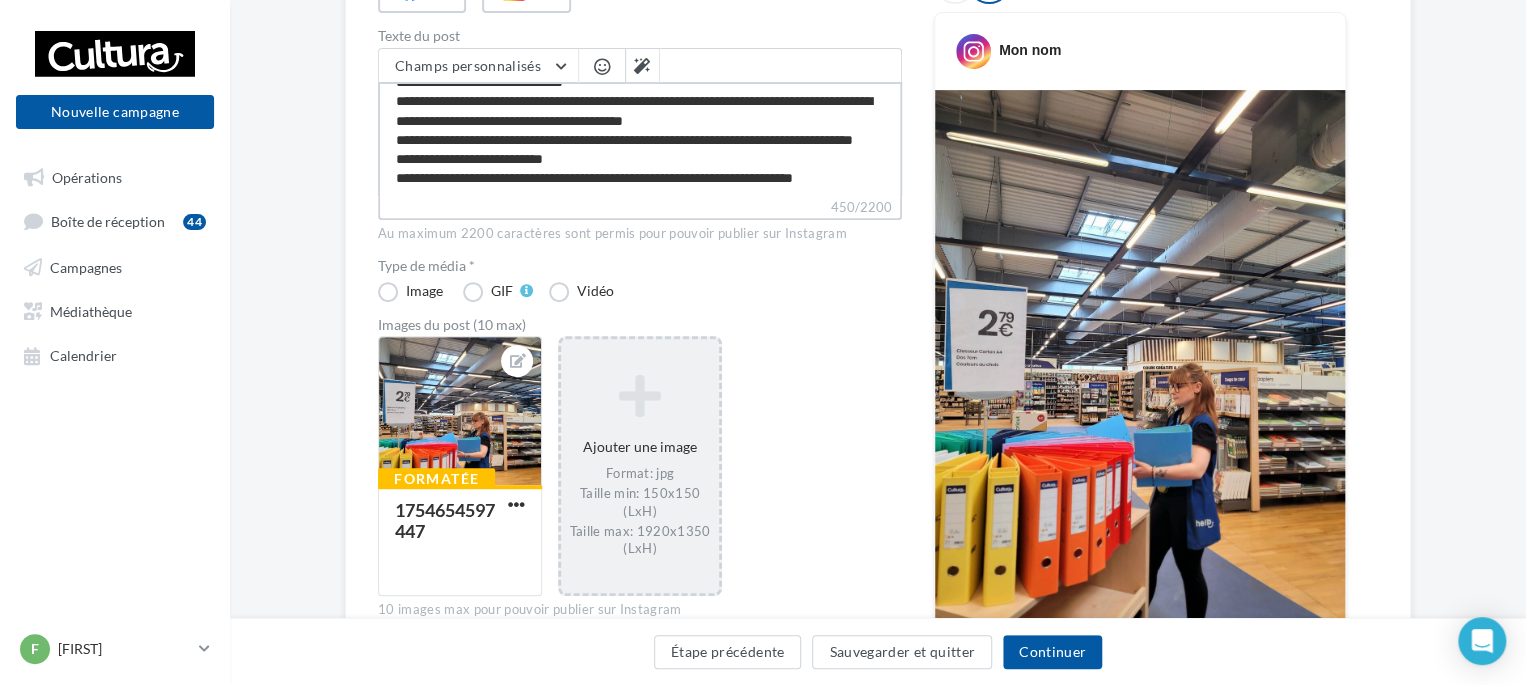 click on "**********" at bounding box center (640, 139) 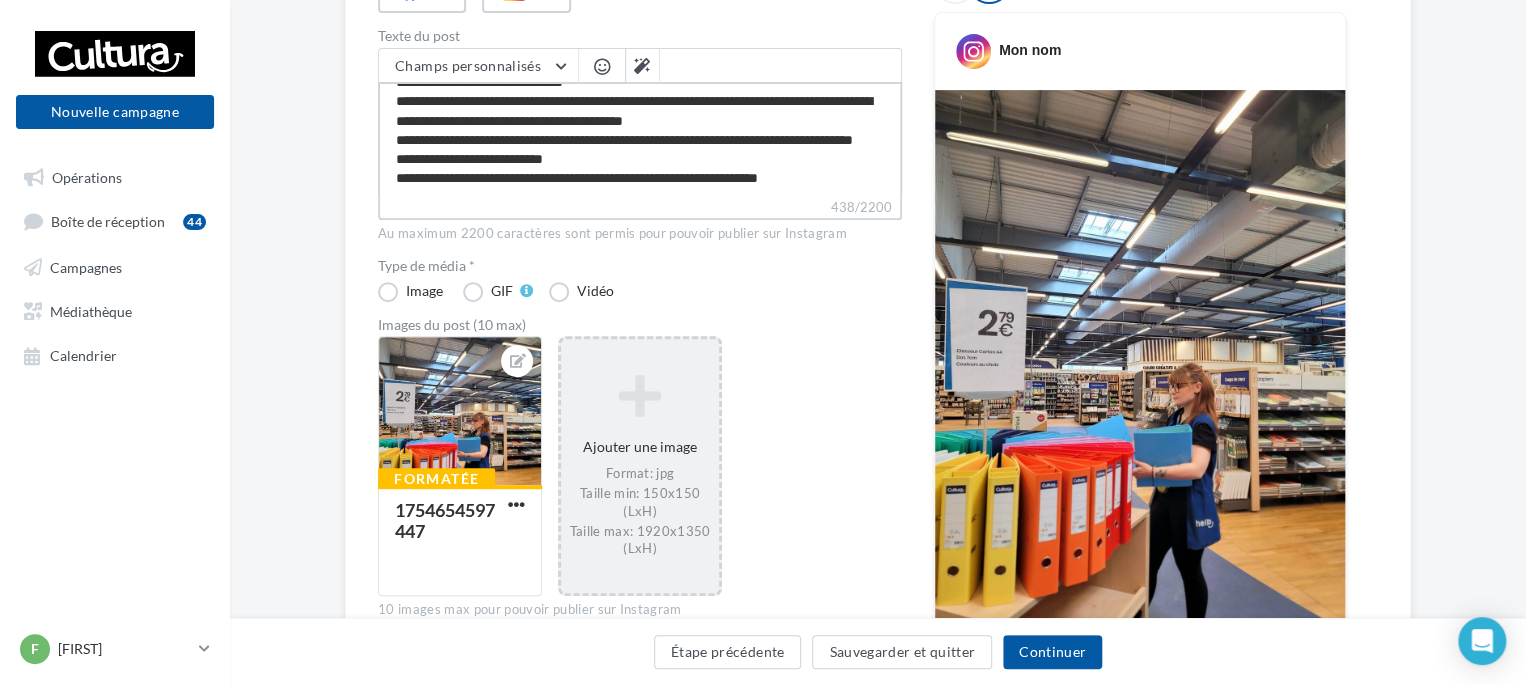 scroll, scrollTop: 36, scrollLeft: 0, axis: vertical 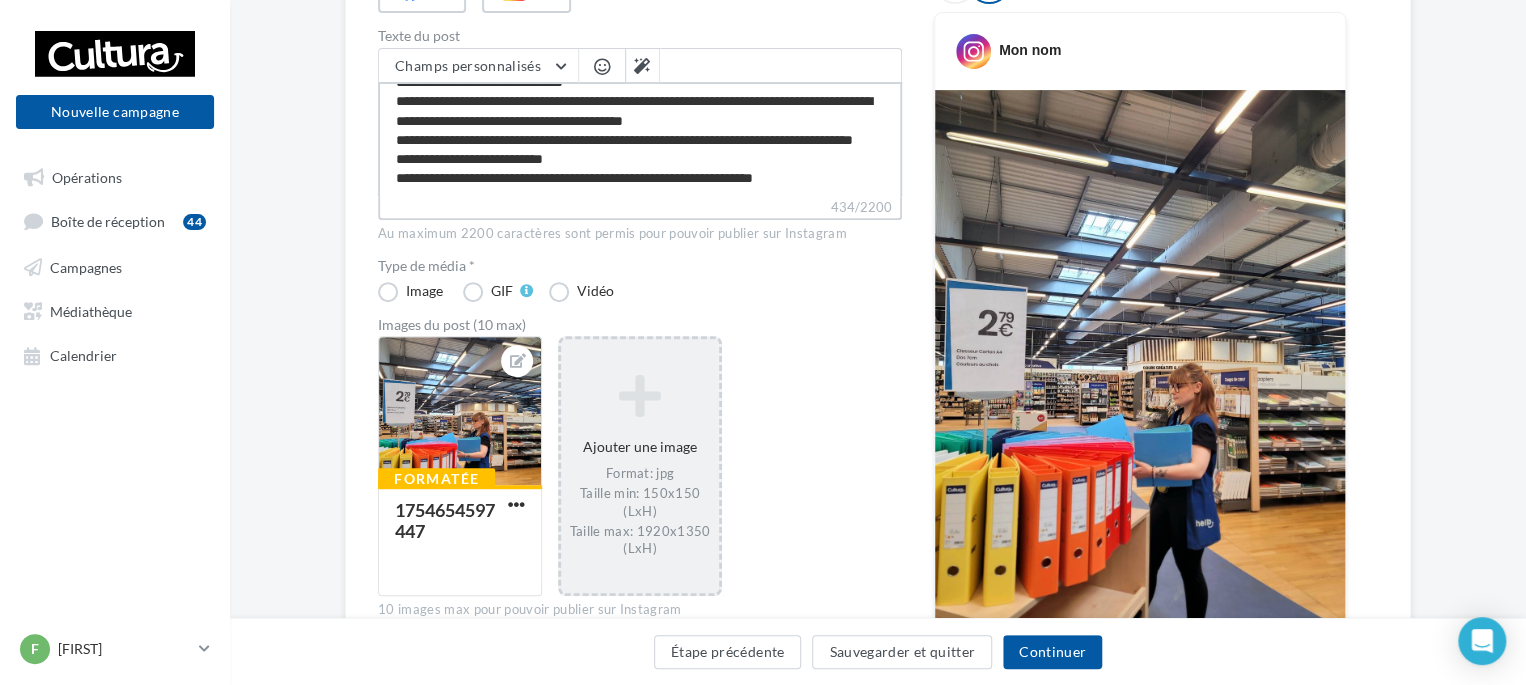 click on "**********" at bounding box center [640, 139] 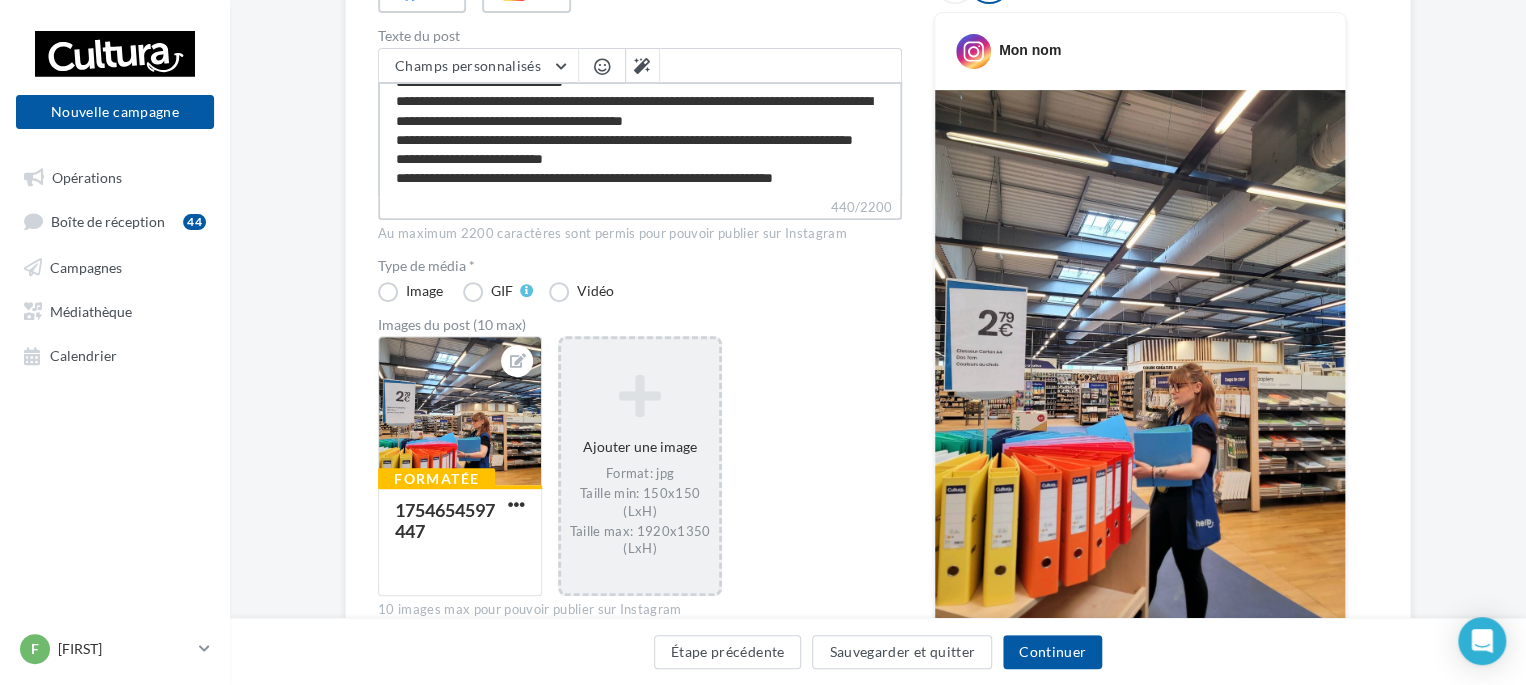 scroll, scrollTop: 56, scrollLeft: 0, axis: vertical 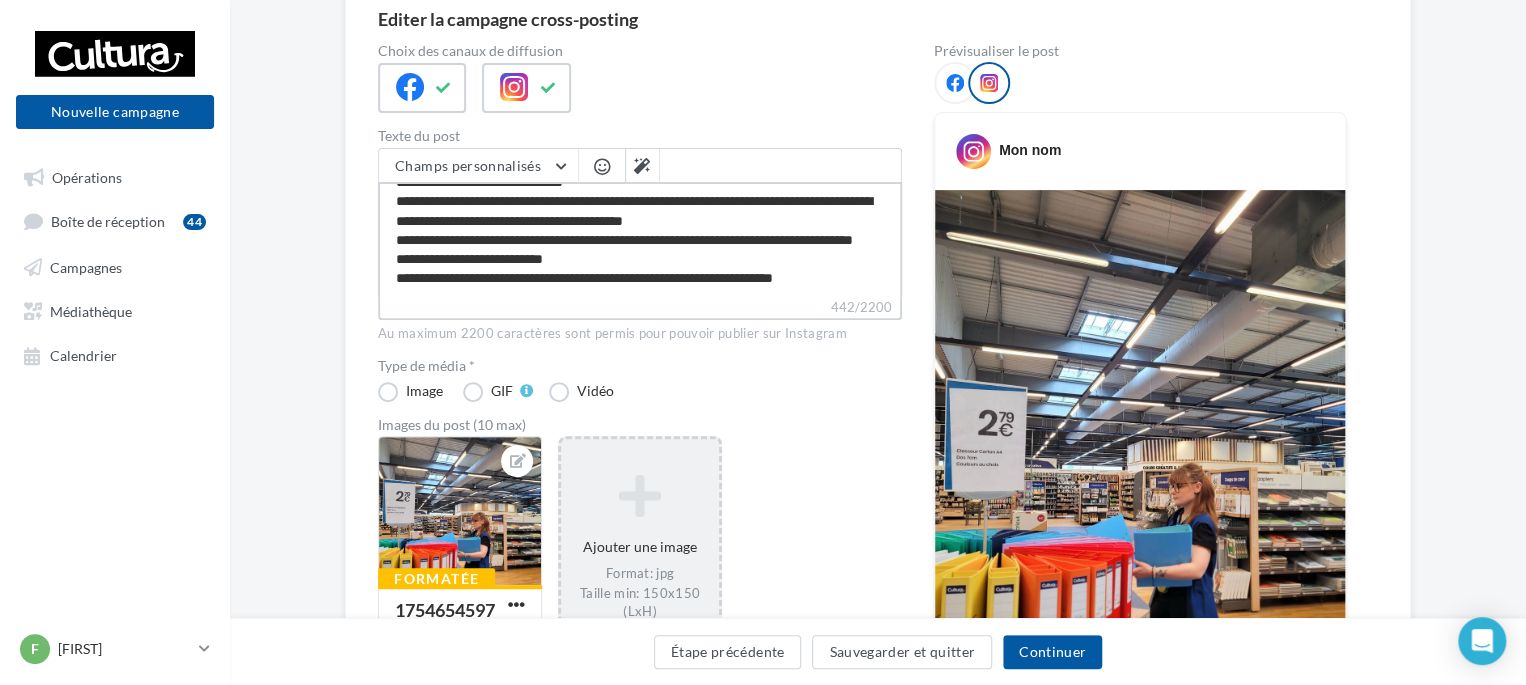 click on "**********" at bounding box center [640, 239] 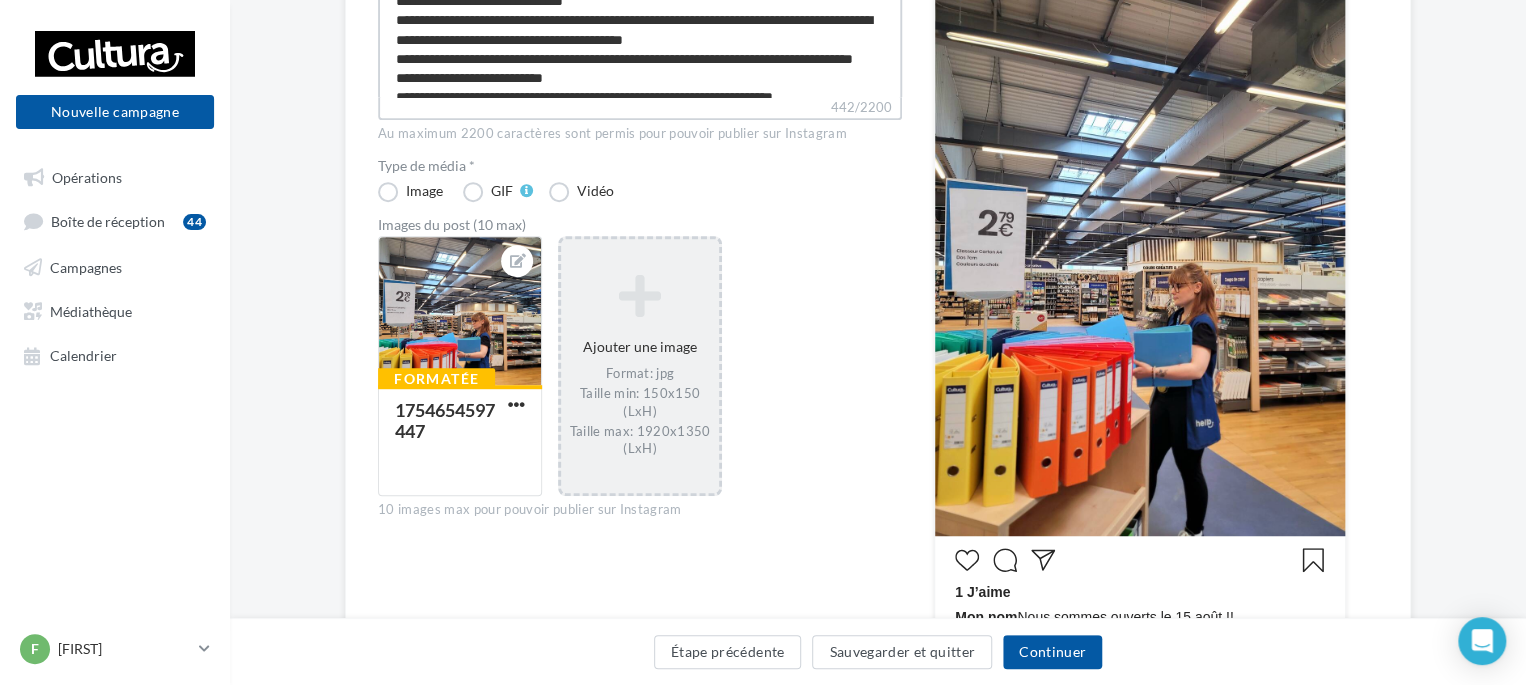 scroll, scrollTop: 0, scrollLeft: 0, axis: both 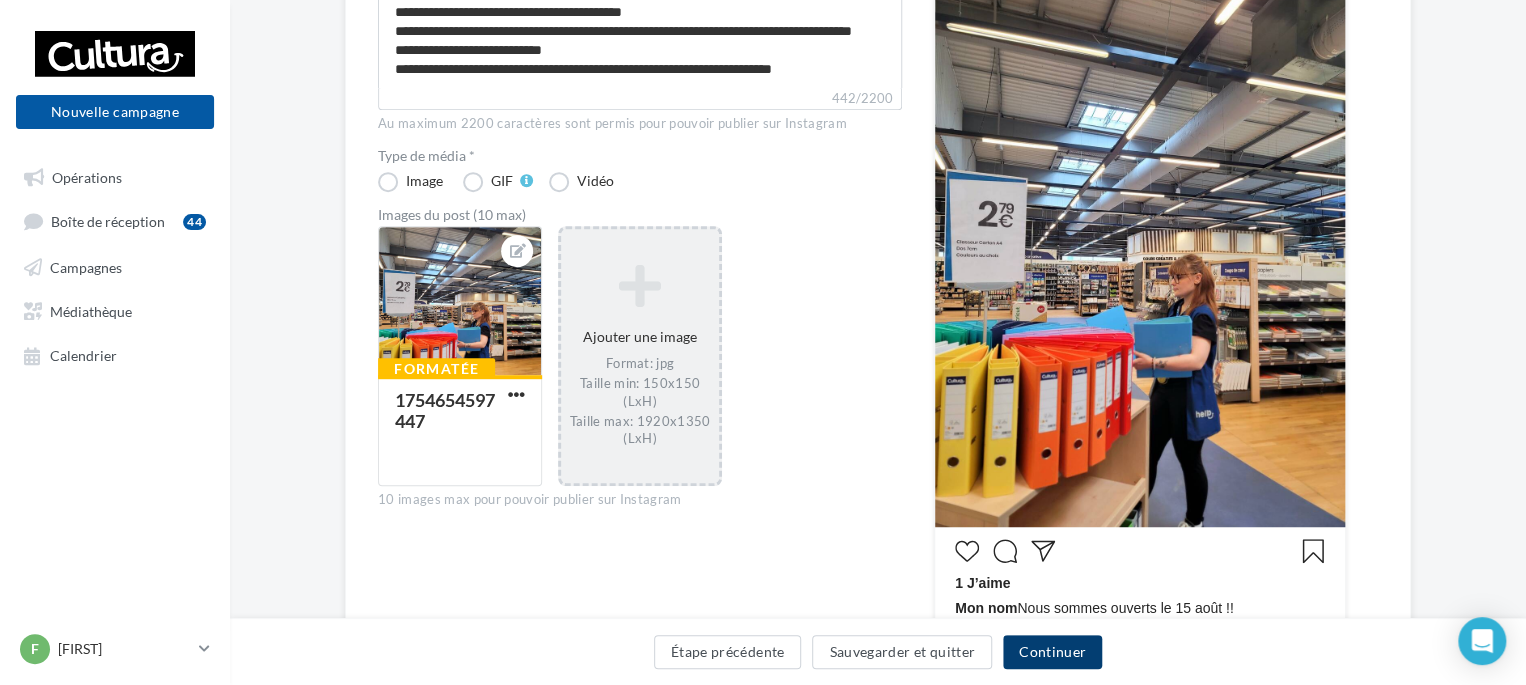 click on "Continuer" at bounding box center (1052, 652) 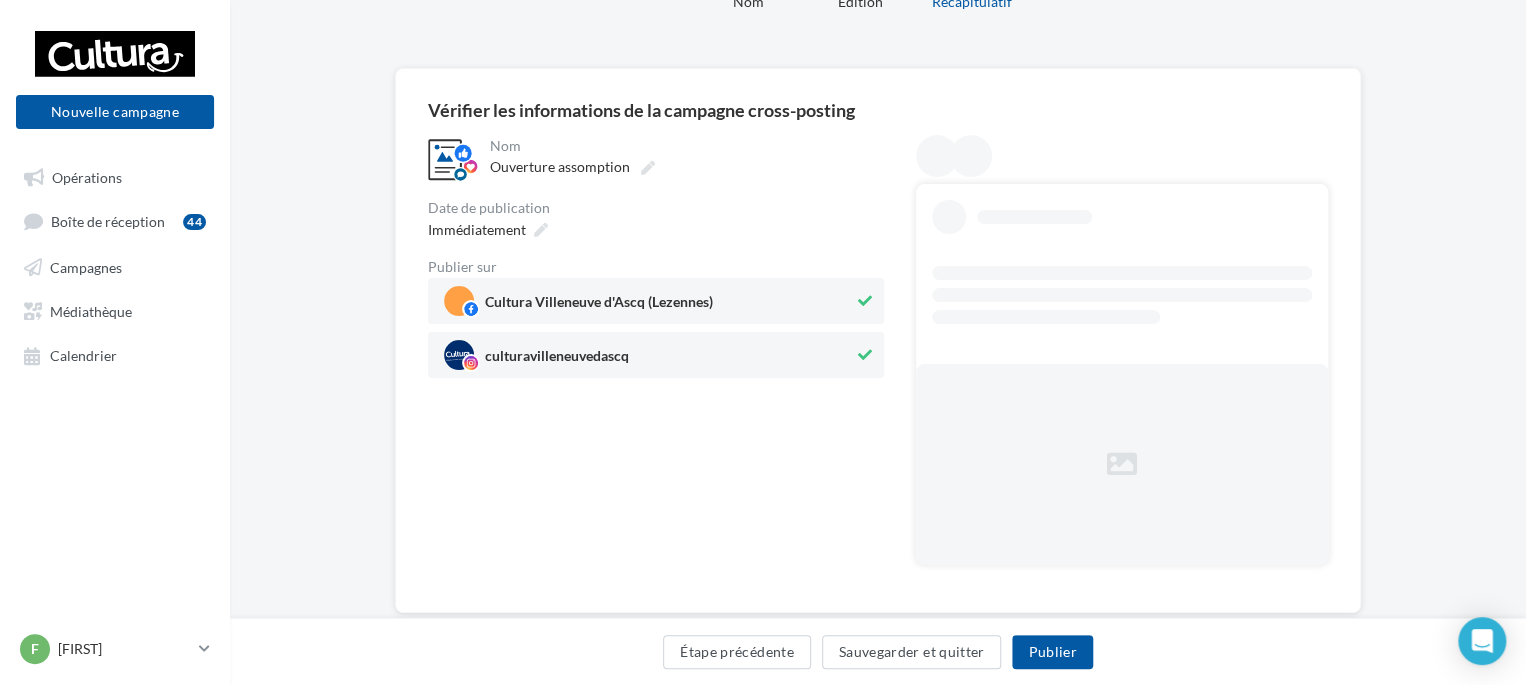 scroll, scrollTop: 0, scrollLeft: 0, axis: both 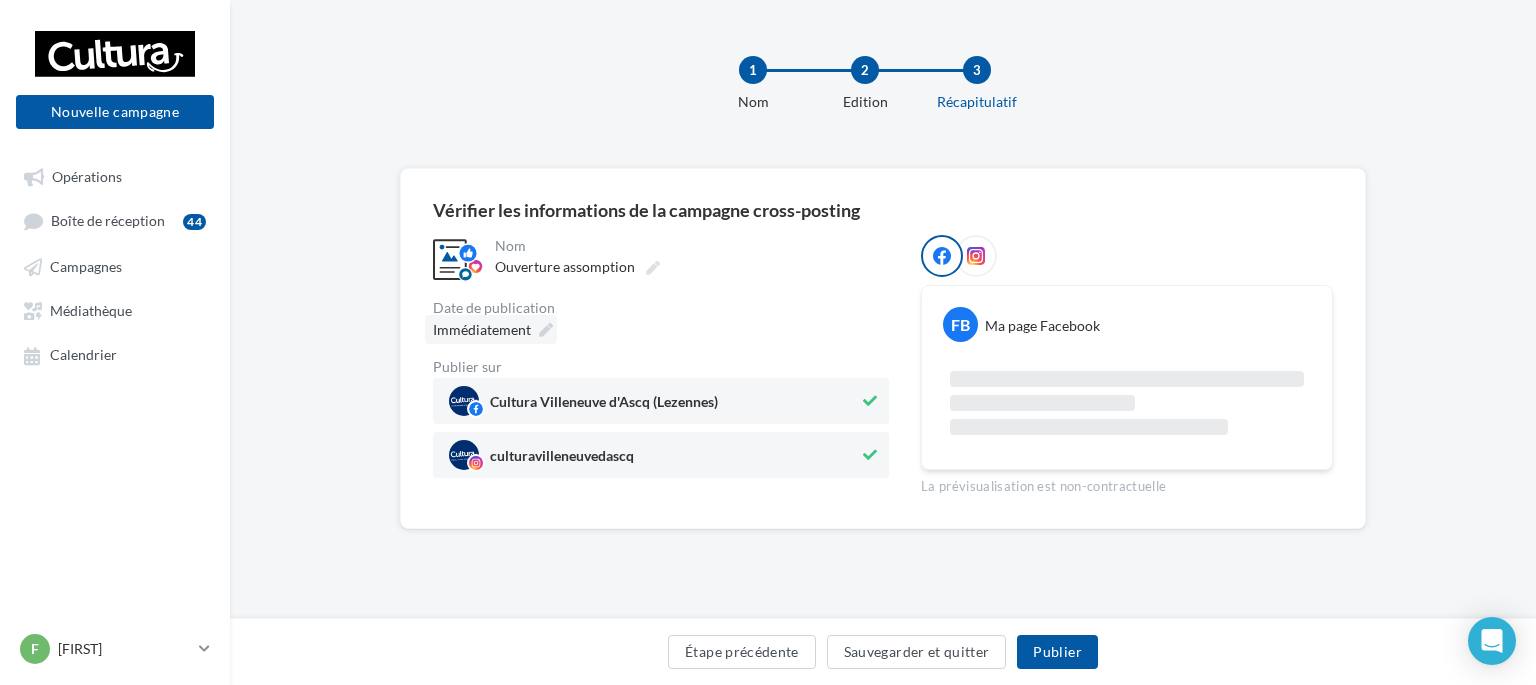 click at bounding box center (546, 330) 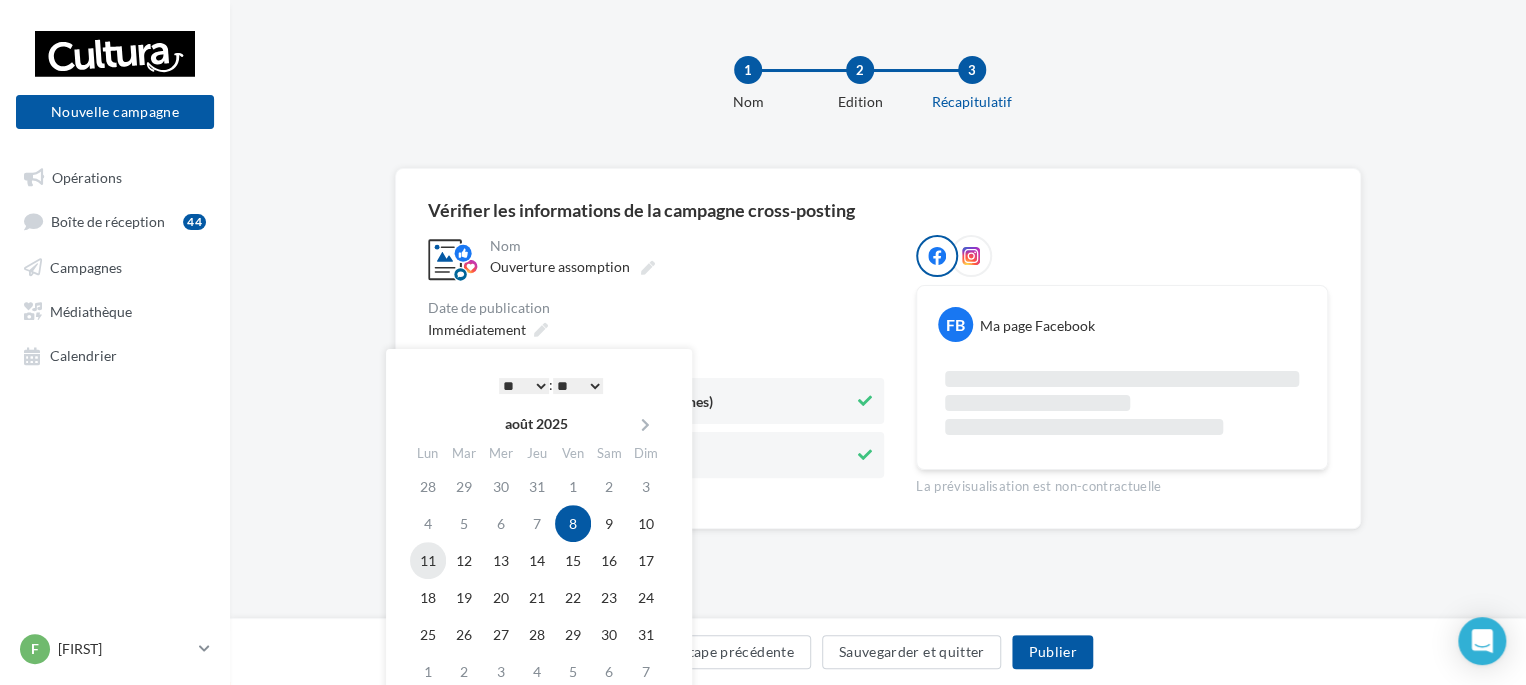 click on "11" at bounding box center (428, 560) 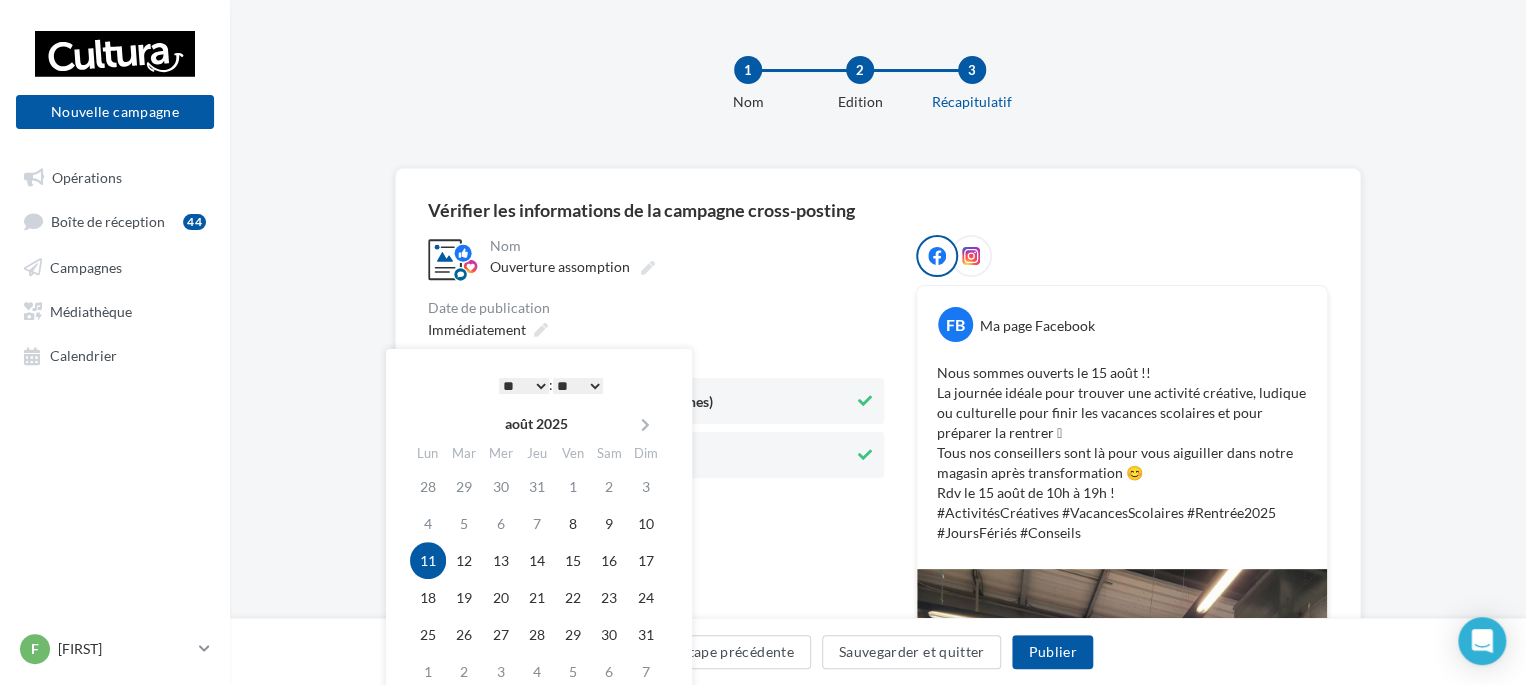 click on "* * * * * * * * * * ** ** ** ** ** ** ** ** ** ** ** ** ** **" at bounding box center (524, 386) 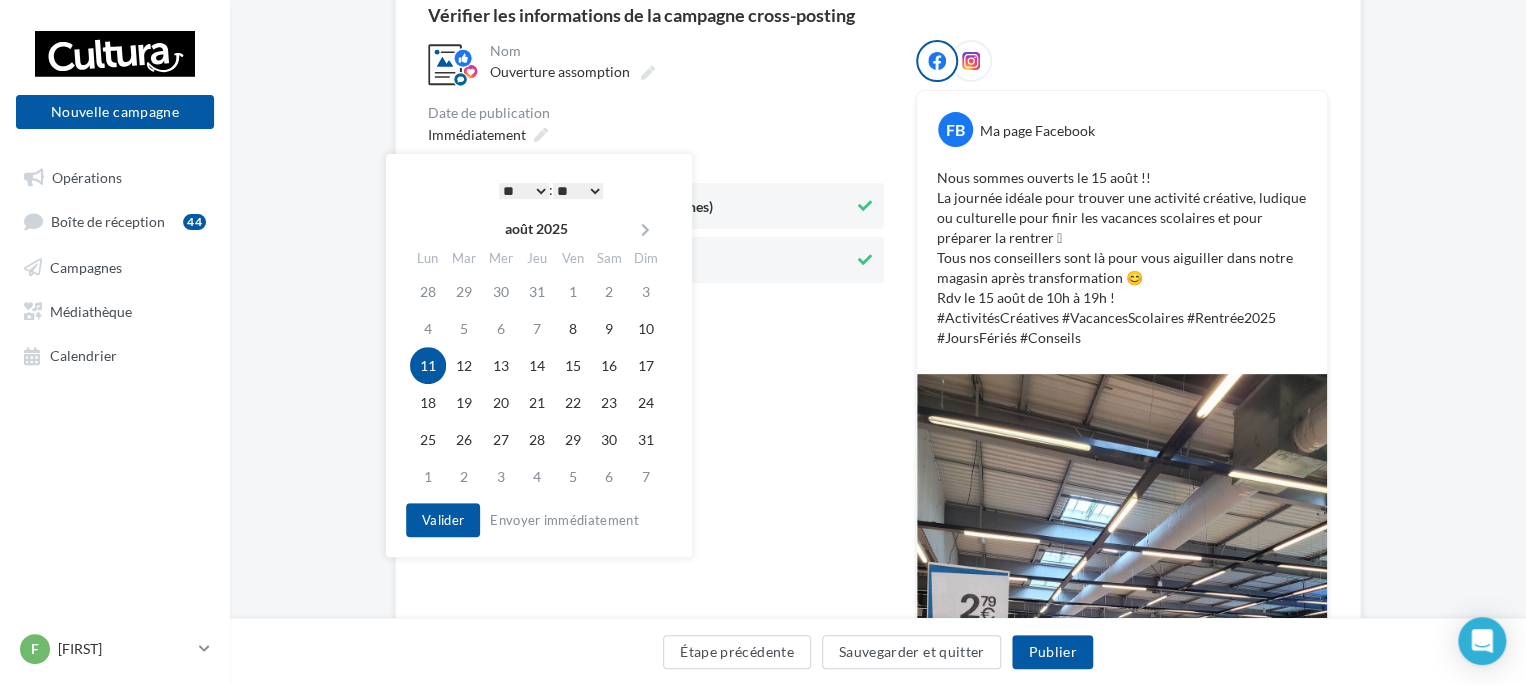 scroll, scrollTop: 400, scrollLeft: 0, axis: vertical 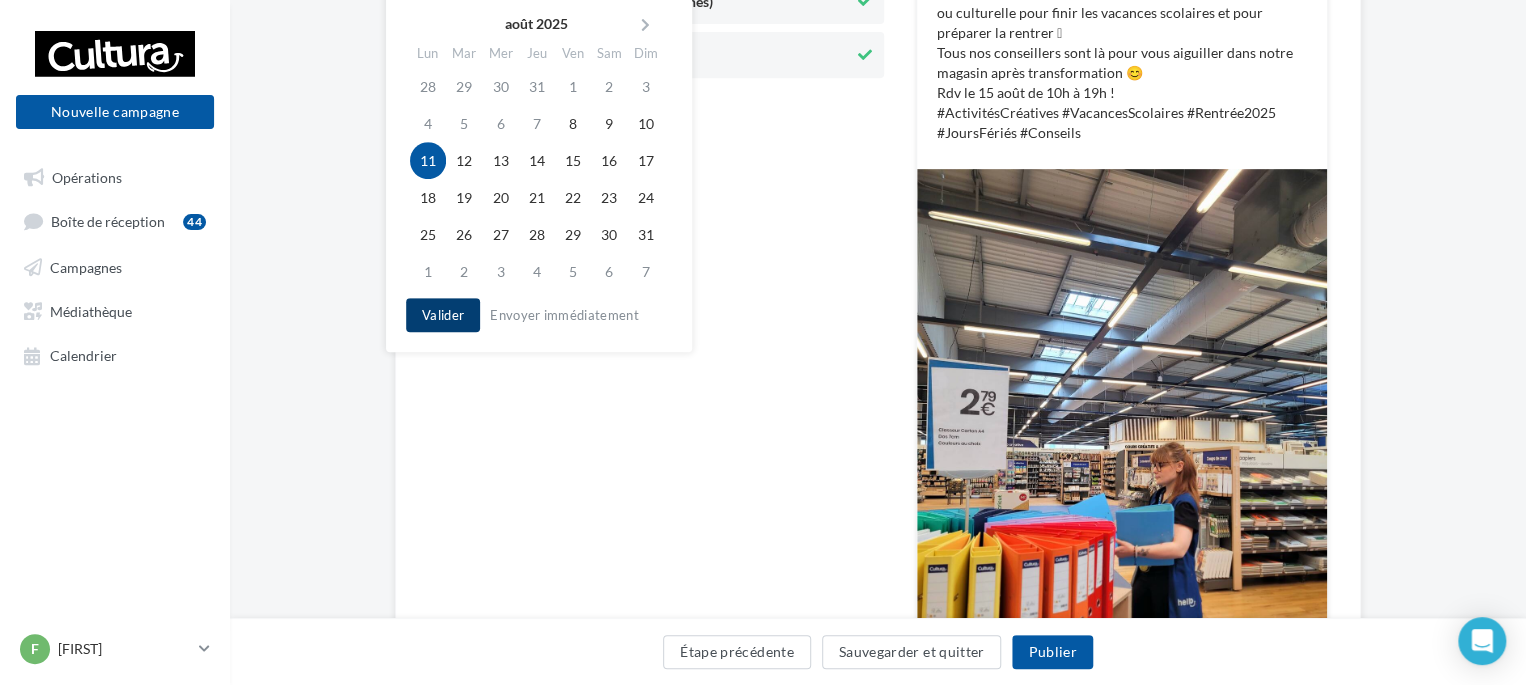 click on "Valider" at bounding box center [443, 315] 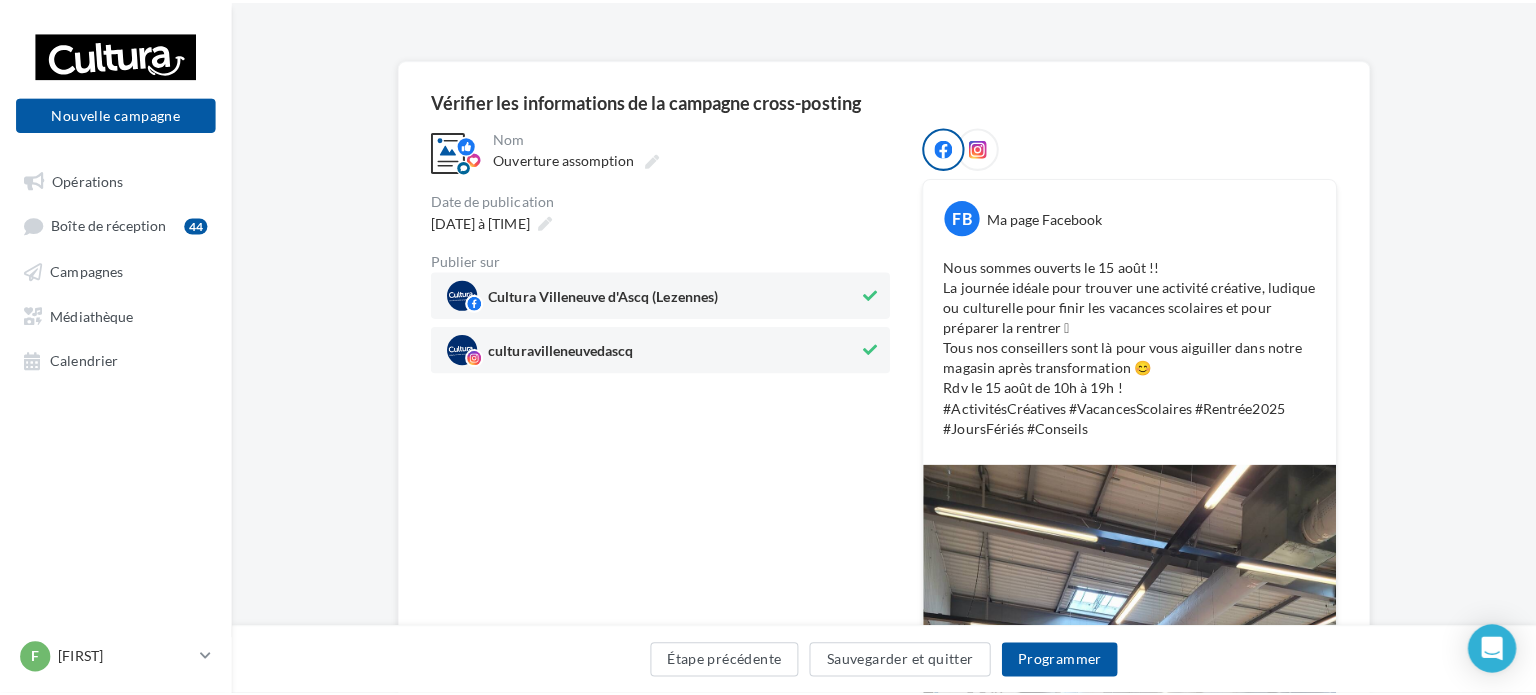 scroll, scrollTop: 100, scrollLeft: 0, axis: vertical 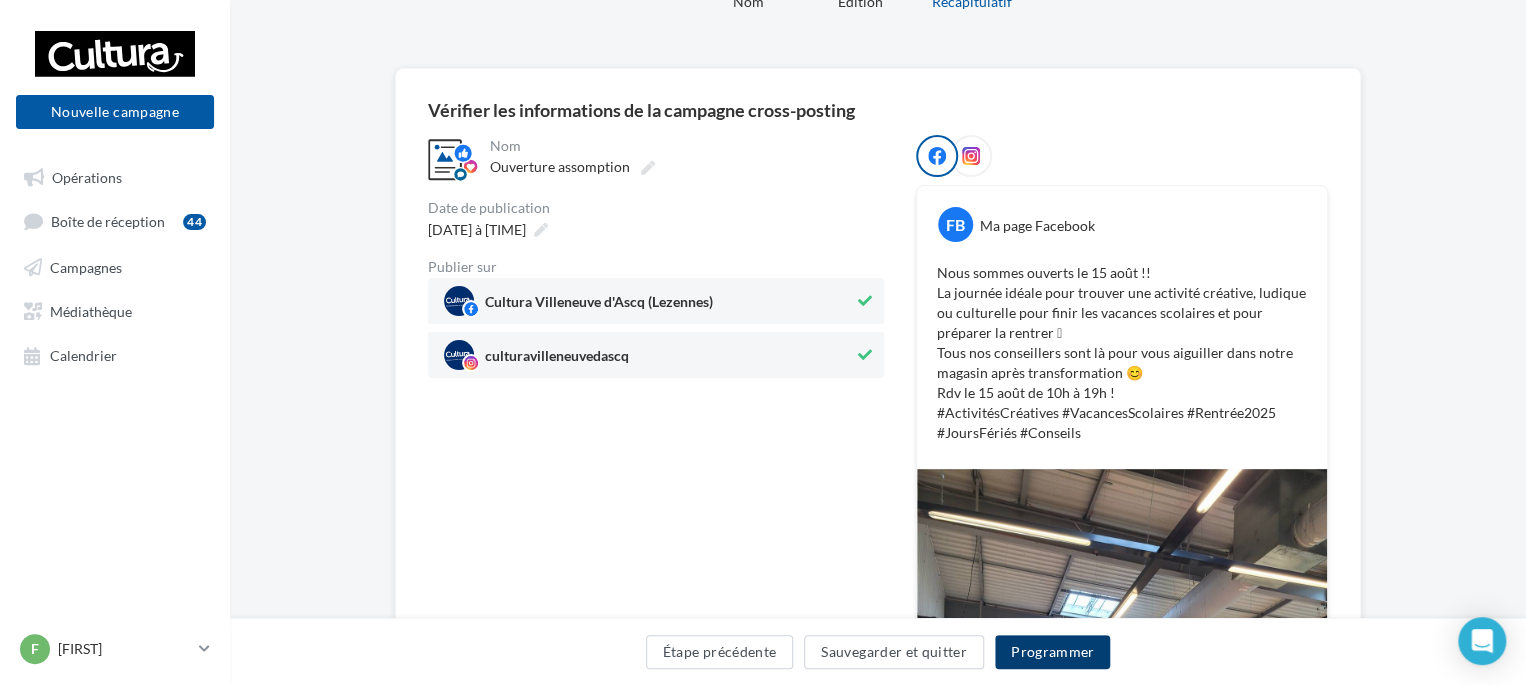 click on "Programmer" at bounding box center [1053, 652] 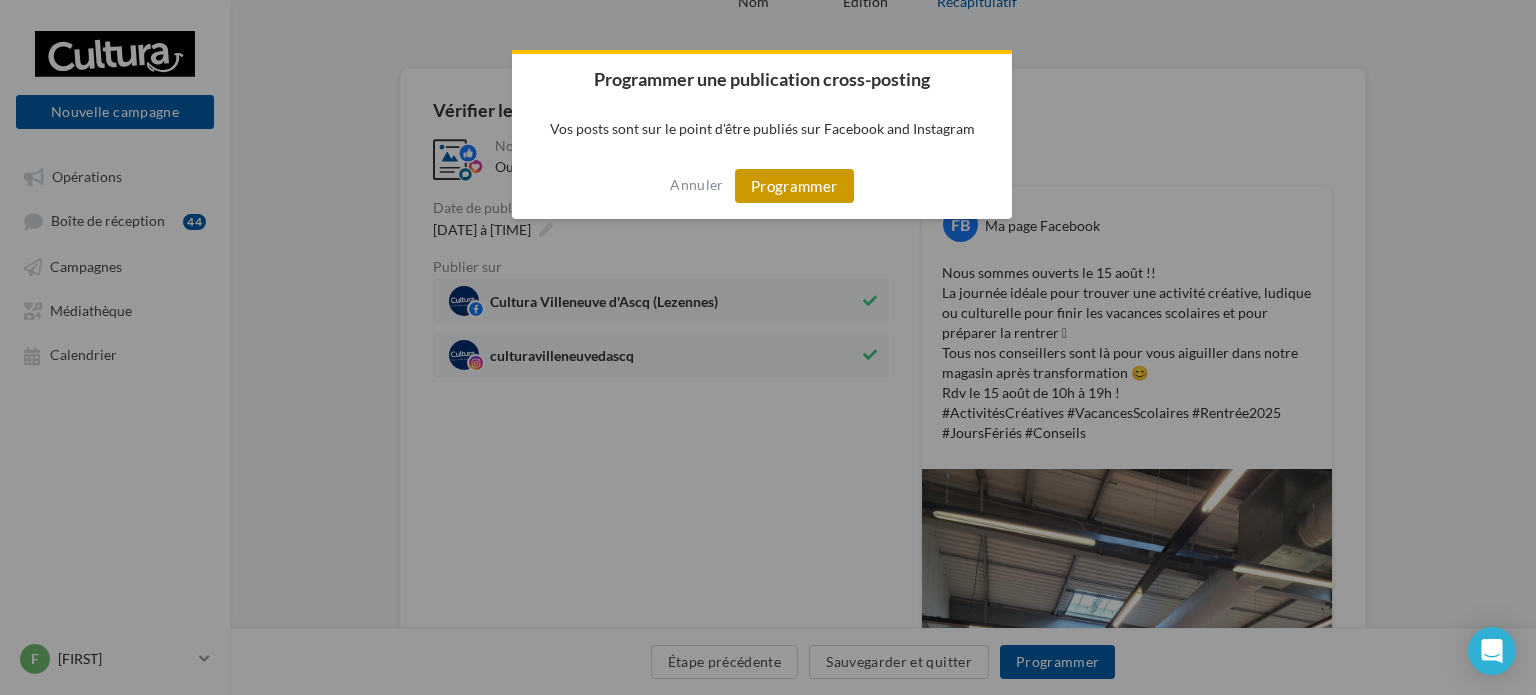 click on "Programmer" at bounding box center [794, 186] 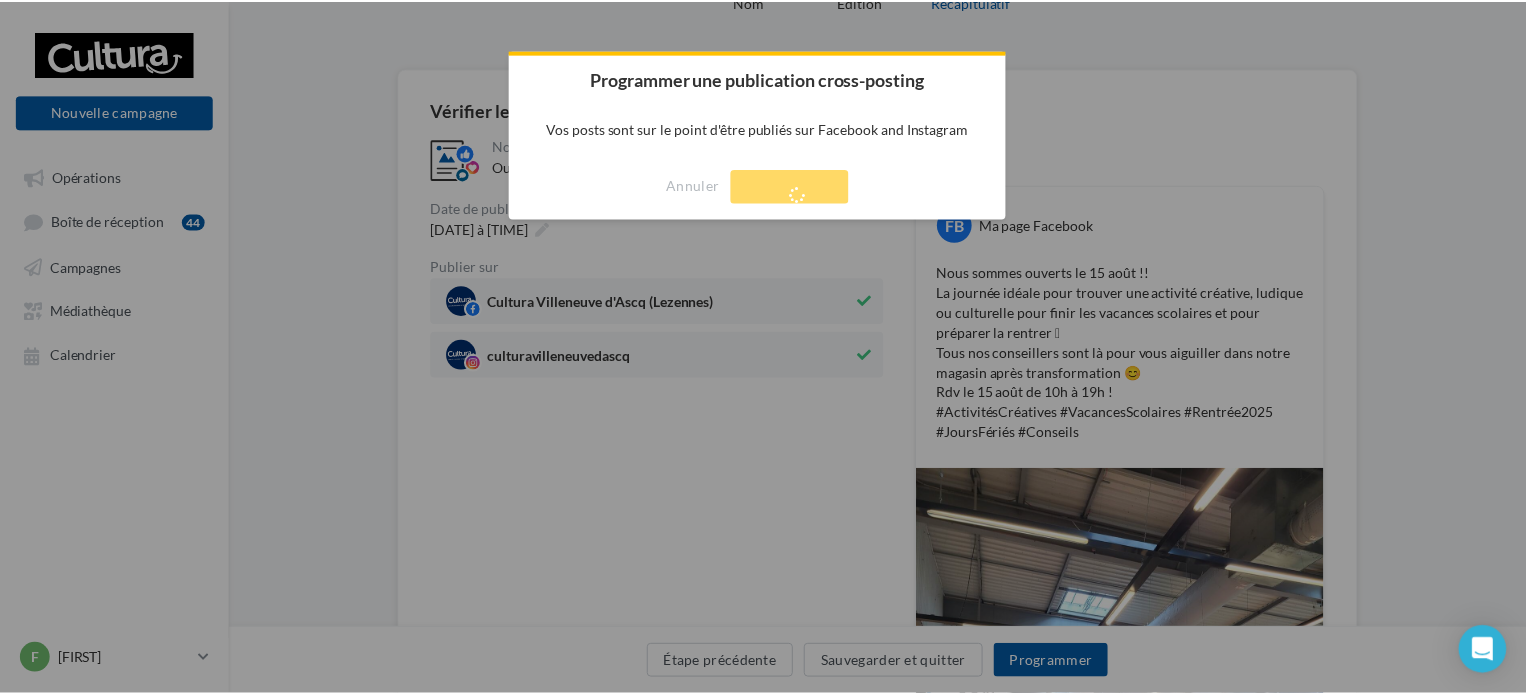 scroll, scrollTop: 32, scrollLeft: 0, axis: vertical 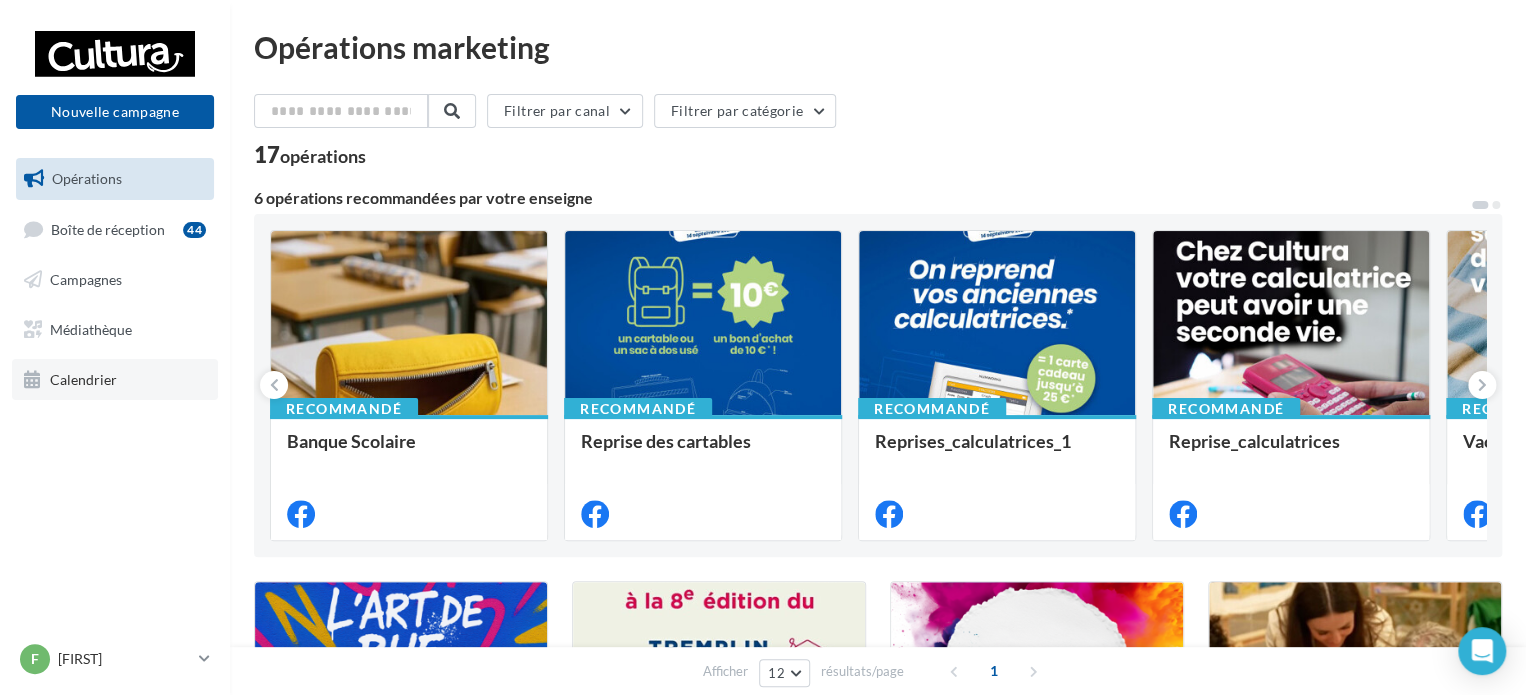 click on "Calendrier" at bounding box center (83, 378) 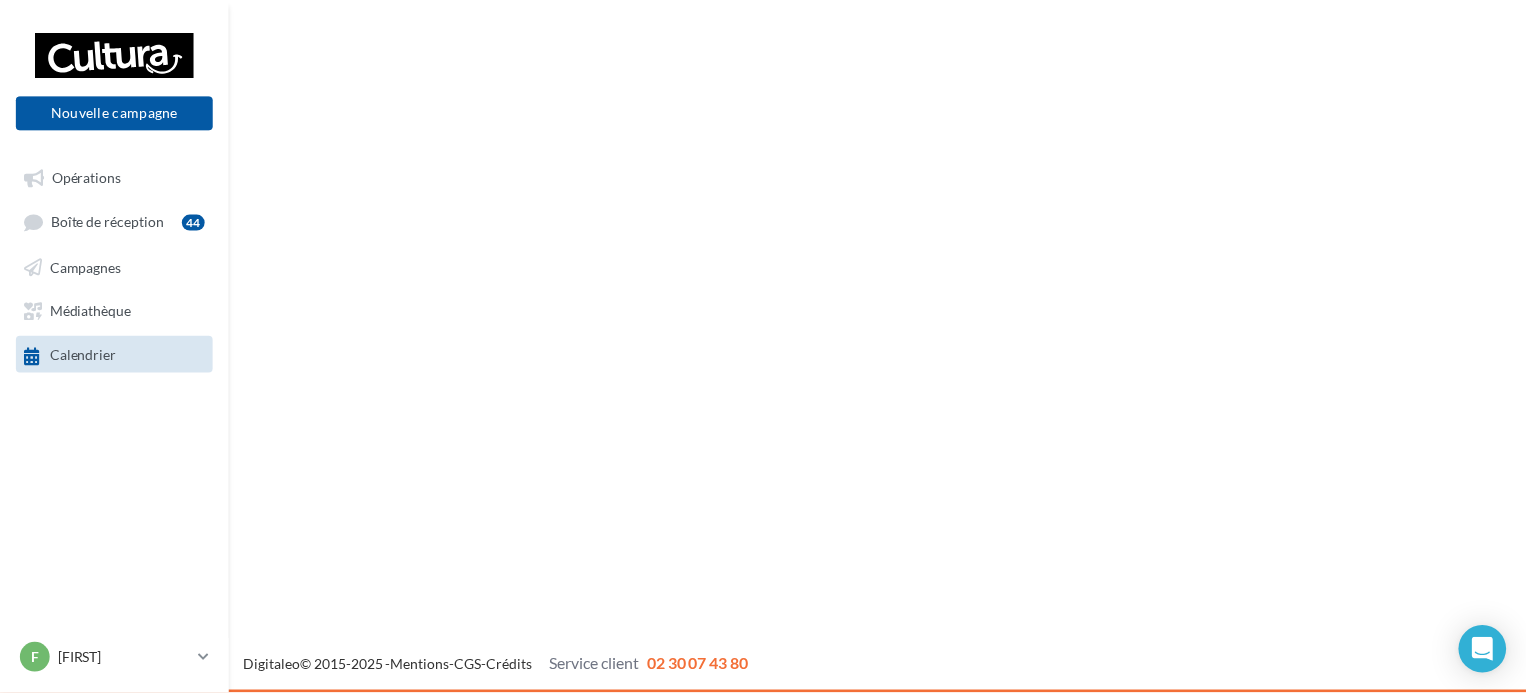 scroll, scrollTop: 0, scrollLeft: 0, axis: both 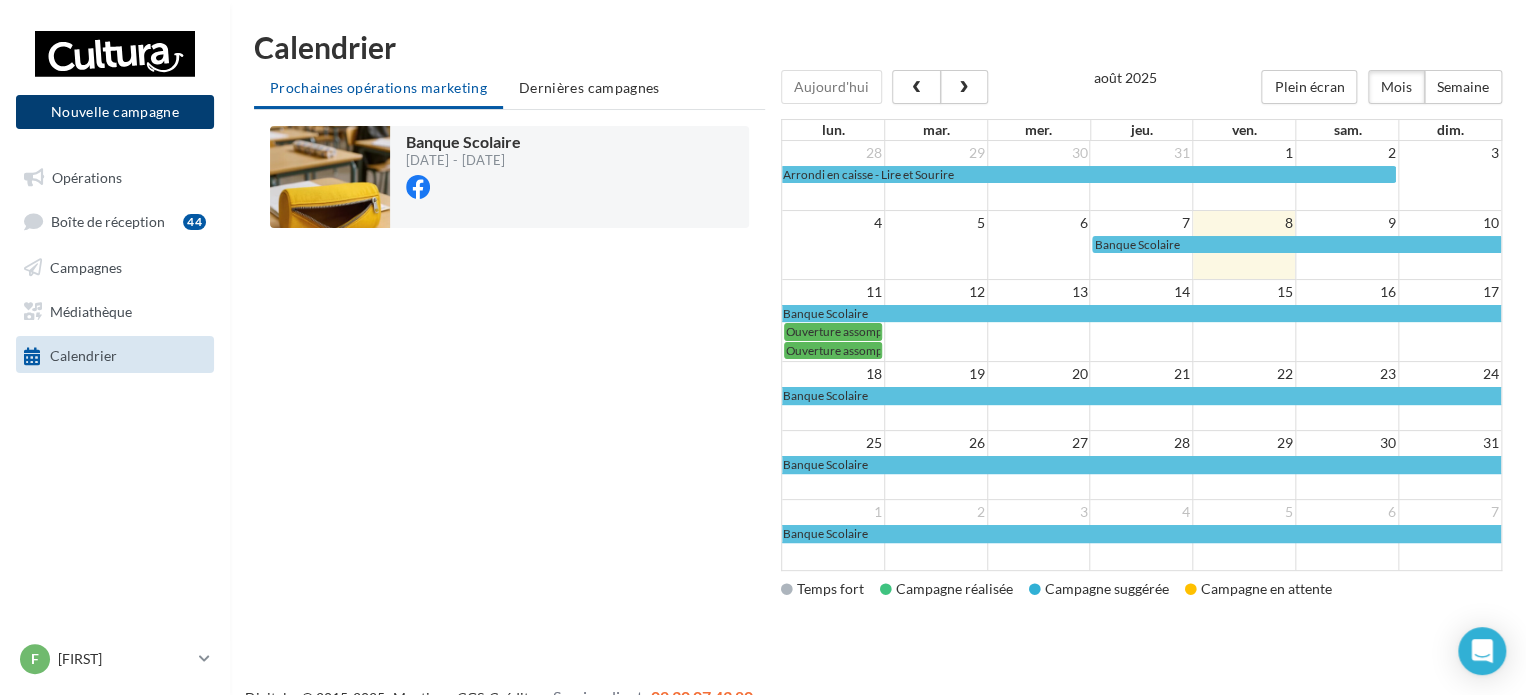 click on "Nouvelle campagne" at bounding box center [115, 112] 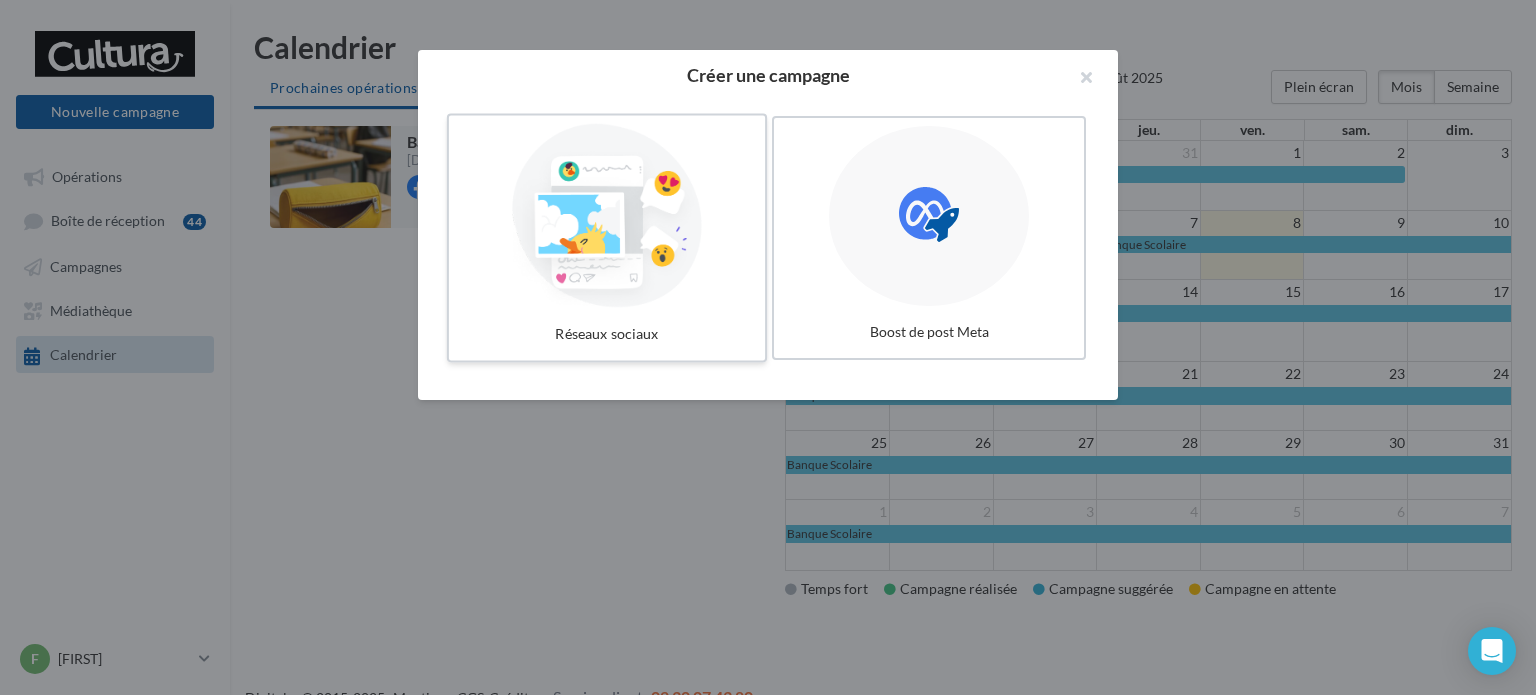 click at bounding box center [607, 216] 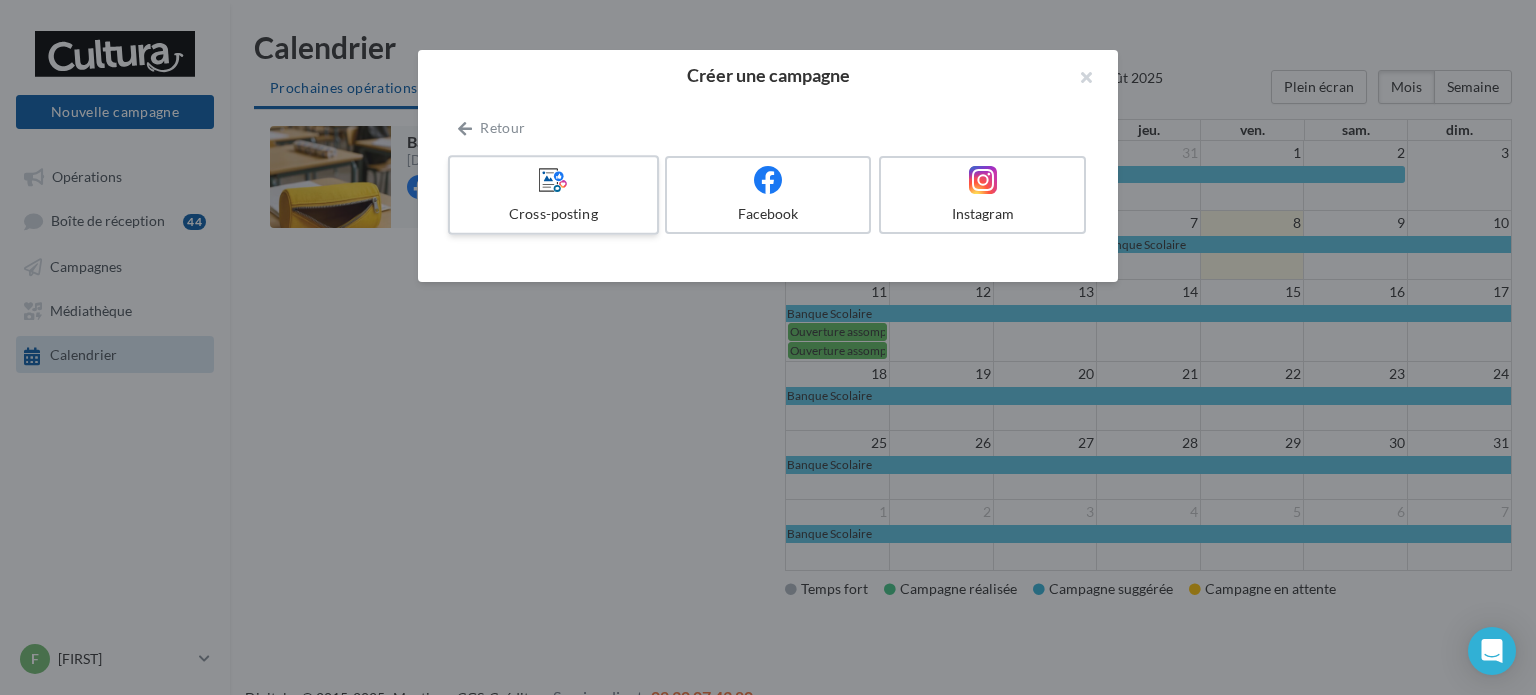 drag, startPoint x: 576, startPoint y: 161, endPoint x: 584, endPoint y: 179, distance: 19.697716 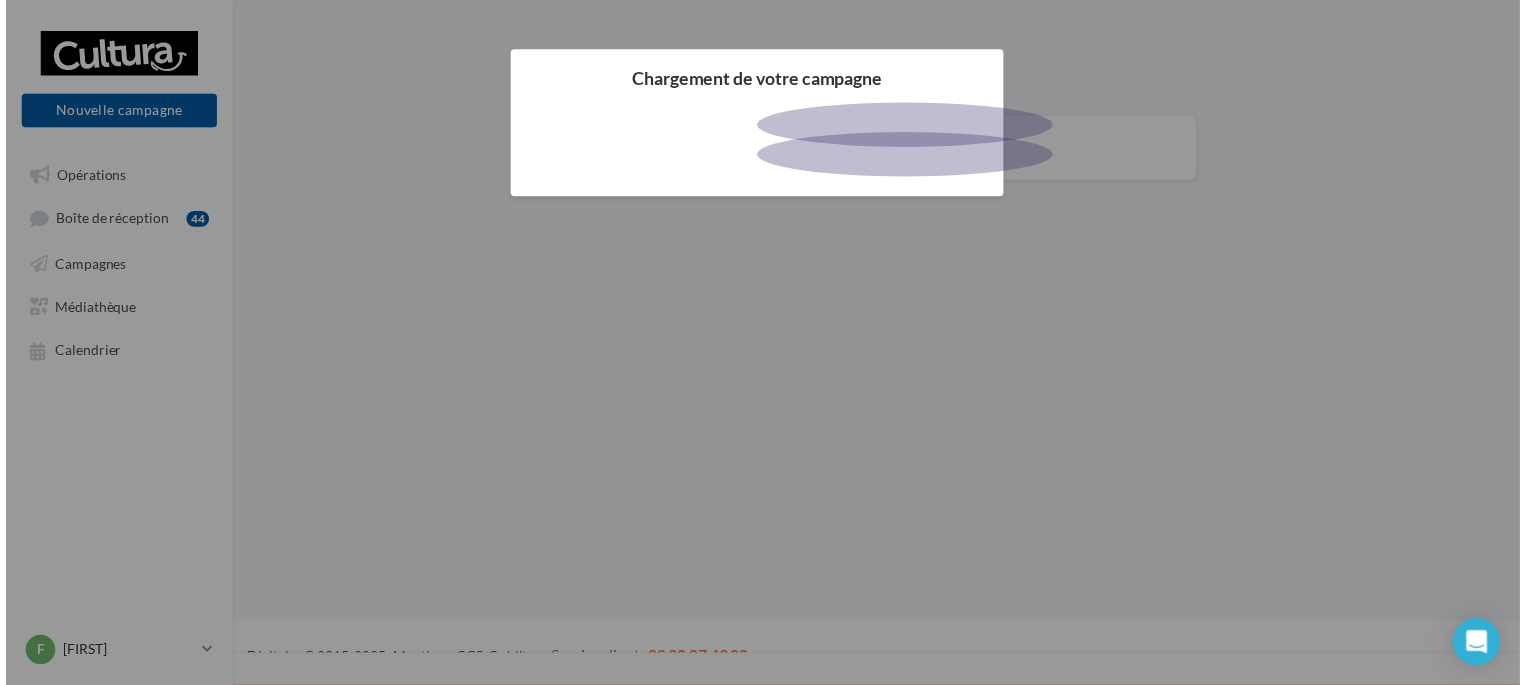 scroll, scrollTop: 0, scrollLeft: 0, axis: both 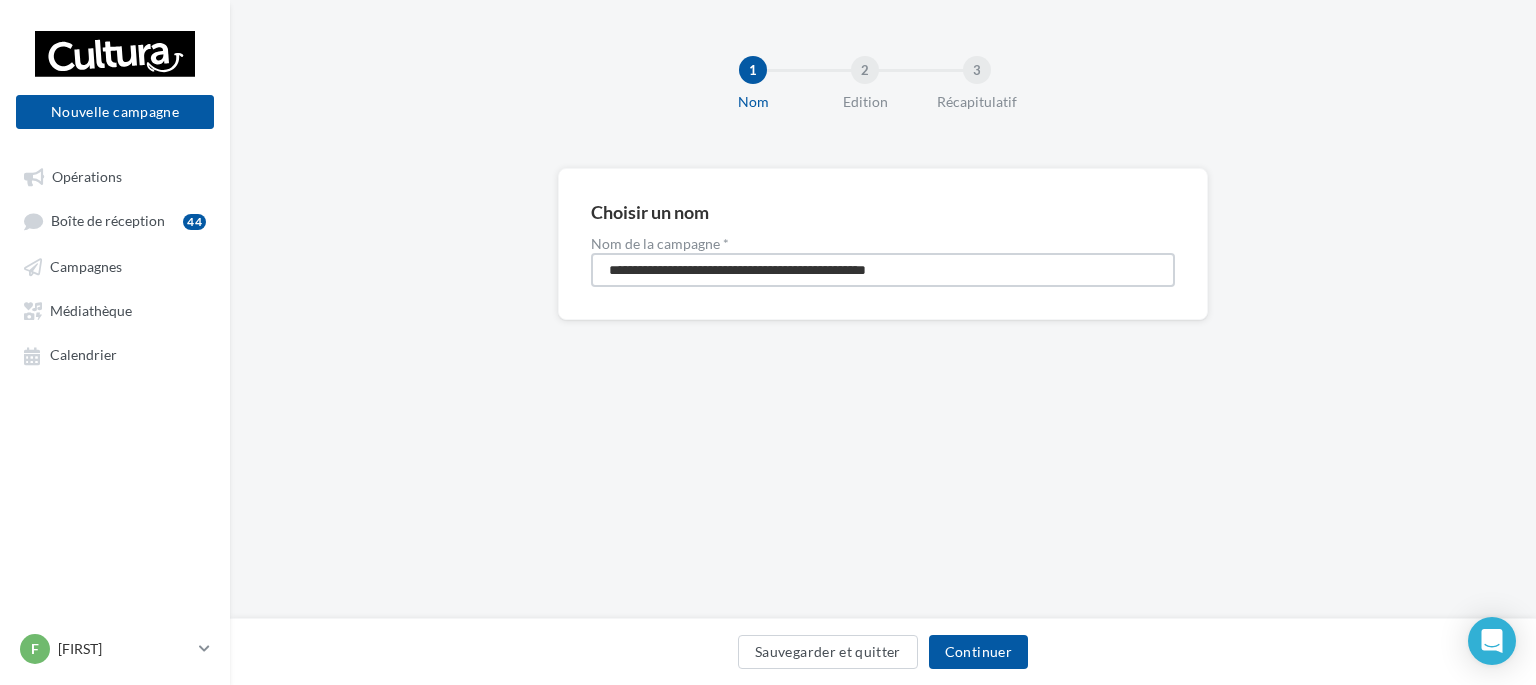 click on "**********" at bounding box center (883, 270) 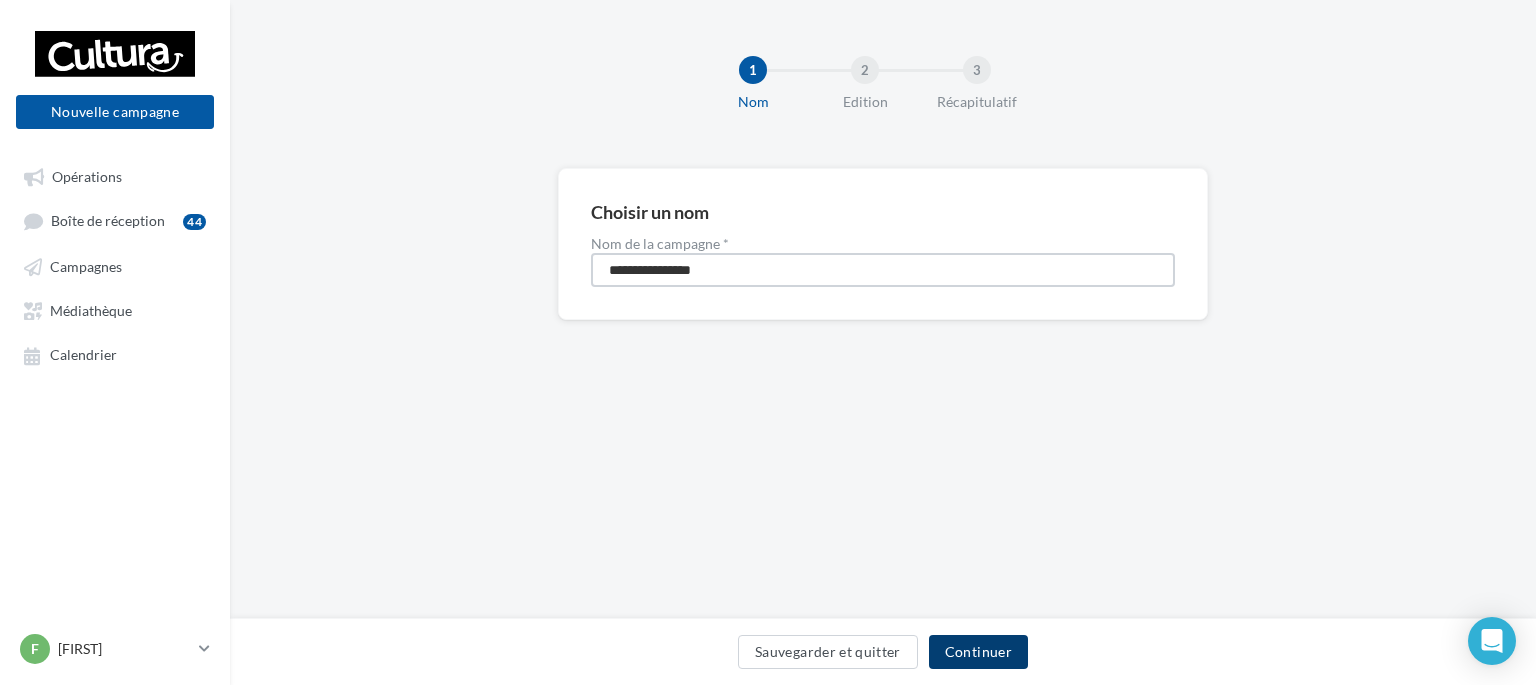 type on "**********" 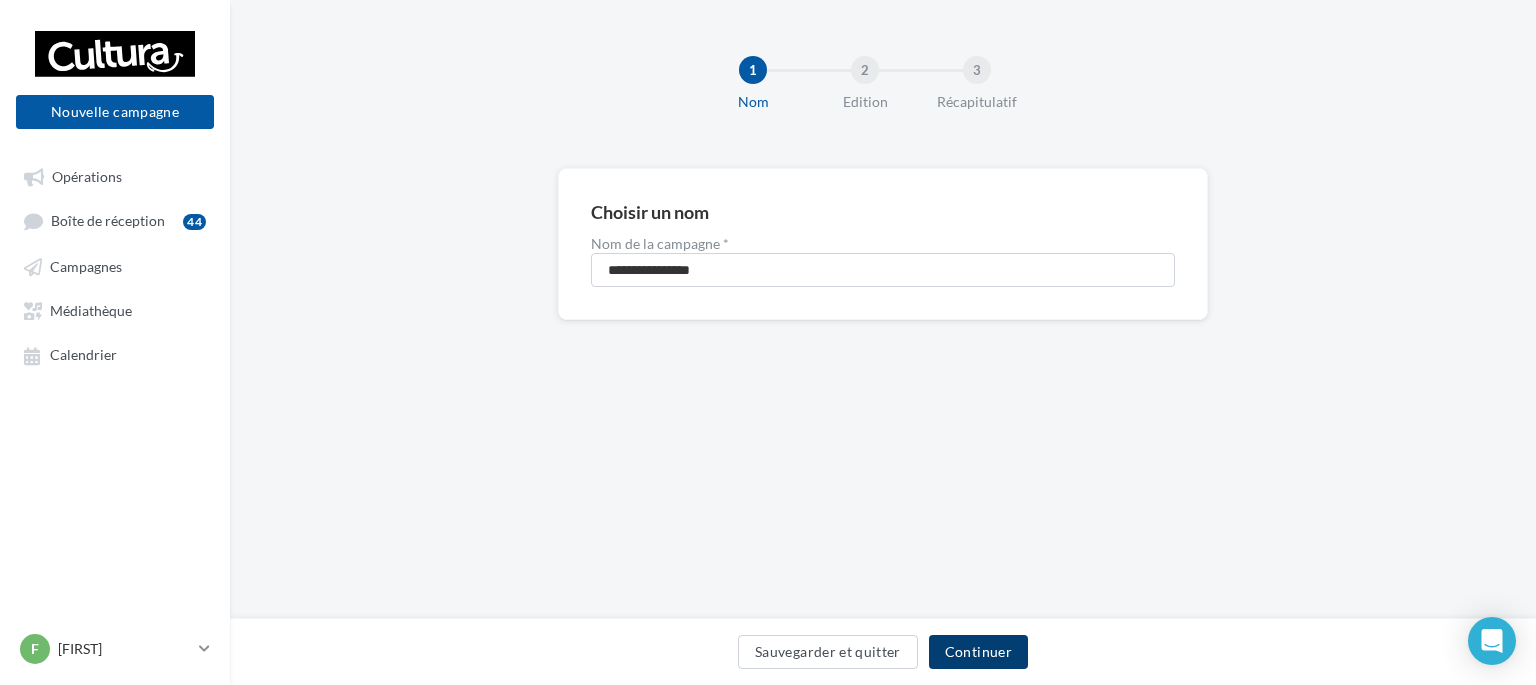 click on "Continuer" at bounding box center [978, 652] 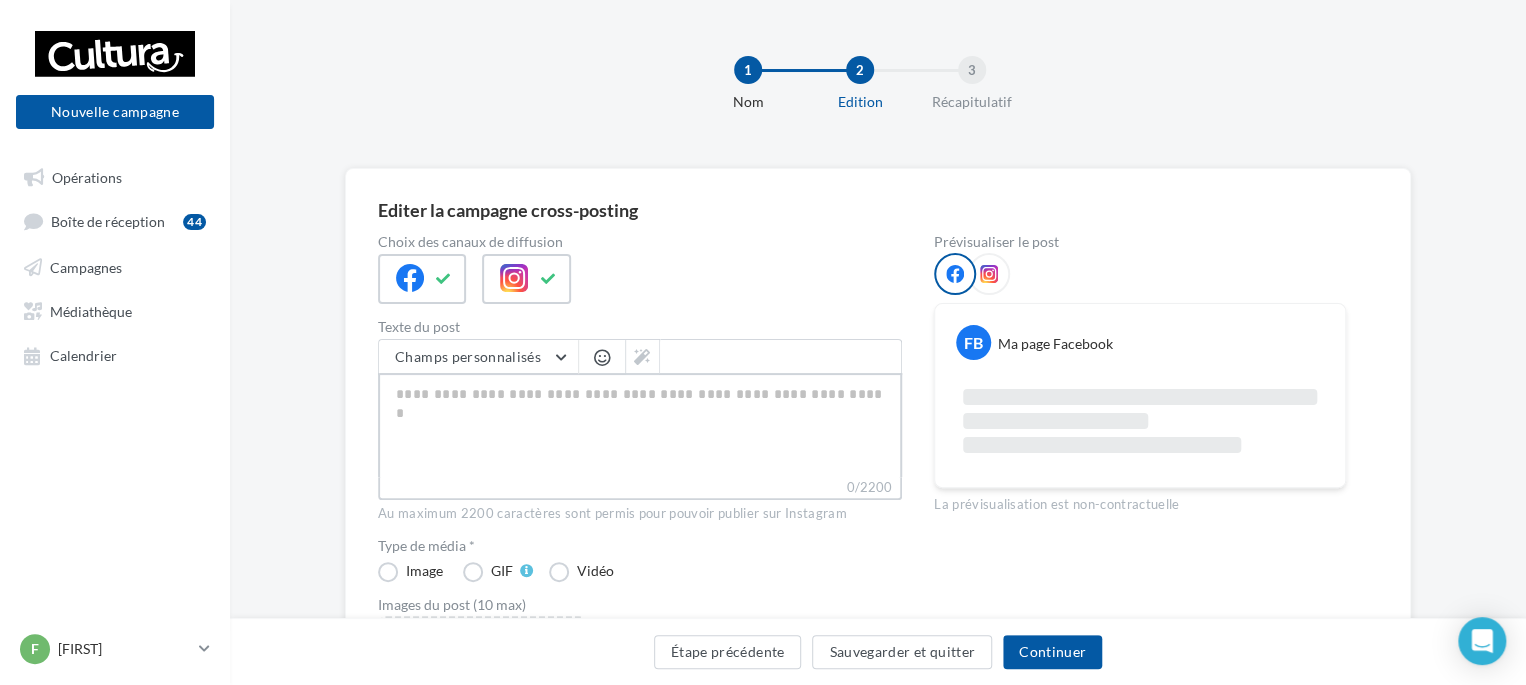 click on "0/2200" at bounding box center [640, 425] 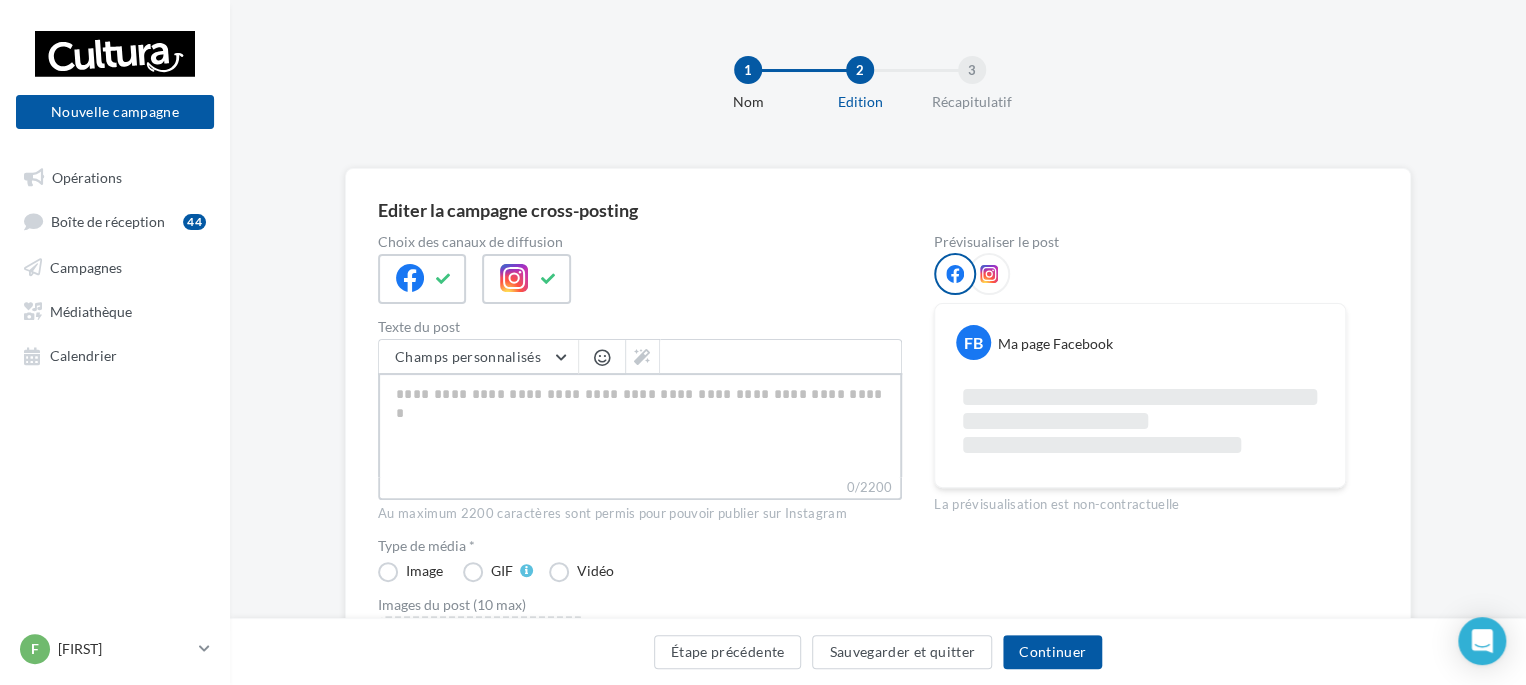 type on "*" 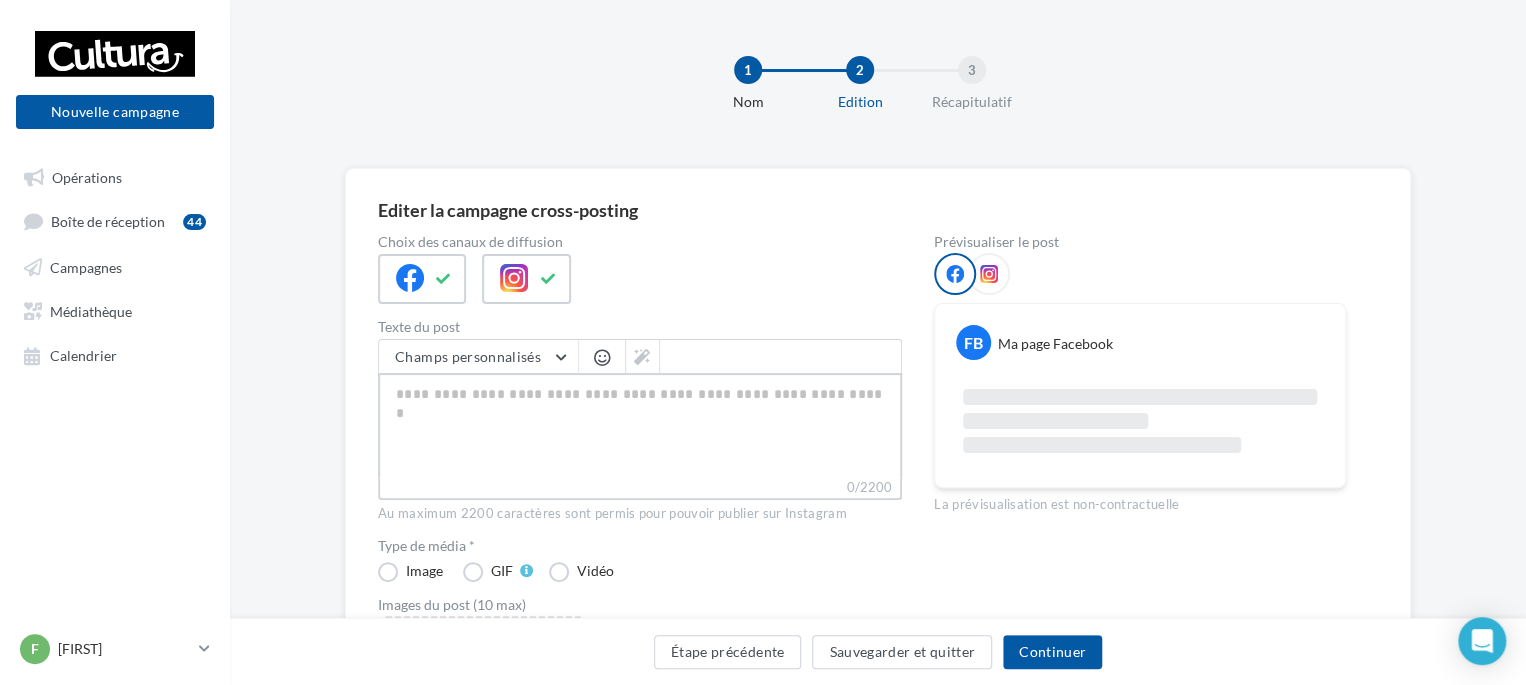 type on "*" 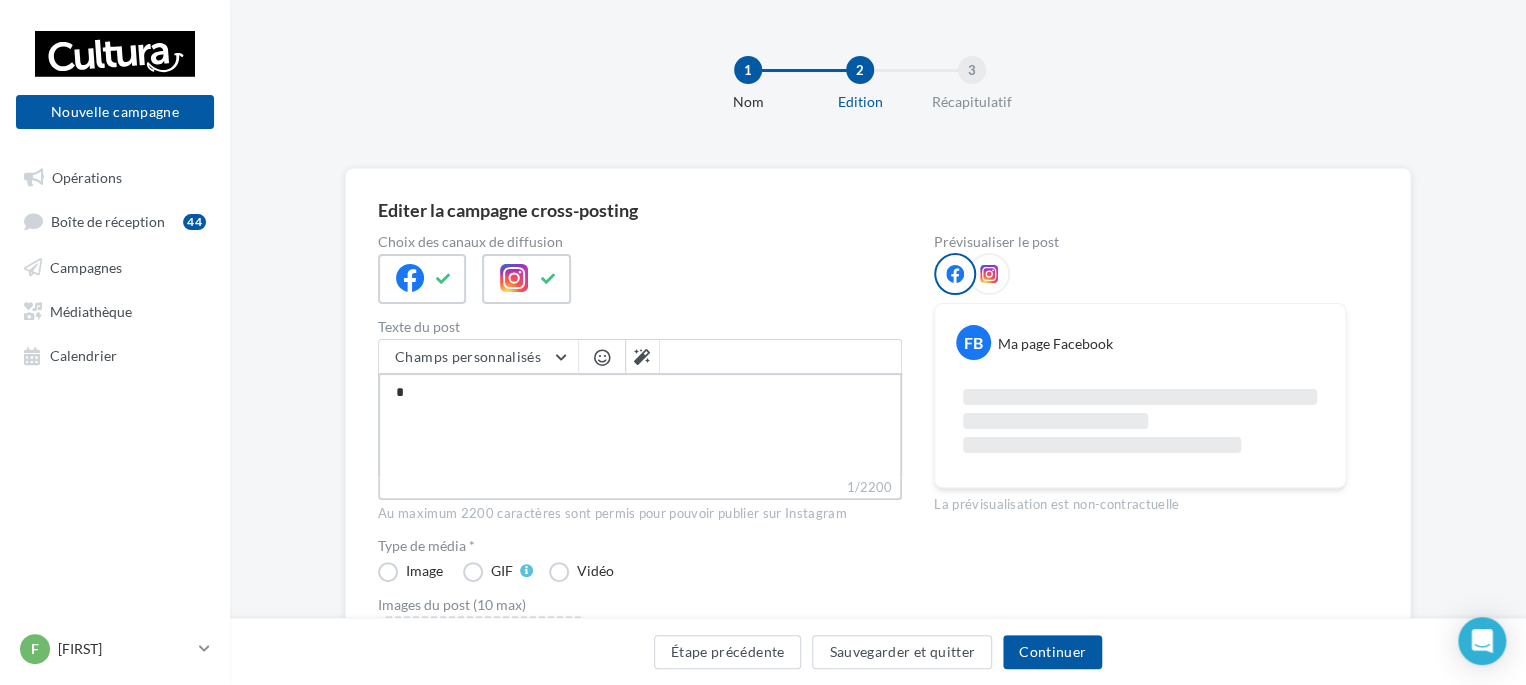type on "**" 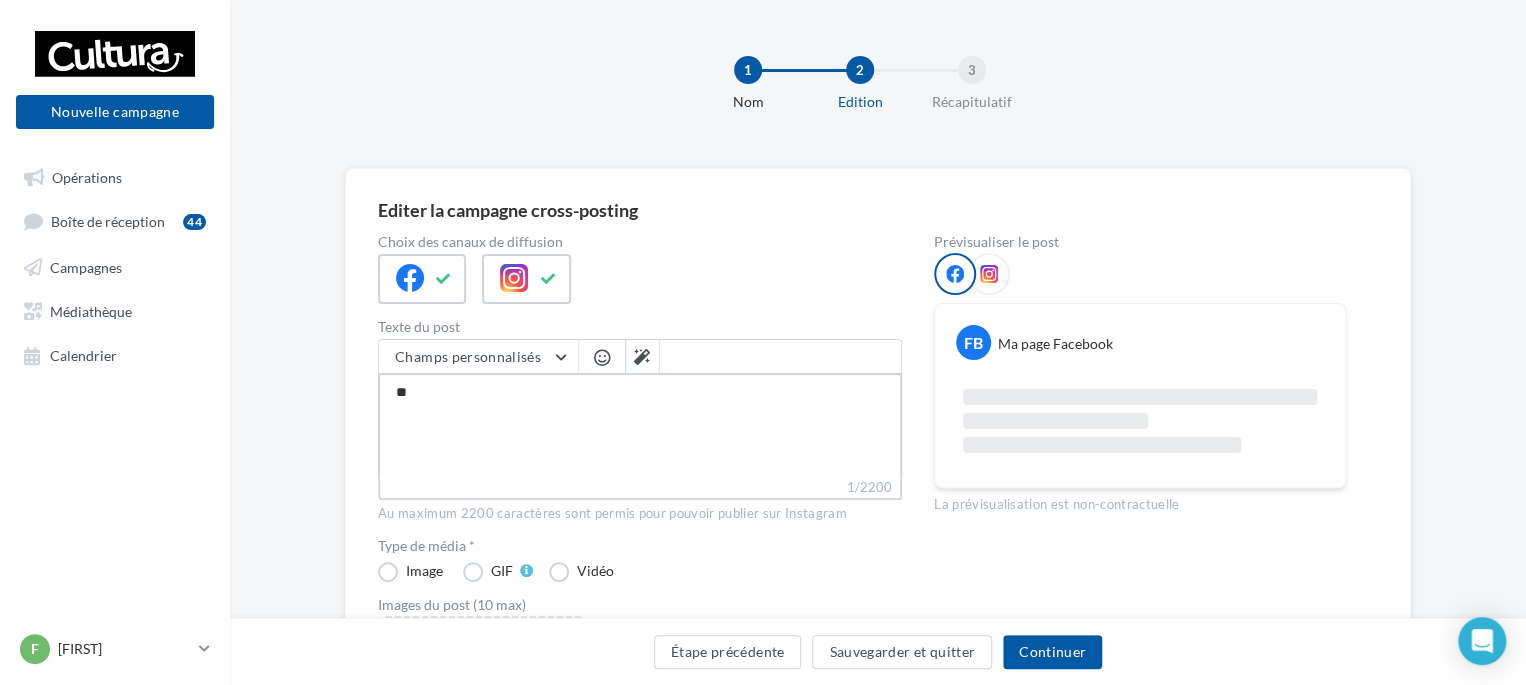 type on "***" 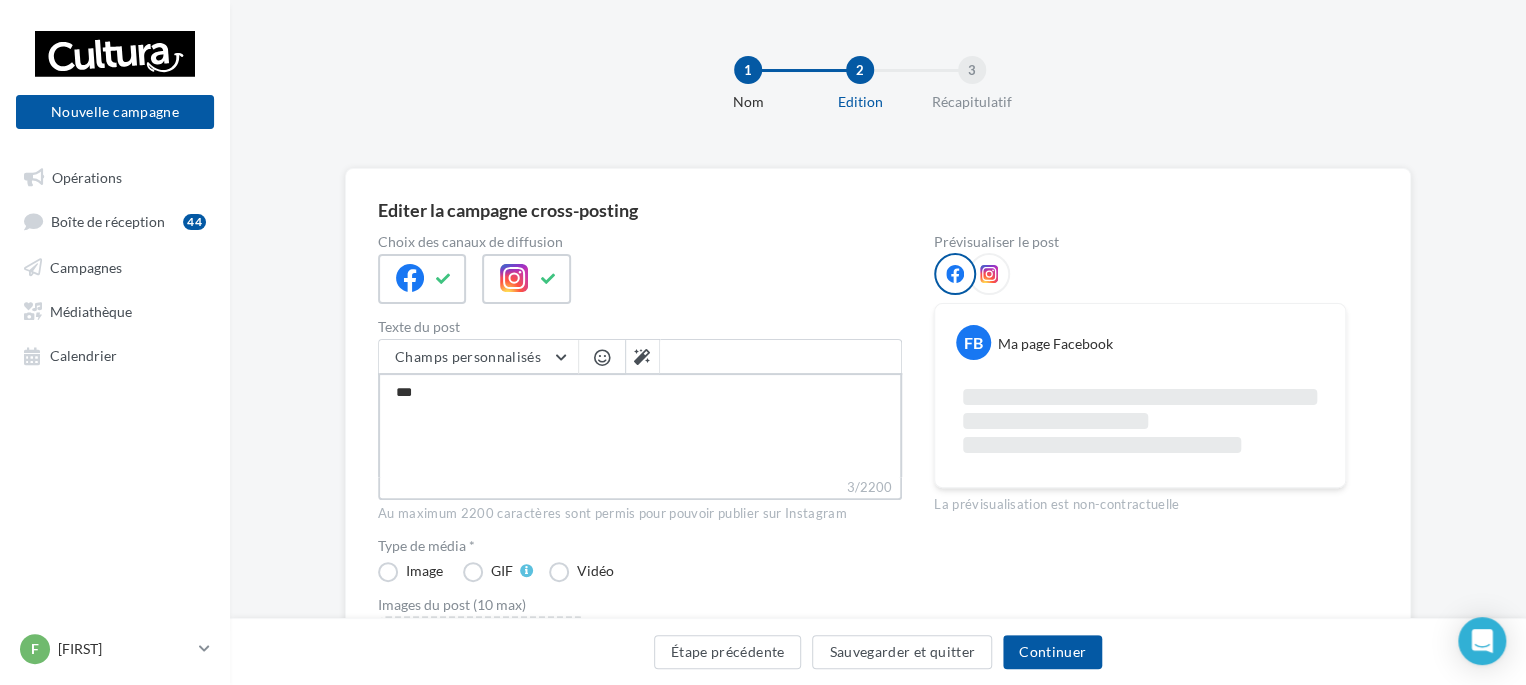 type on "****" 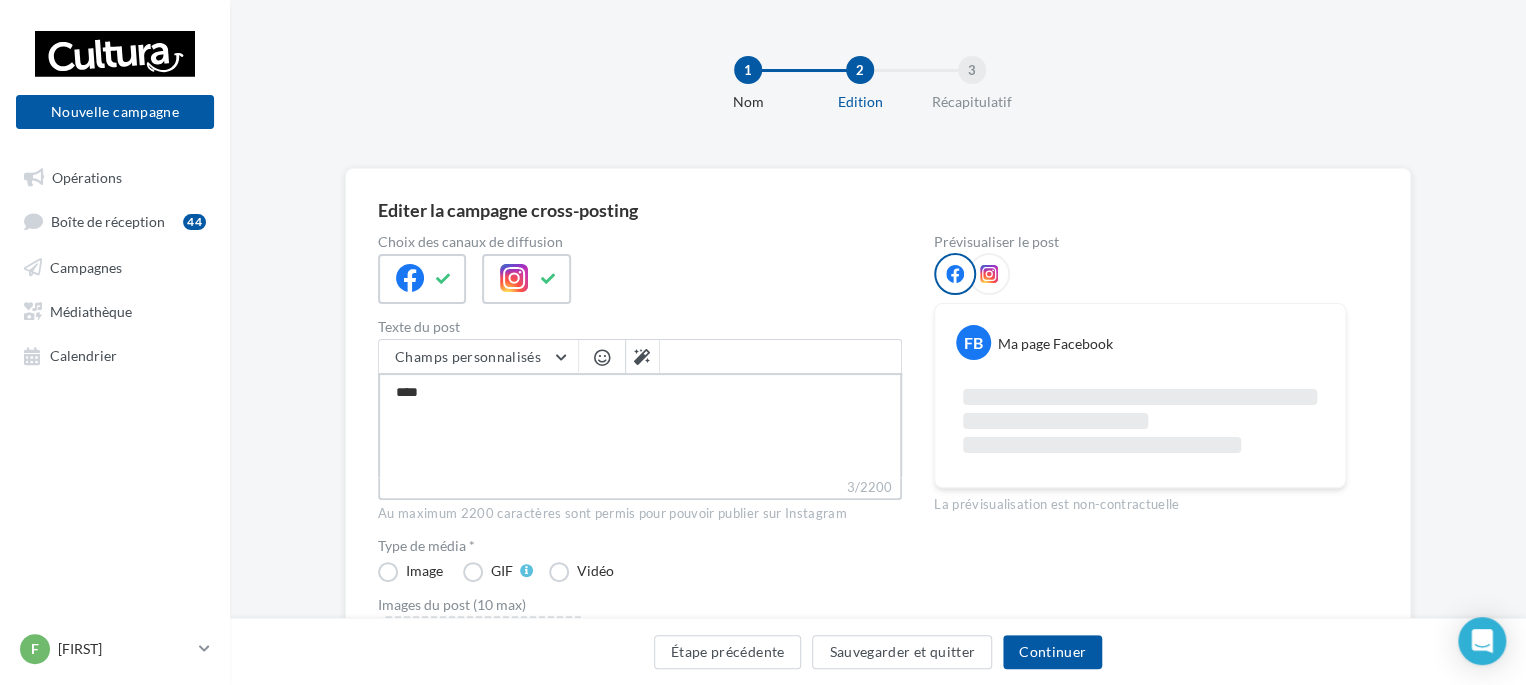 type on "*****" 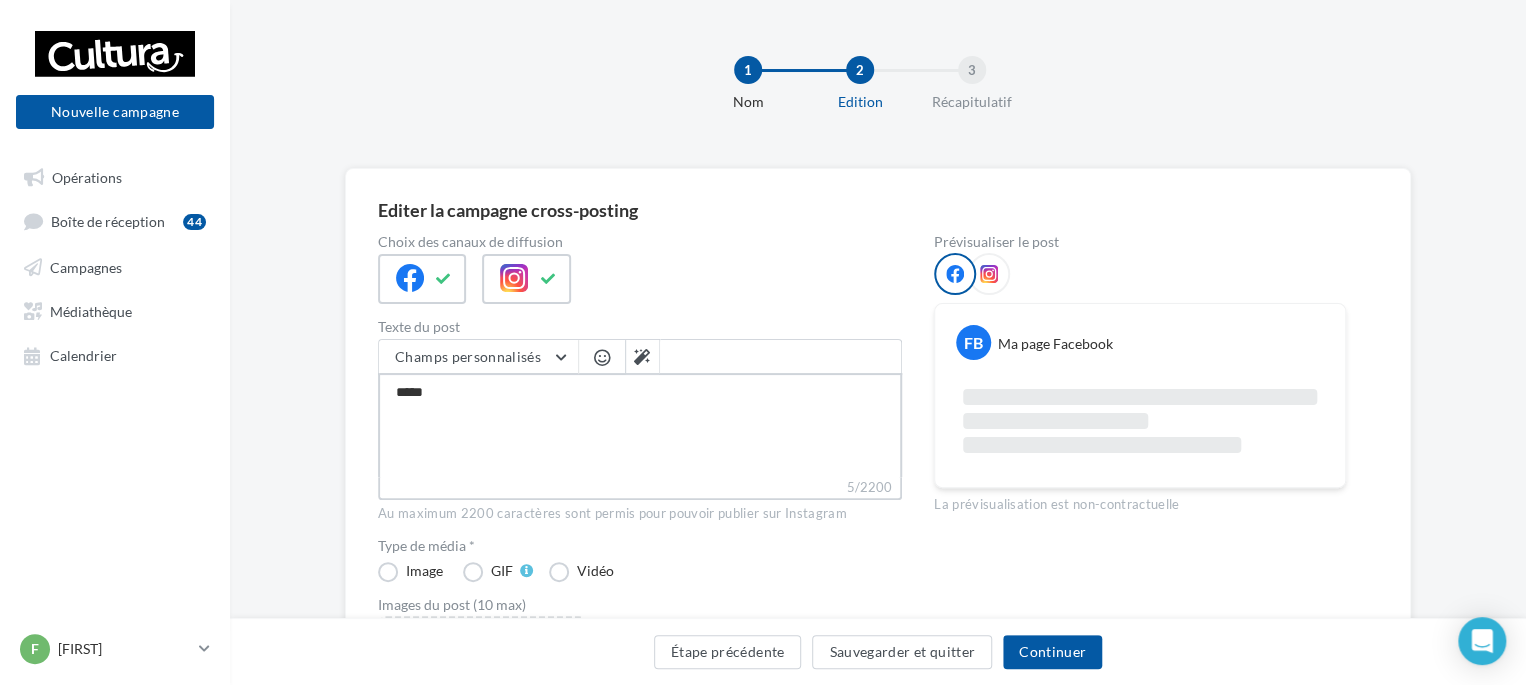 type on "******" 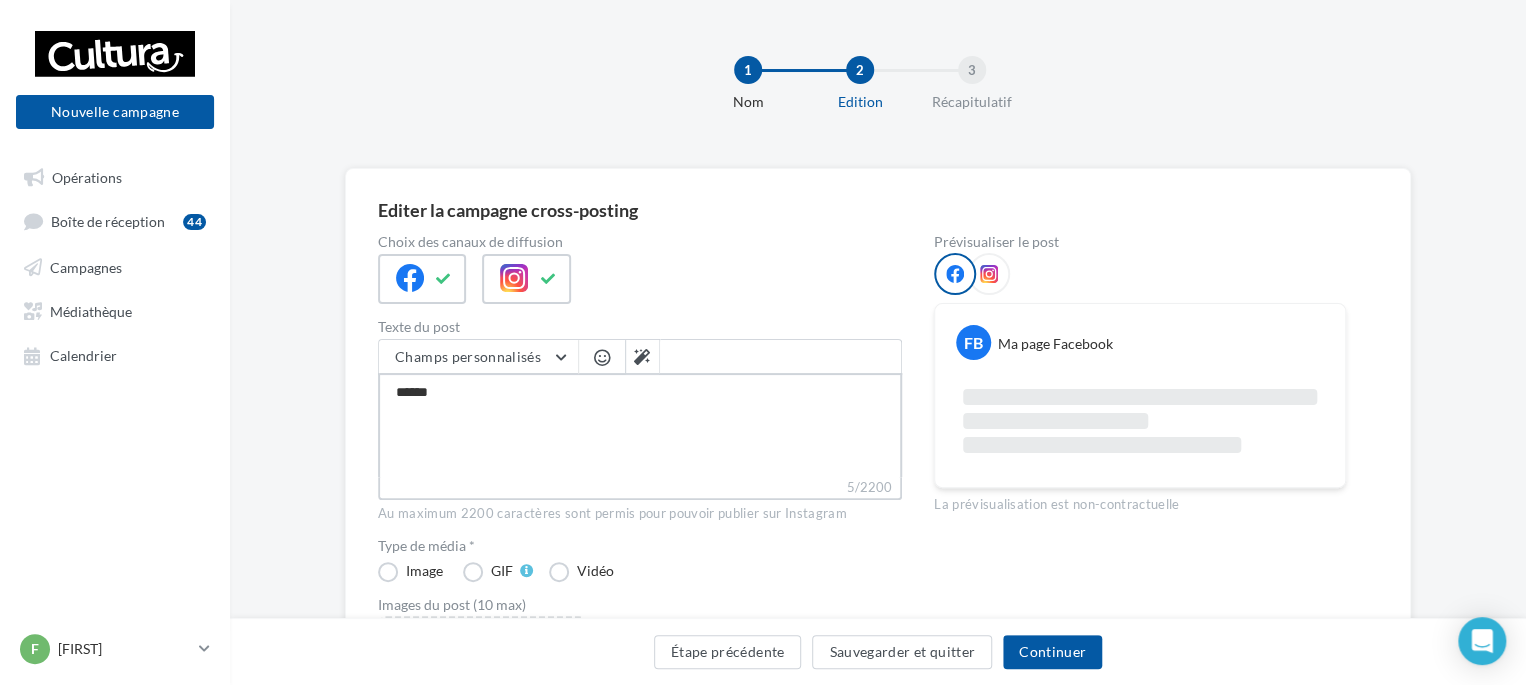 type on "*******" 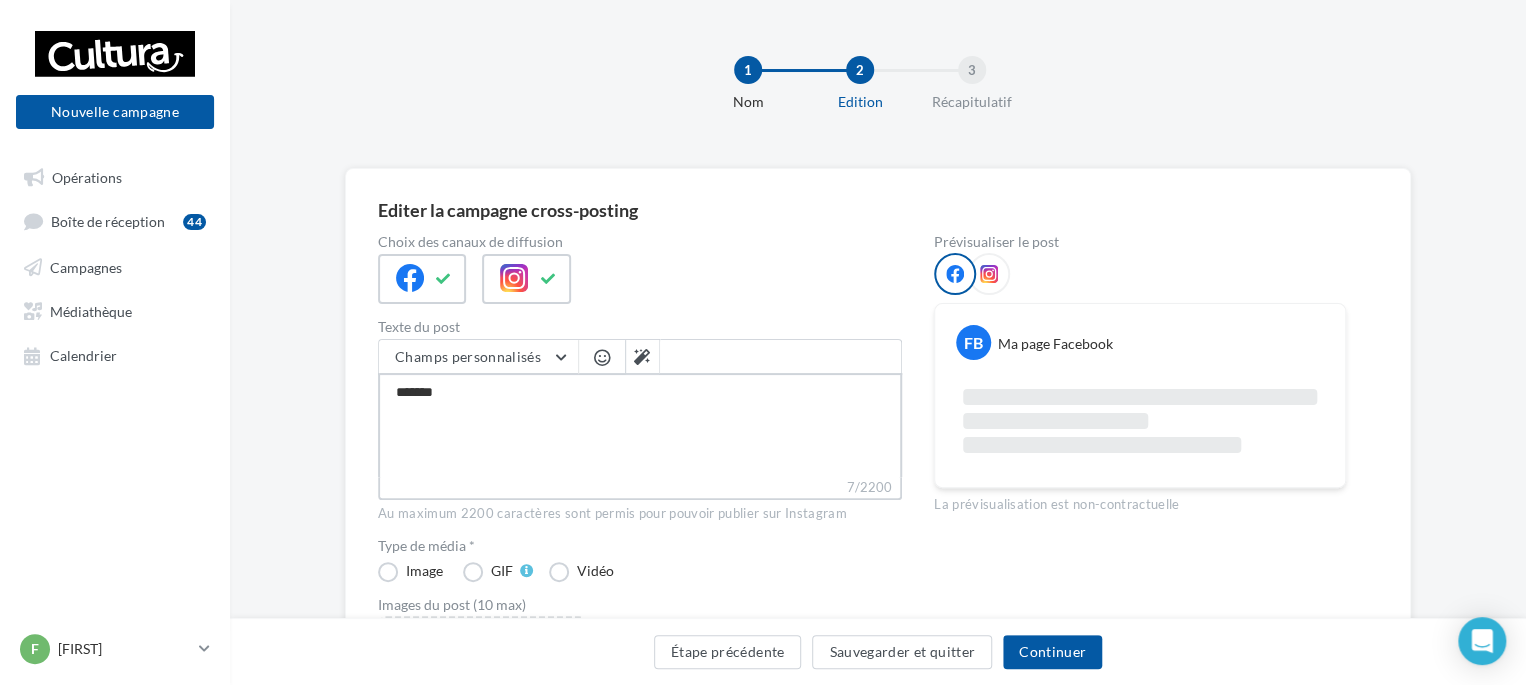 type on "*******" 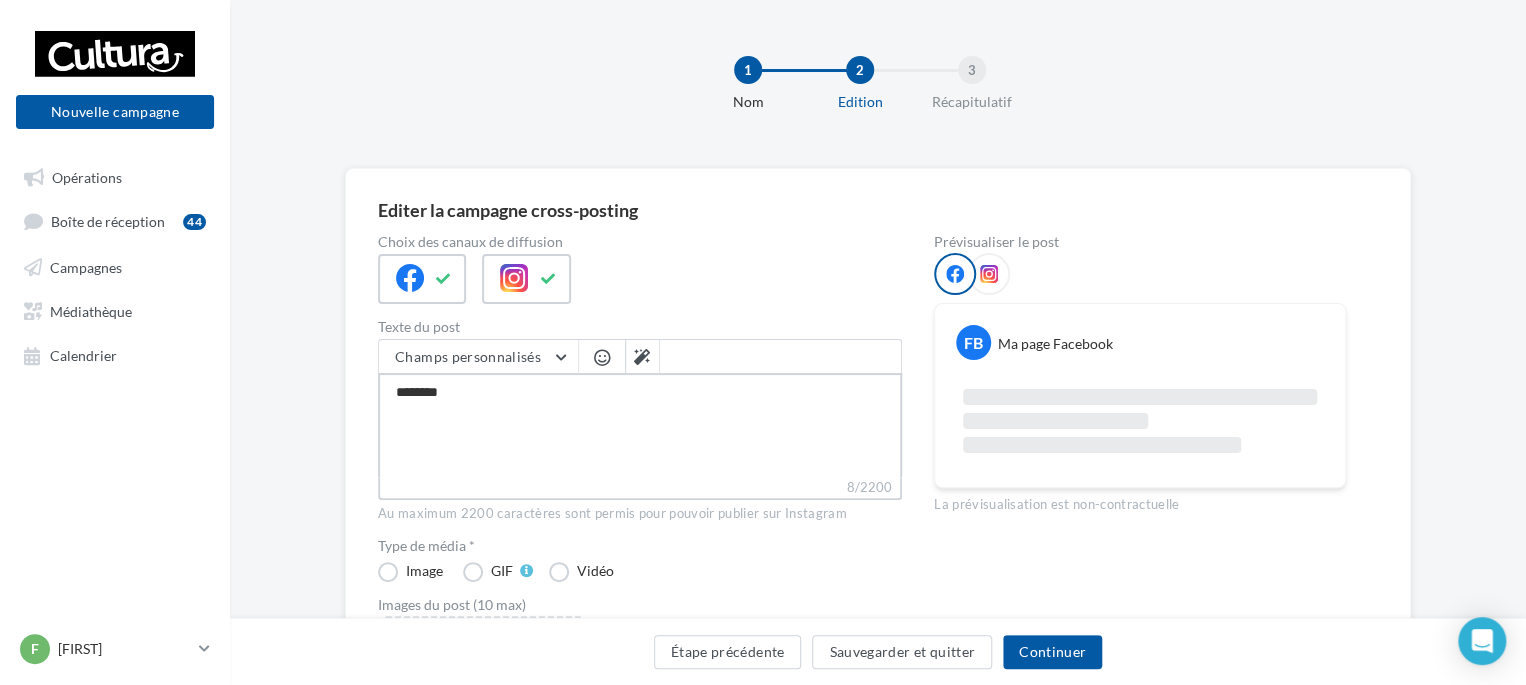 type on "*********" 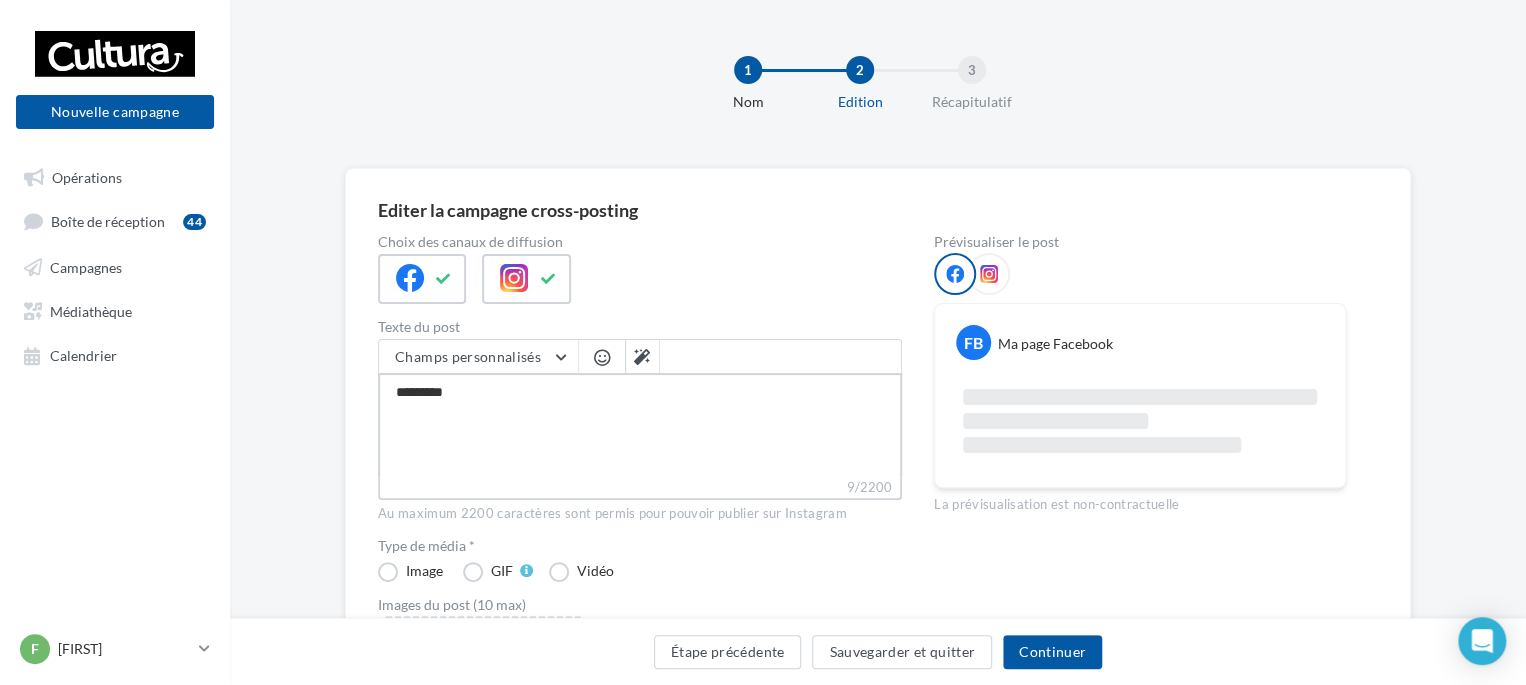 type on "**********" 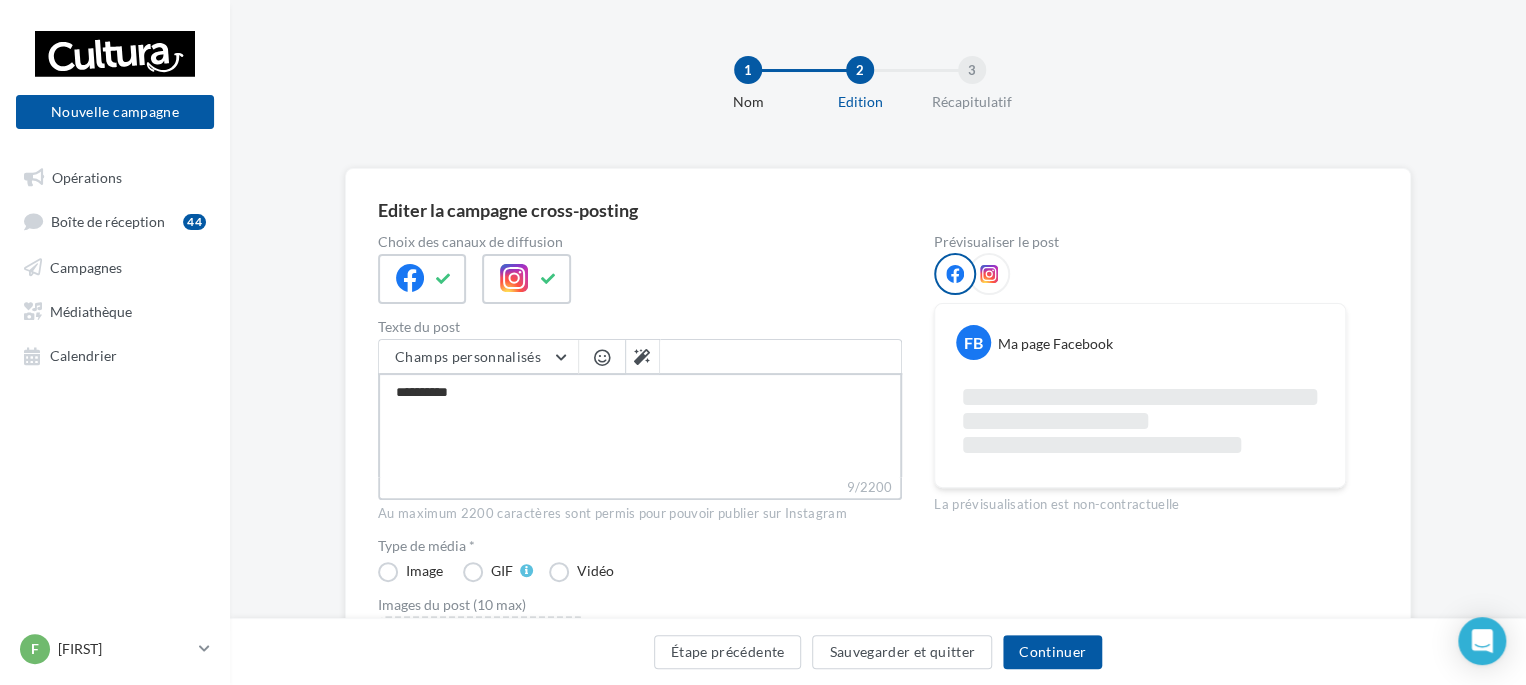 type on "**********" 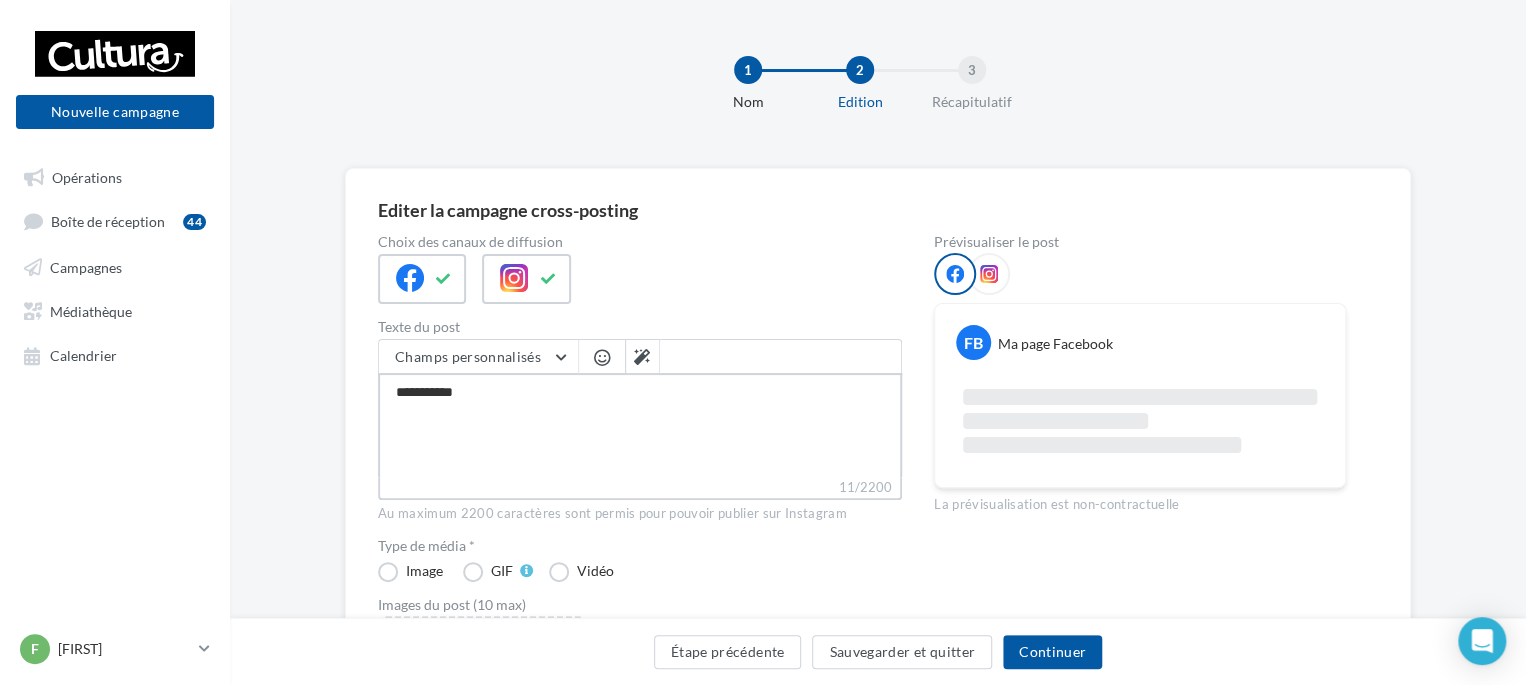 type on "**********" 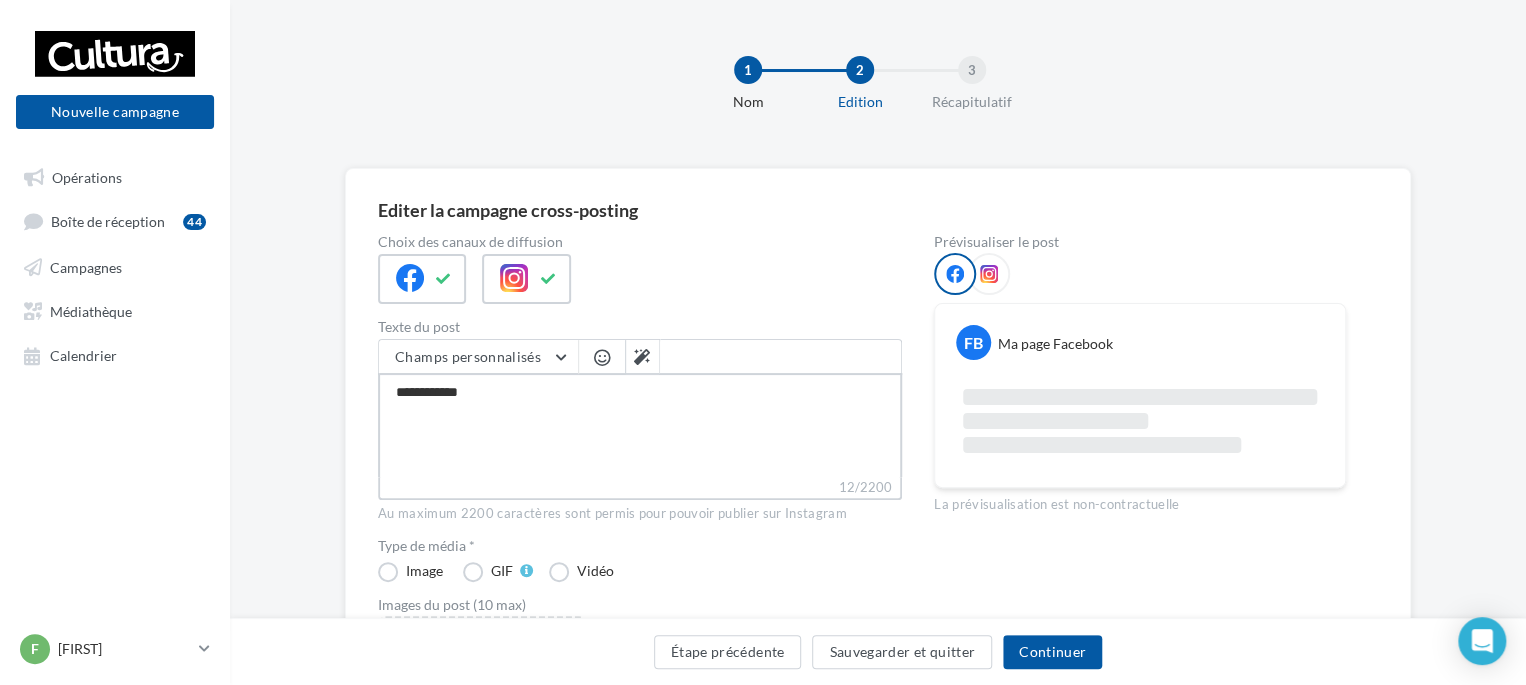 type on "**********" 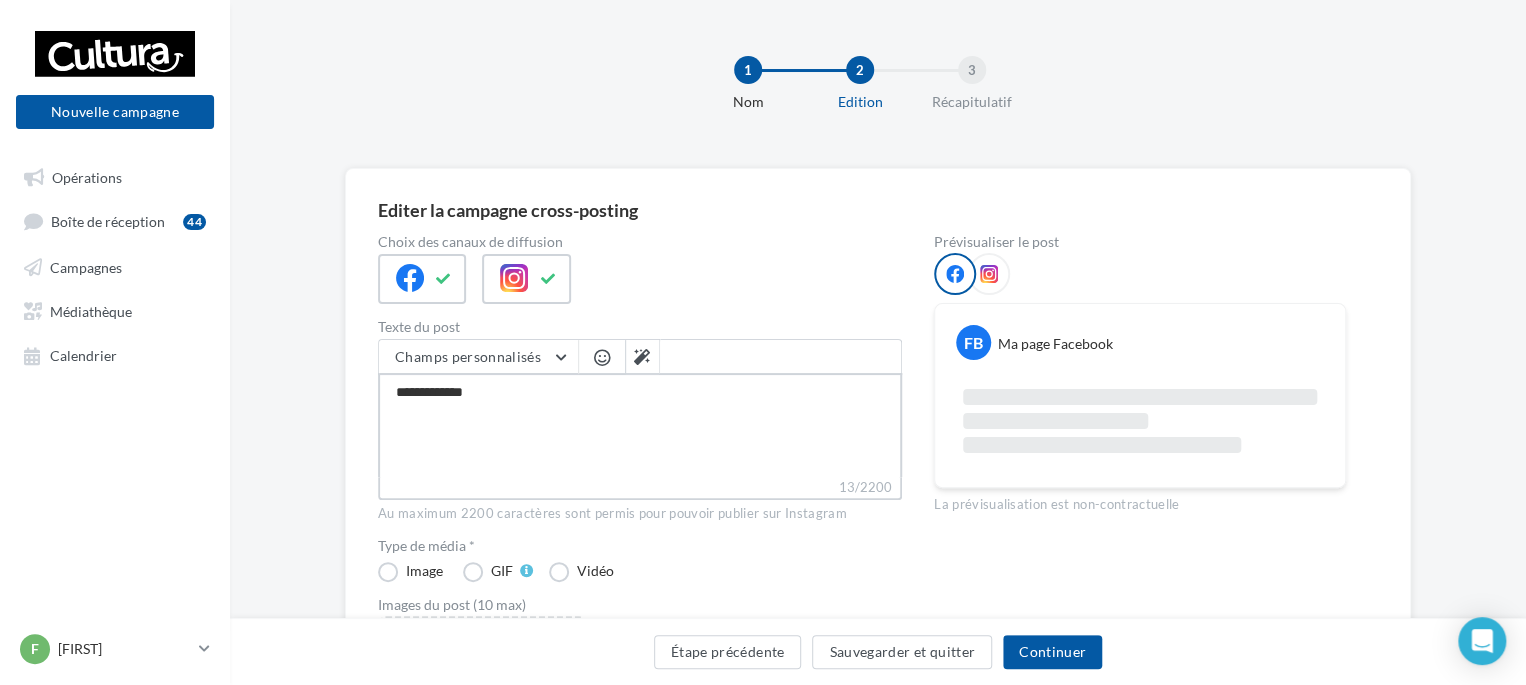 type on "**********" 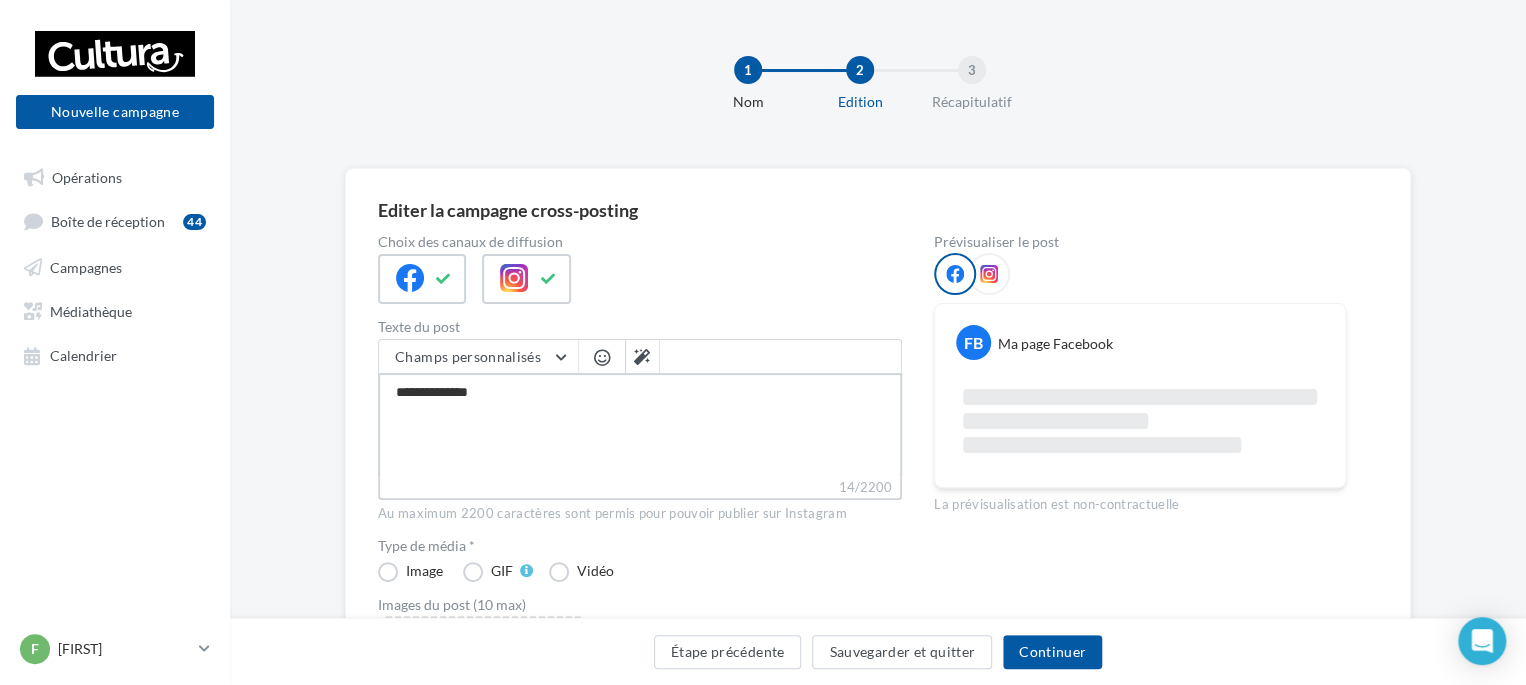 type on "**********" 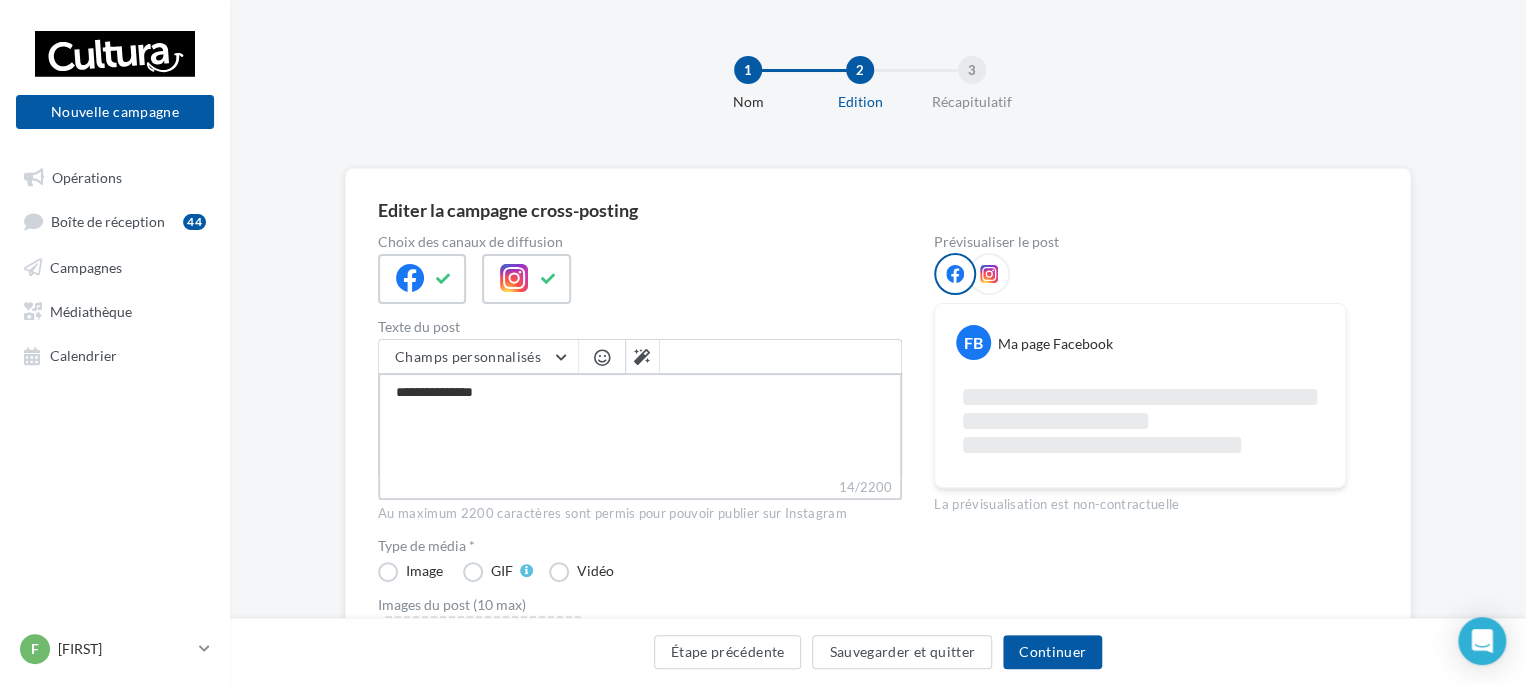 type on "**********" 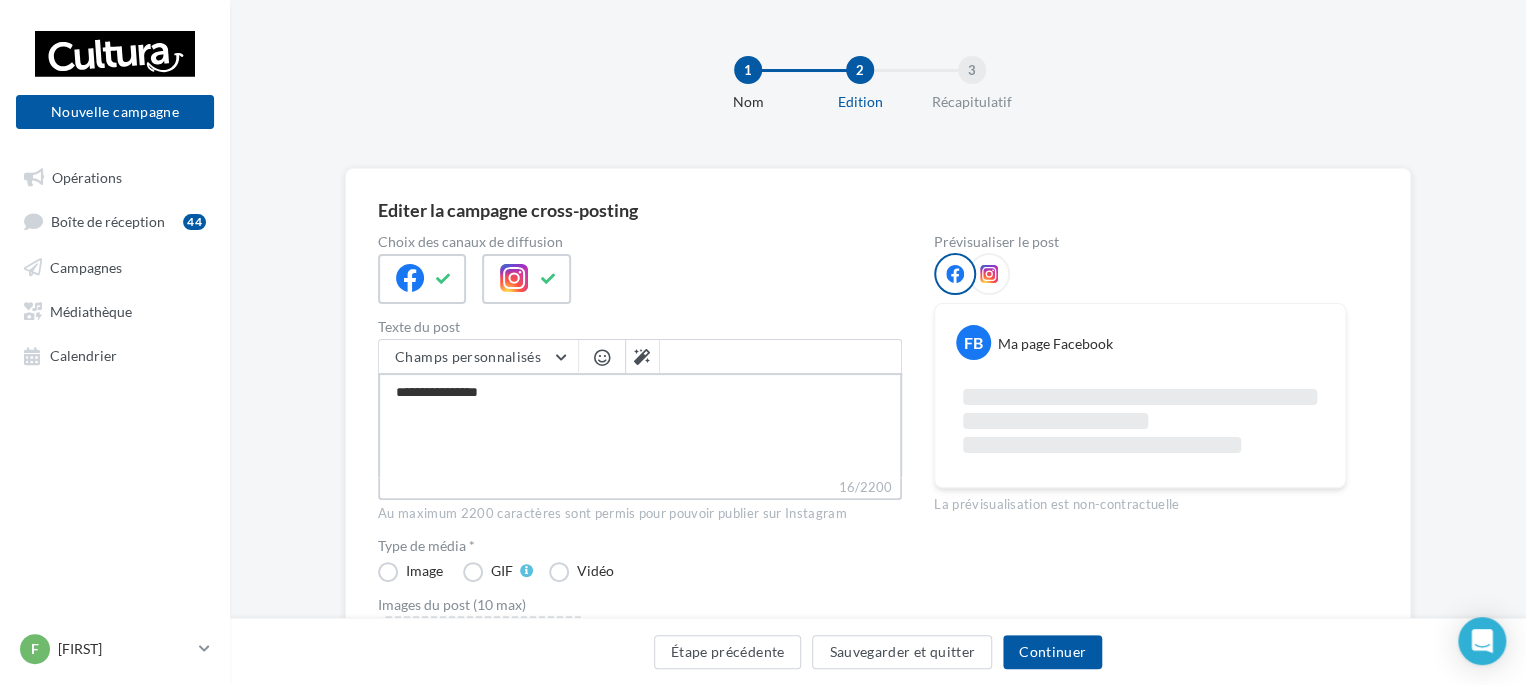 type on "**********" 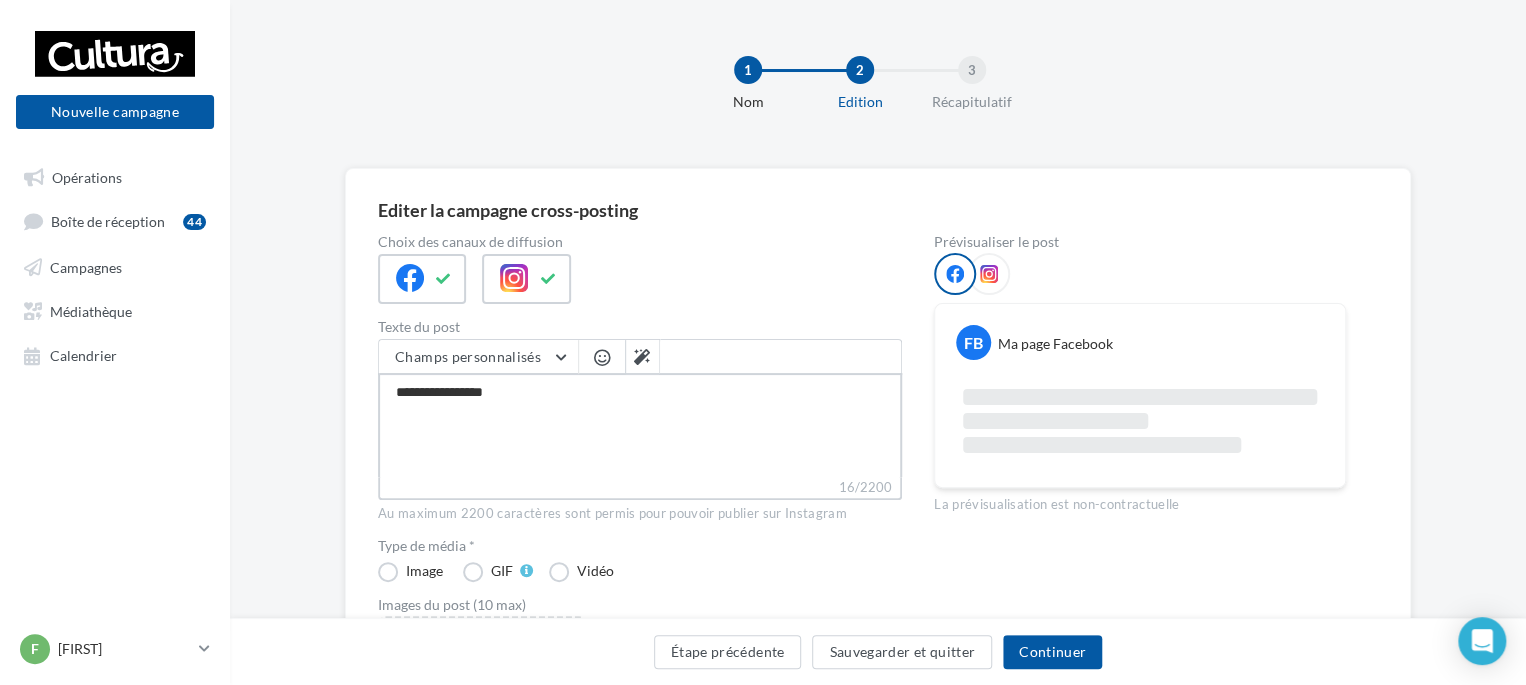 type on "**********" 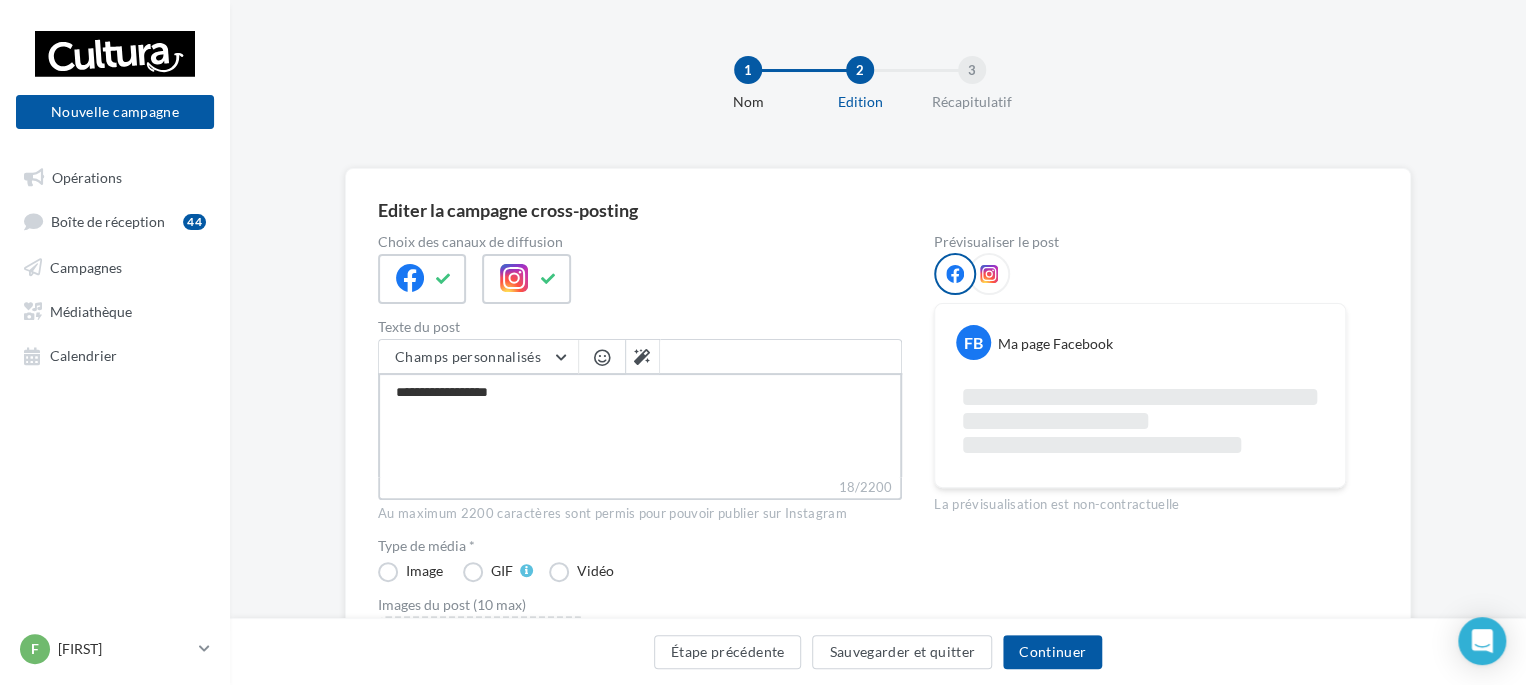 type on "**********" 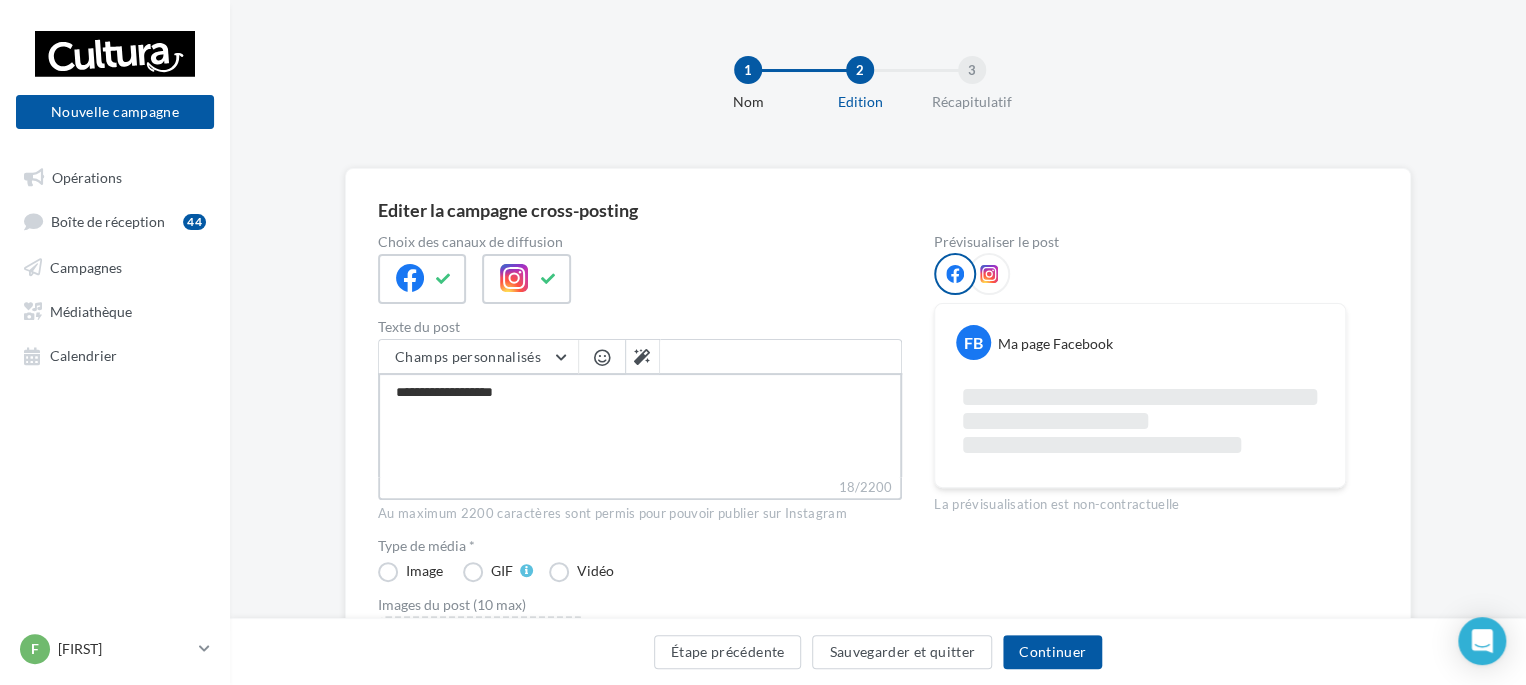 type on "**********" 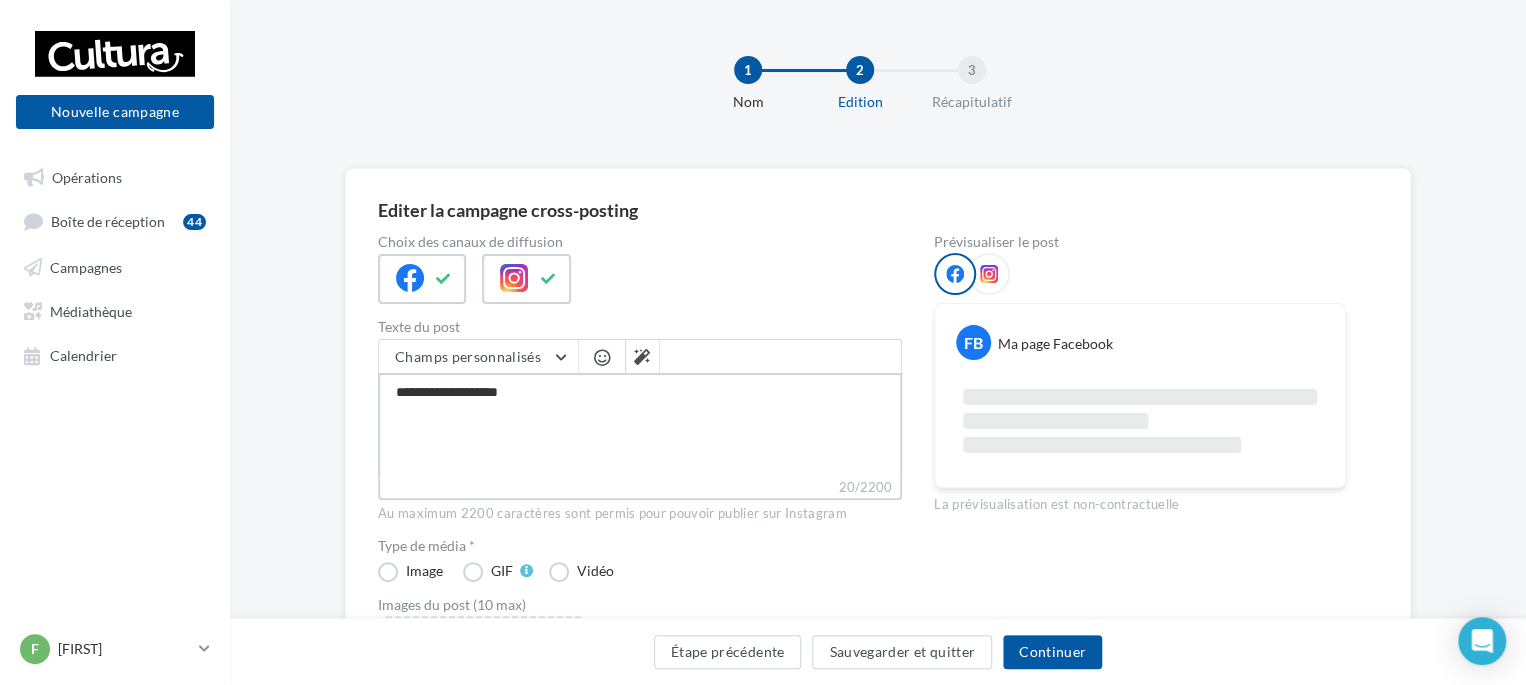 type on "**********" 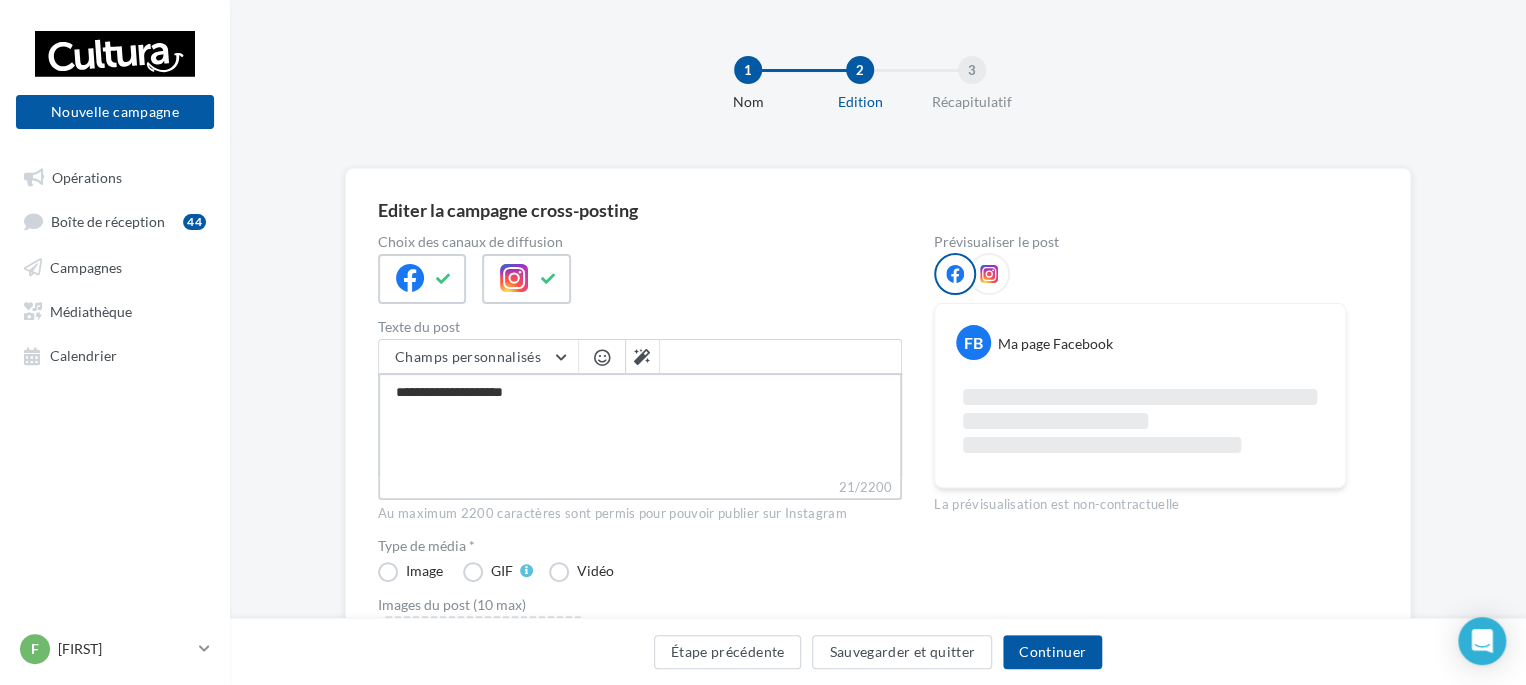 type on "**********" 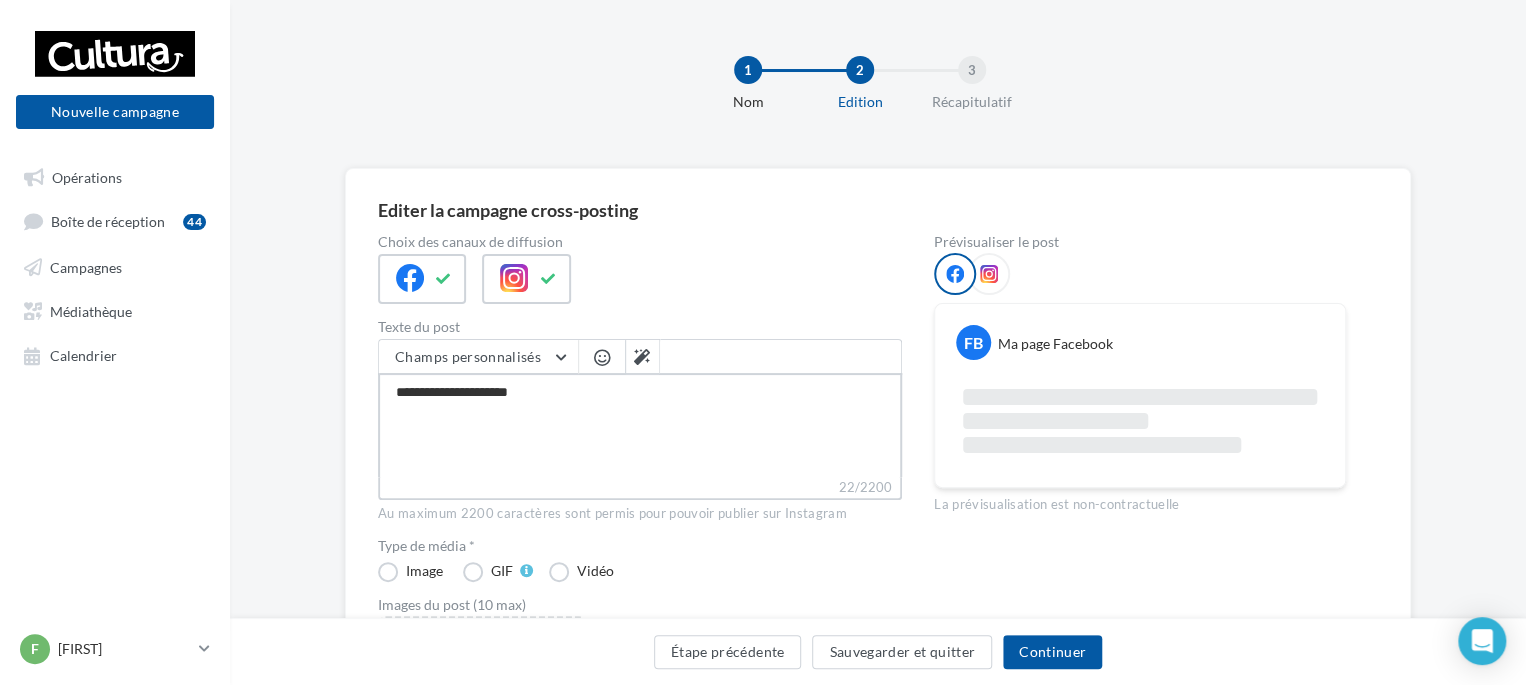 type on "**********" 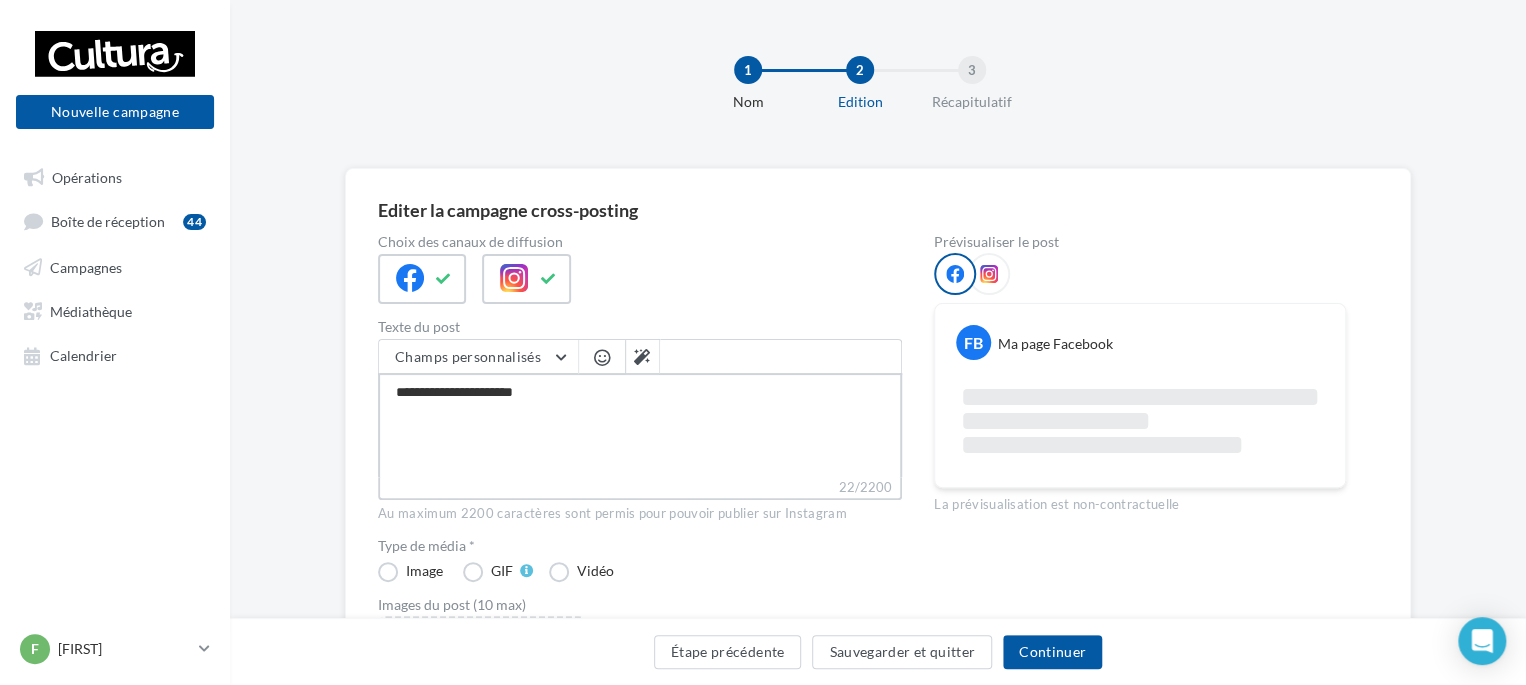 type on "**********" 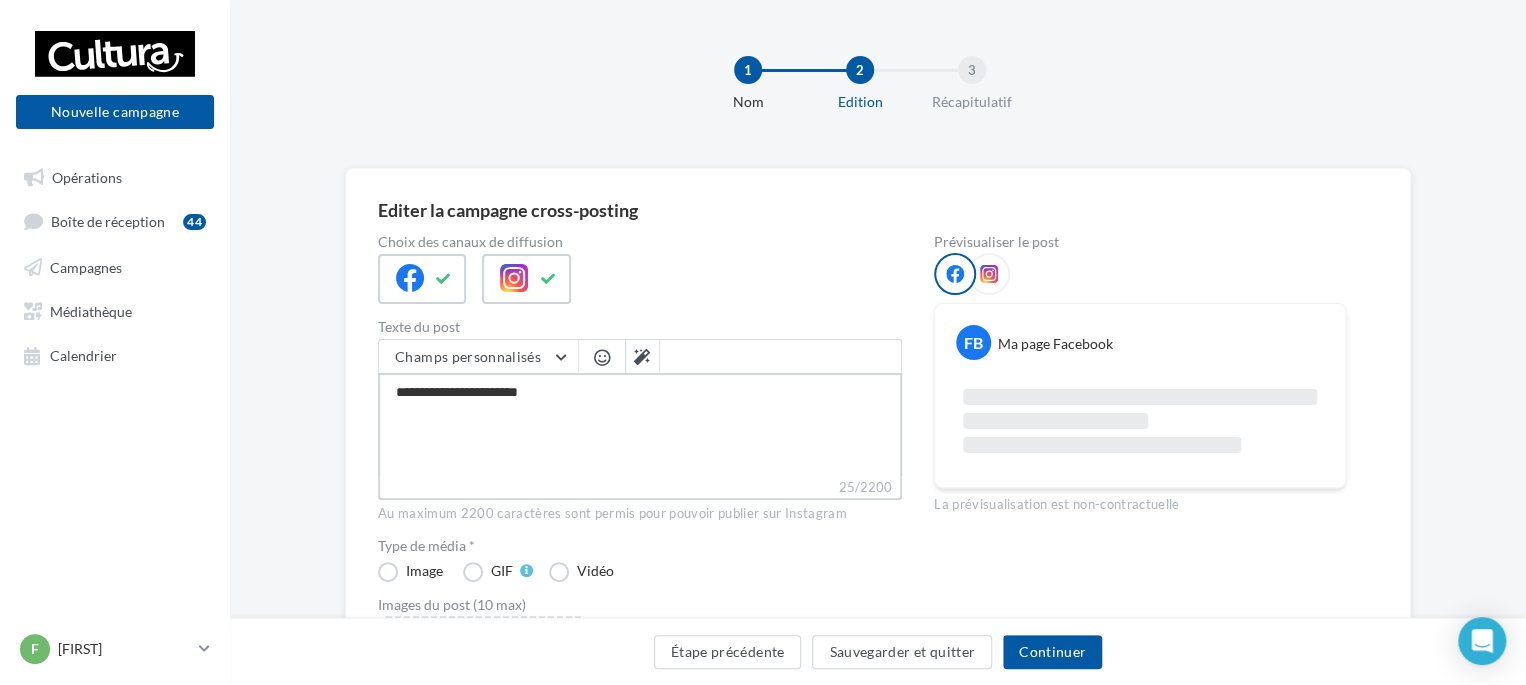 type on "**********" 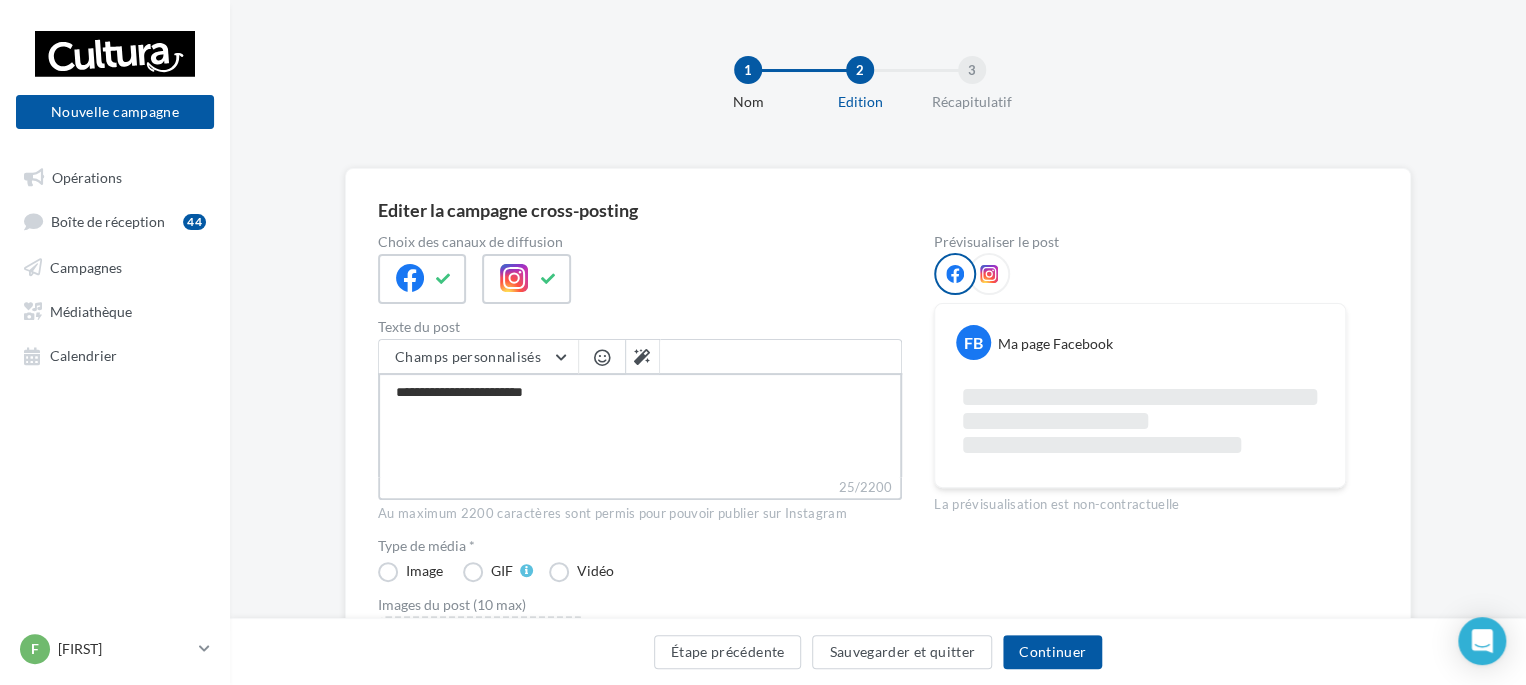 type on "**********" 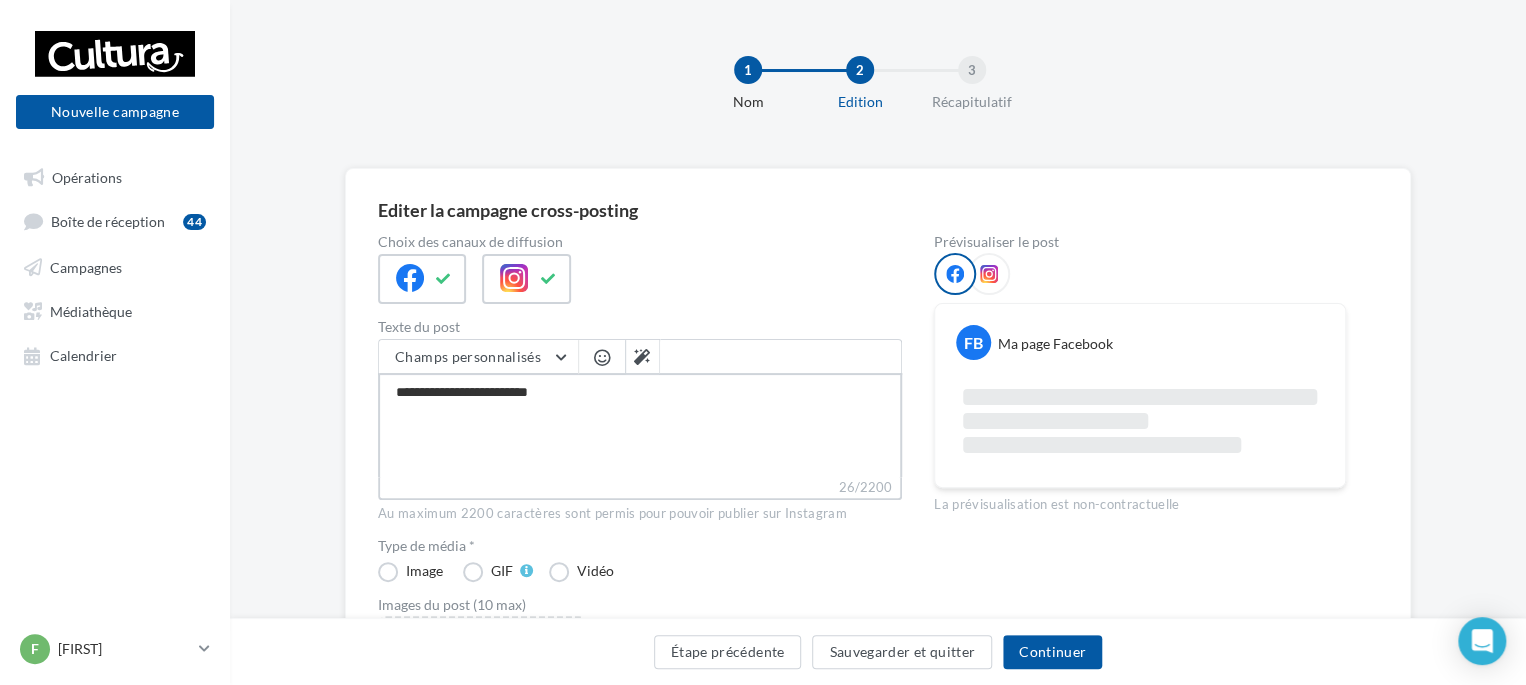 type on "**********" 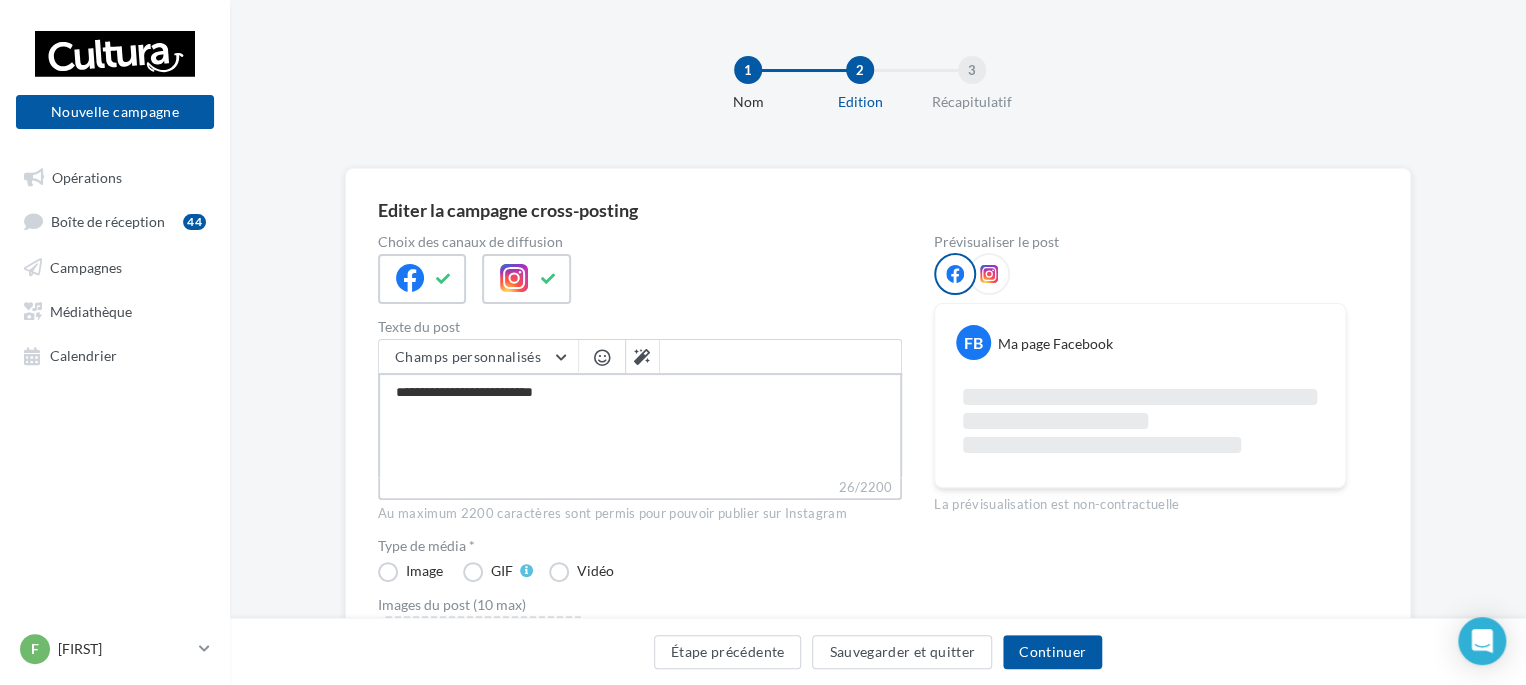 type on "**********" 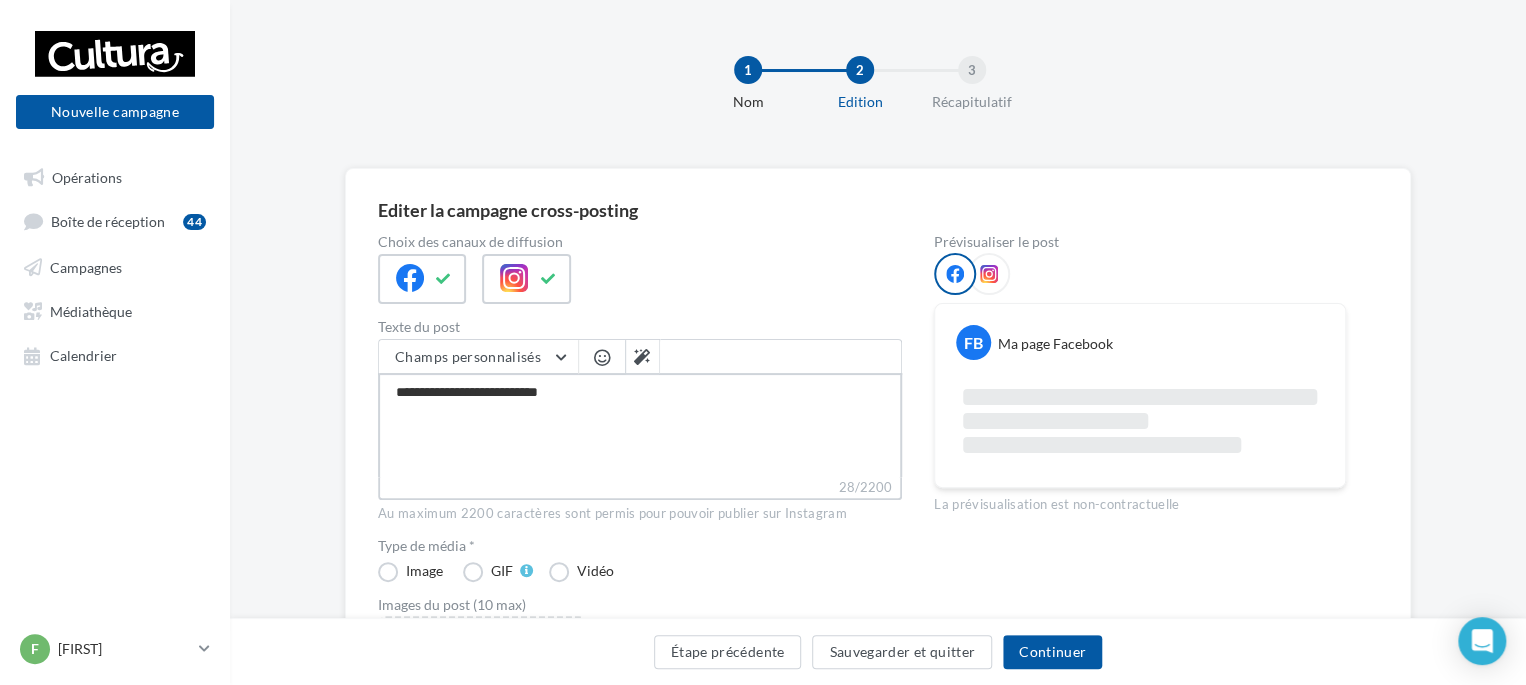 type on "**********" 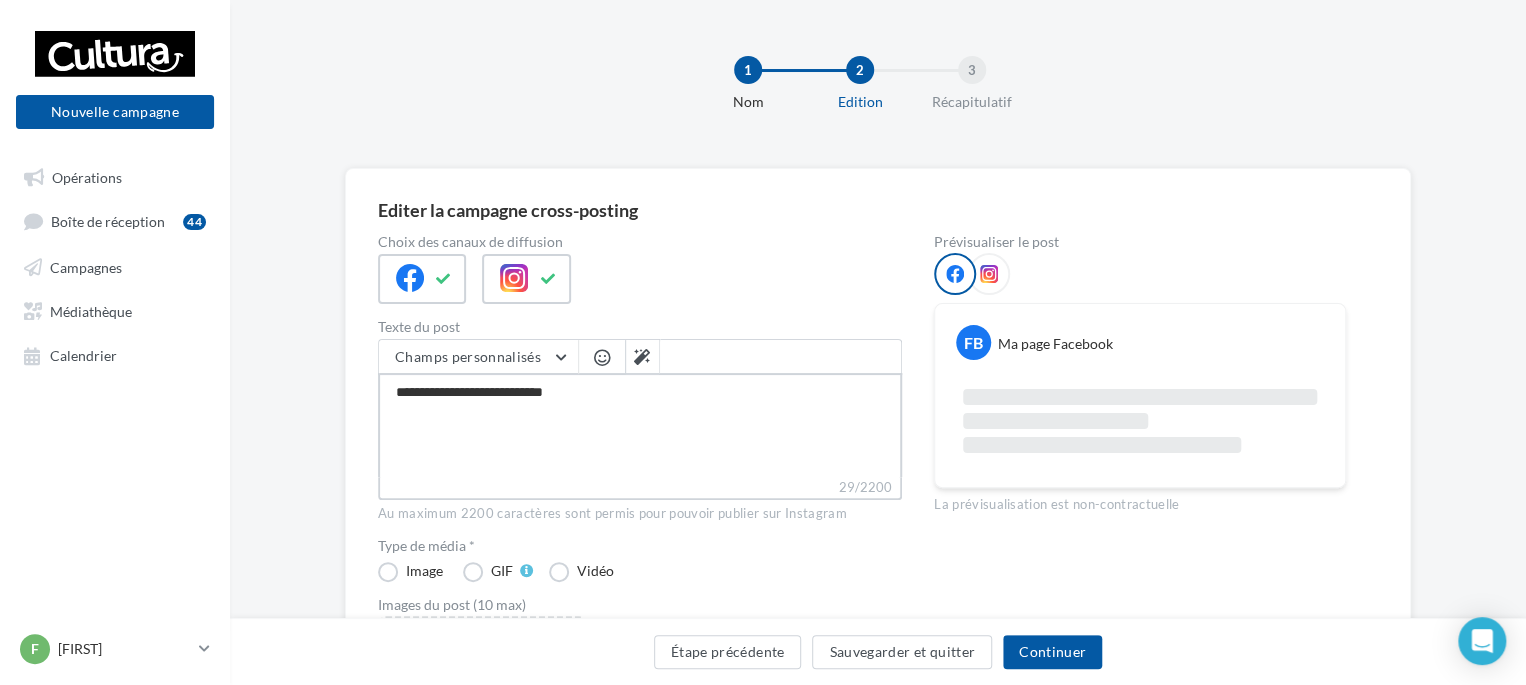 type on "**********" 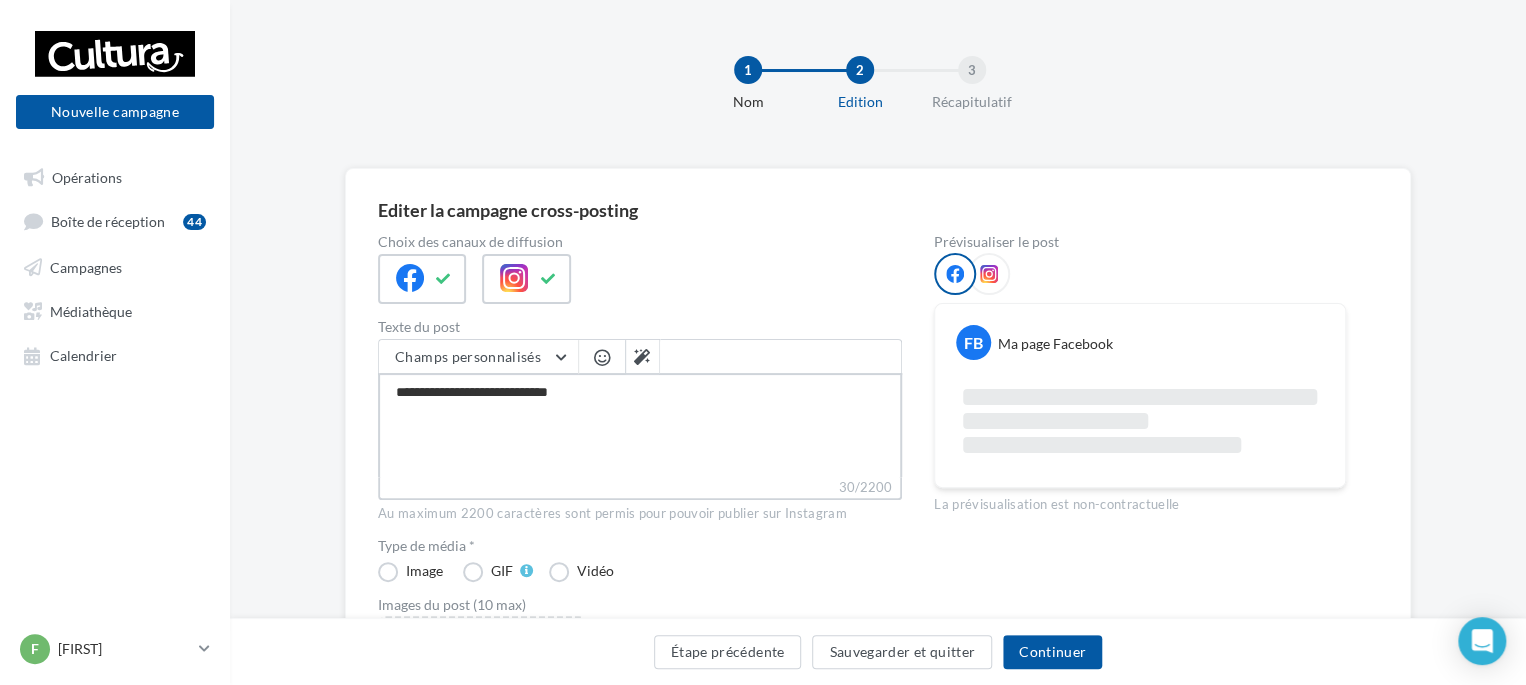 type on "**********" 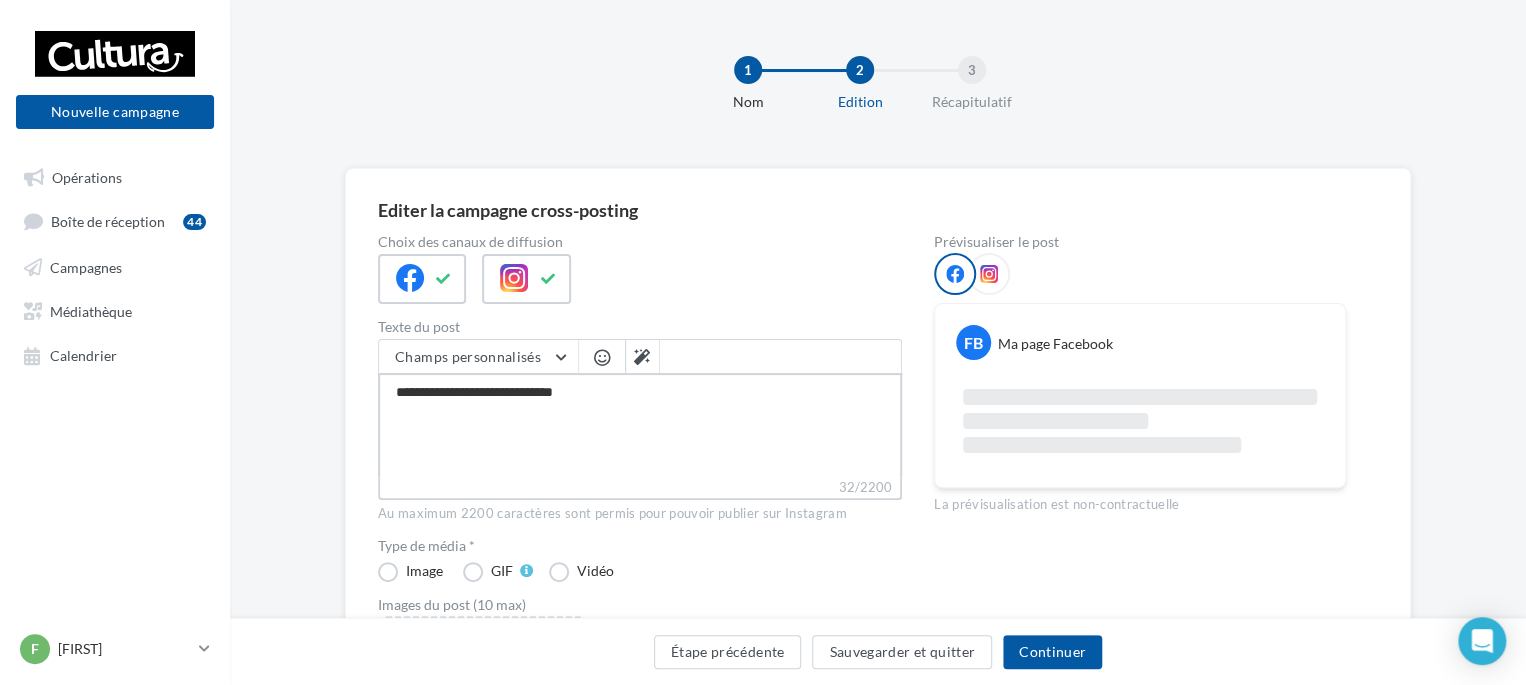 type on "**********" 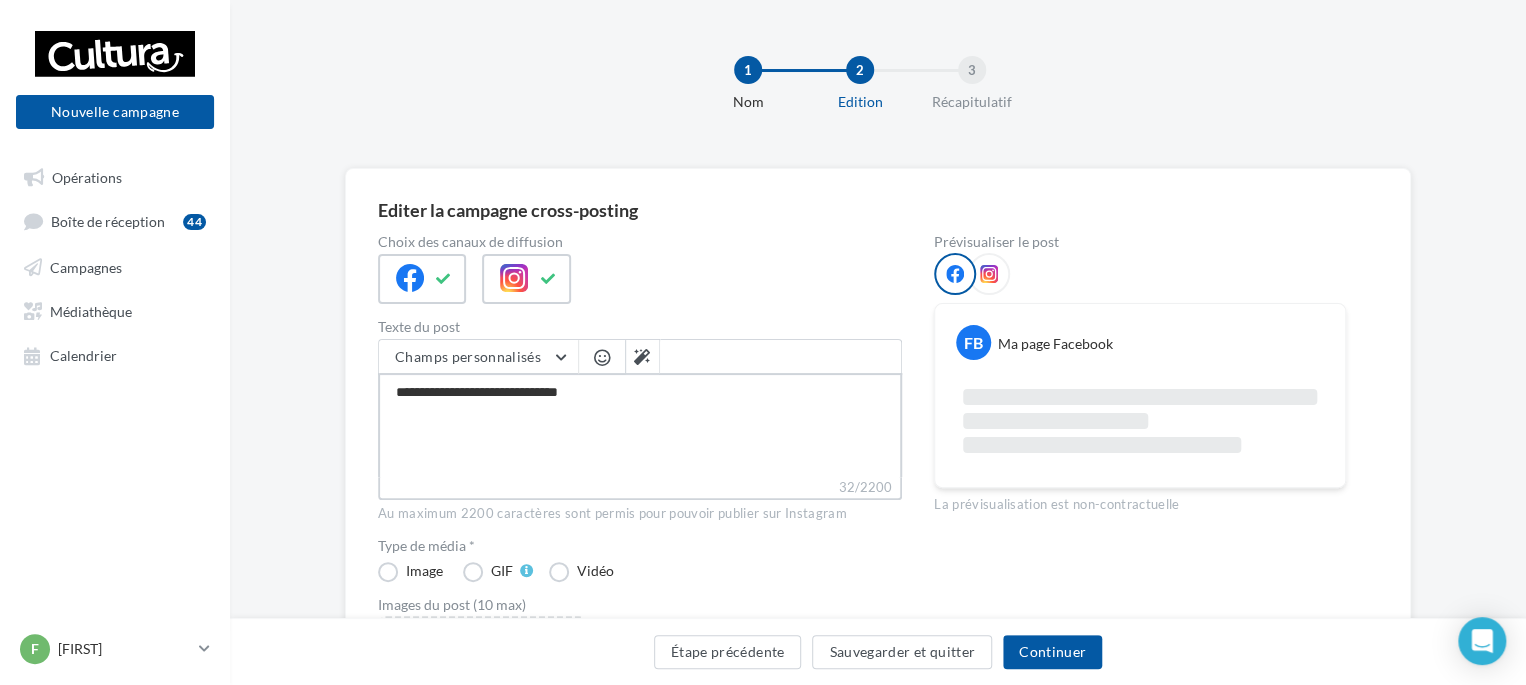 type on "**********" 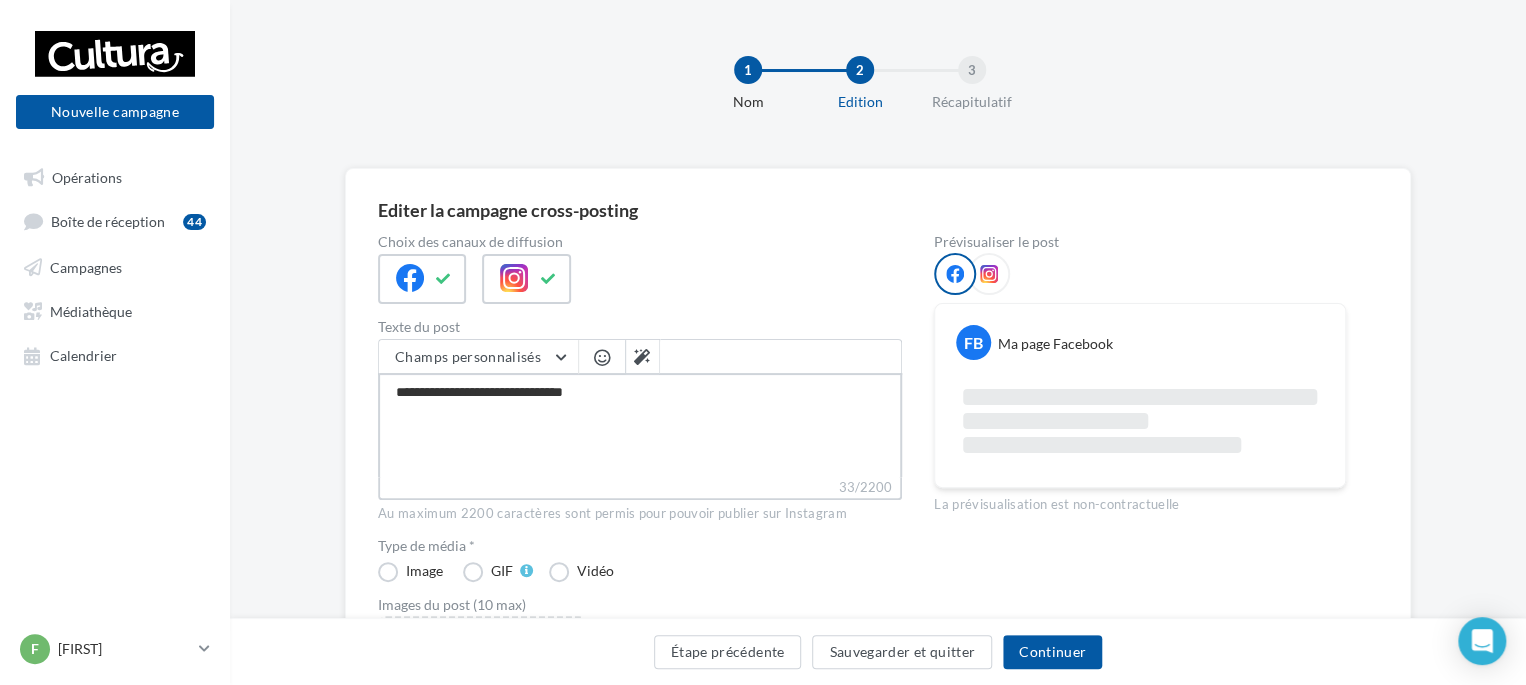 type on "**********" 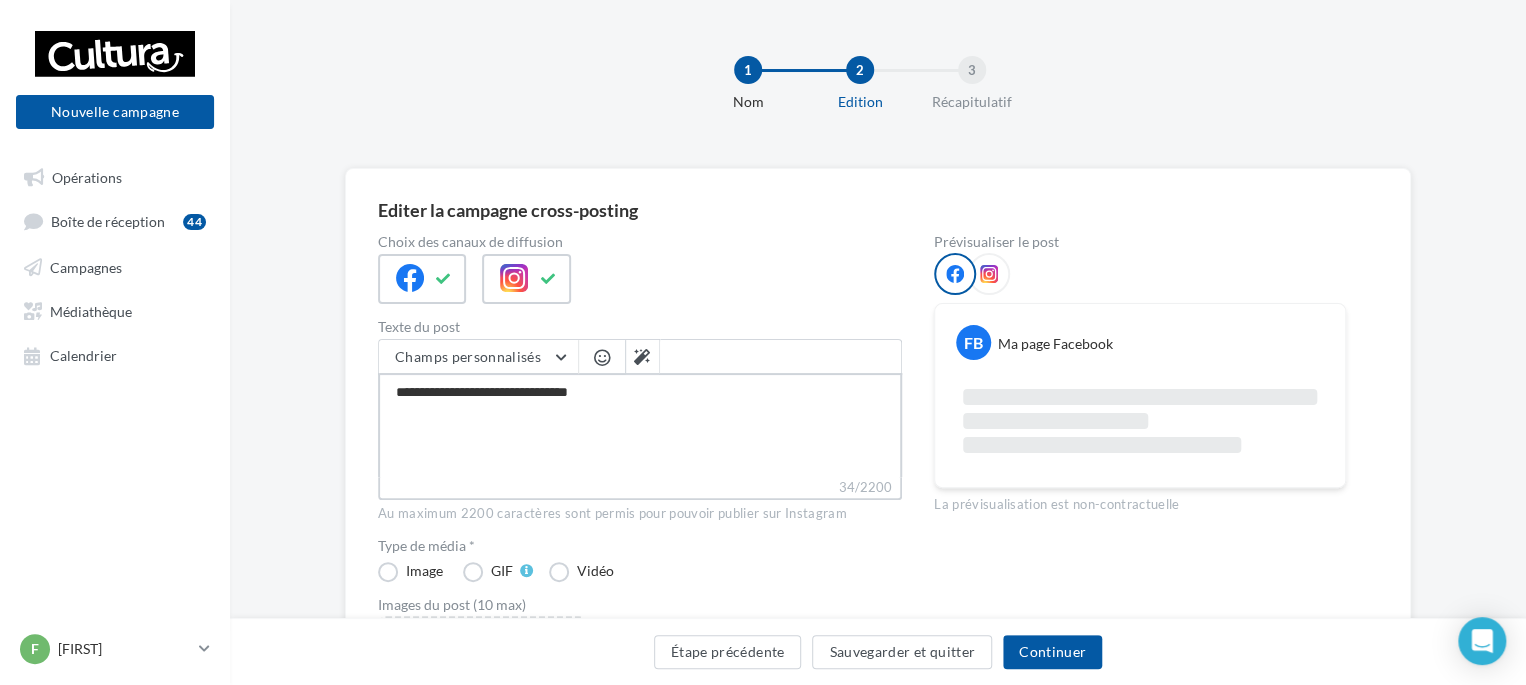 type on "**********" 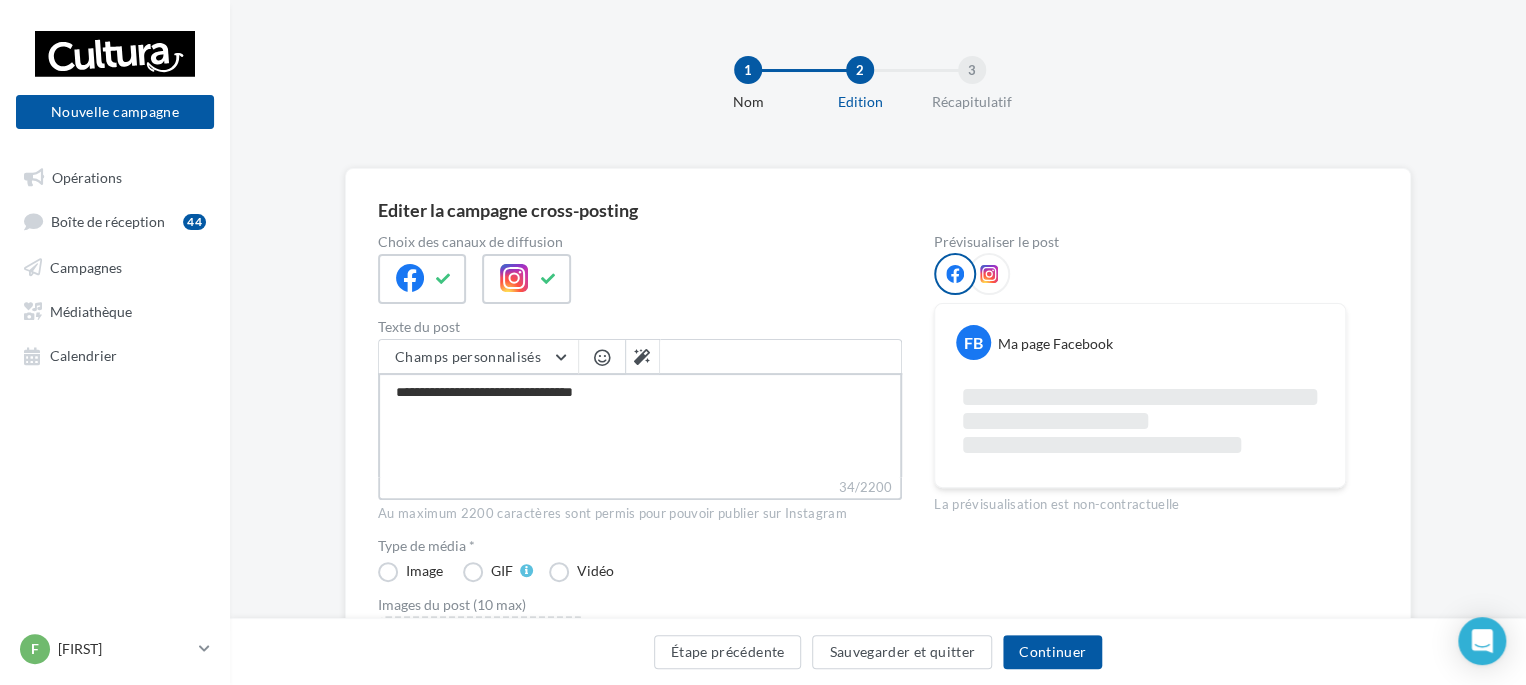 type on "**********" 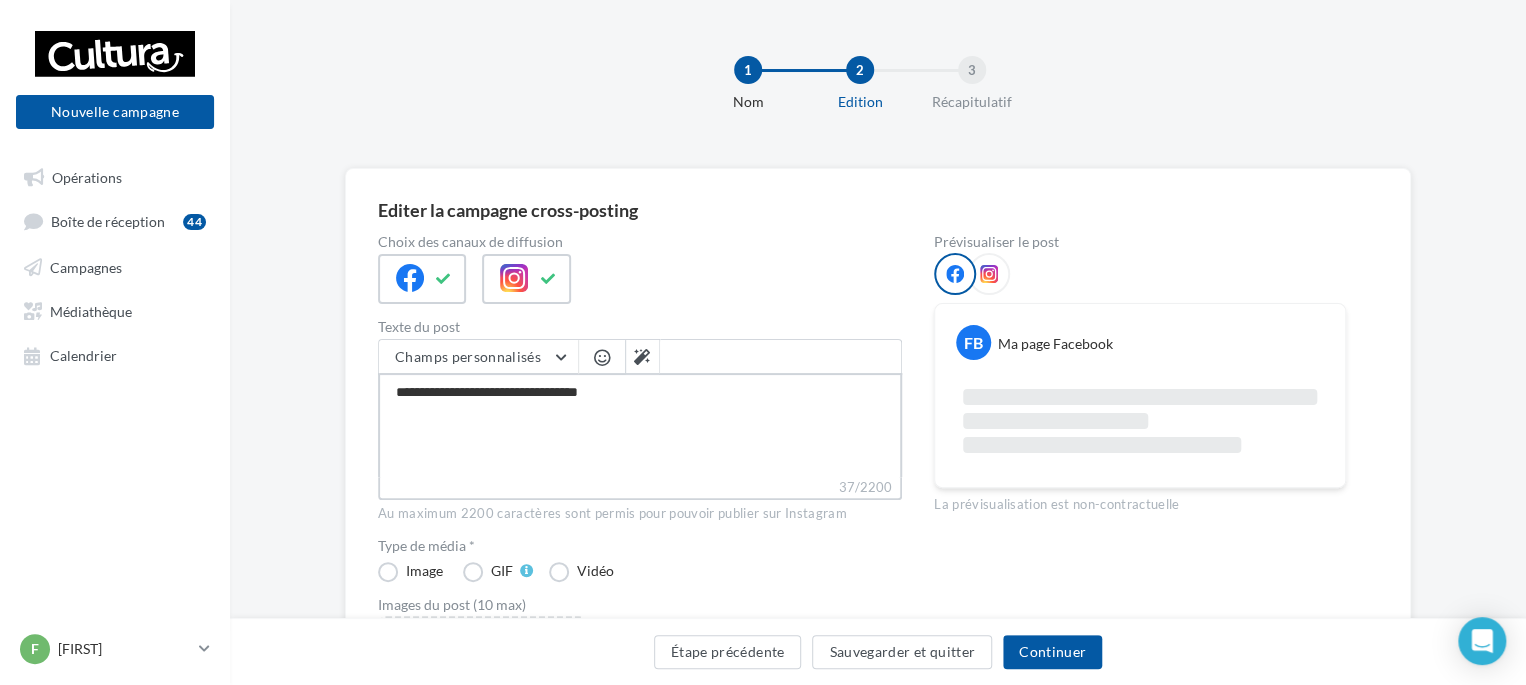 type on "**********" 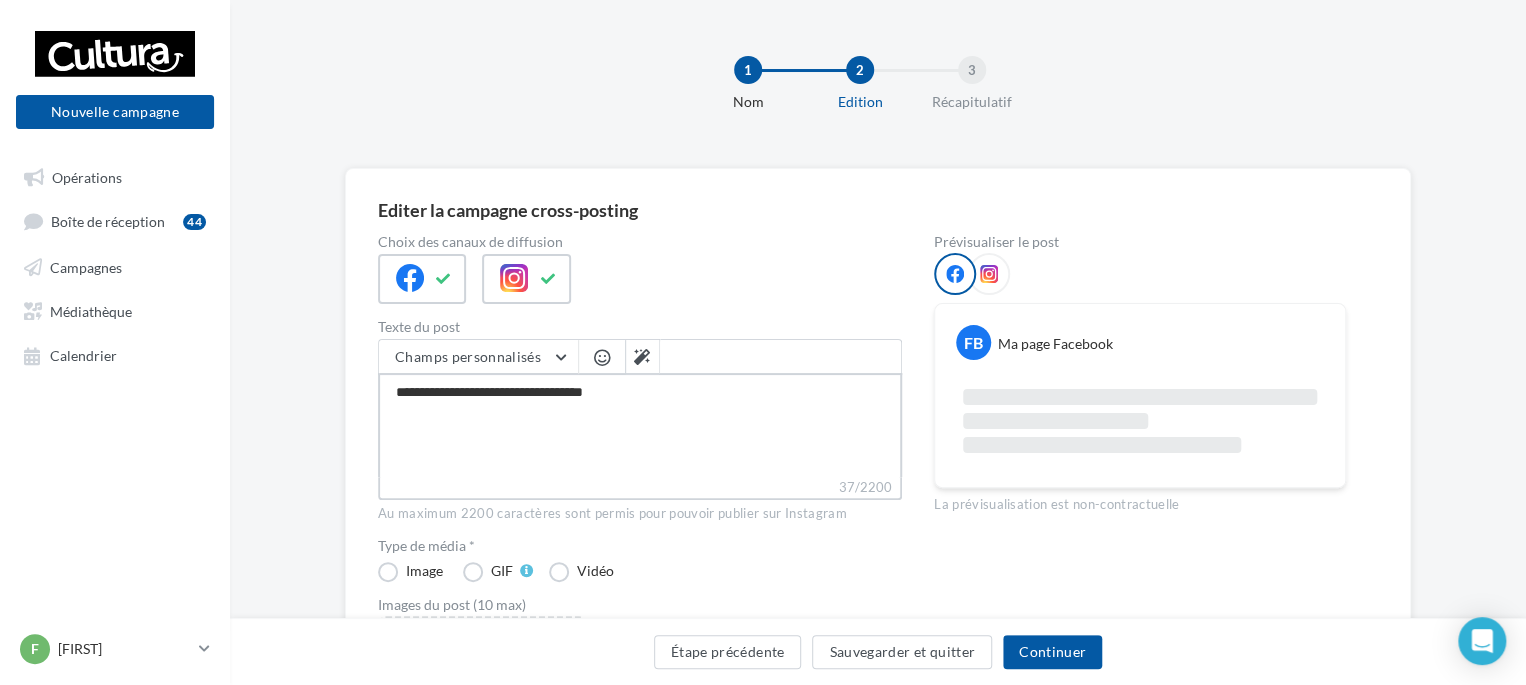 type on "**********" 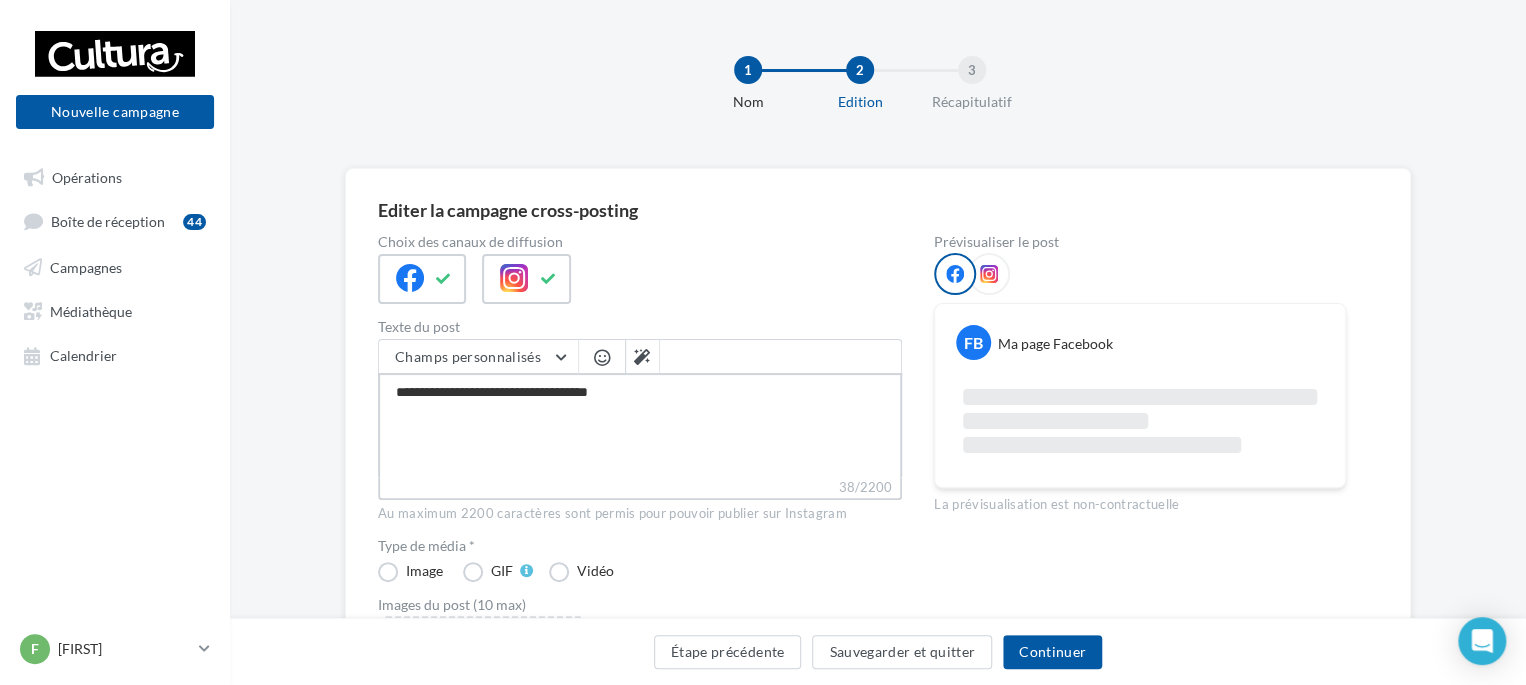 type on "**********" 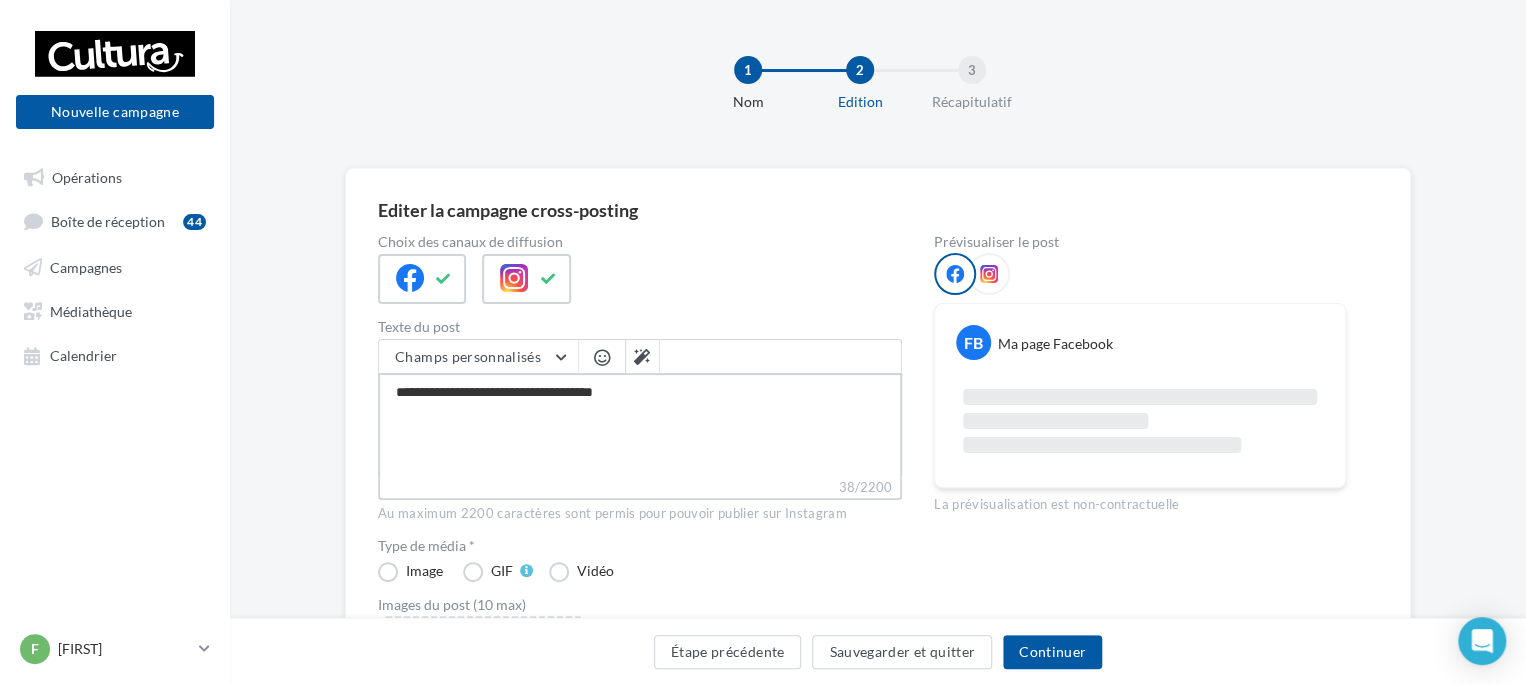 type on "**********" 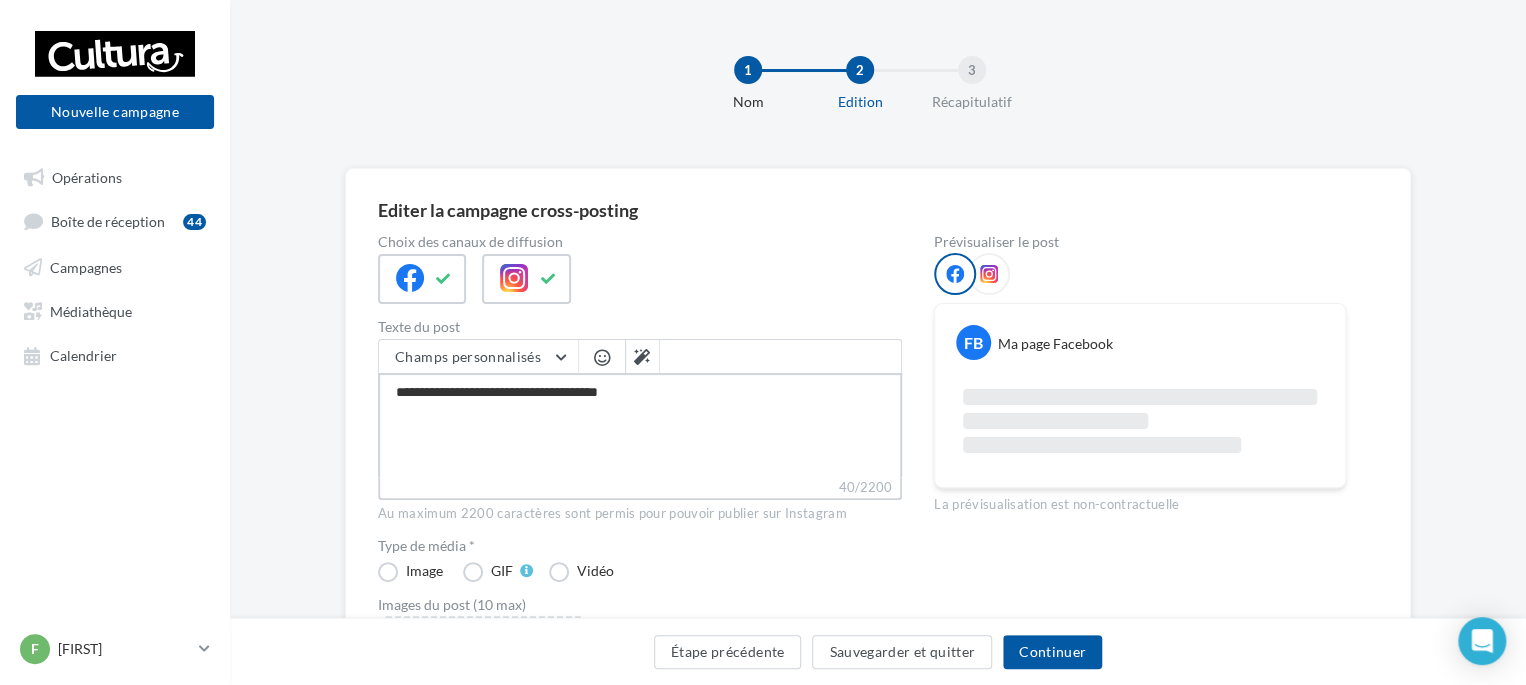 type on "**********" 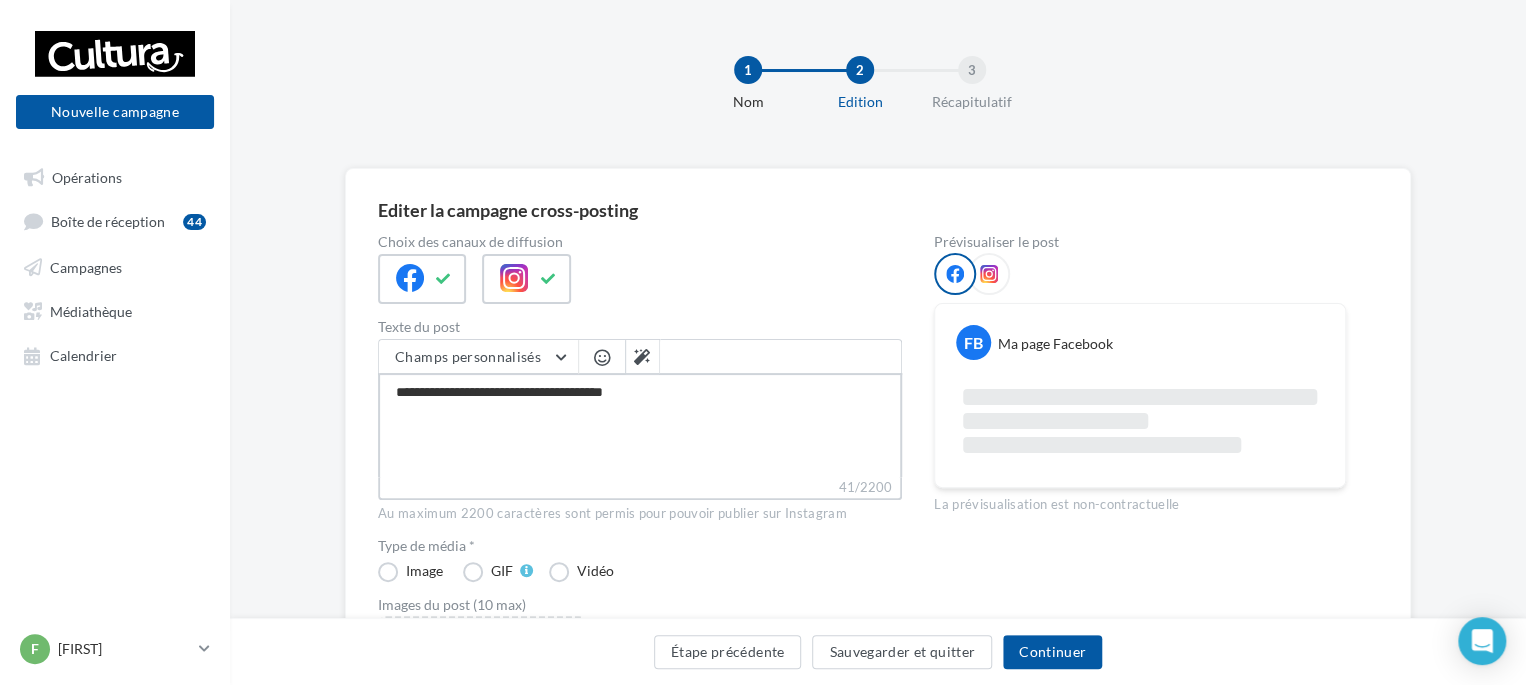 type on "**********" 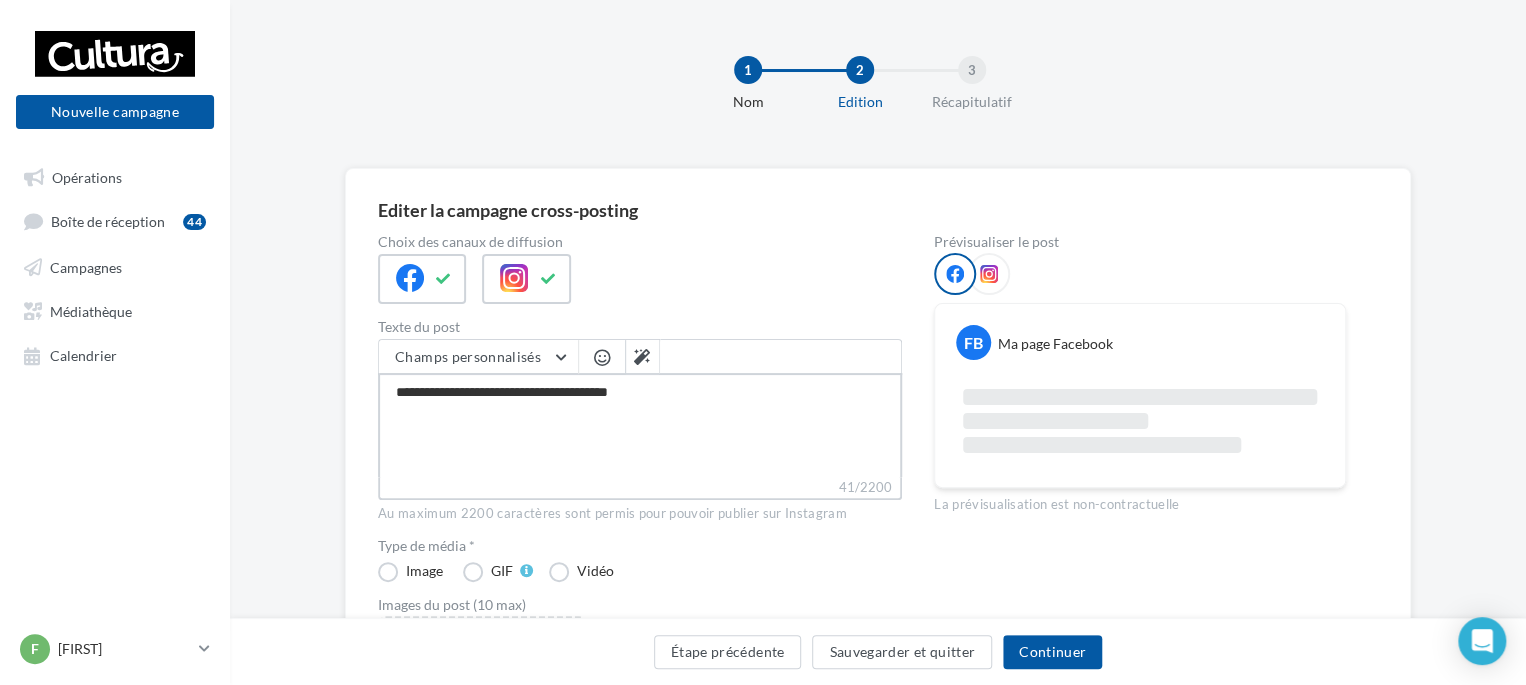 type on "**********" 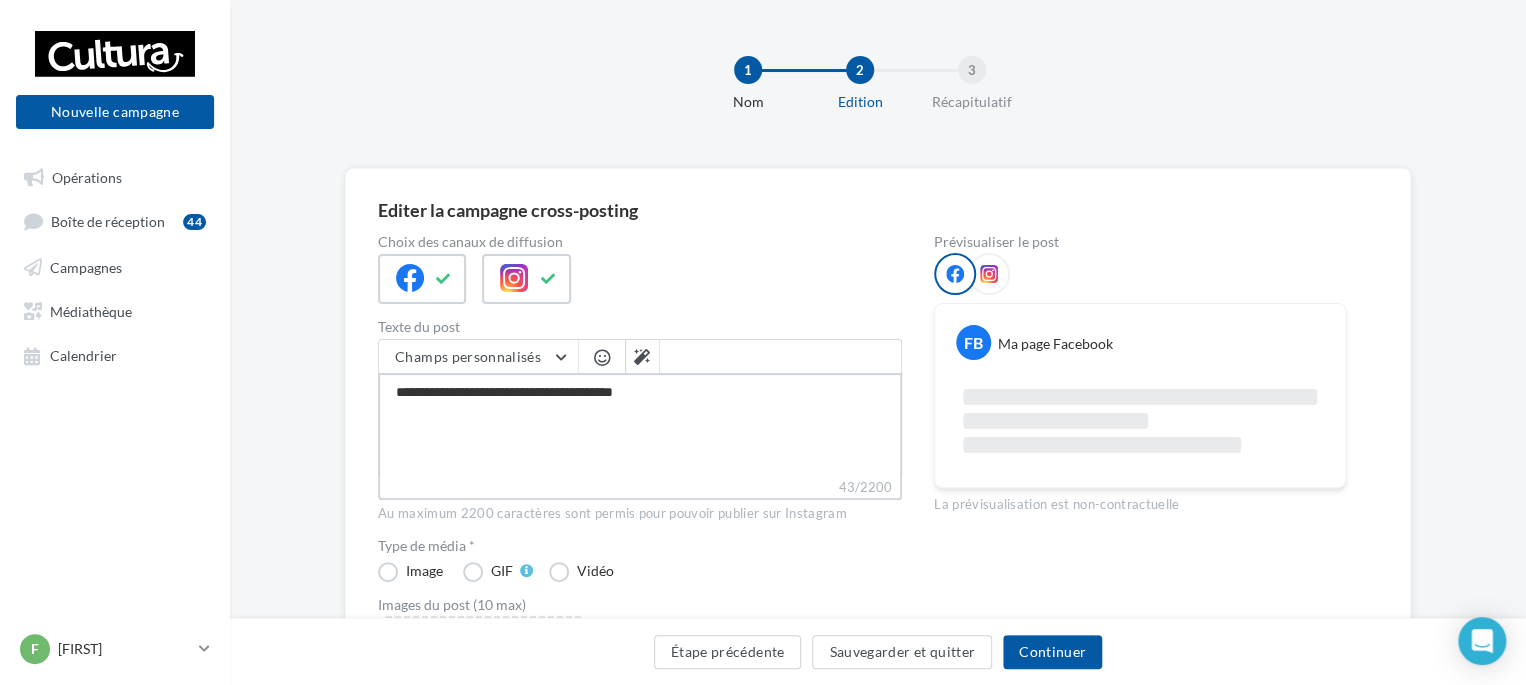 type on "**********" 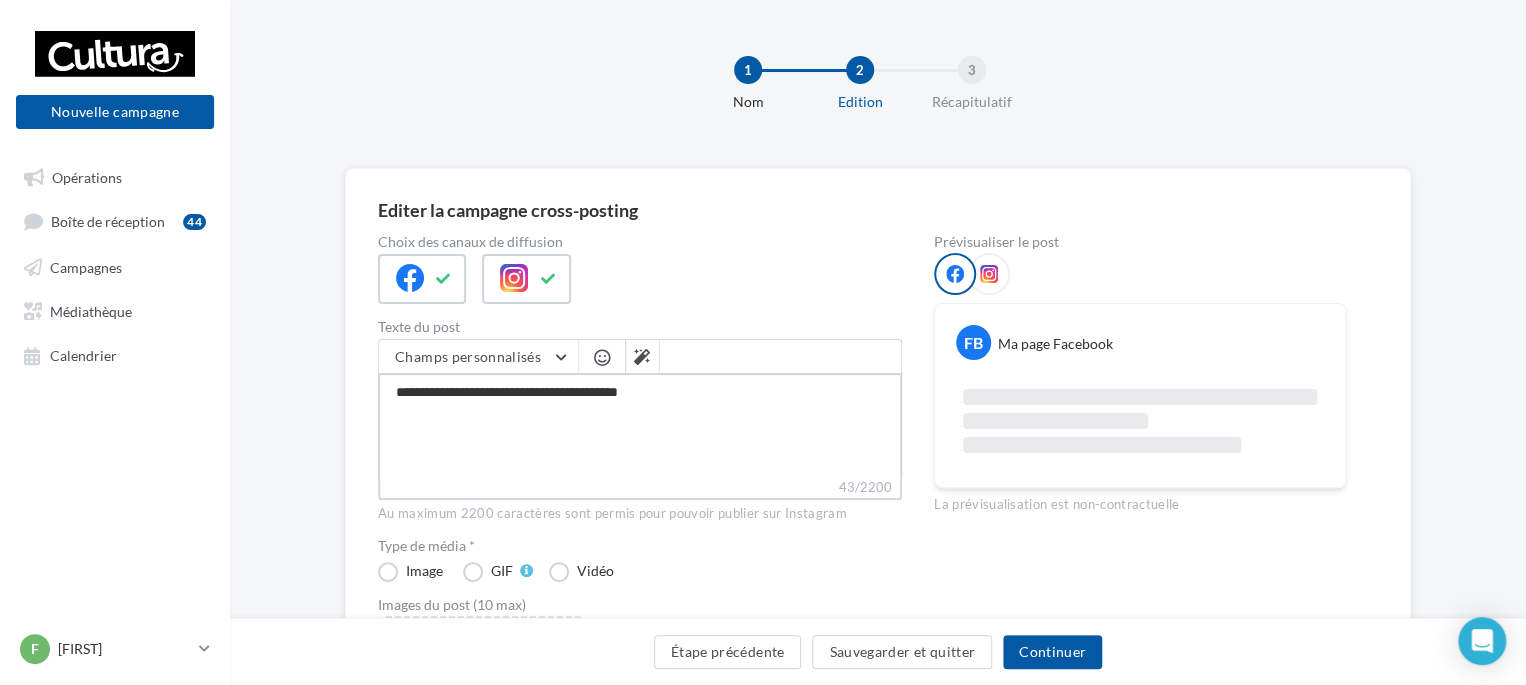 type on "**********" 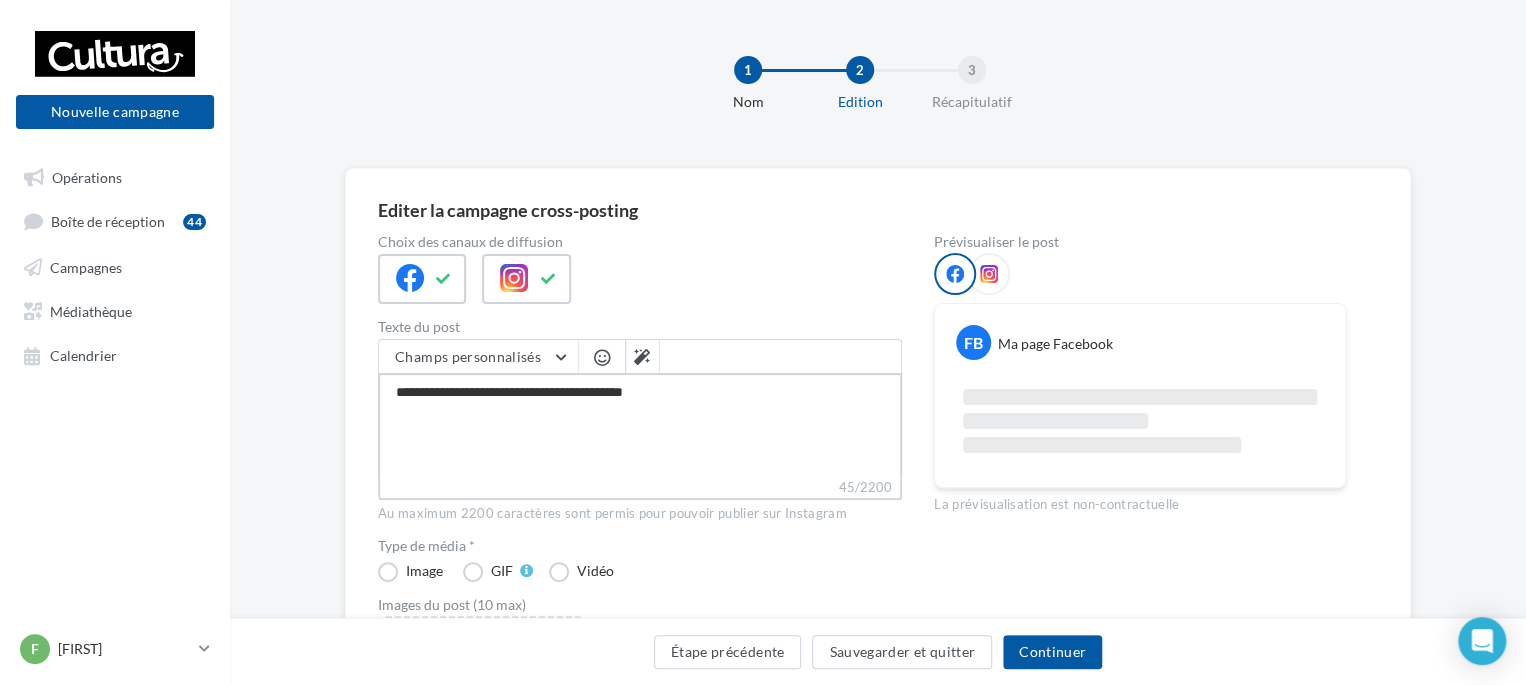 type on "**********" 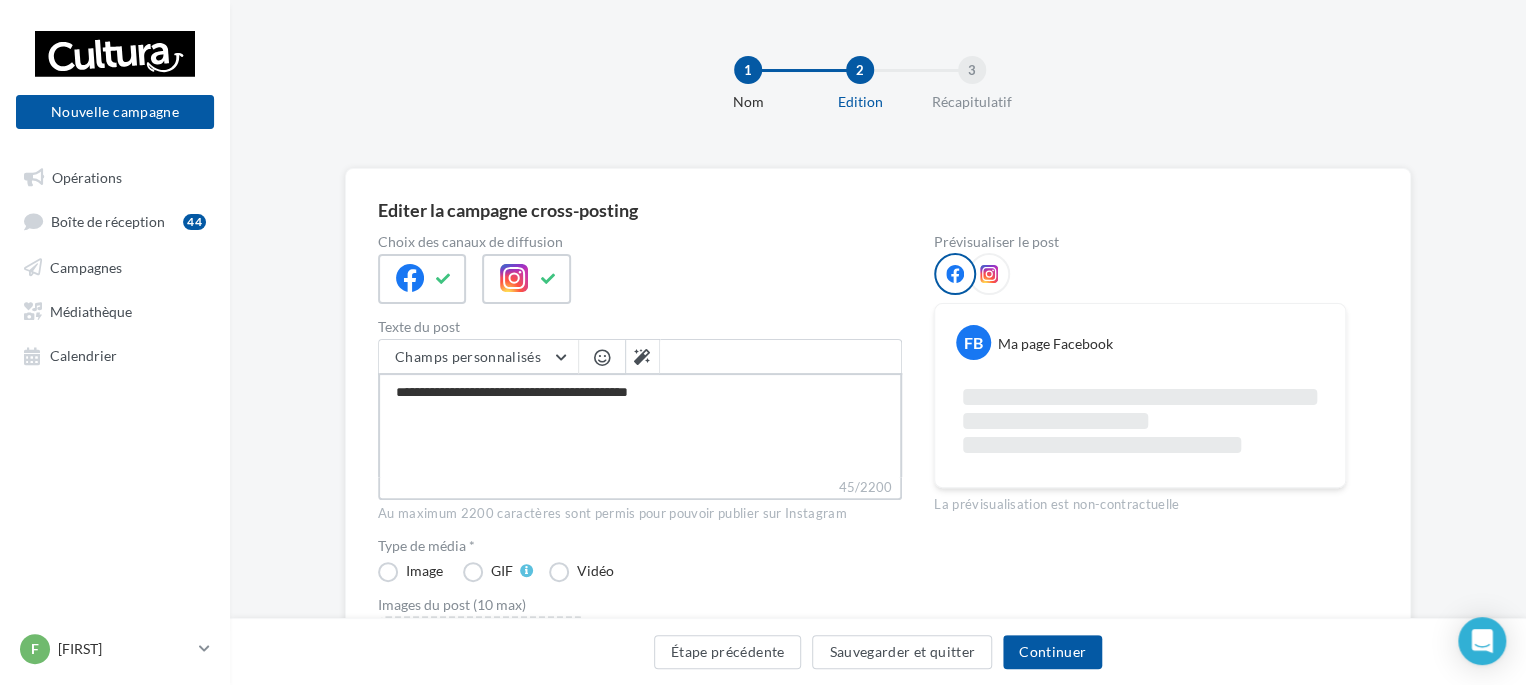 type on "**********" 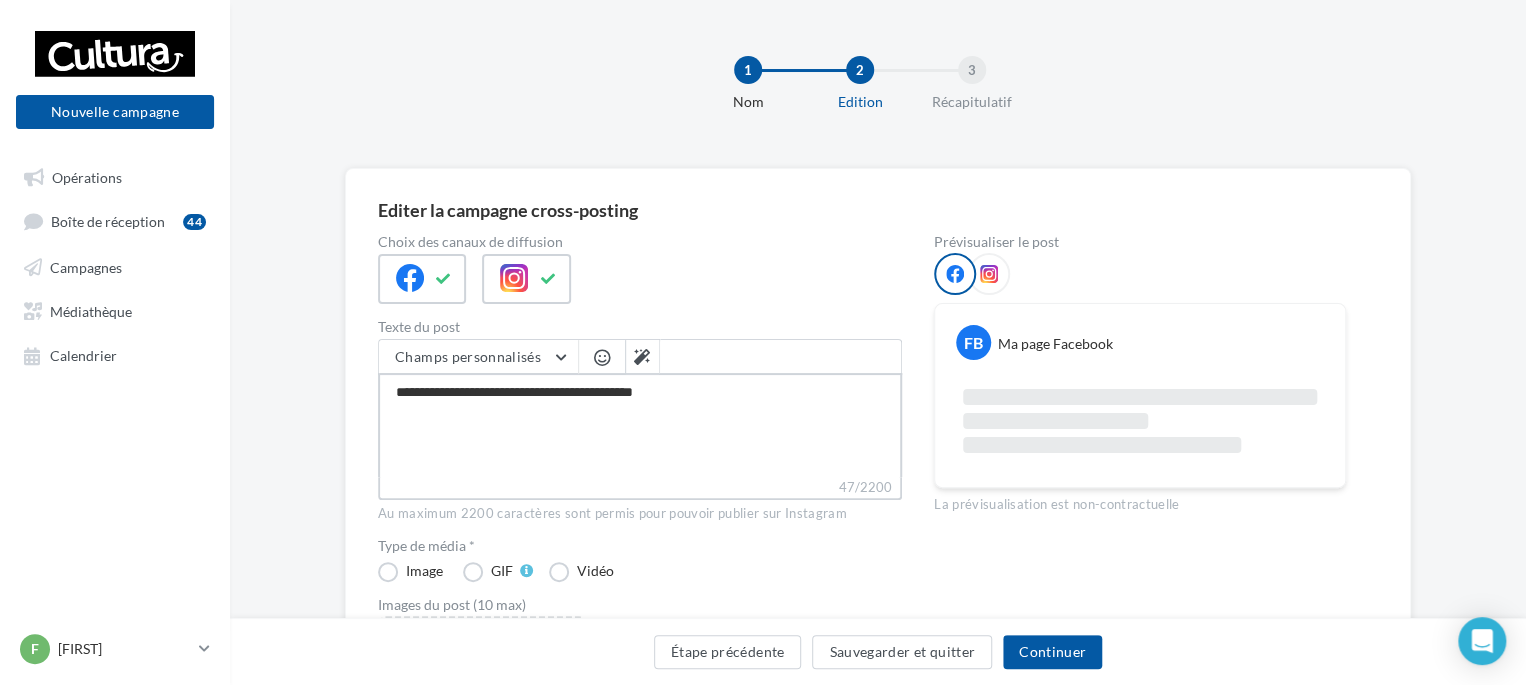 type on "**********" 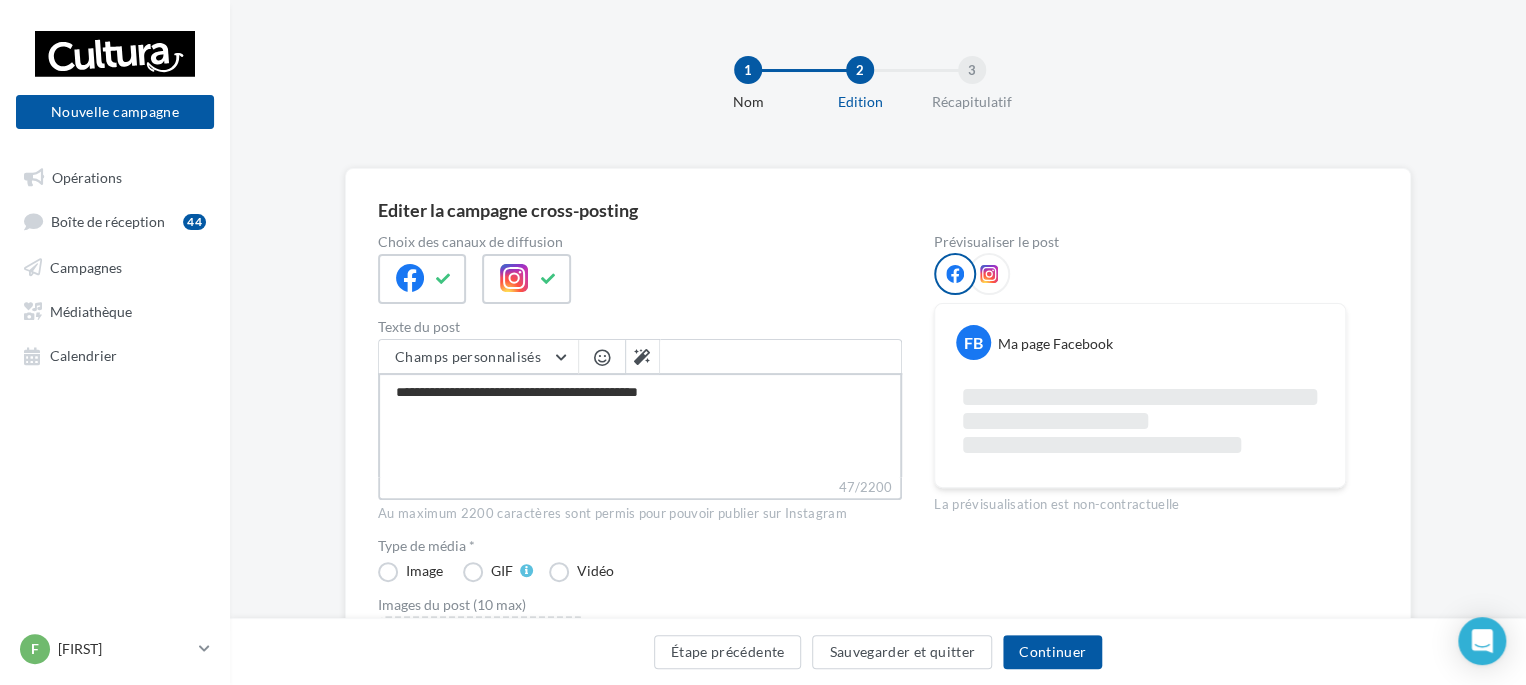 type on "**********" 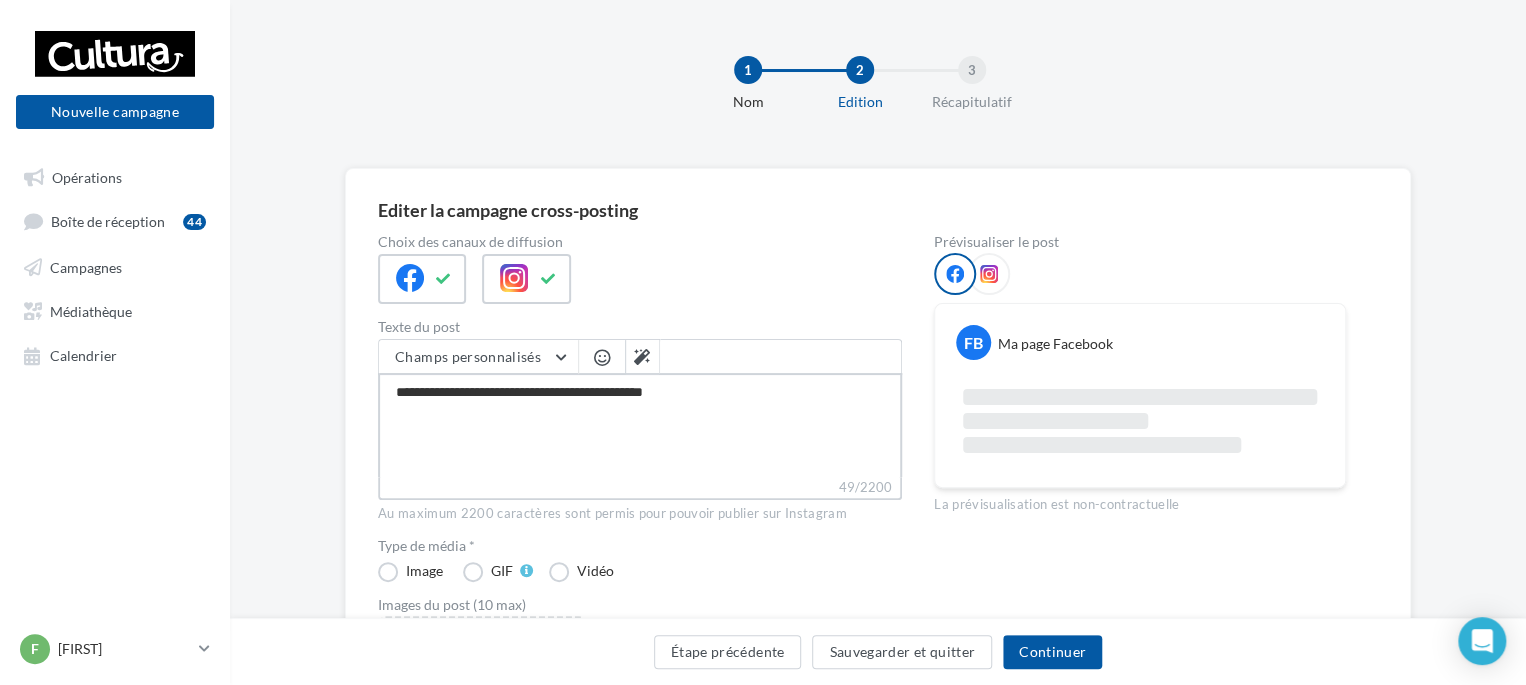 type on "**********" 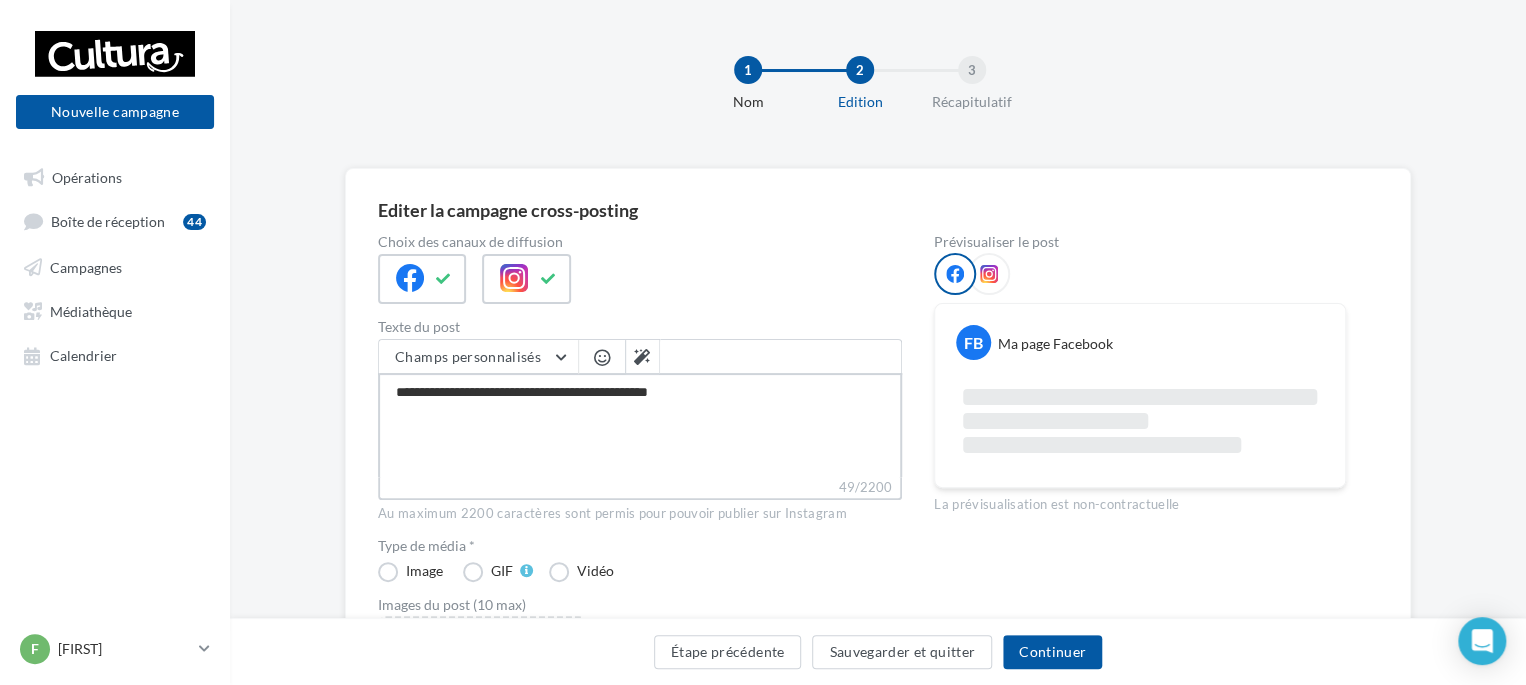 type on "**********" 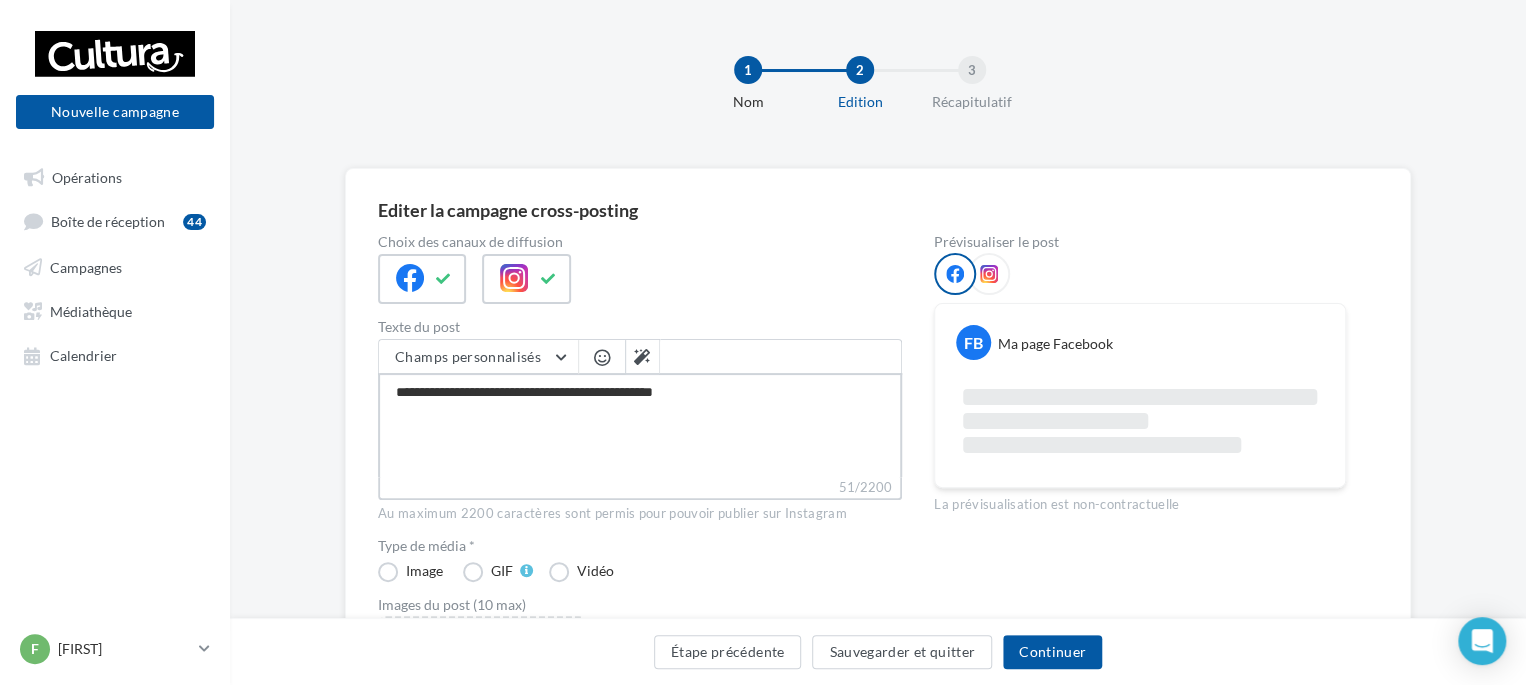 type on "**********" 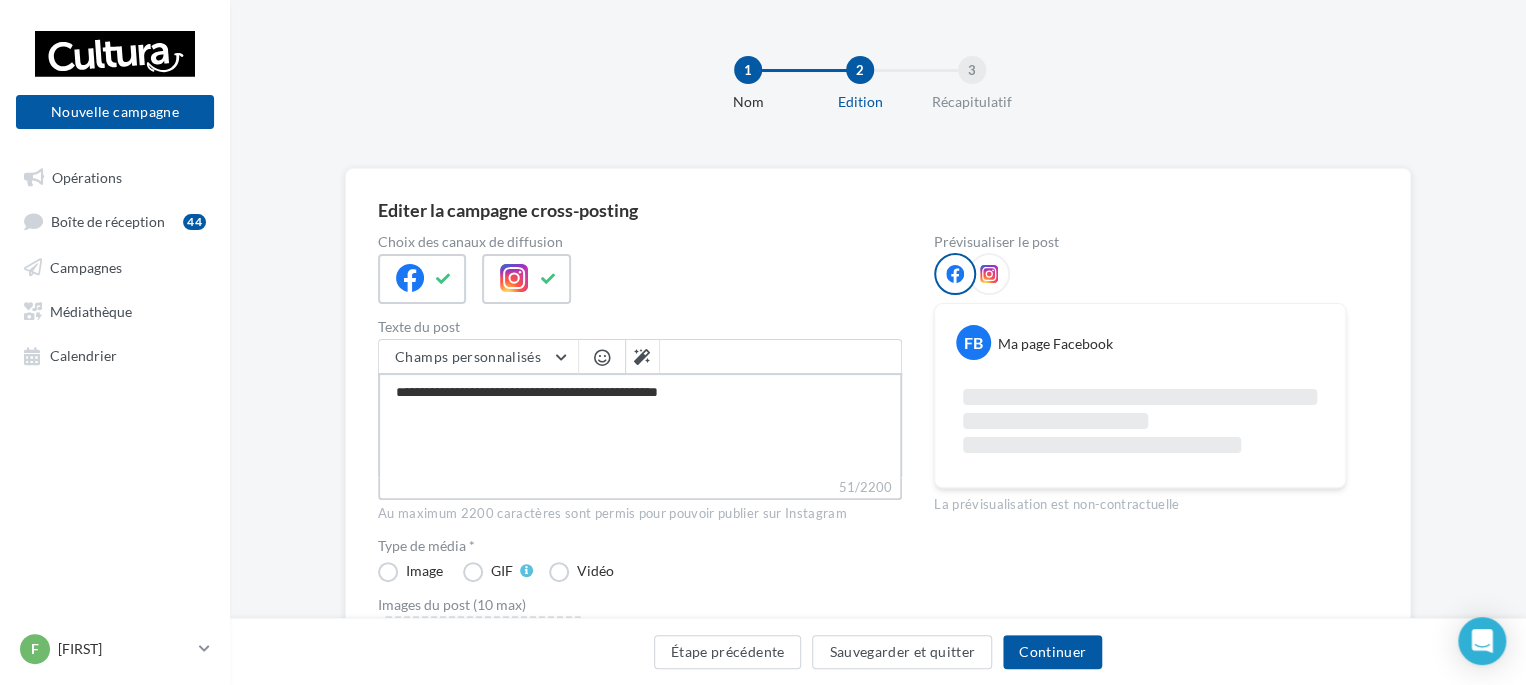 type on "**********" 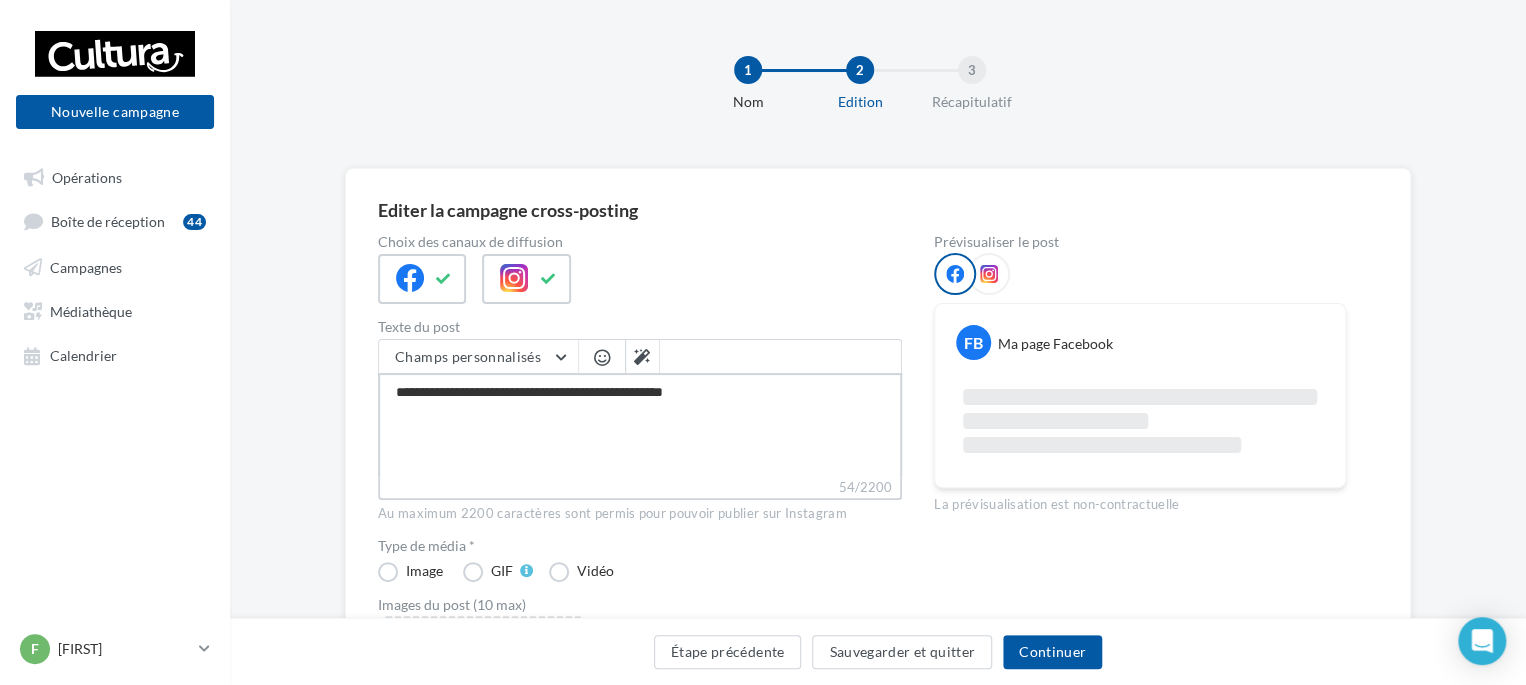 type on "**********" 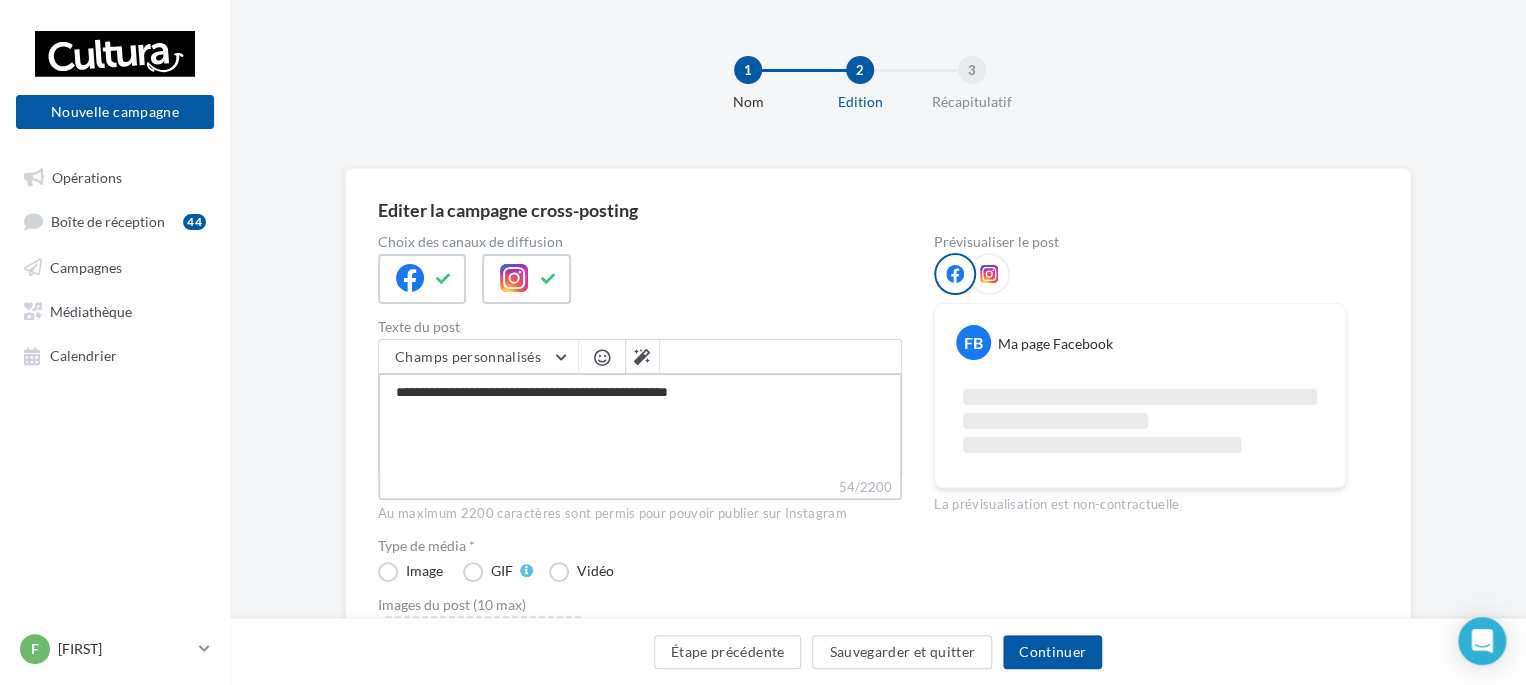 type on "**********" 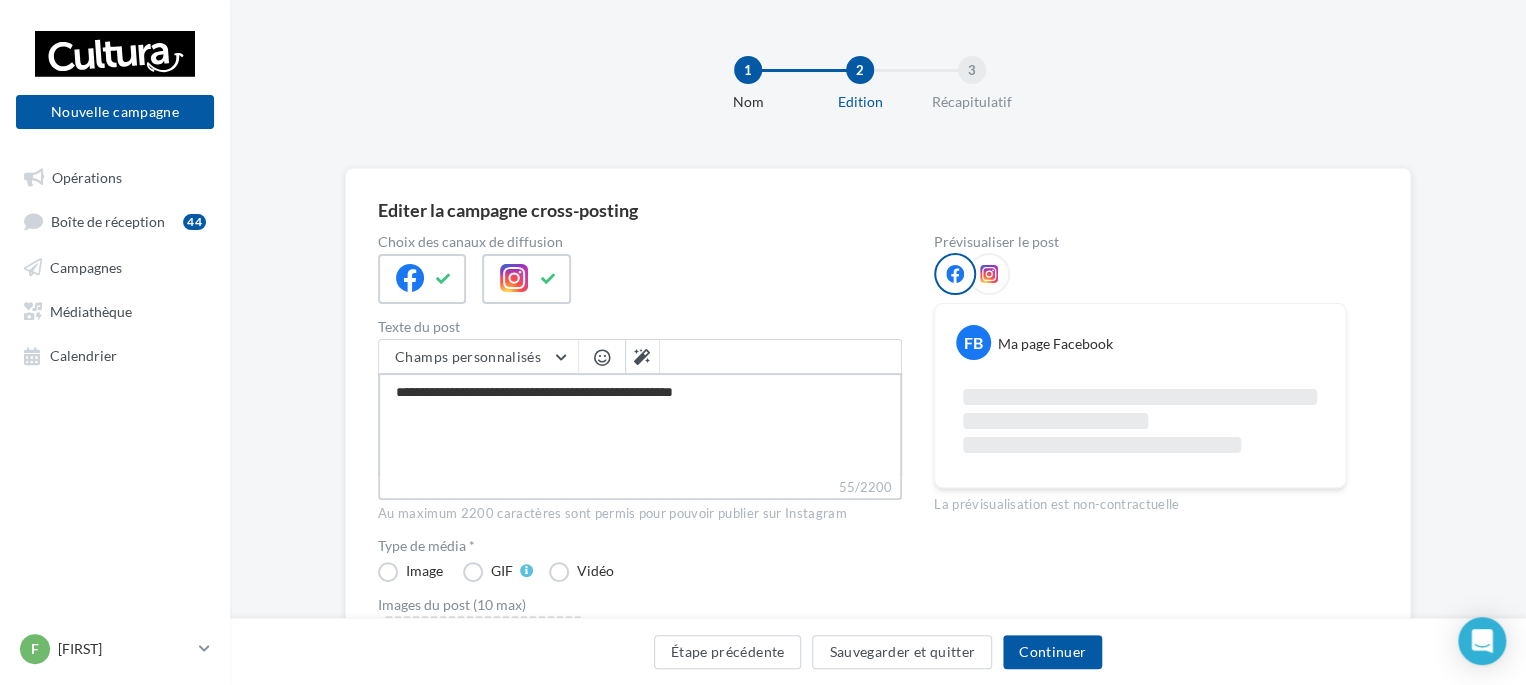 type on "**********" 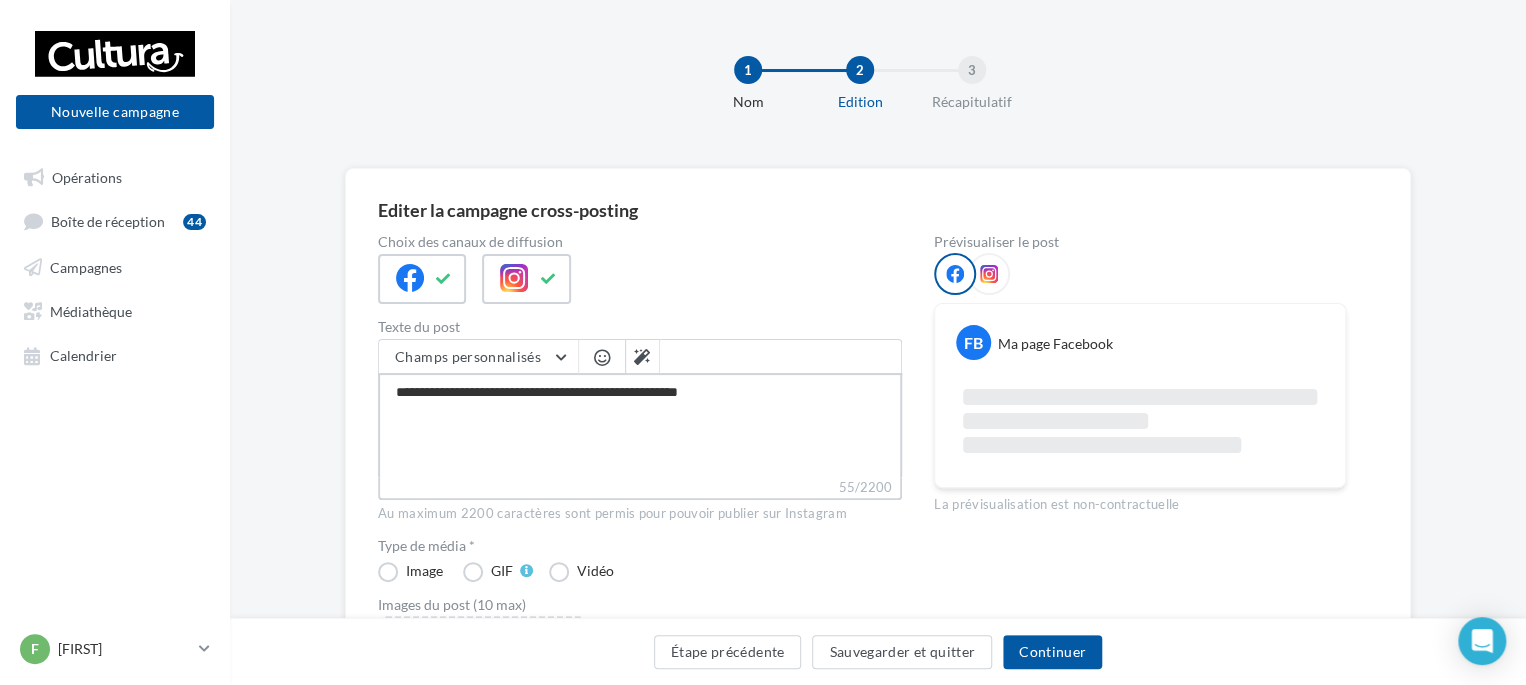 type on "**********" 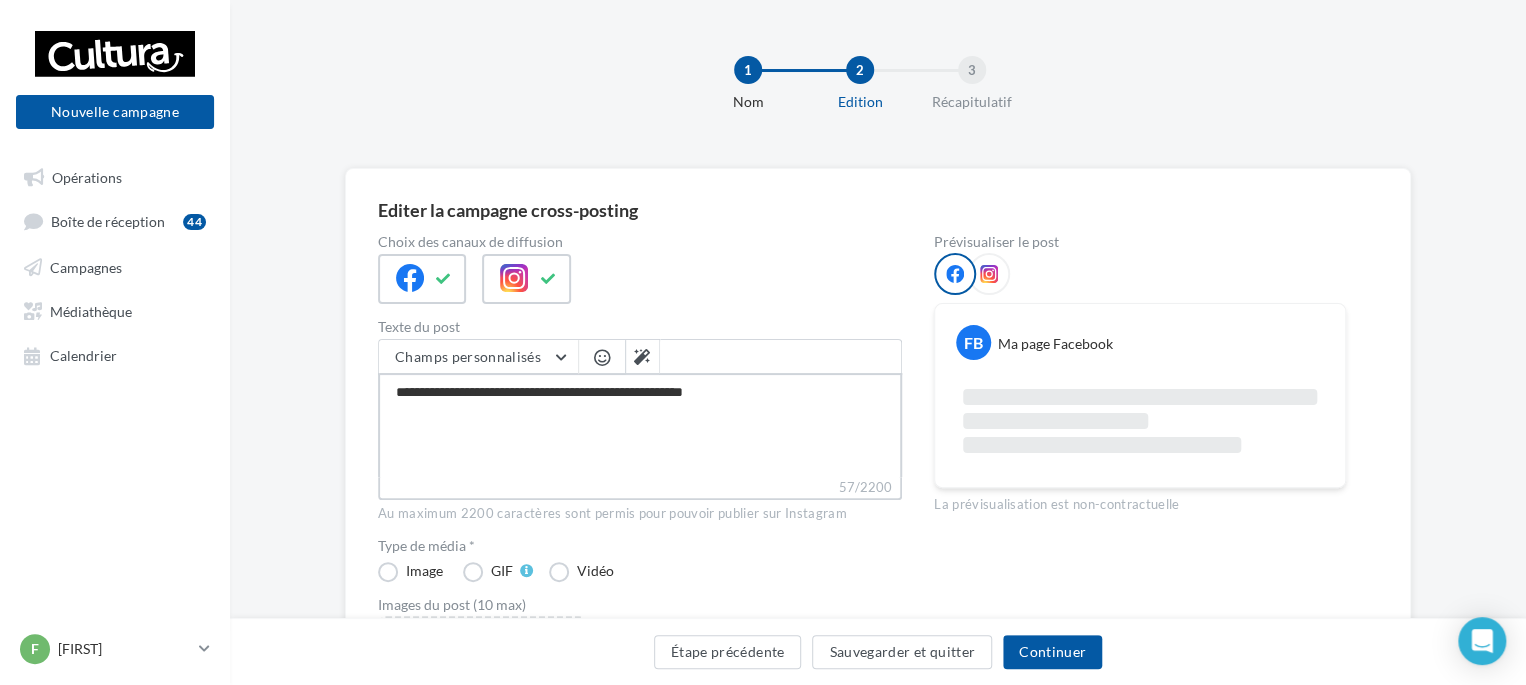 type on "**********" 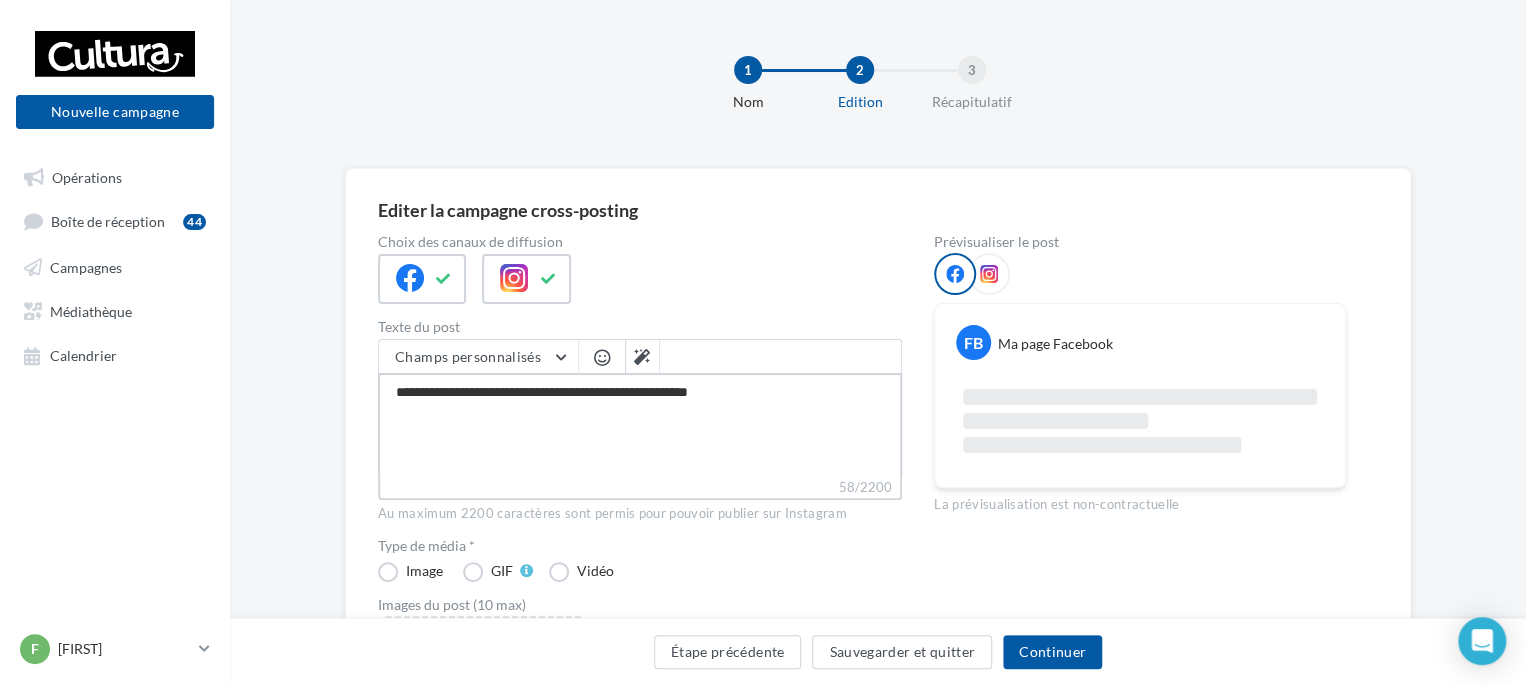 type on "**********" 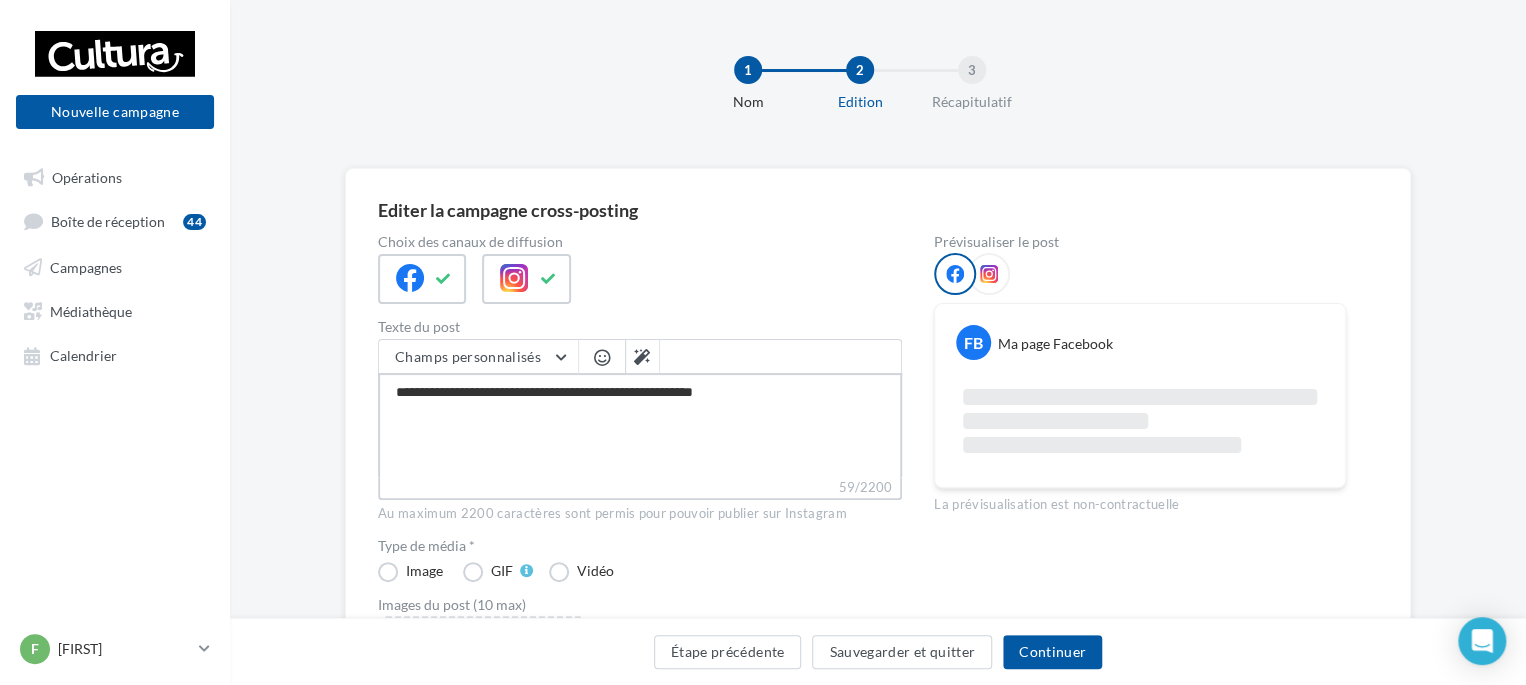 type on "**********" 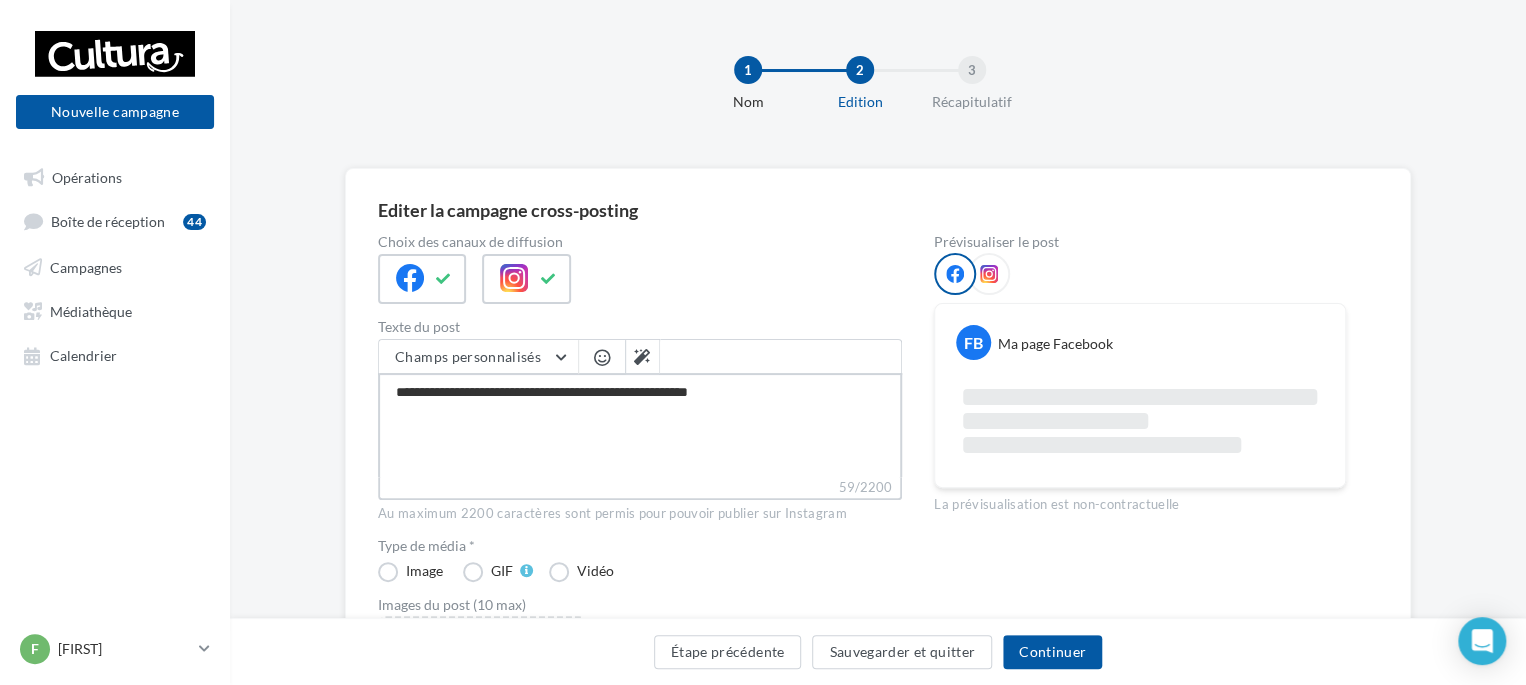 type on "**********" 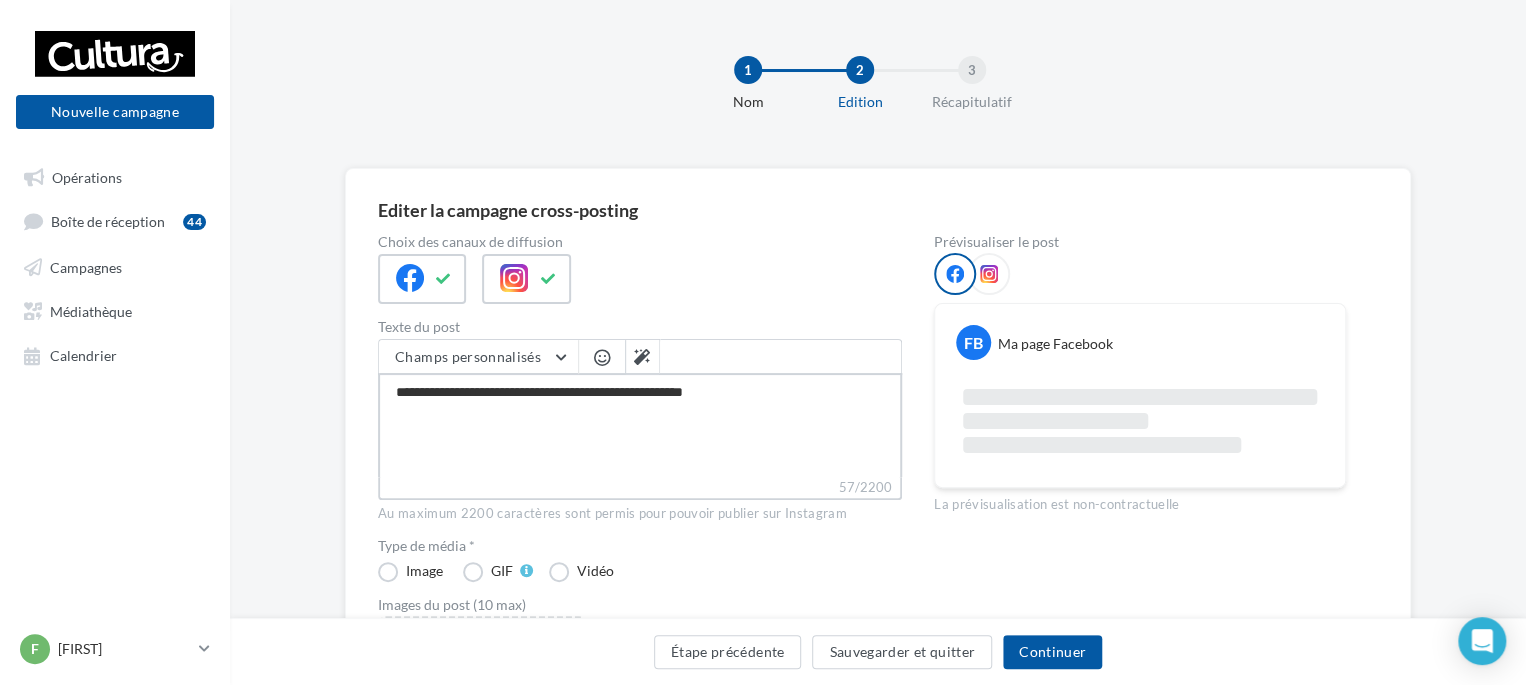 type on "**********" 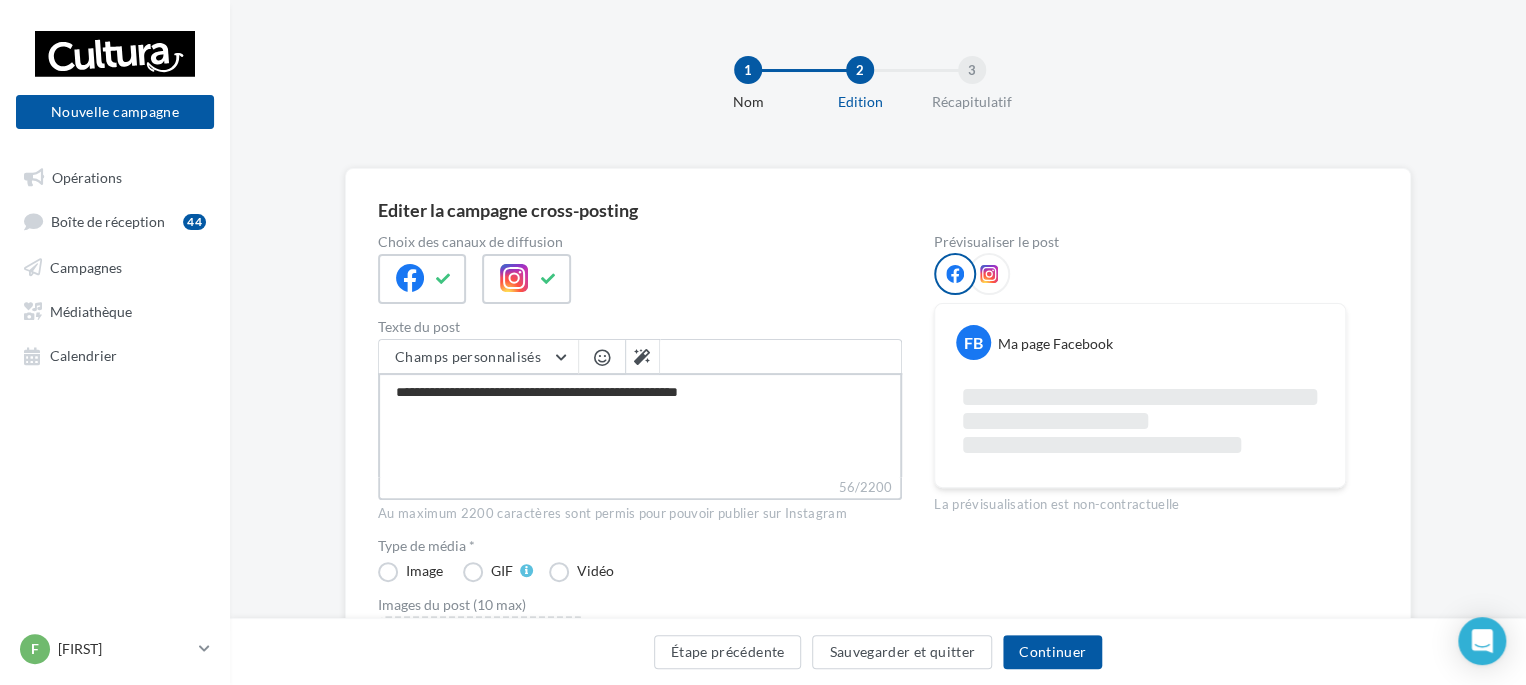 type on "**********" 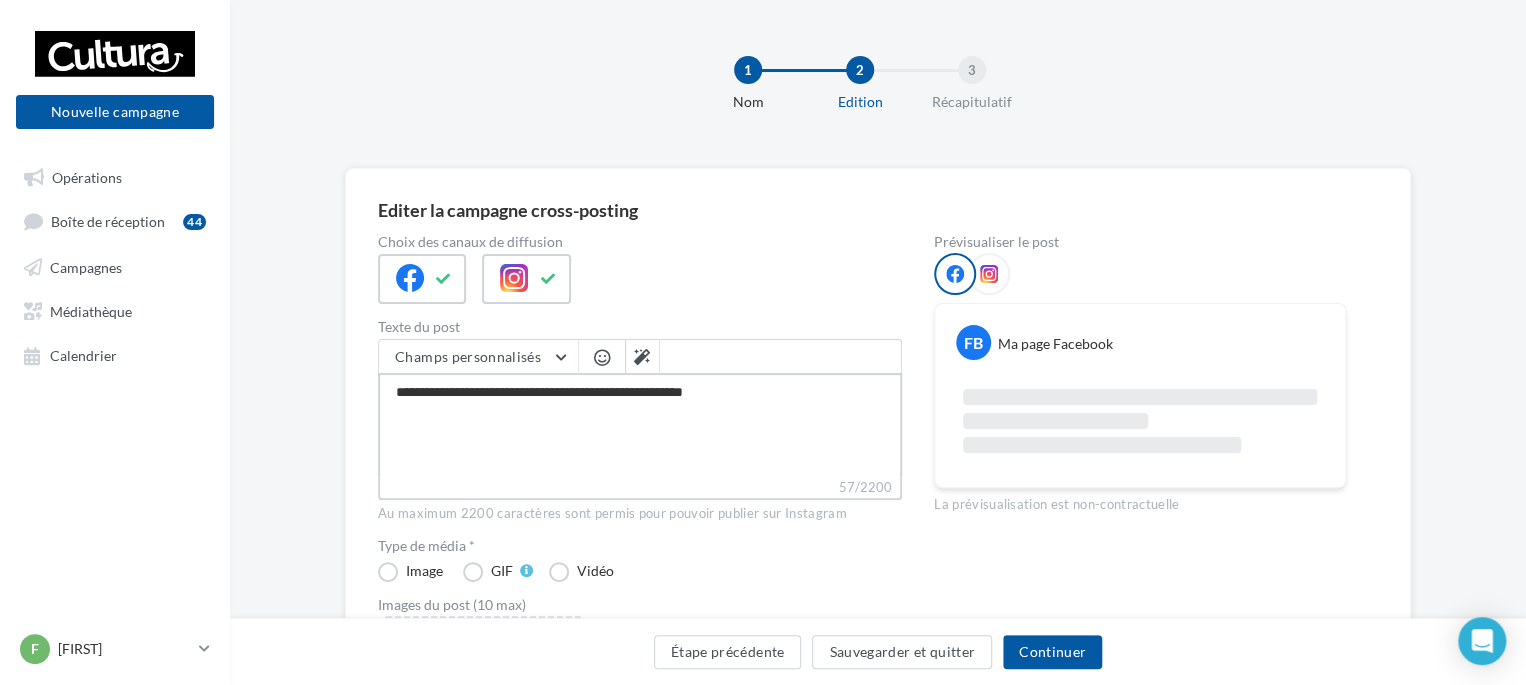 type on "**********" 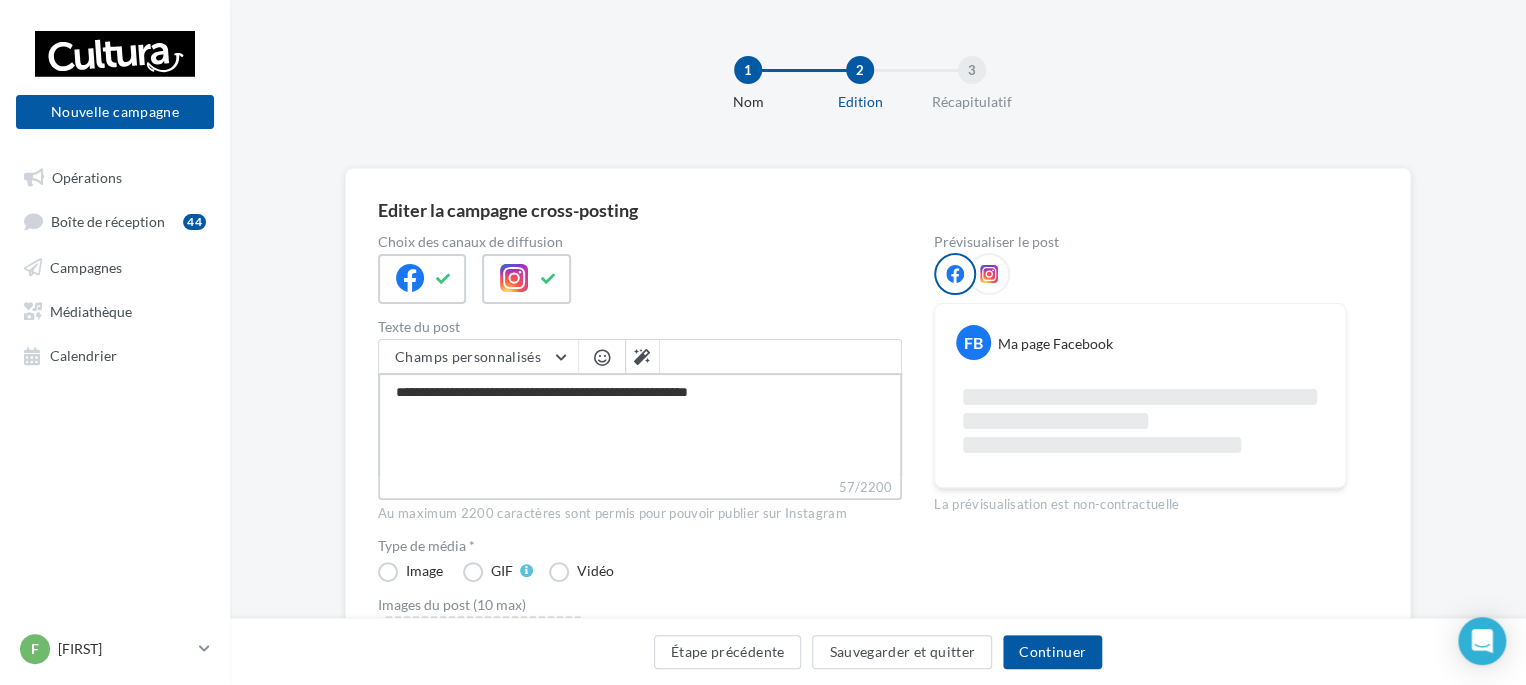 type on "**********" 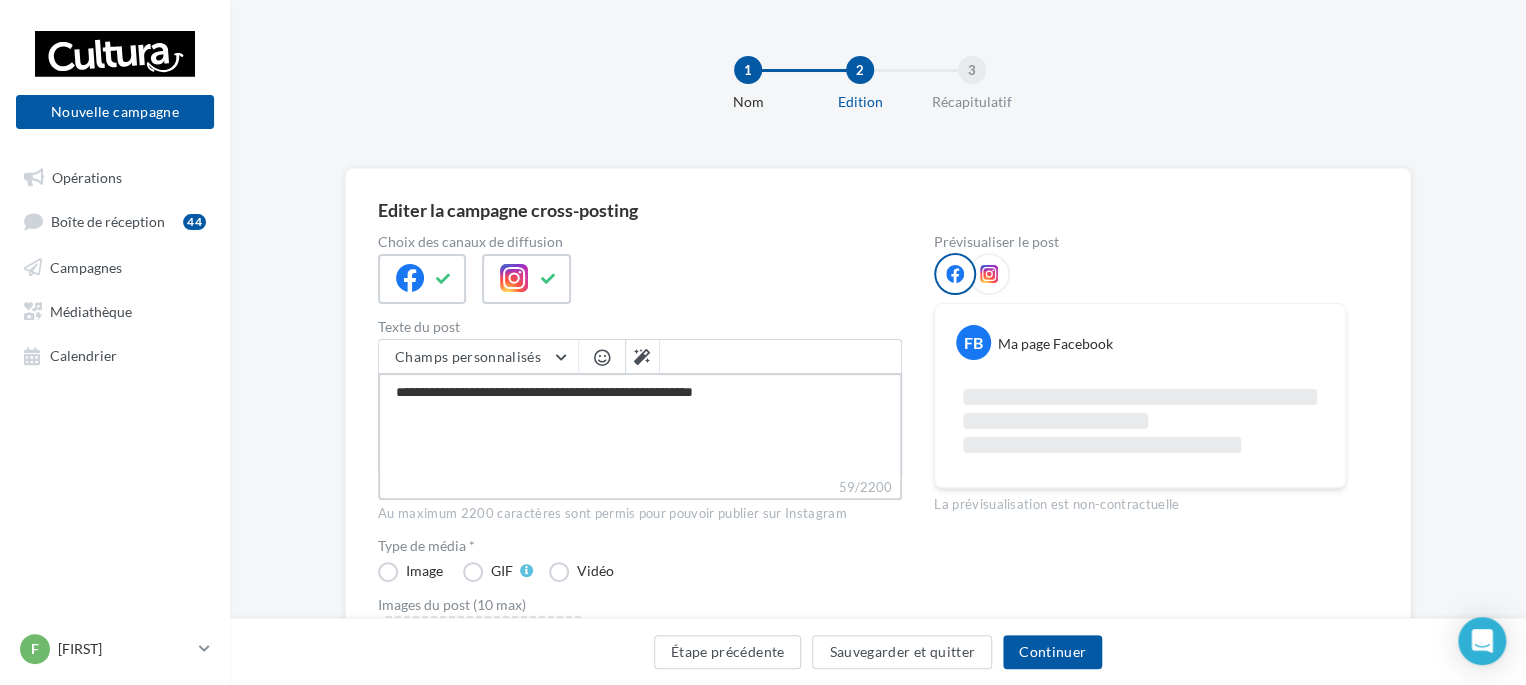 type on "**********" 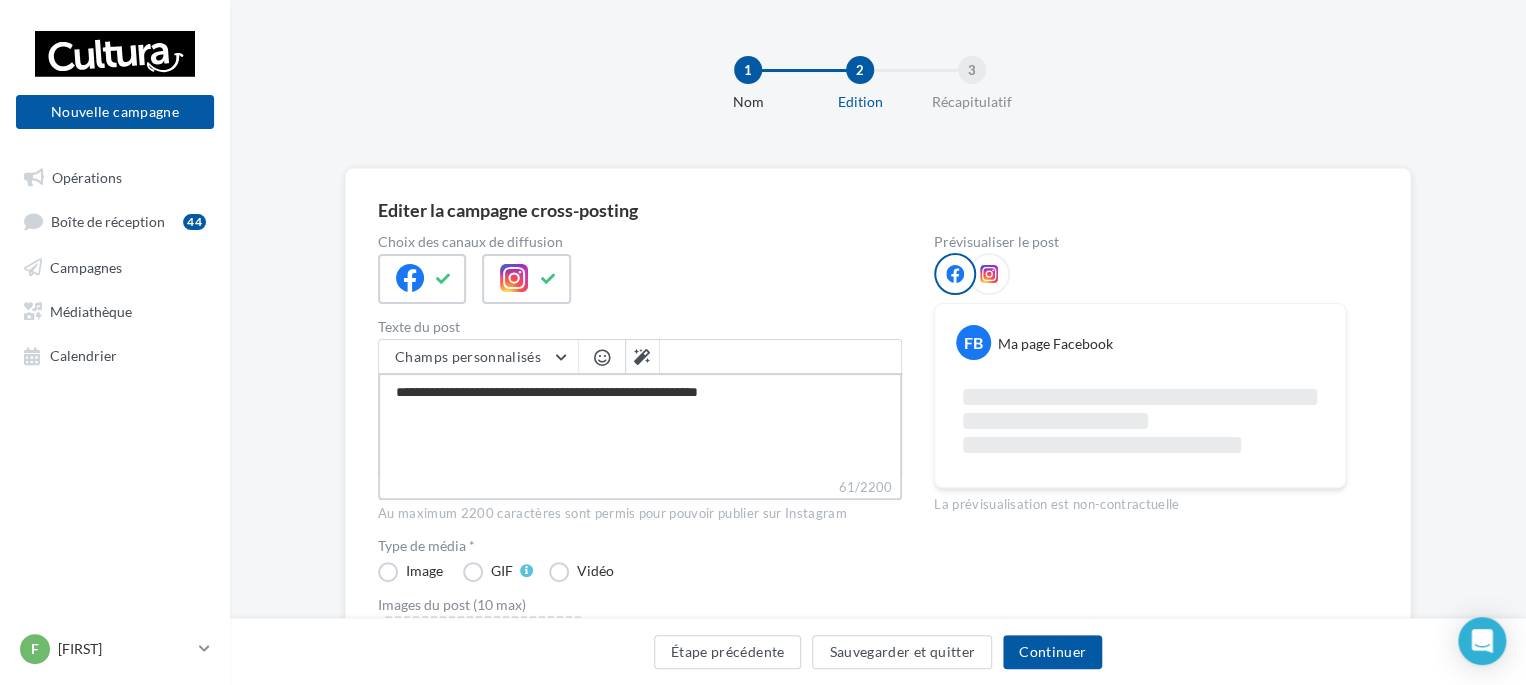 type on "**********" 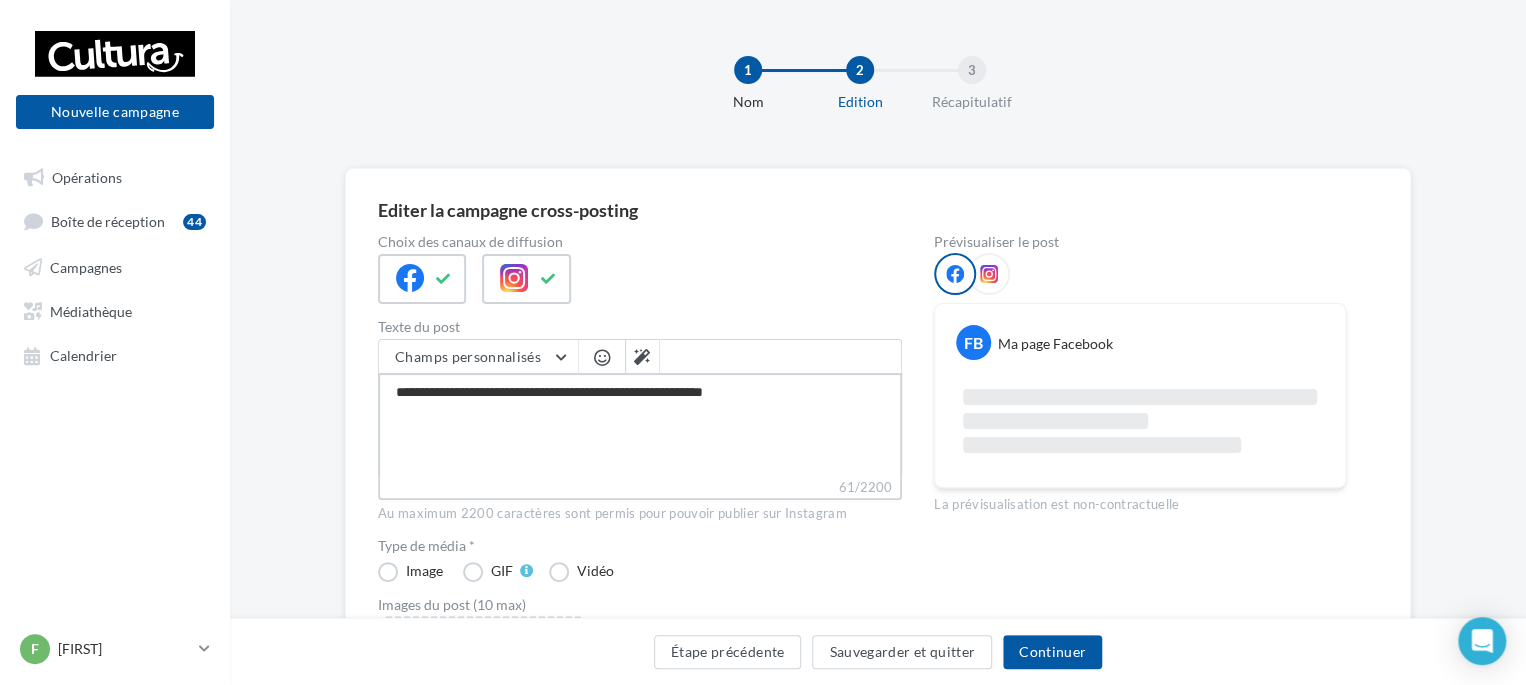type on "**********" 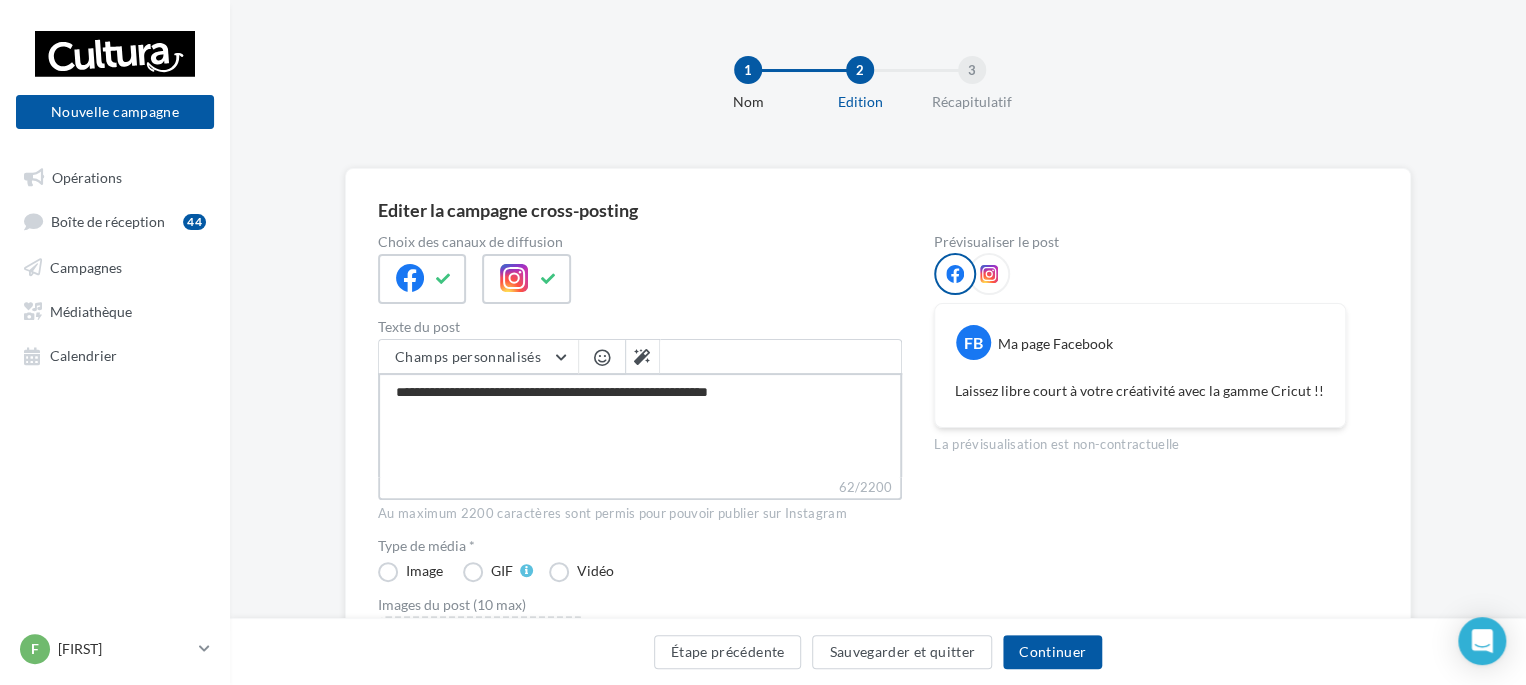 click on "**********" at bounding box center [640, 425] 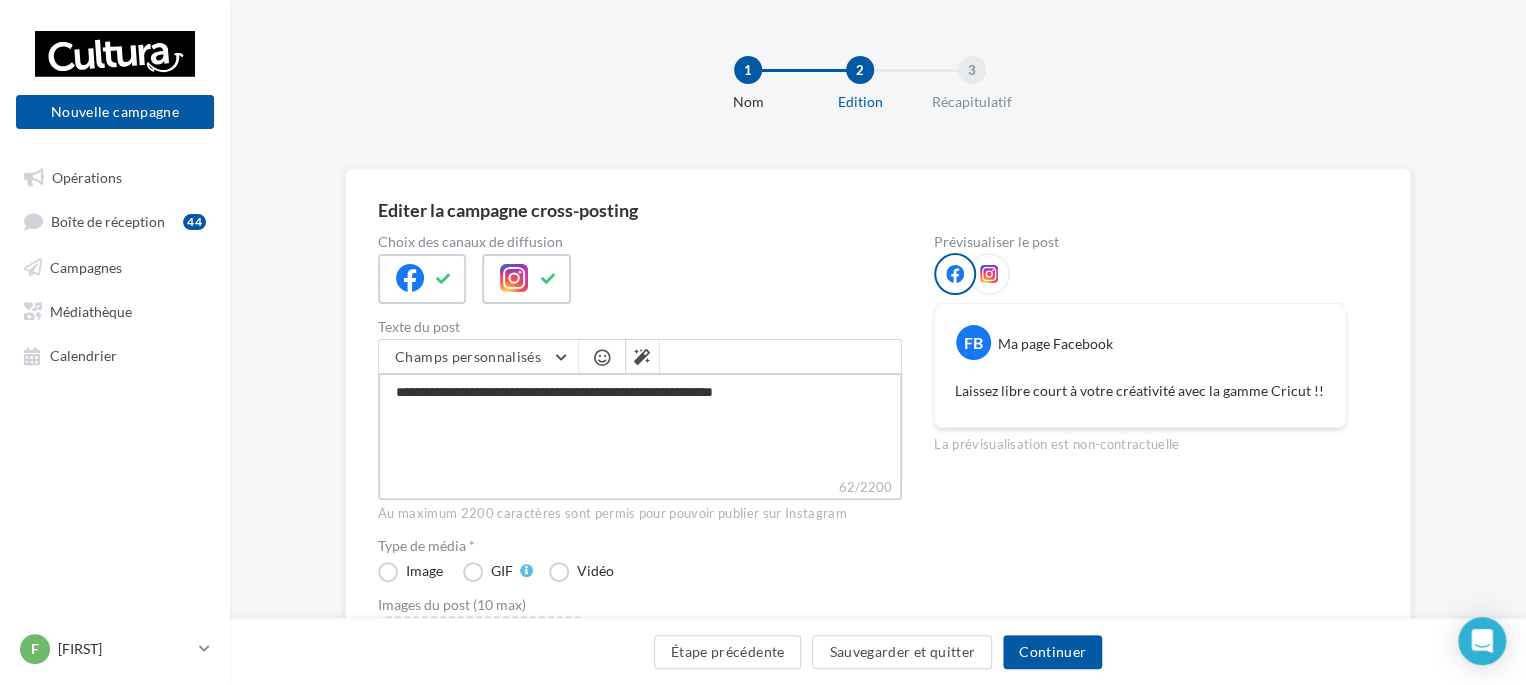 type on "**********" 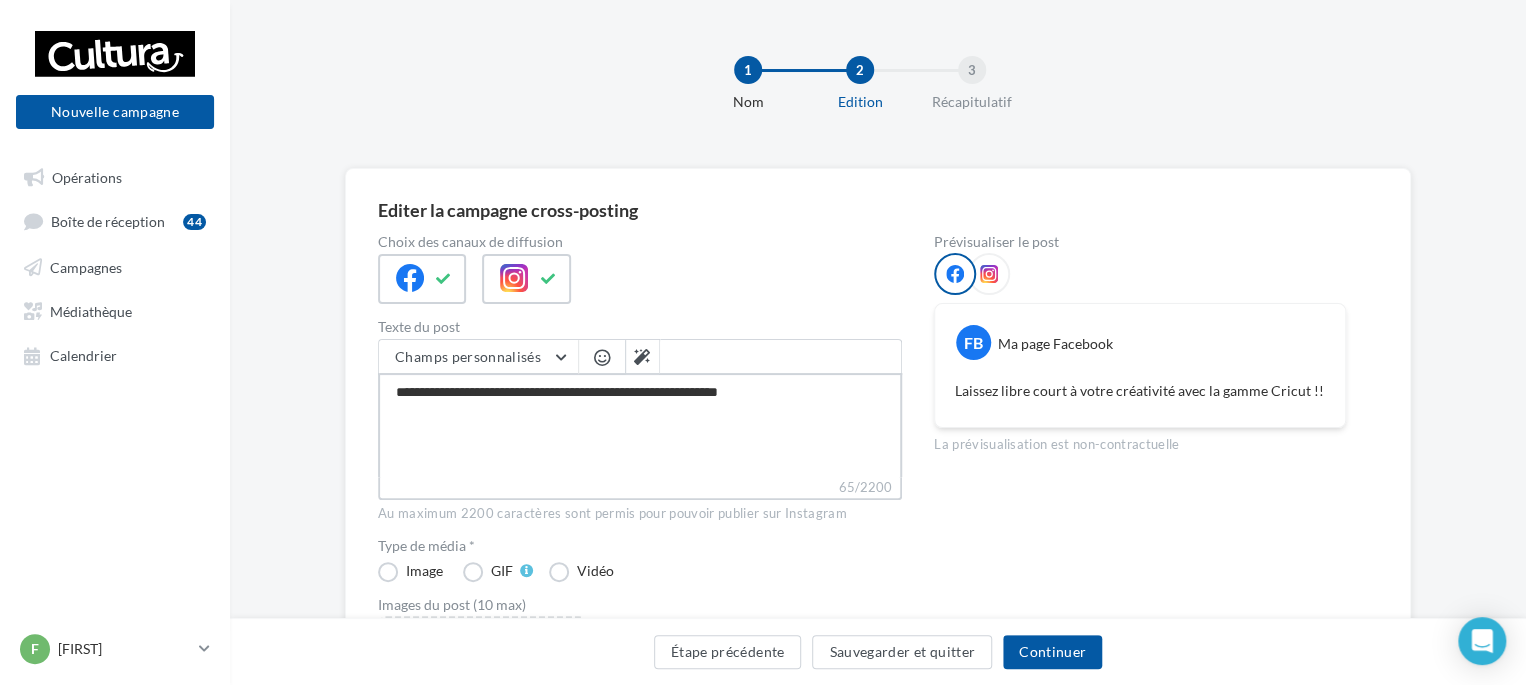 type on "**********" 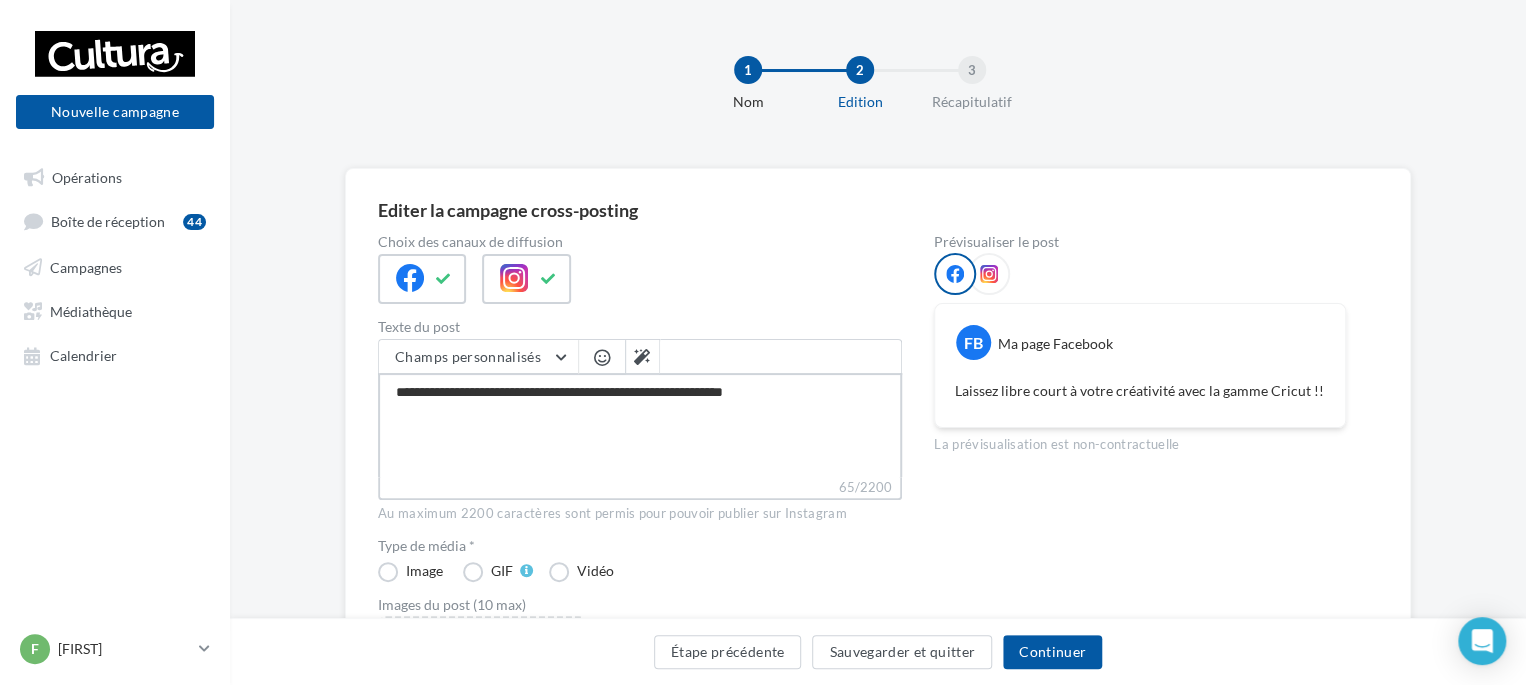 type on "**********" 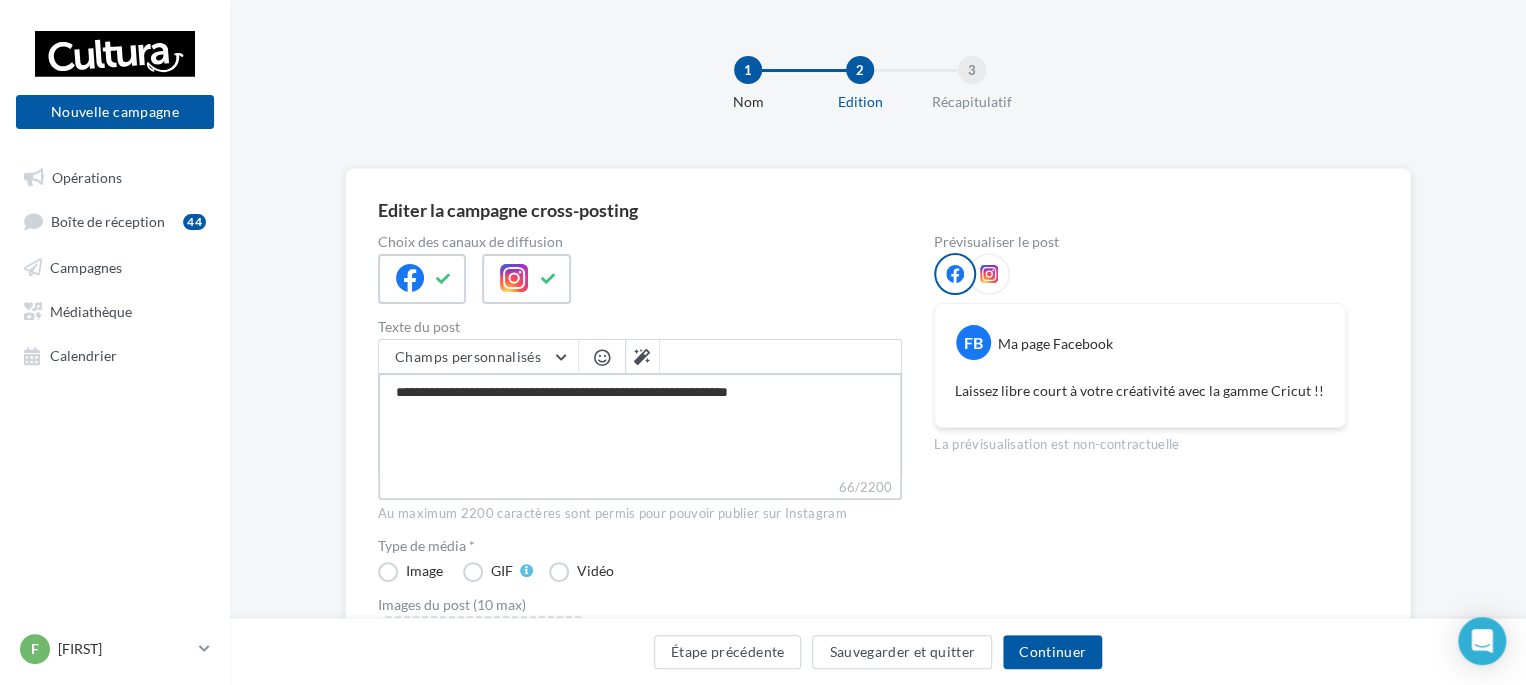 type on "**********" 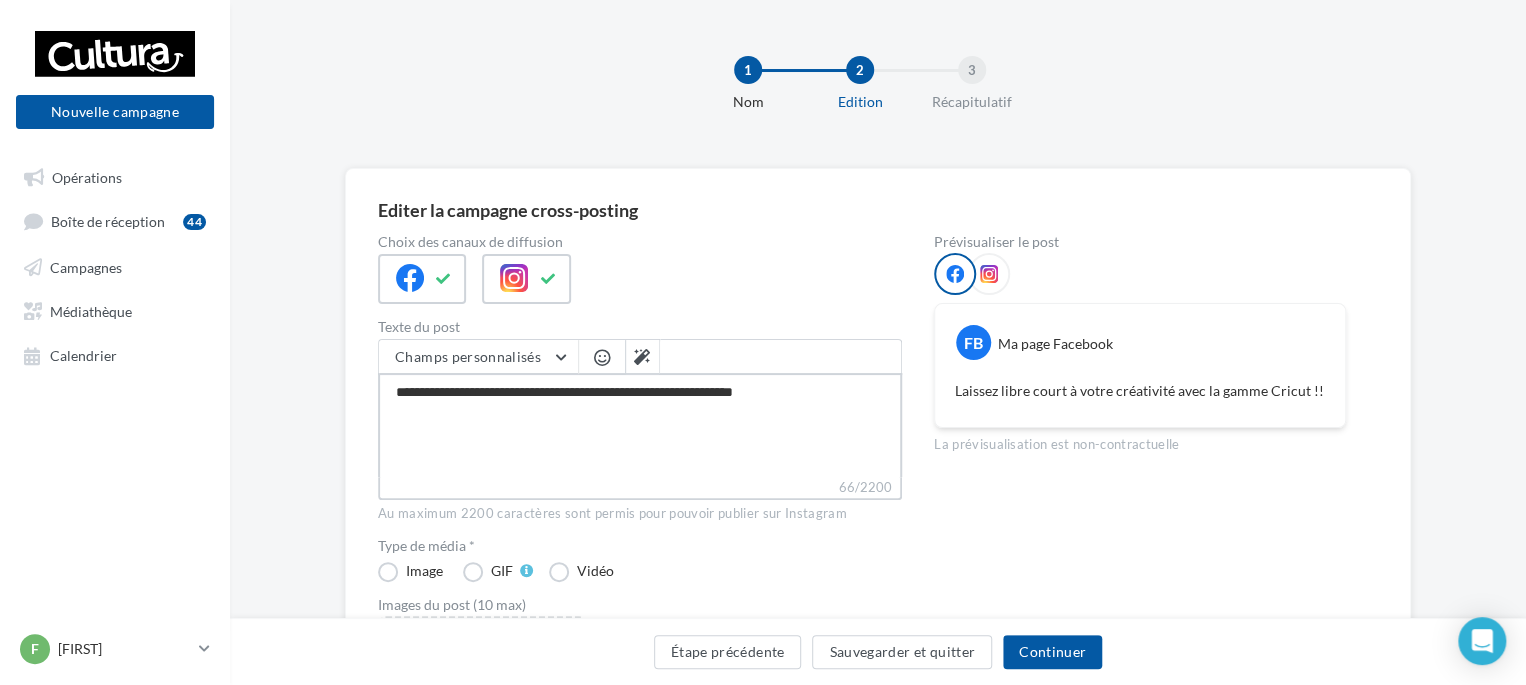 type on "**********" 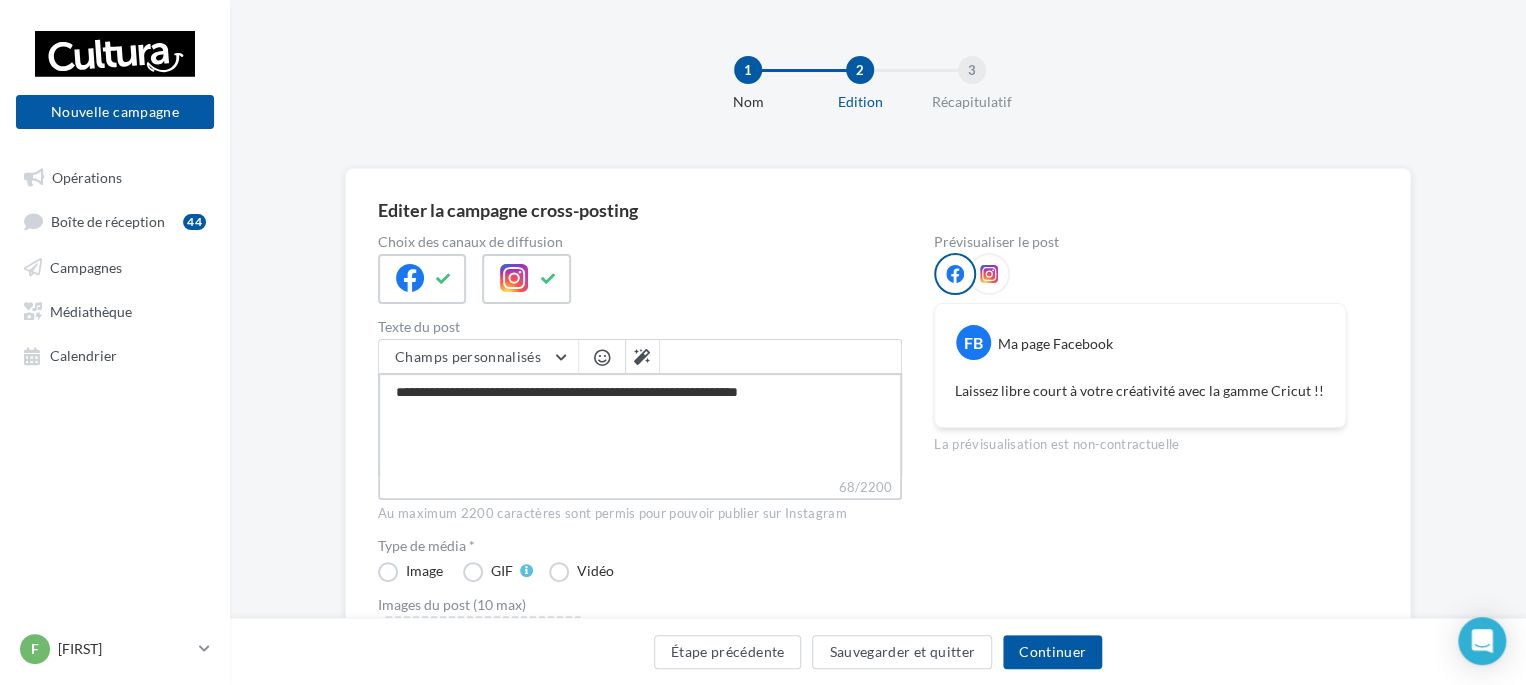 type on "**********" 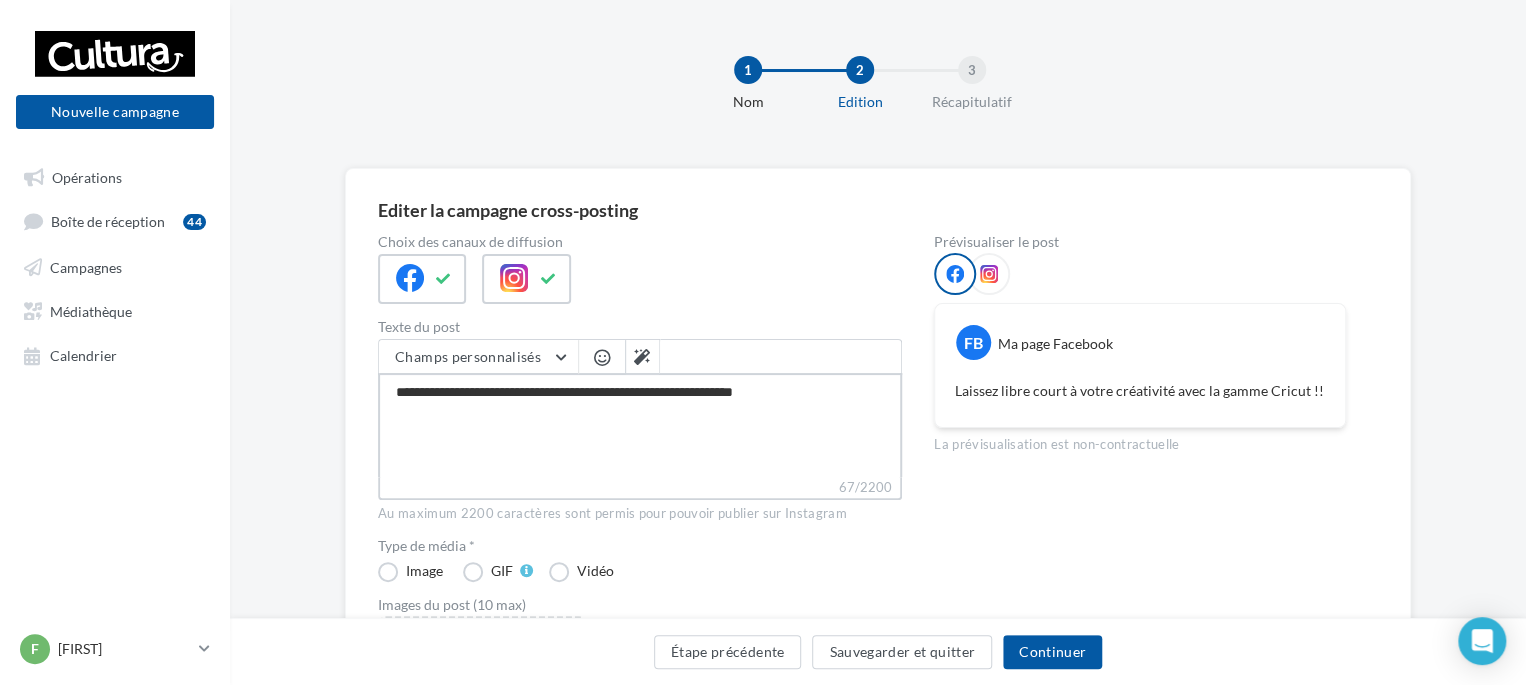 type on "**********" 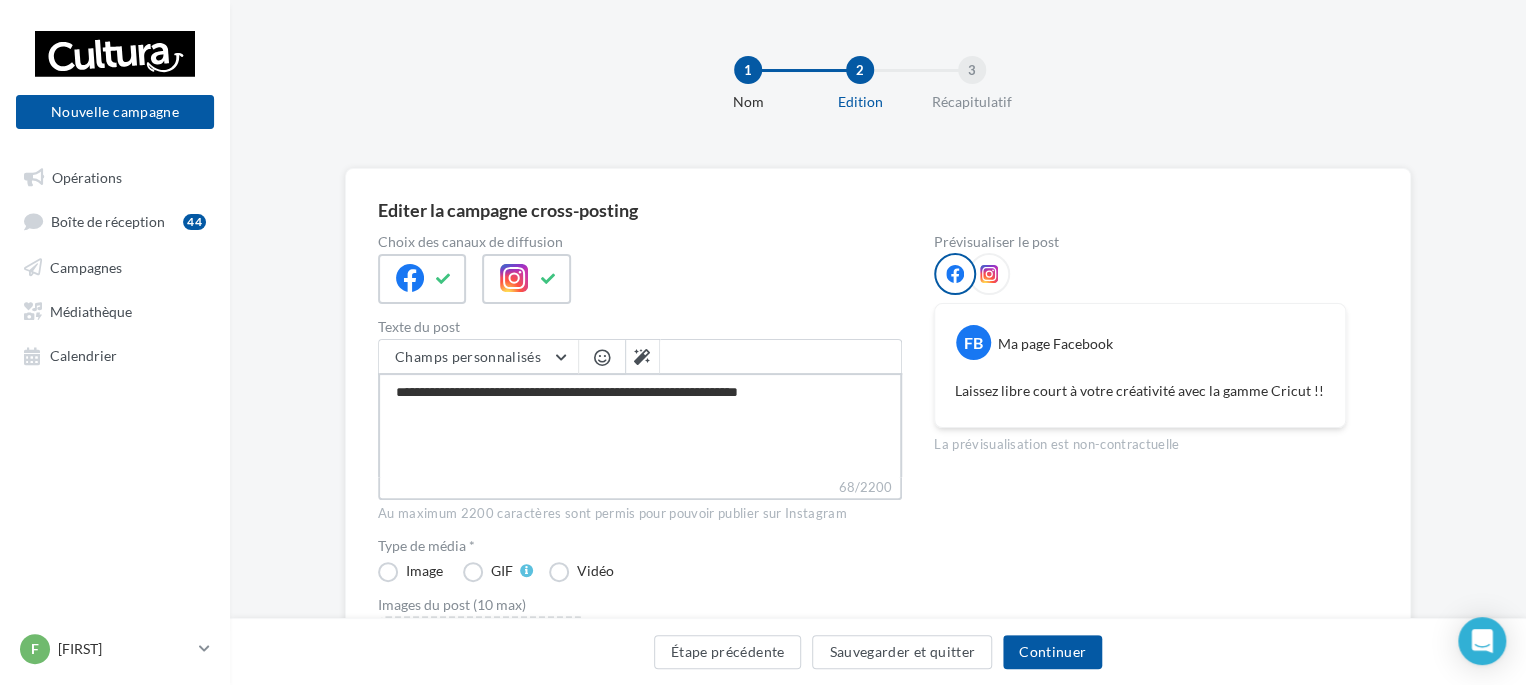 type on "**********" 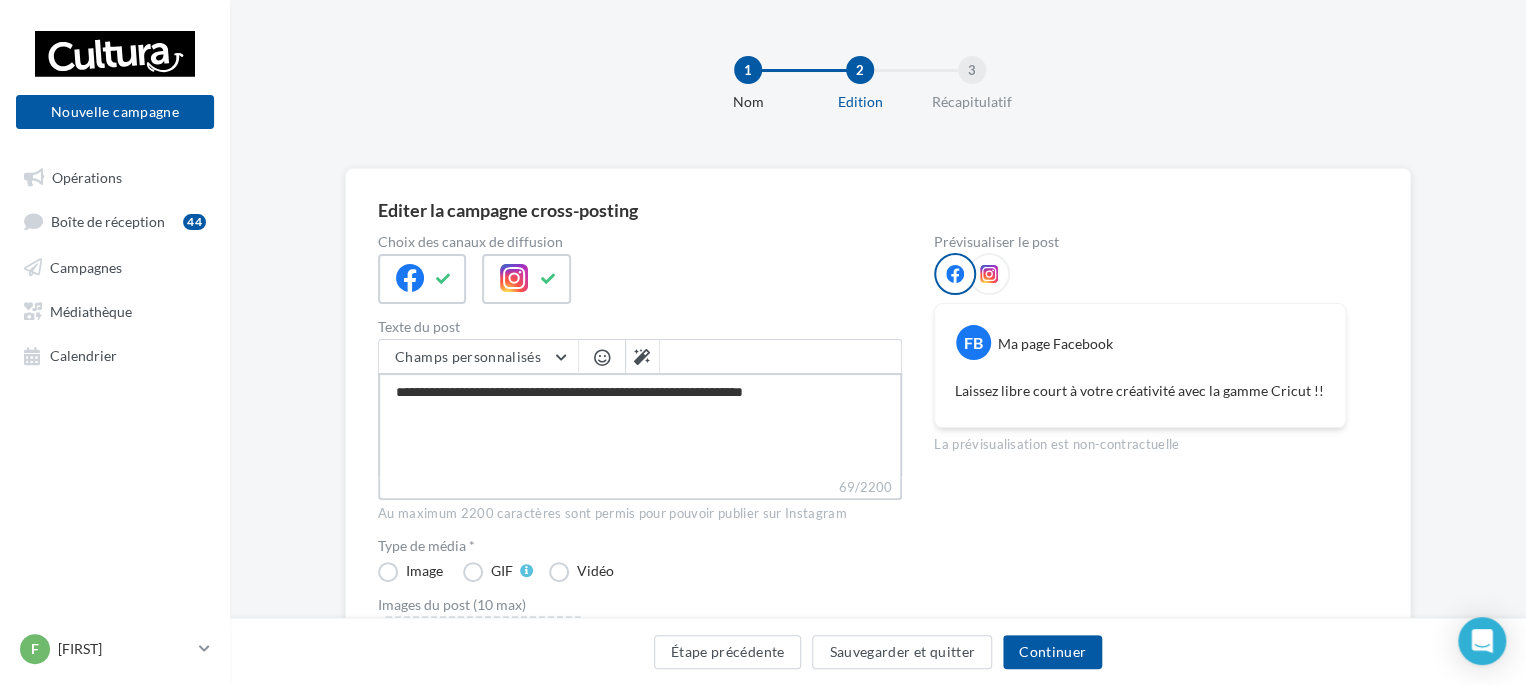 type on "**********" 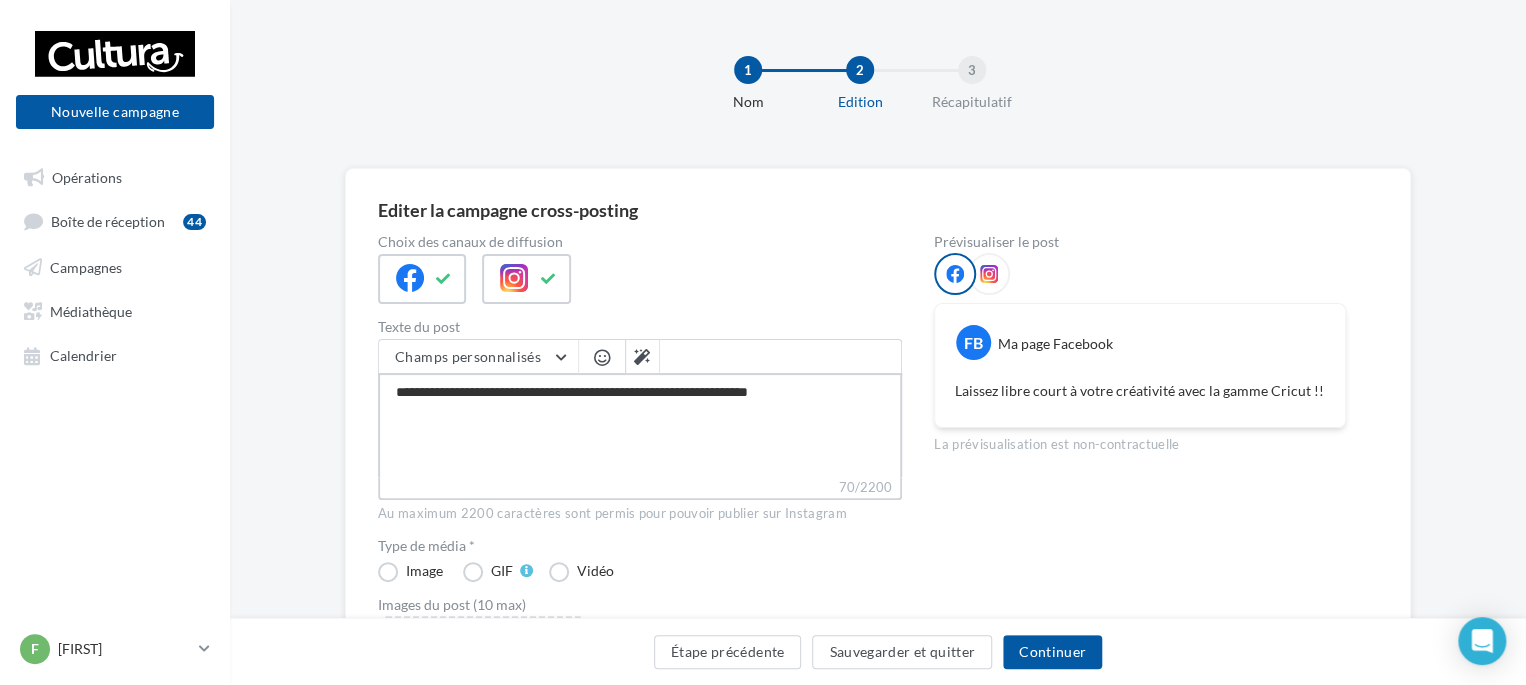type on "**********" 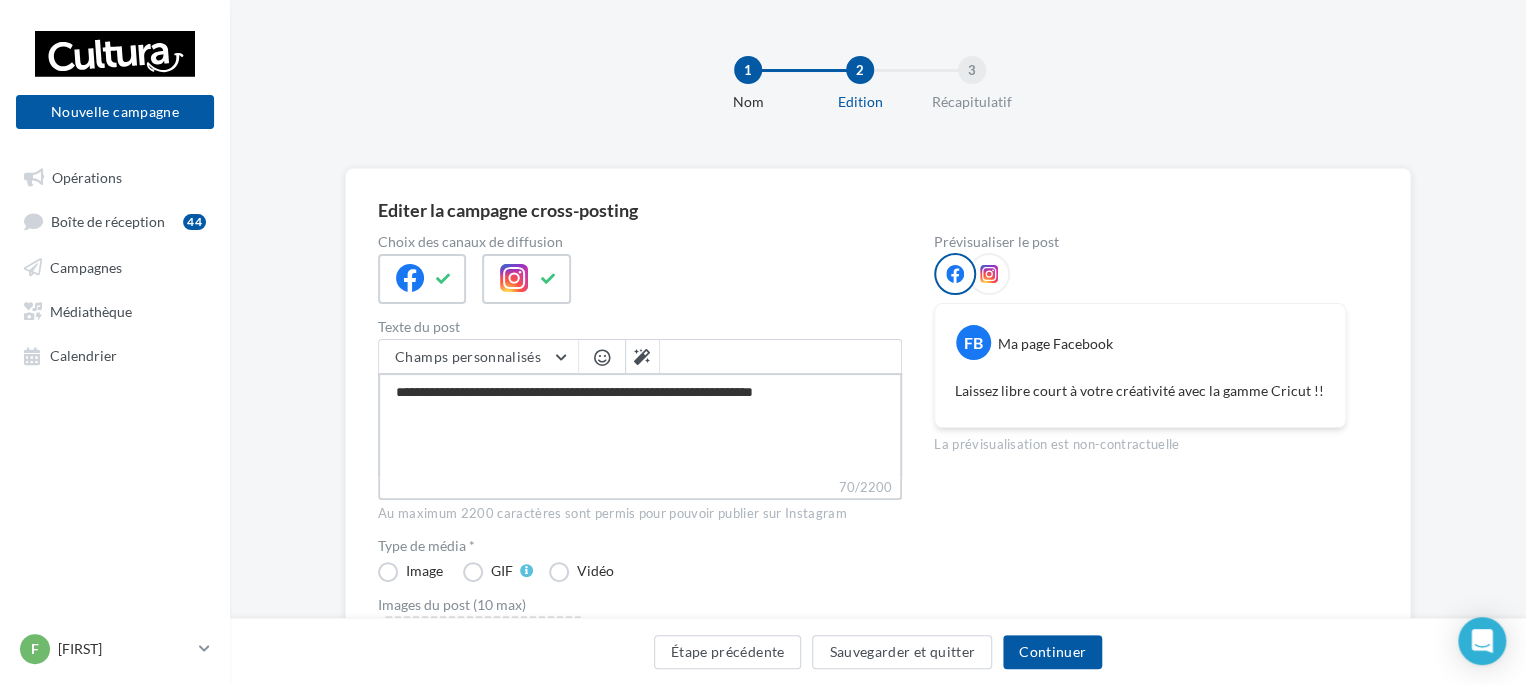 type on "**********" 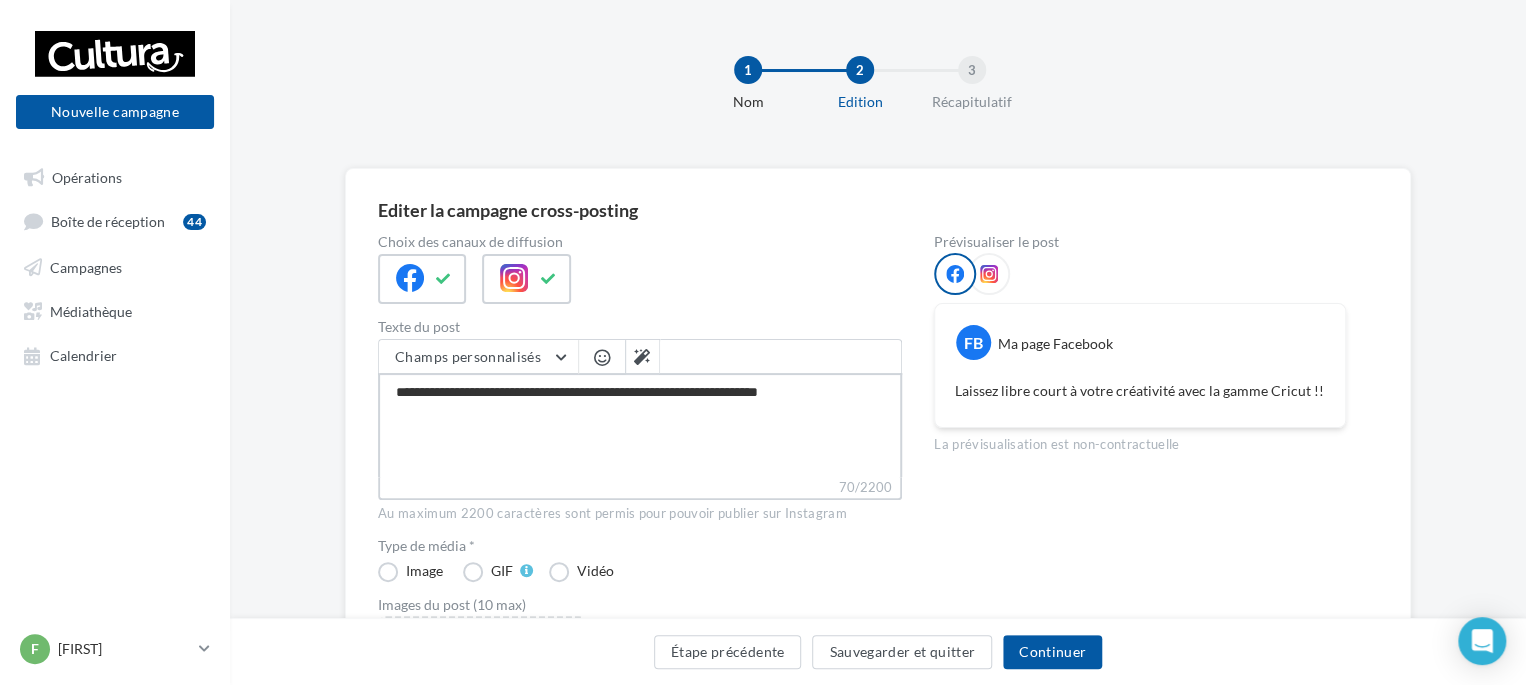 type on "**********" 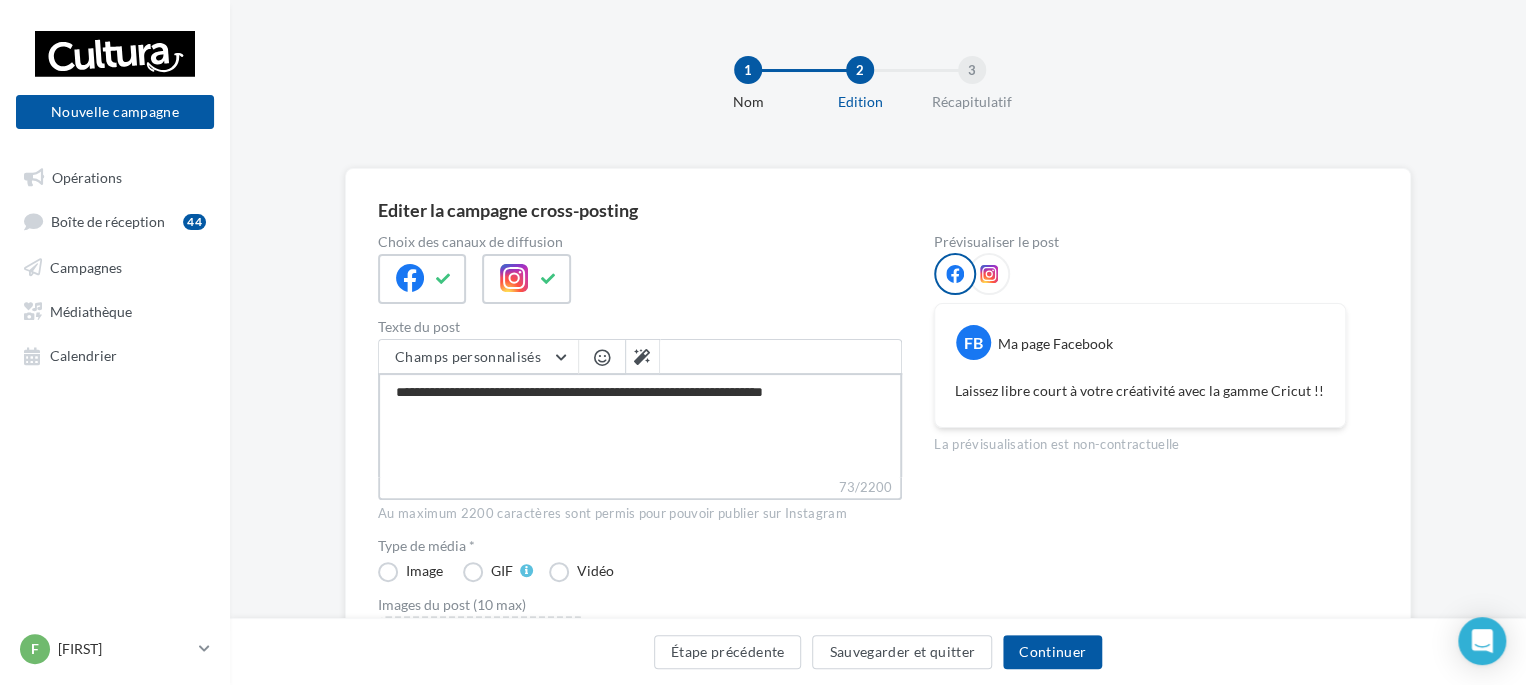type on "**********" 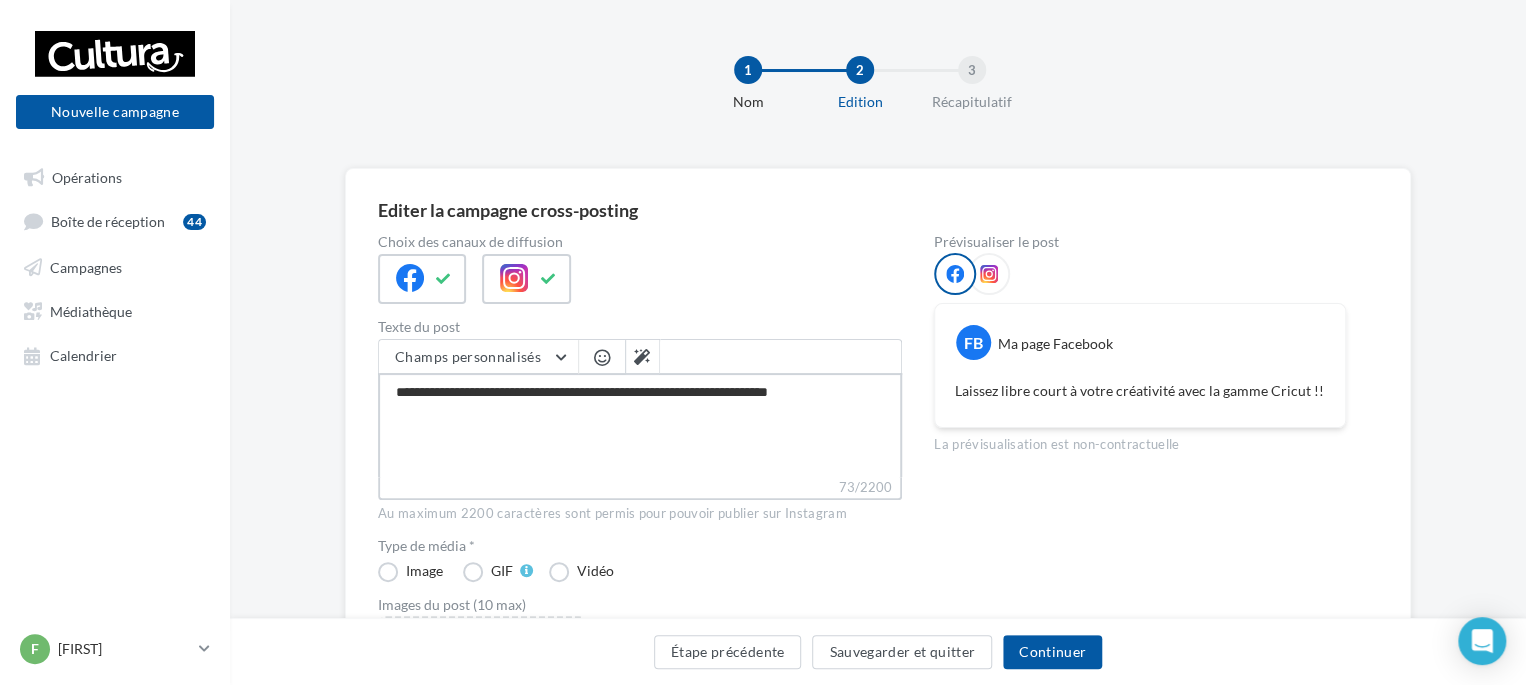 type on "**********" 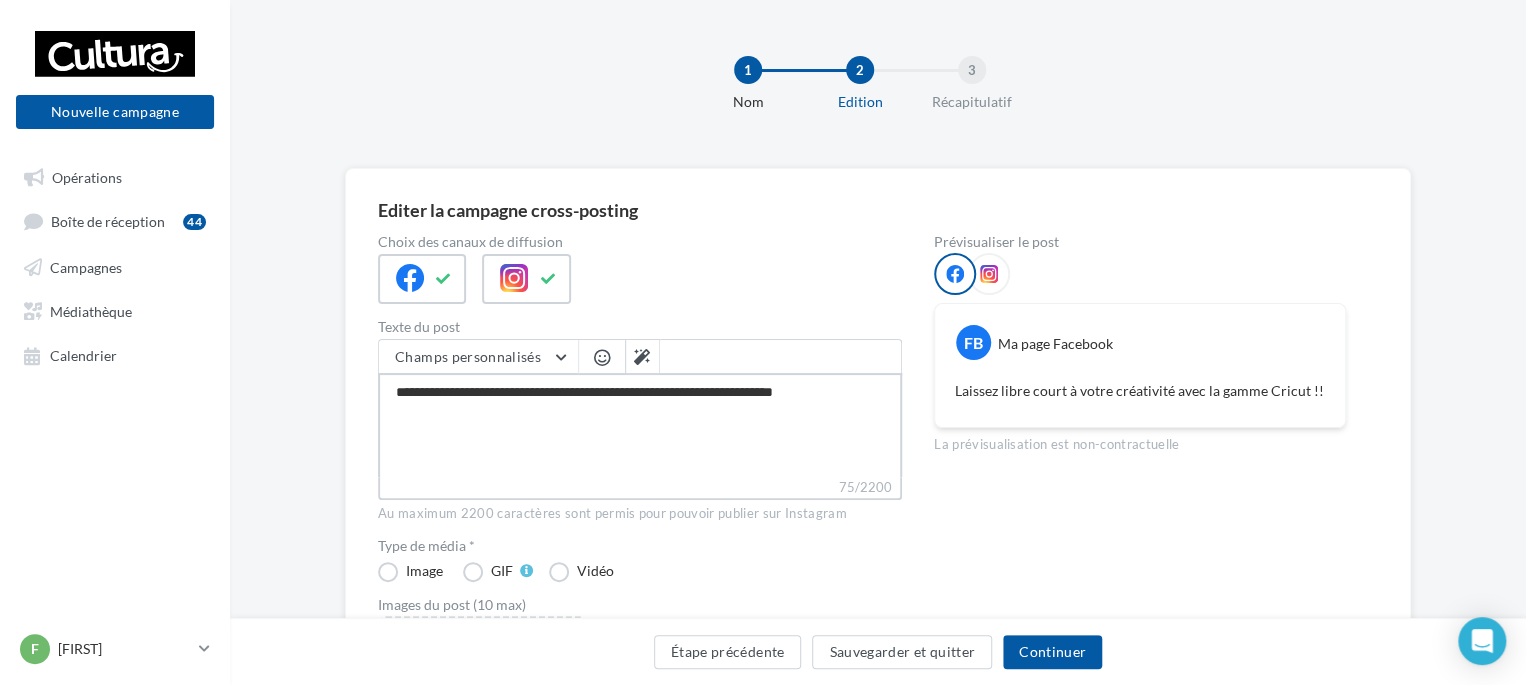 type on "**********" 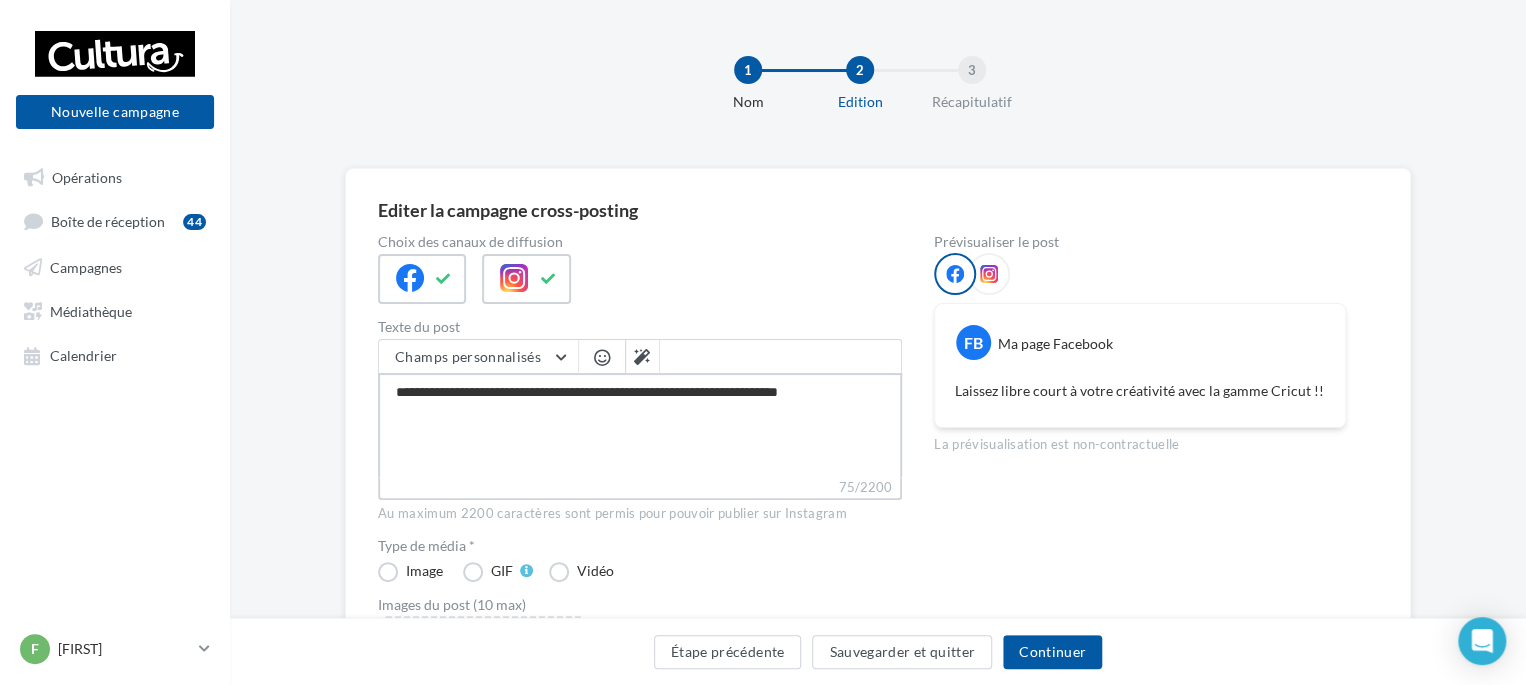 type on "**********" 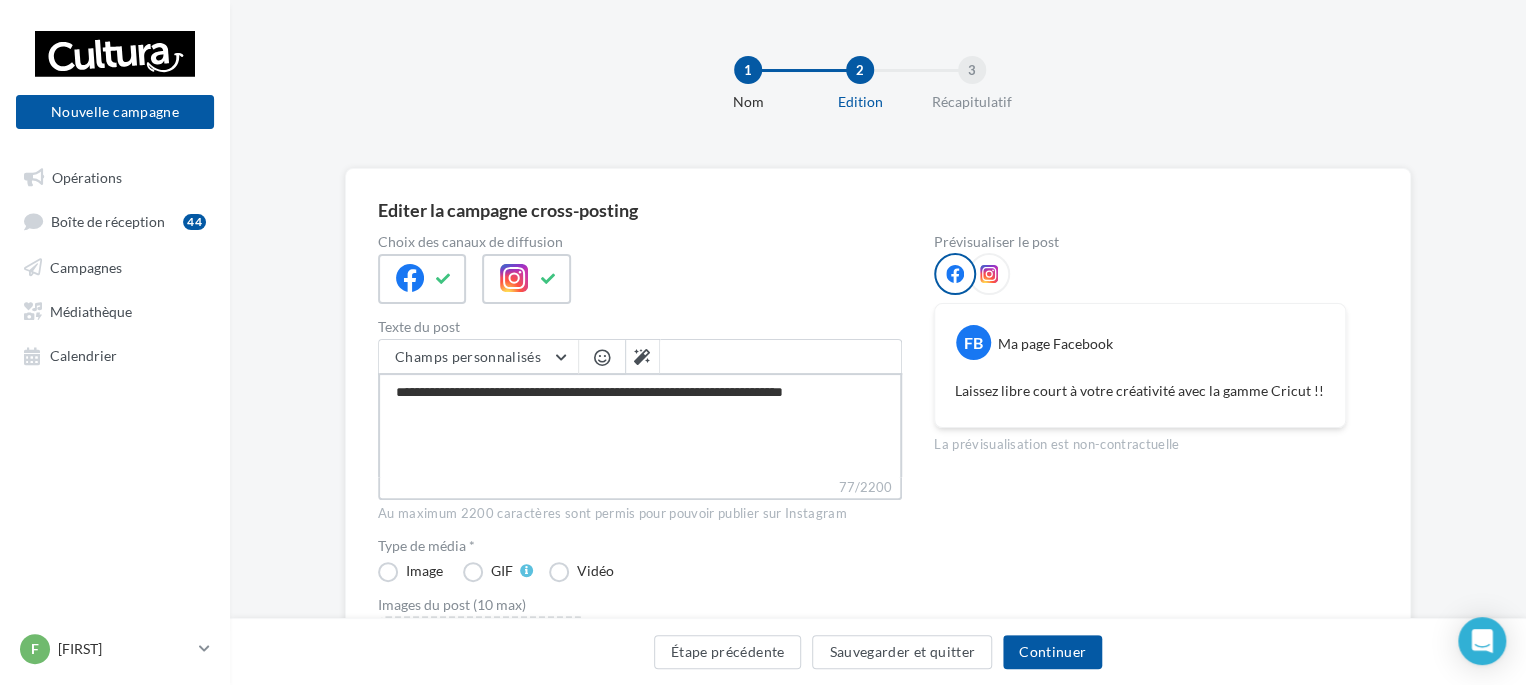 type on "**********" 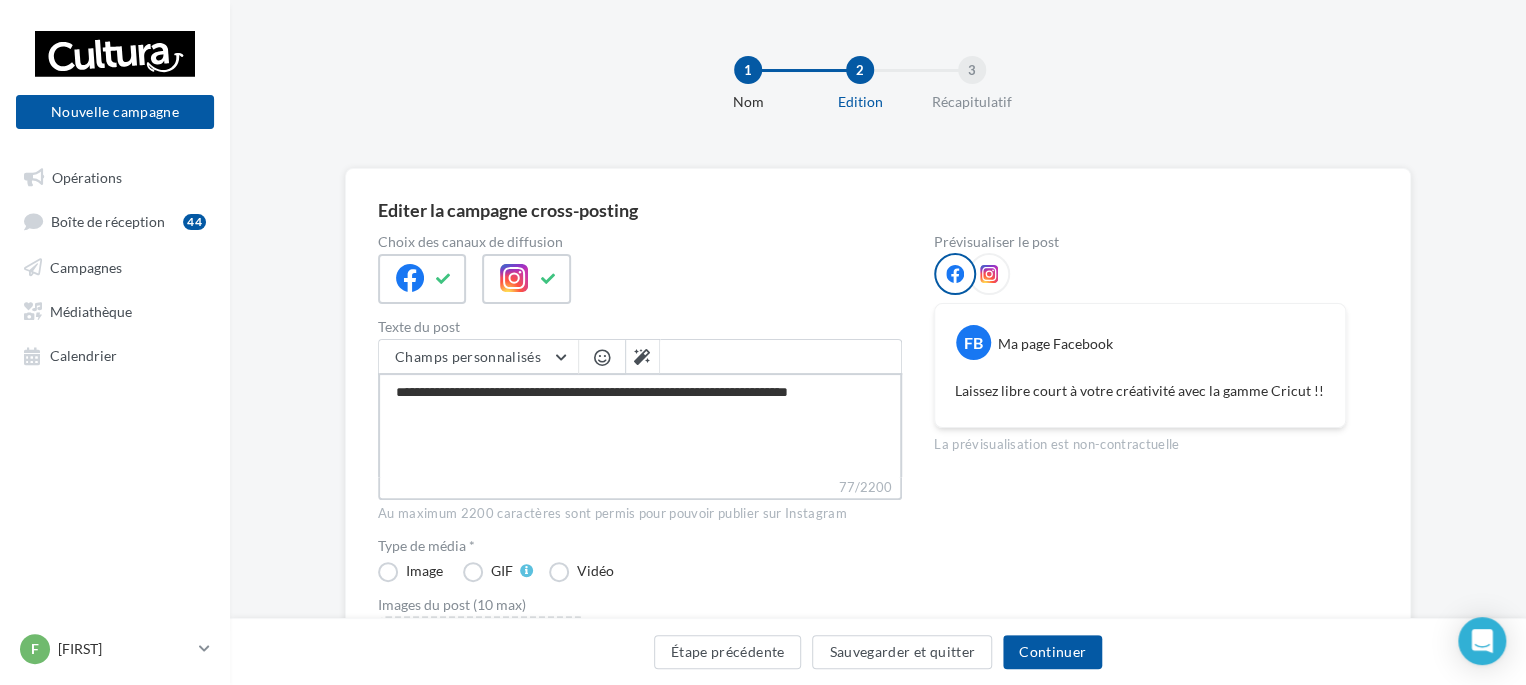 type on "**********" 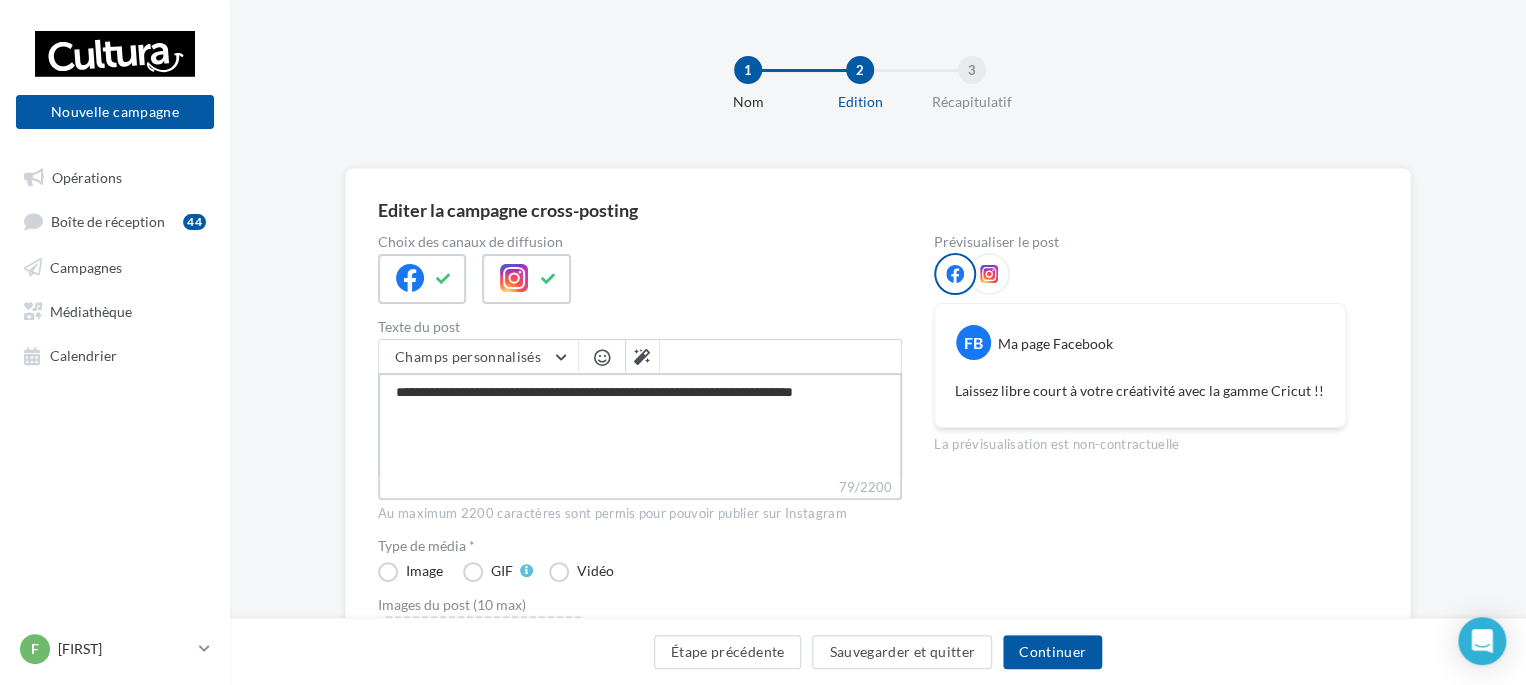 type on "**********" 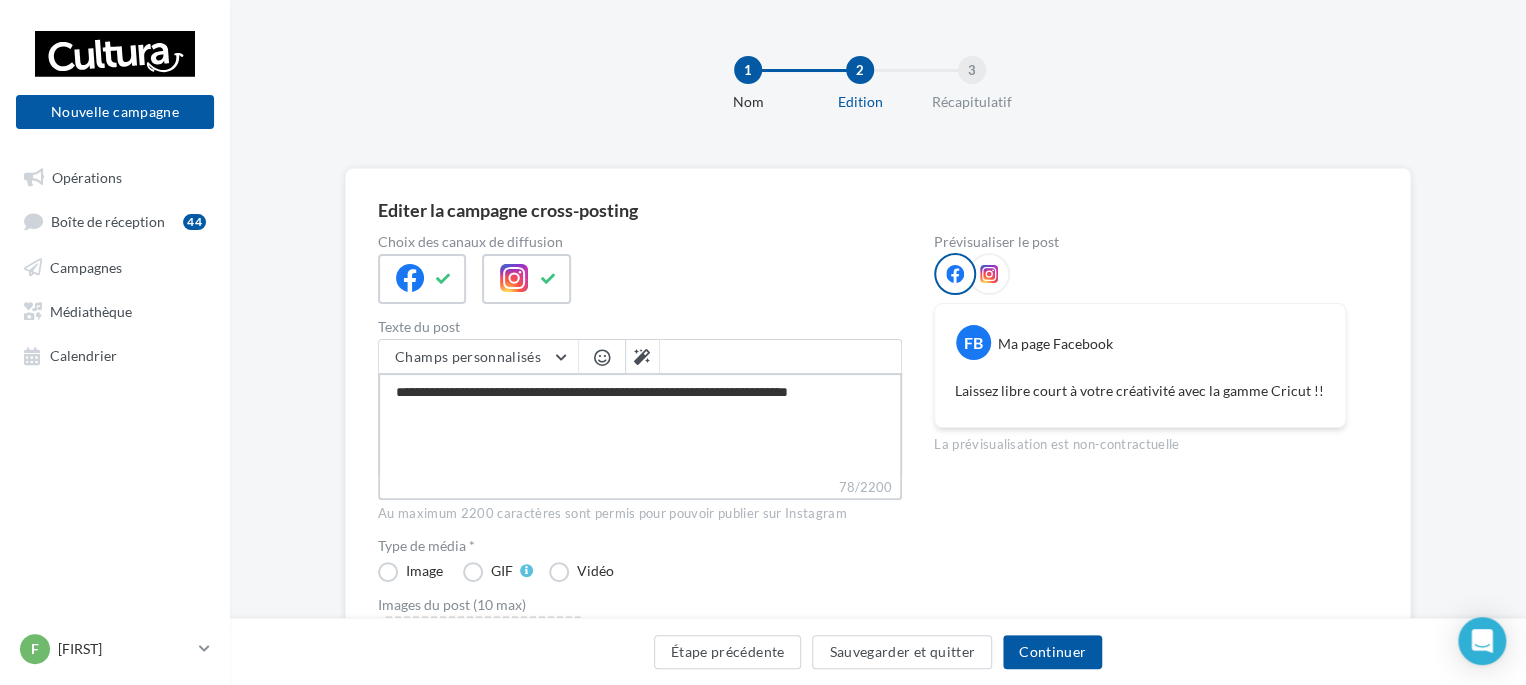 type on "**********" 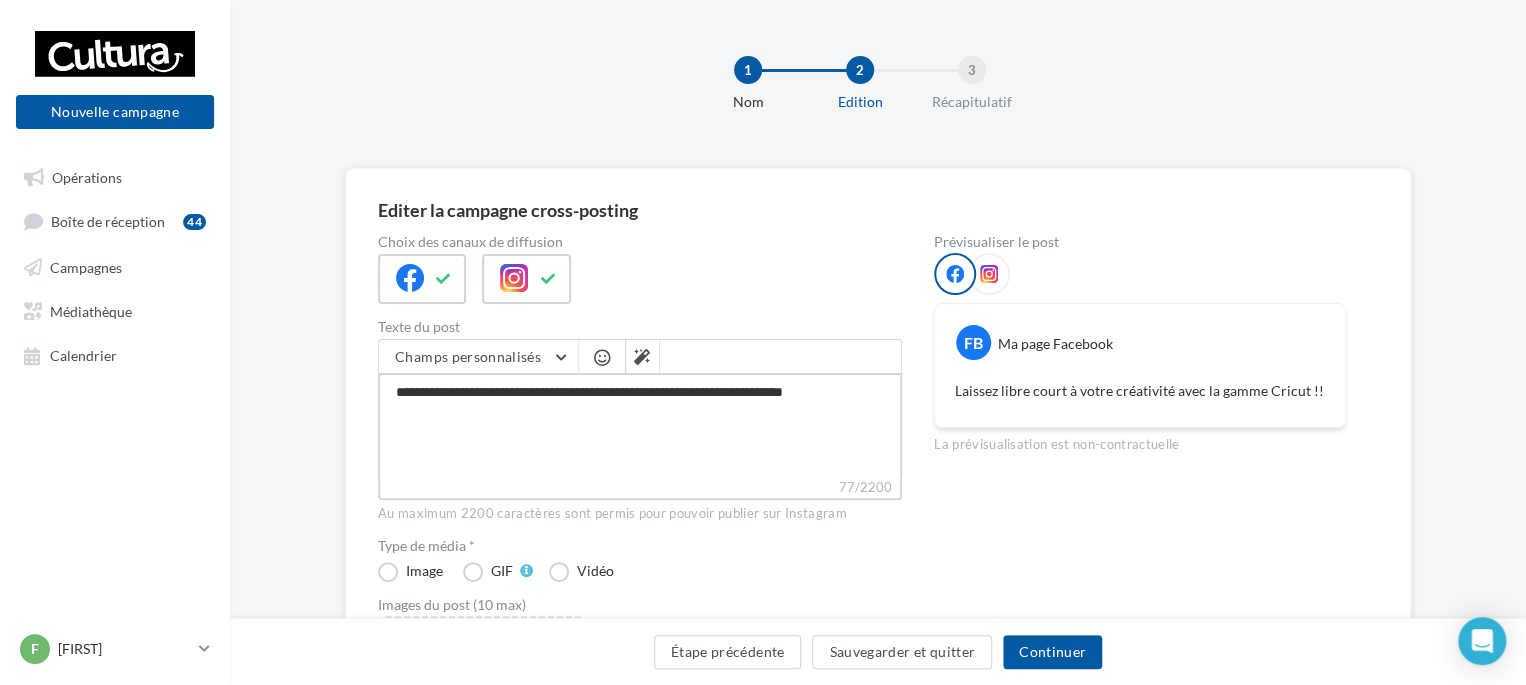 type on "**********" 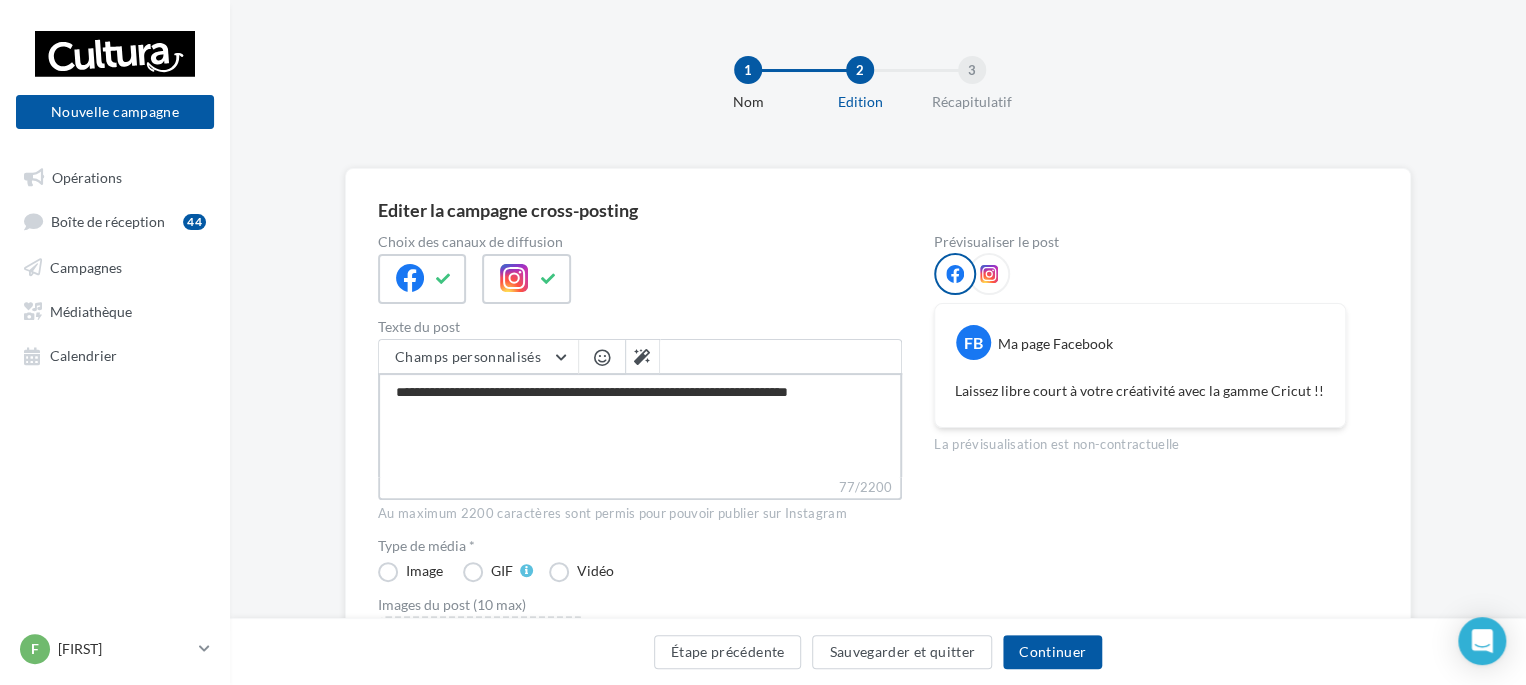 type on "**********" 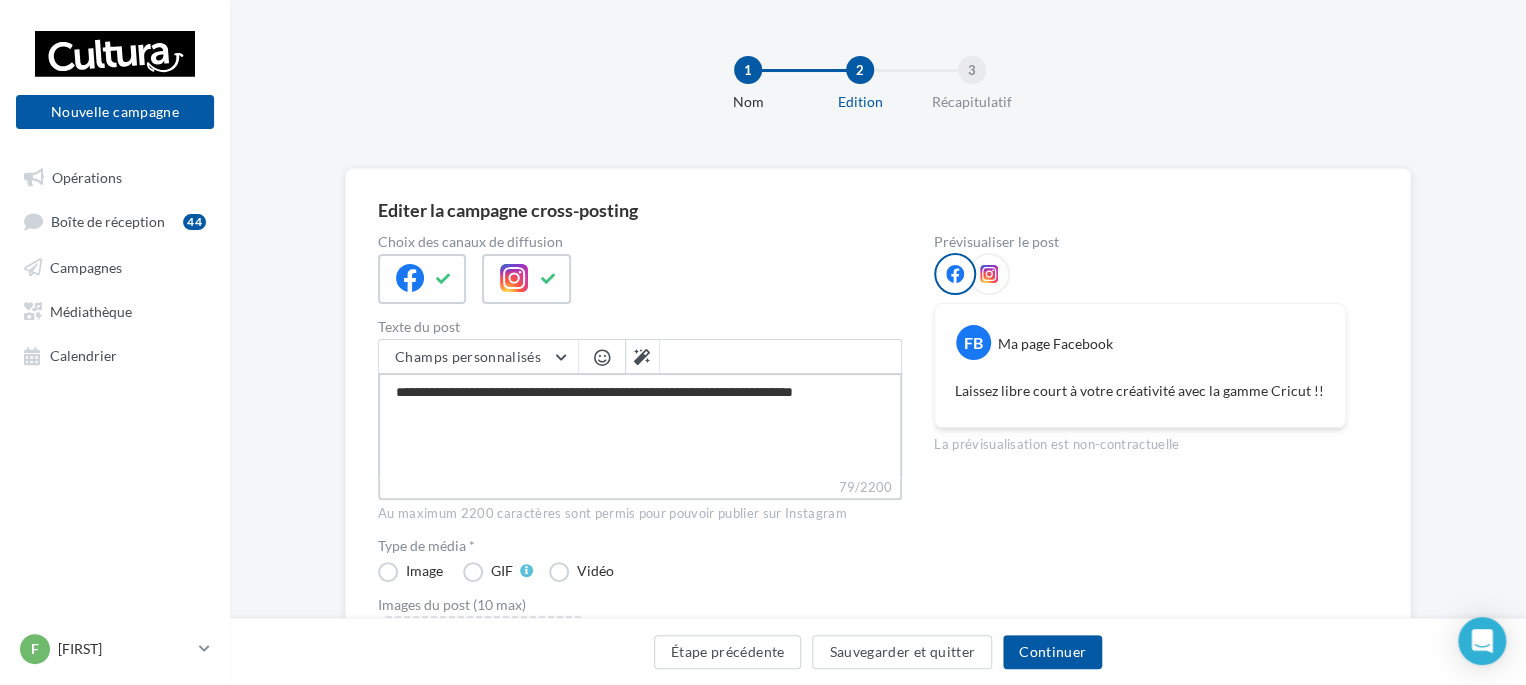 type on "**********" 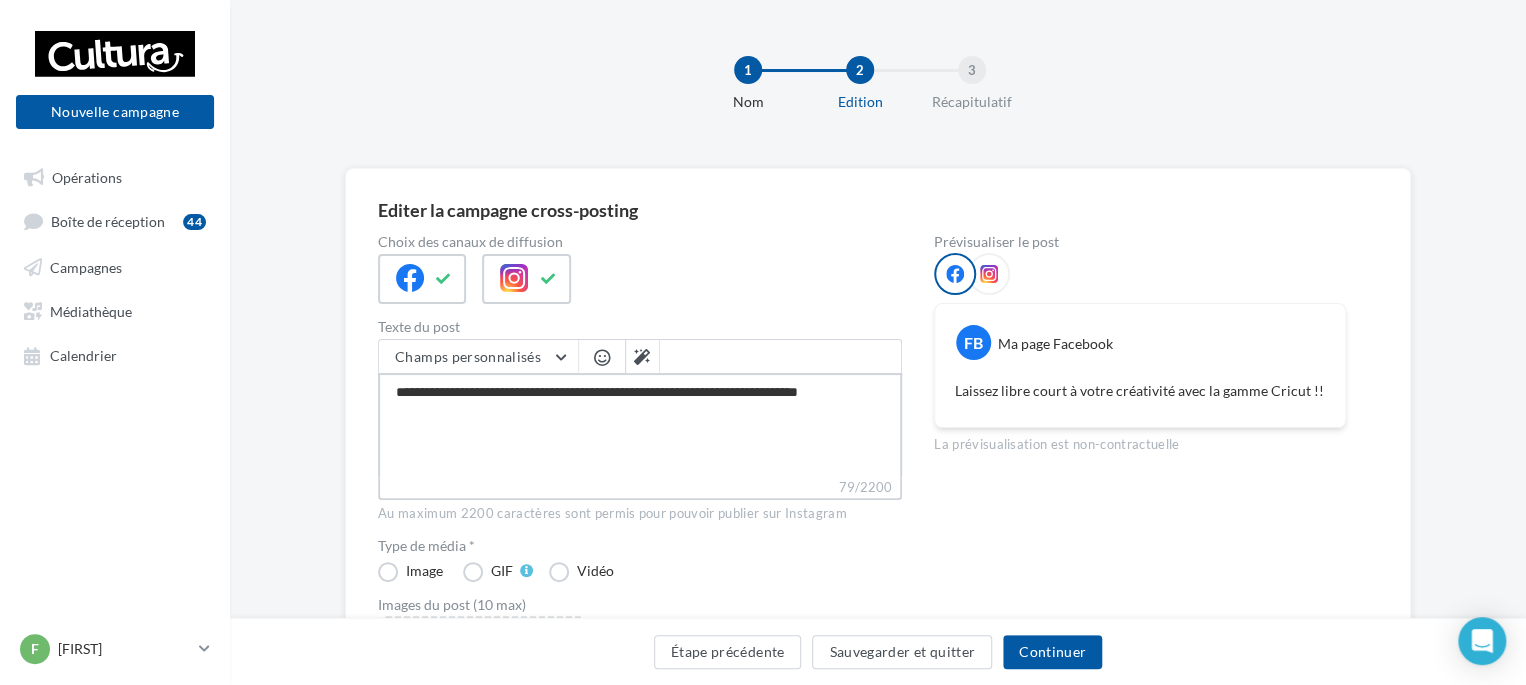 type on "**********" 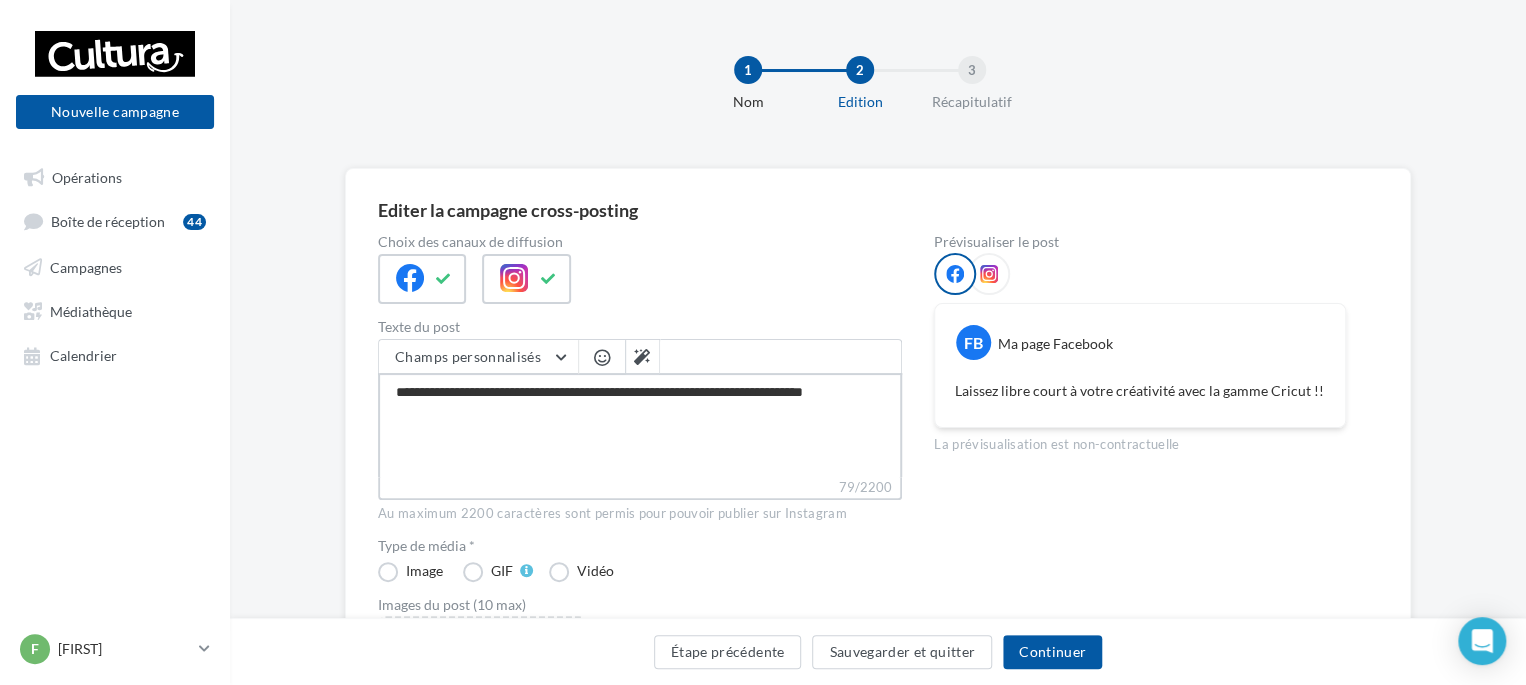 type on "**********" 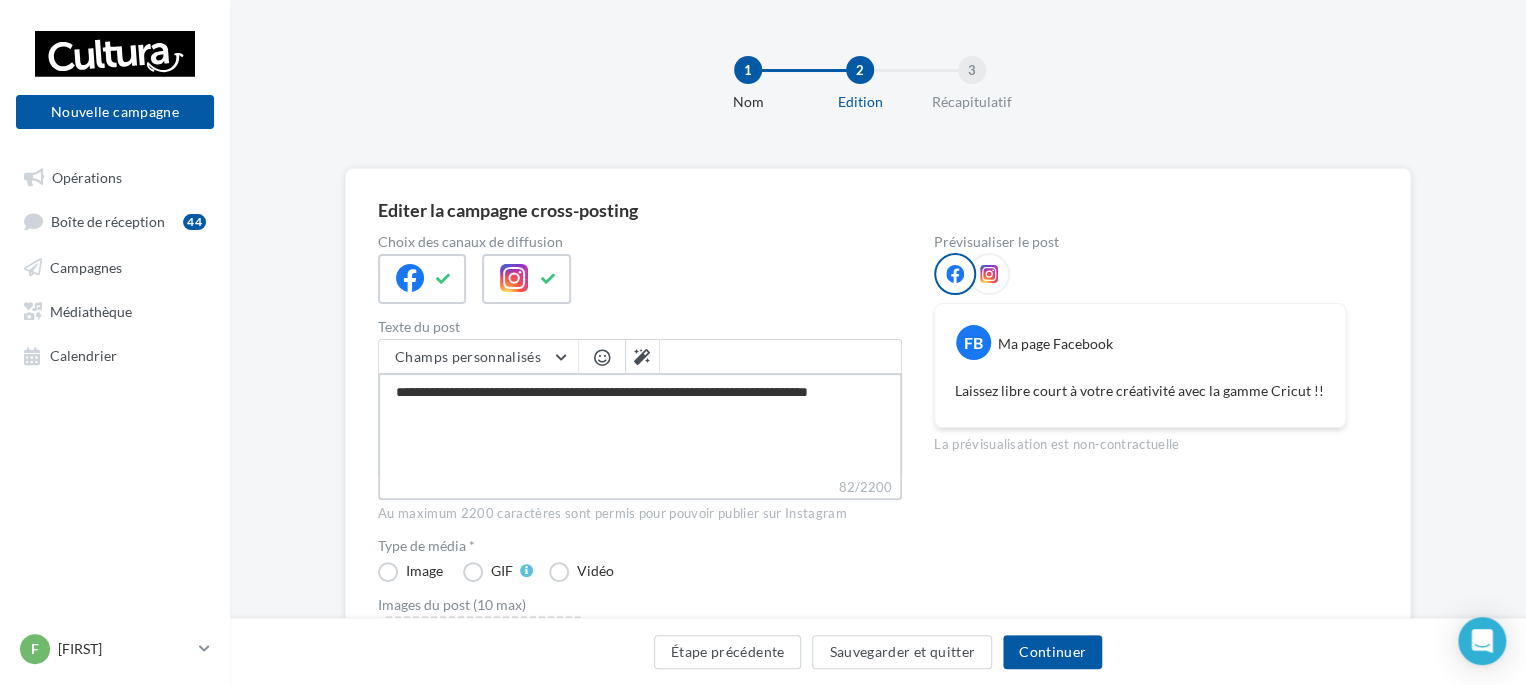 type on "**********" 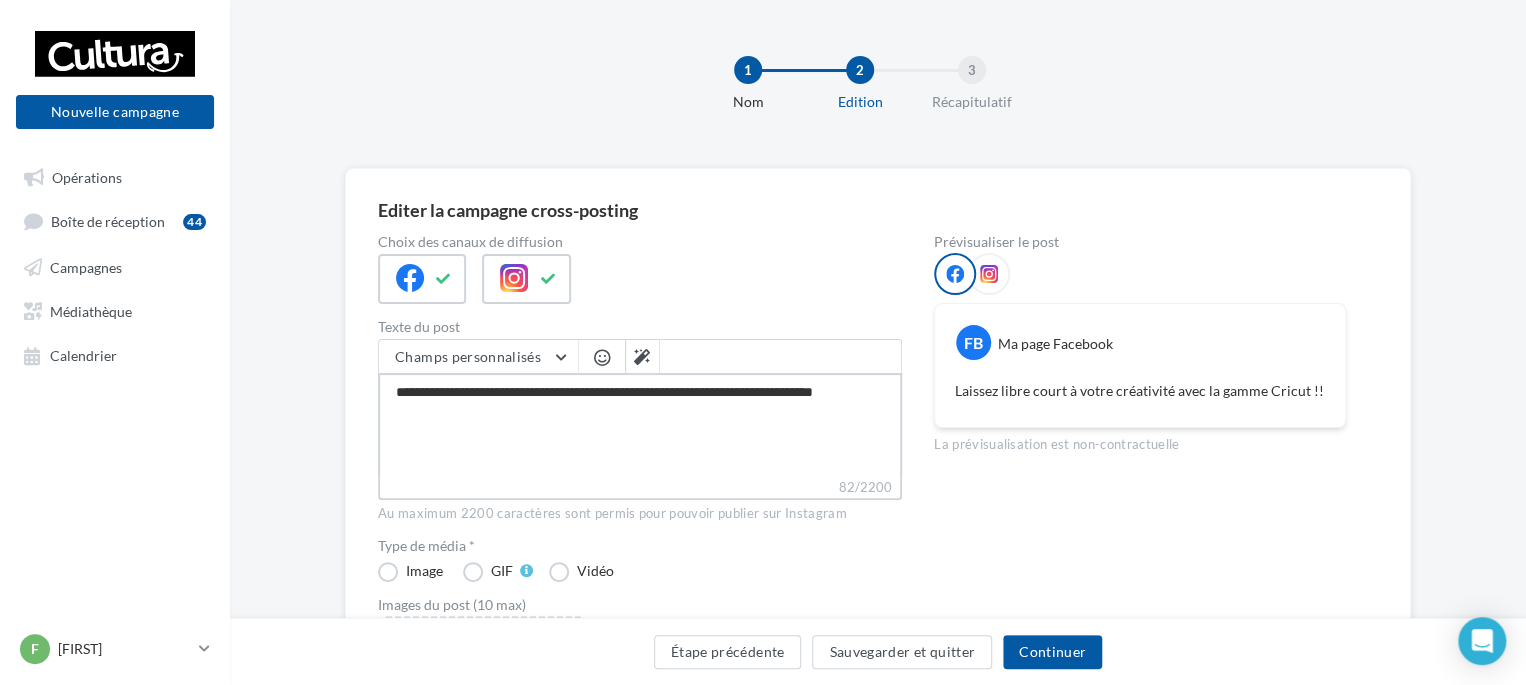 type on "**********" 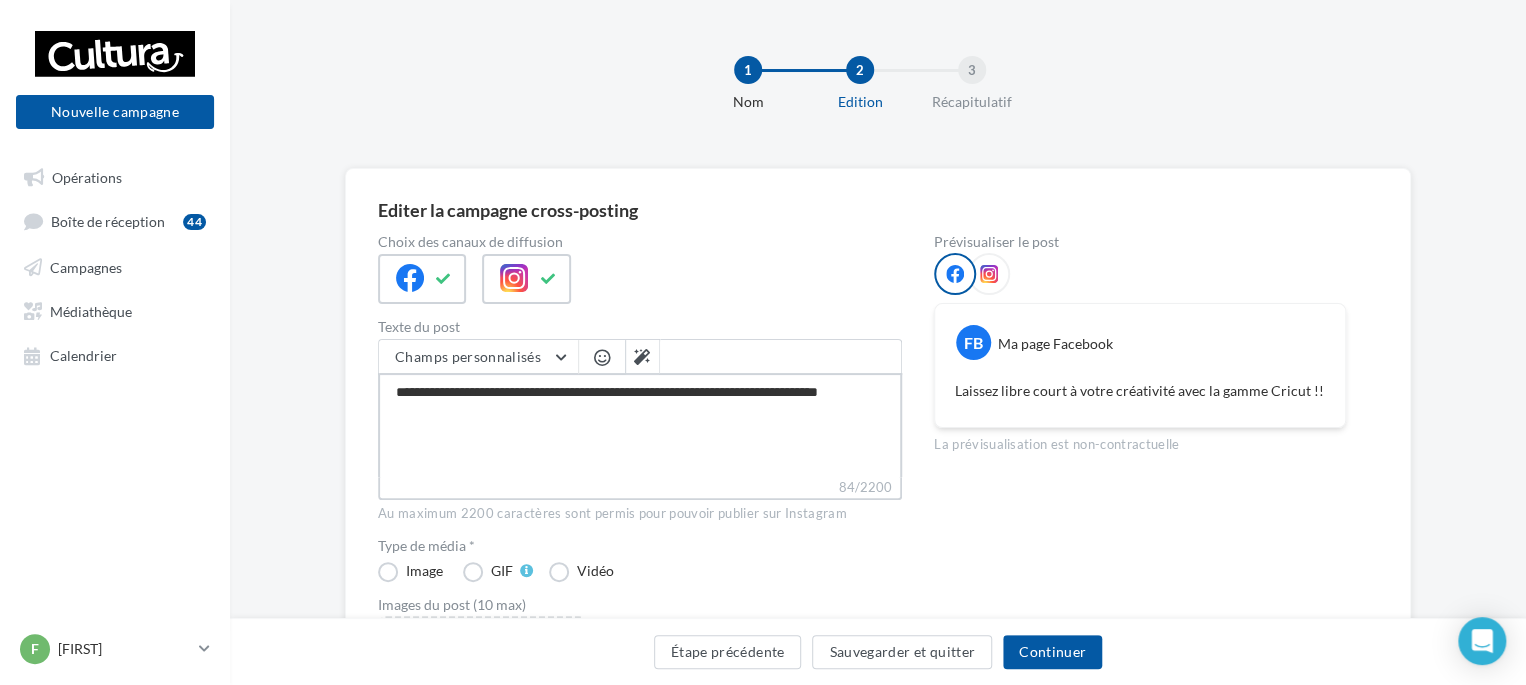 type on "**********" 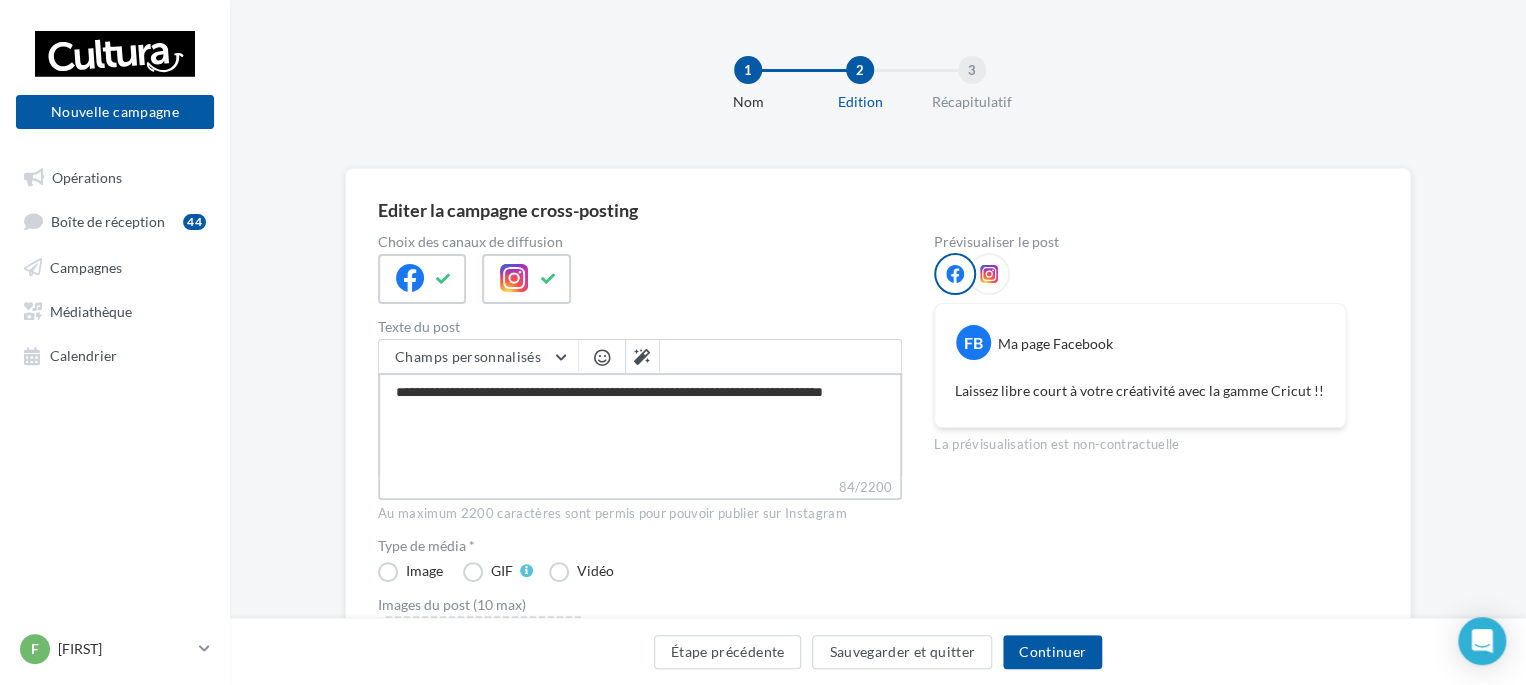 type on "**********" 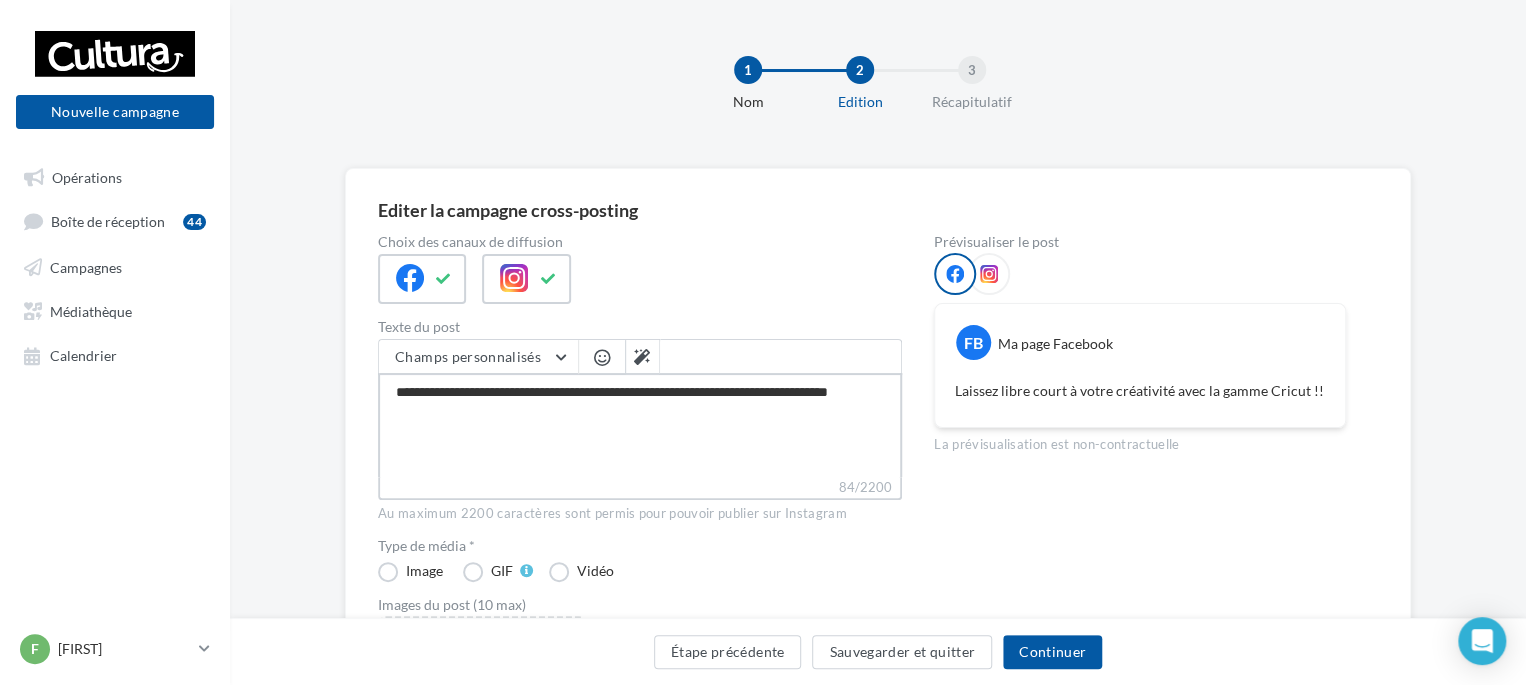 type on "**********" 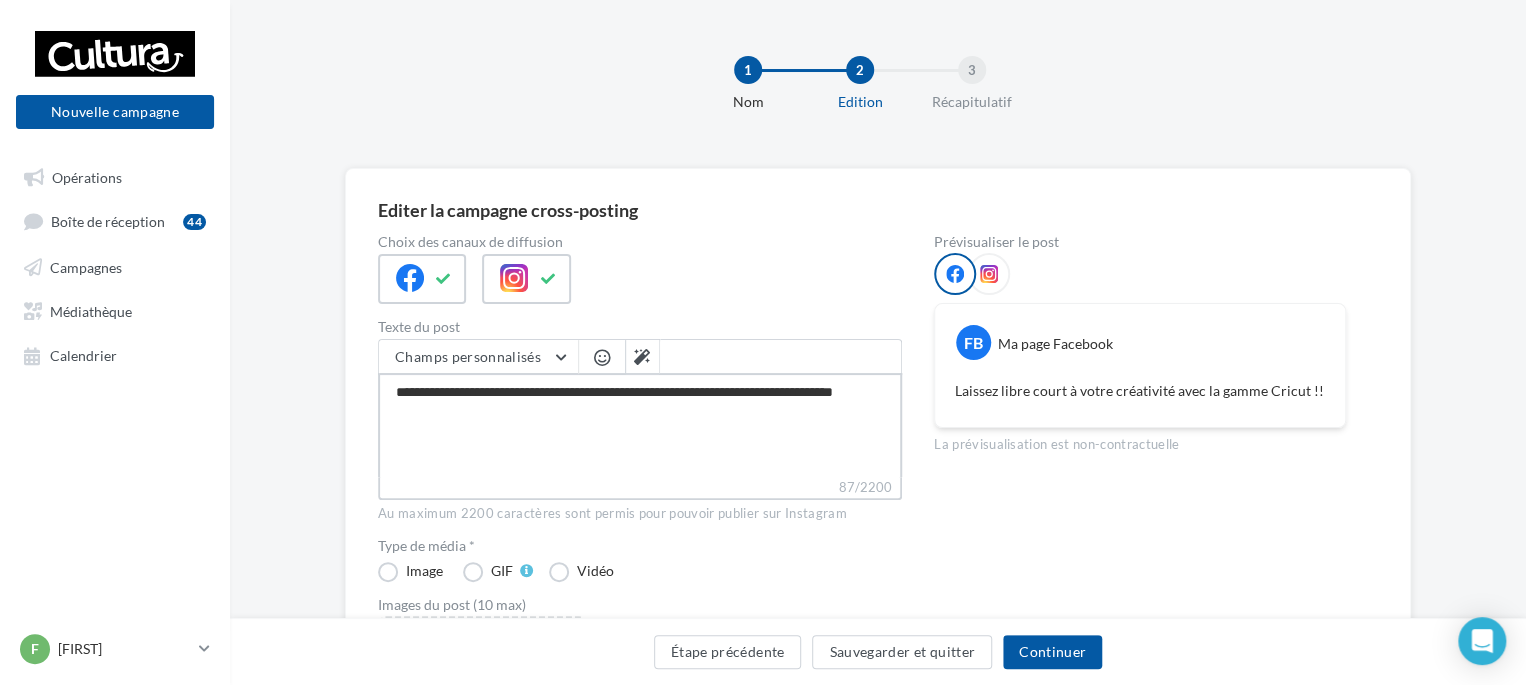 type on "**********" 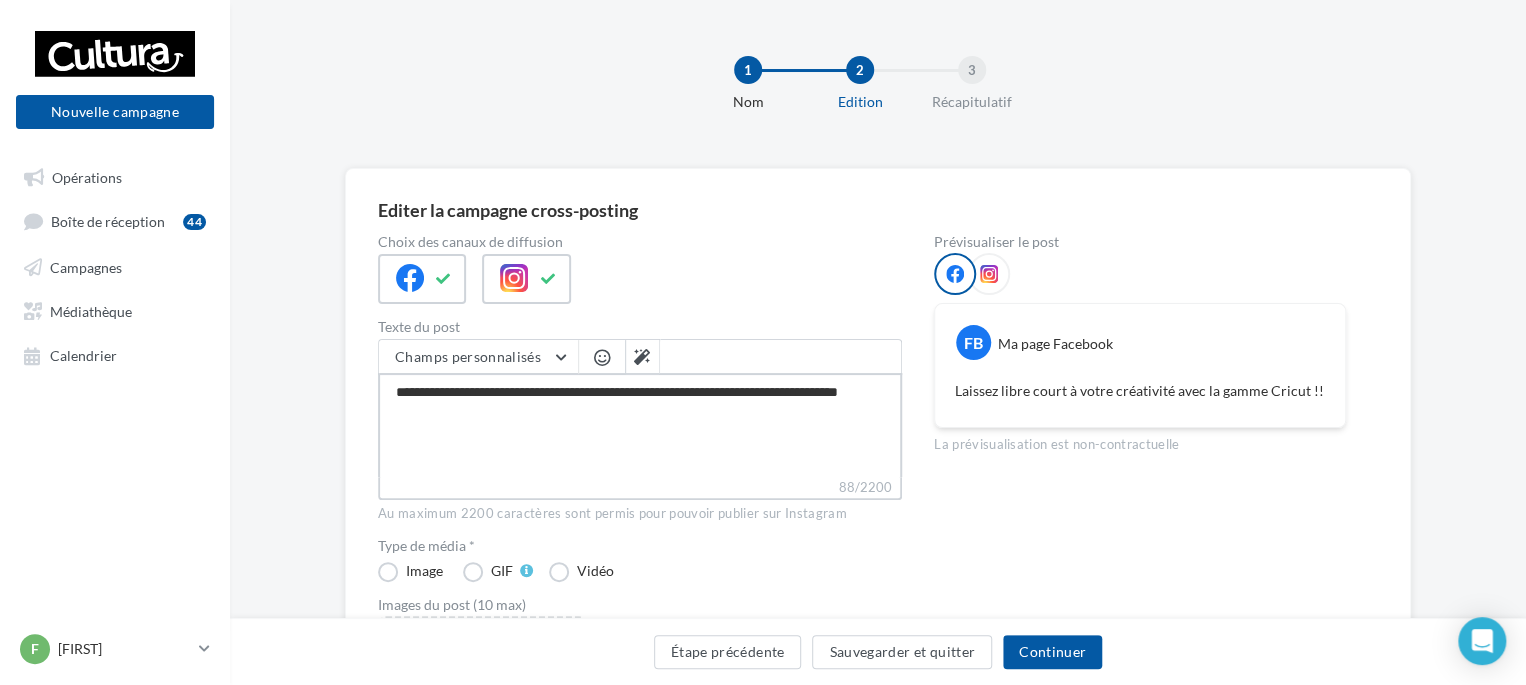 type on "**********" 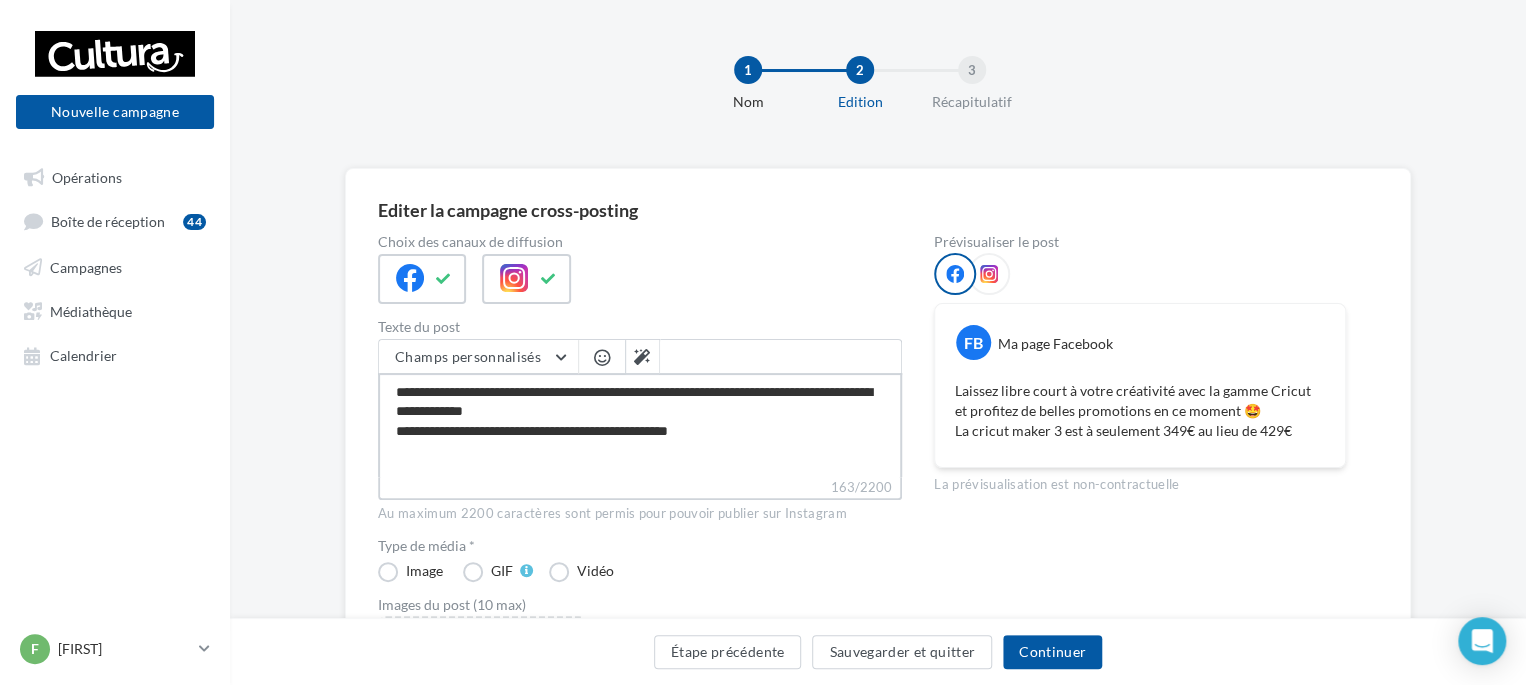 drag, startPoint x: 415, startPoint y: 430, endPoint x: 441, endPoint y: 467, distance: 45.221676 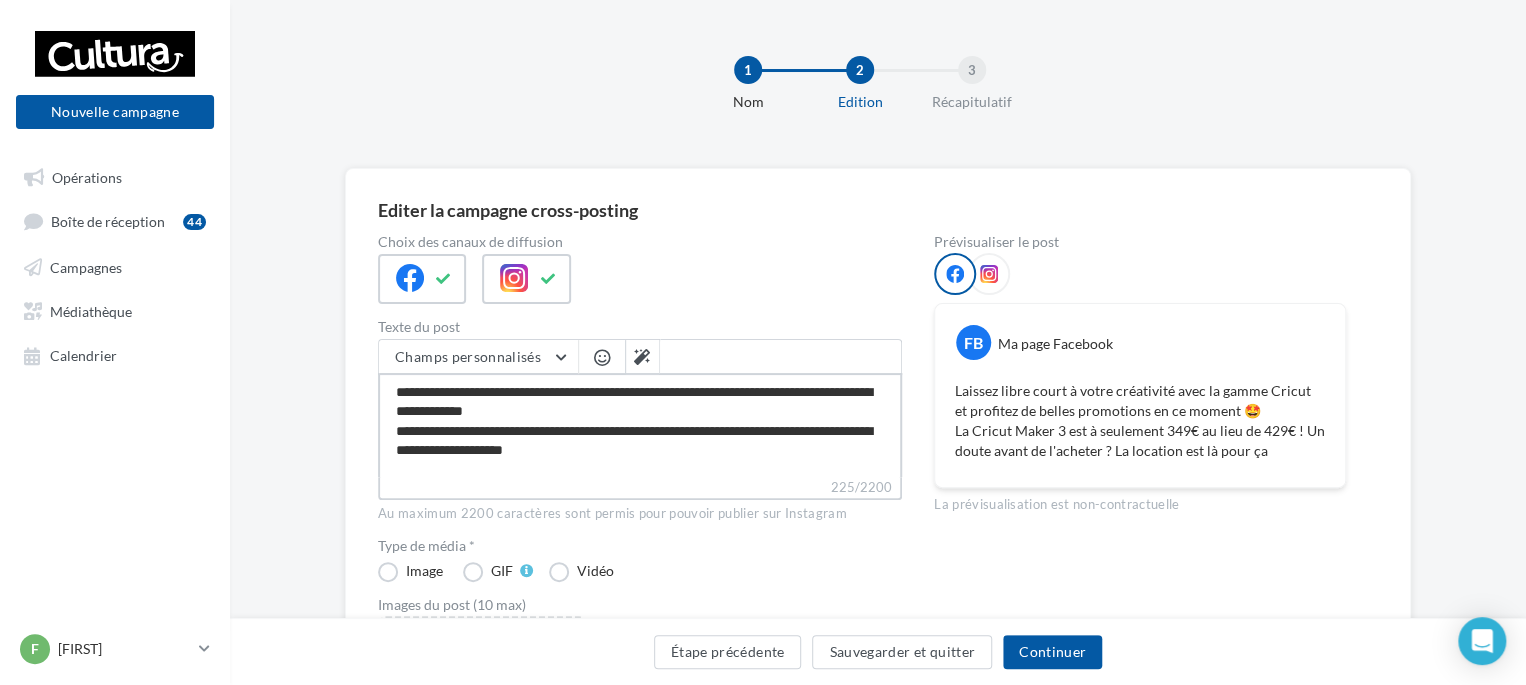 click on "**********" at bounding box center (640, 425) 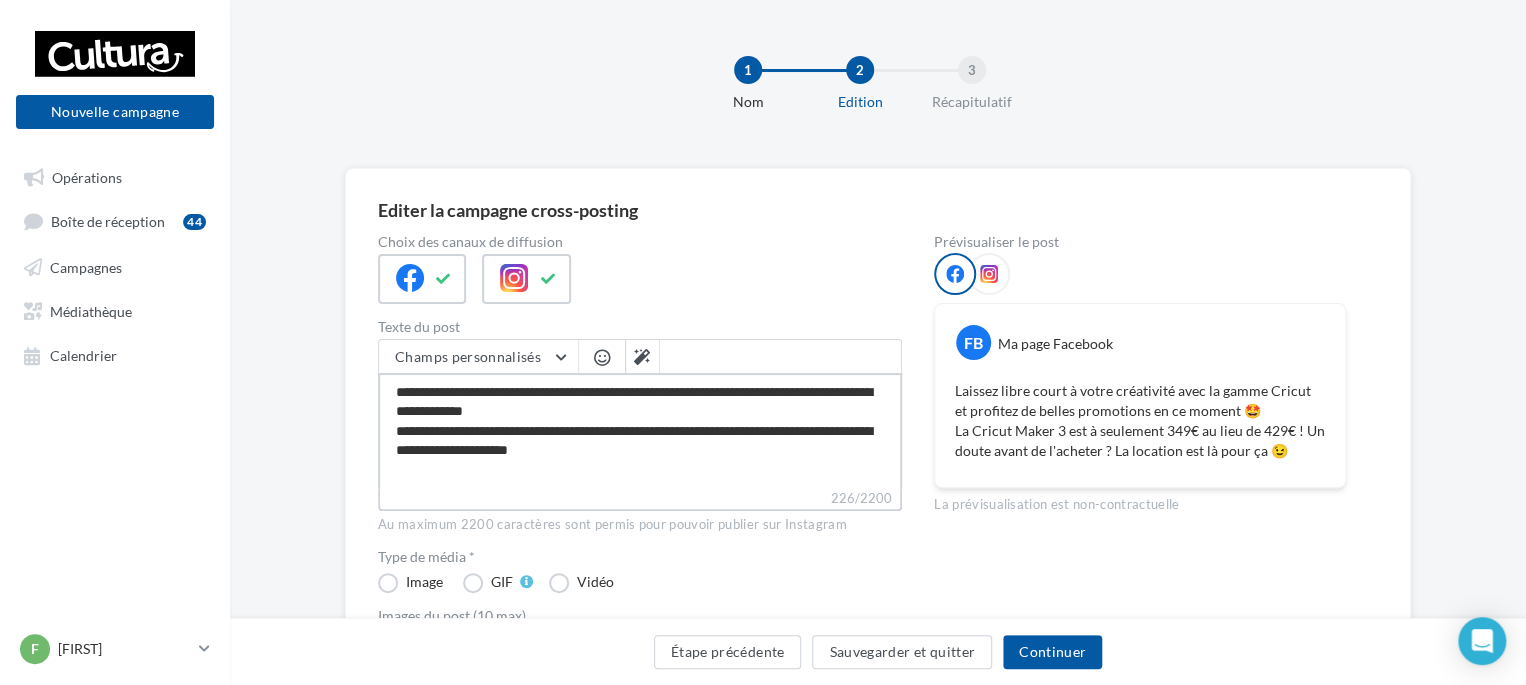 click on "**********" at bounding box center (640, 430) 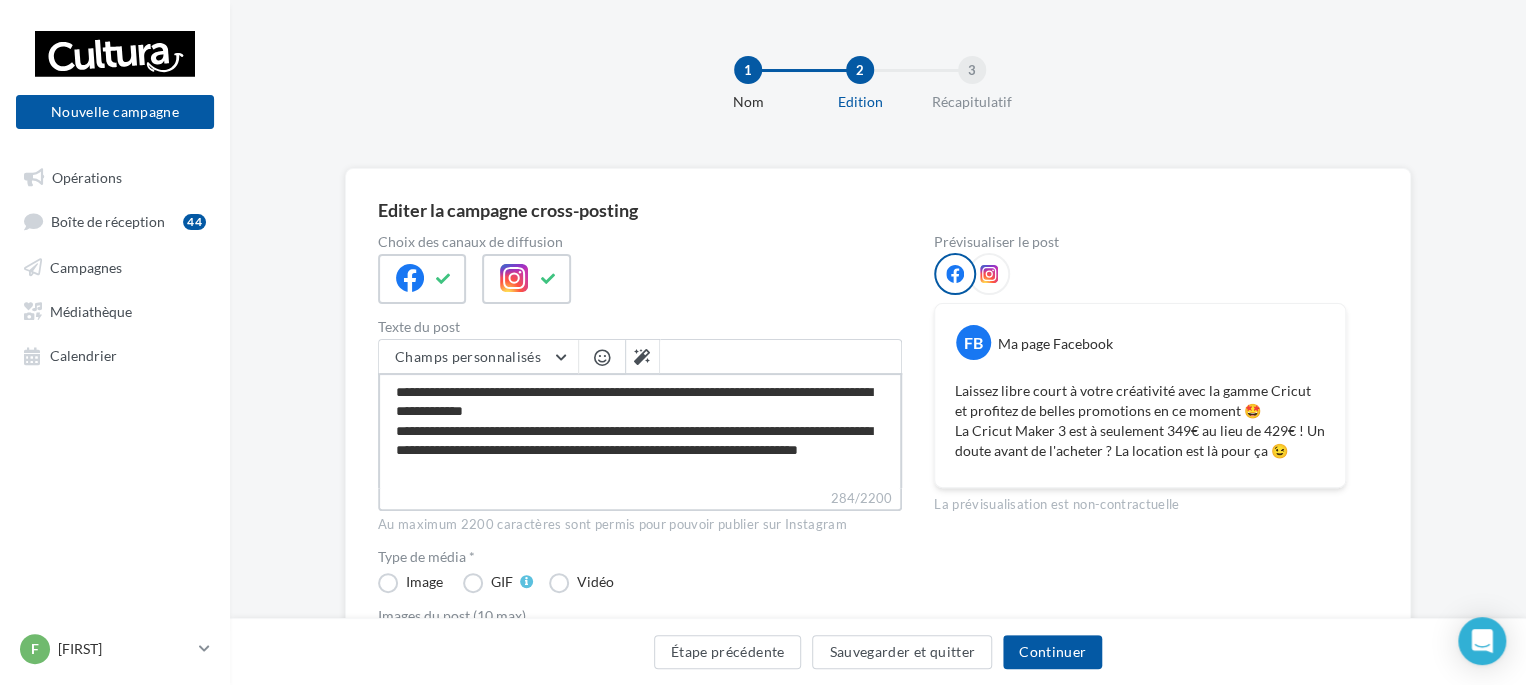 click on "**********" at bounding box center [640, 430] 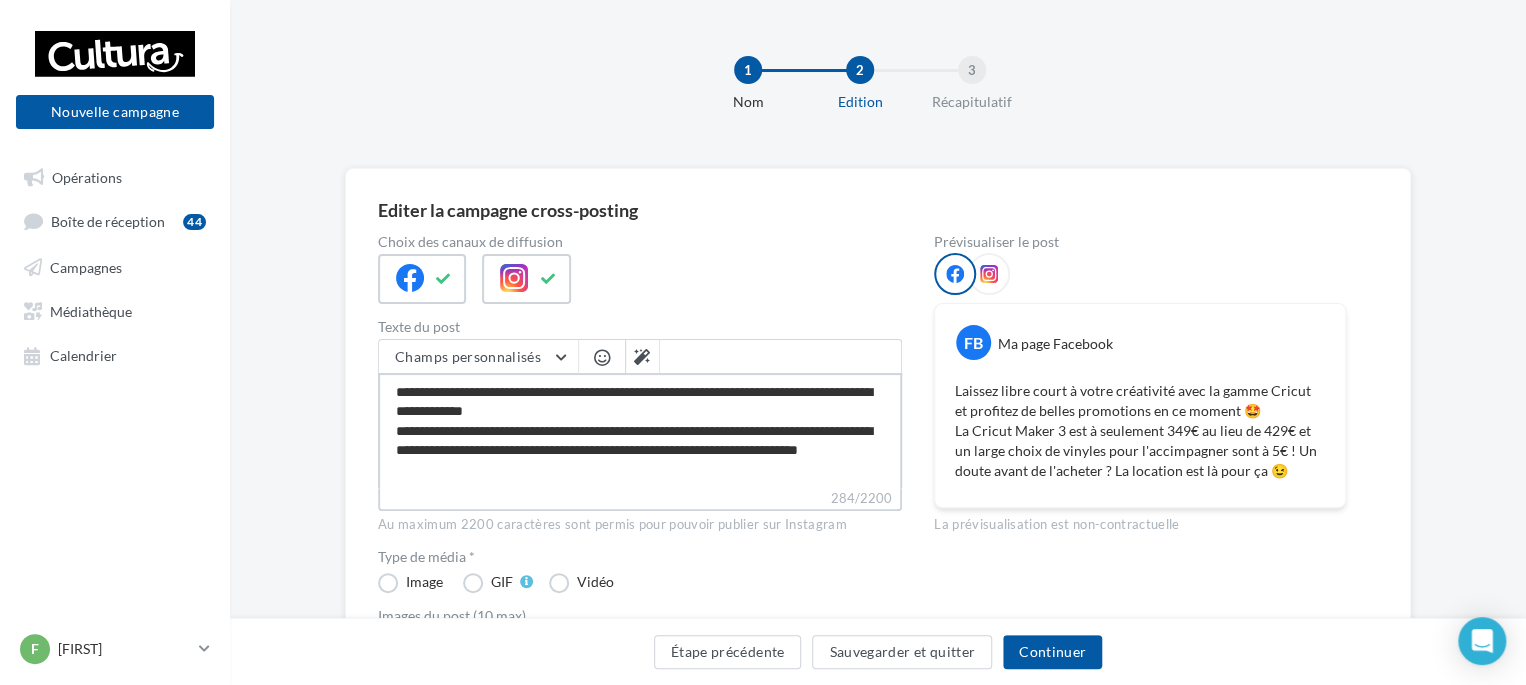 click on "**********" at bounding box center (640, 430) 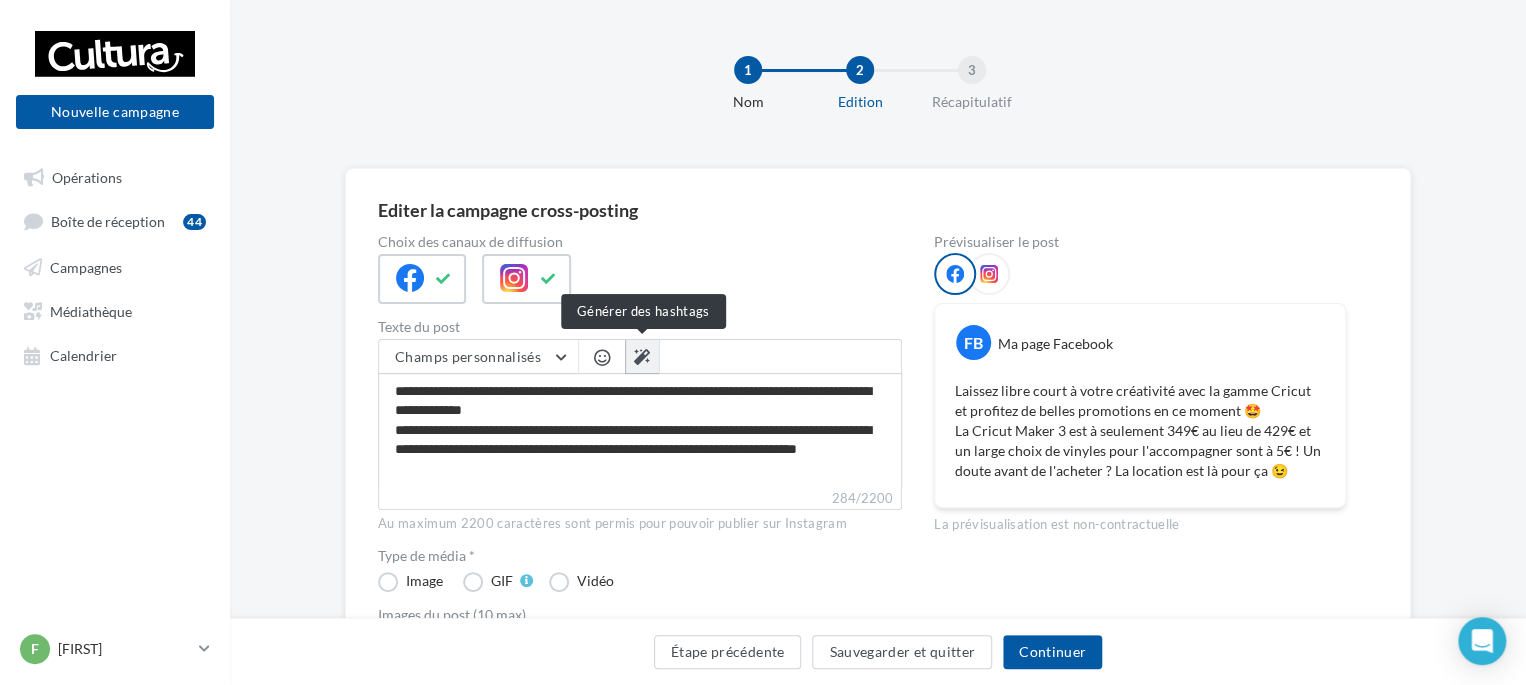 click at bounding box center (642, 357) 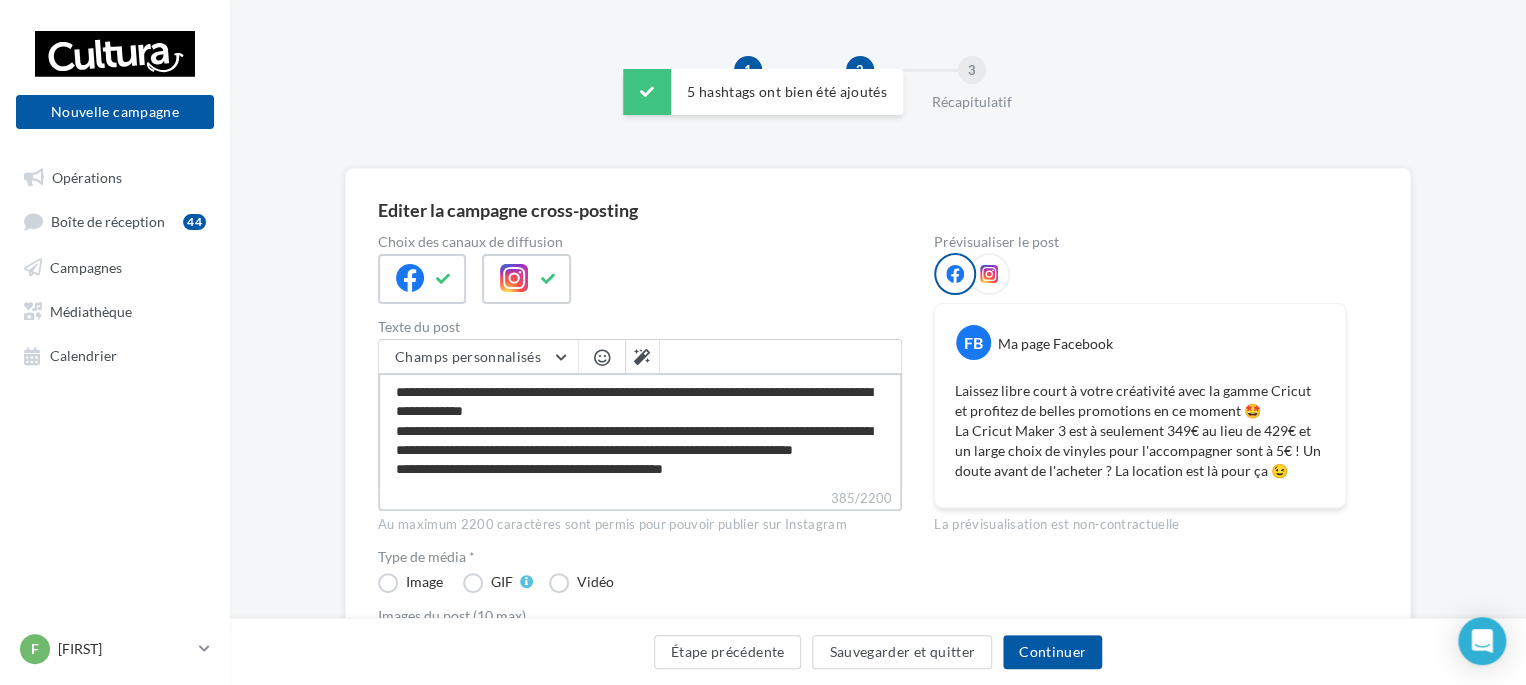click on "**********" at bounding box center (640, 430) 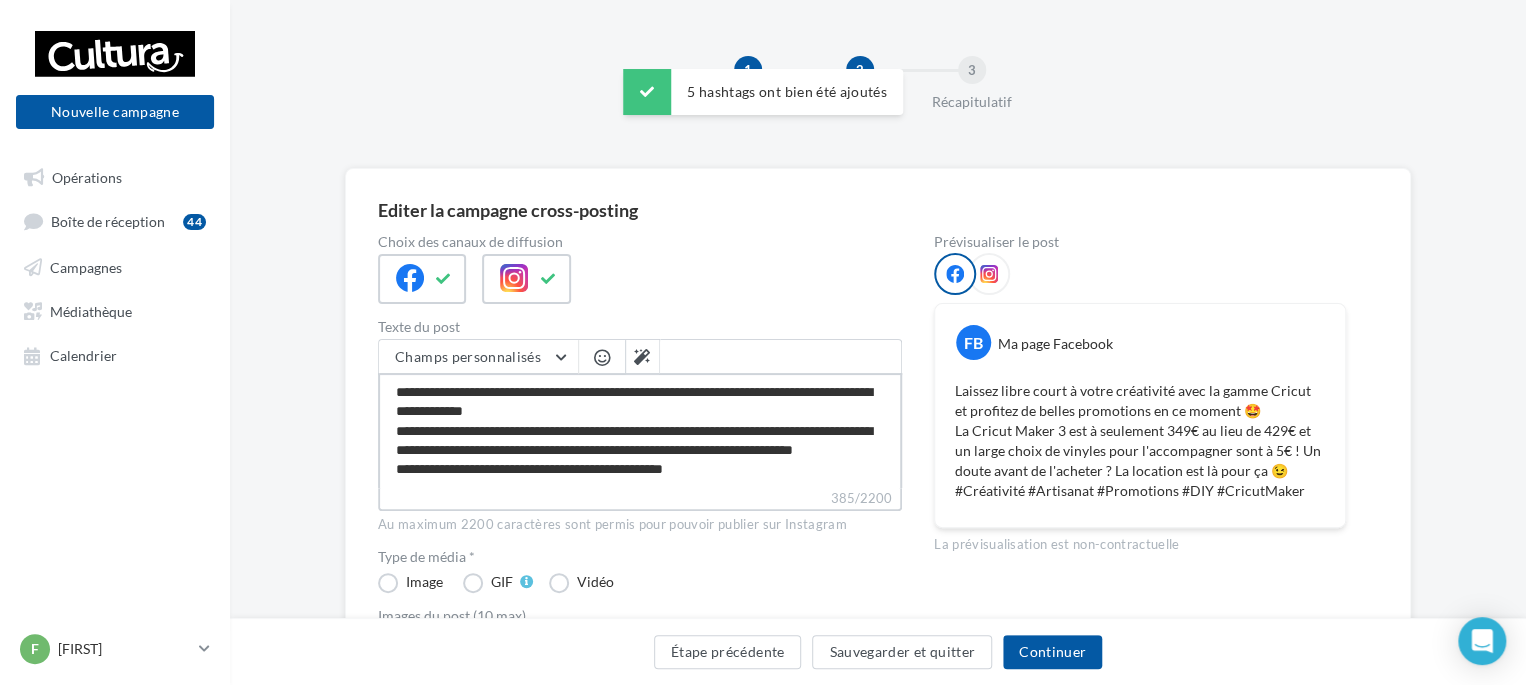 click on "**********" at bounding box center (640, 430) 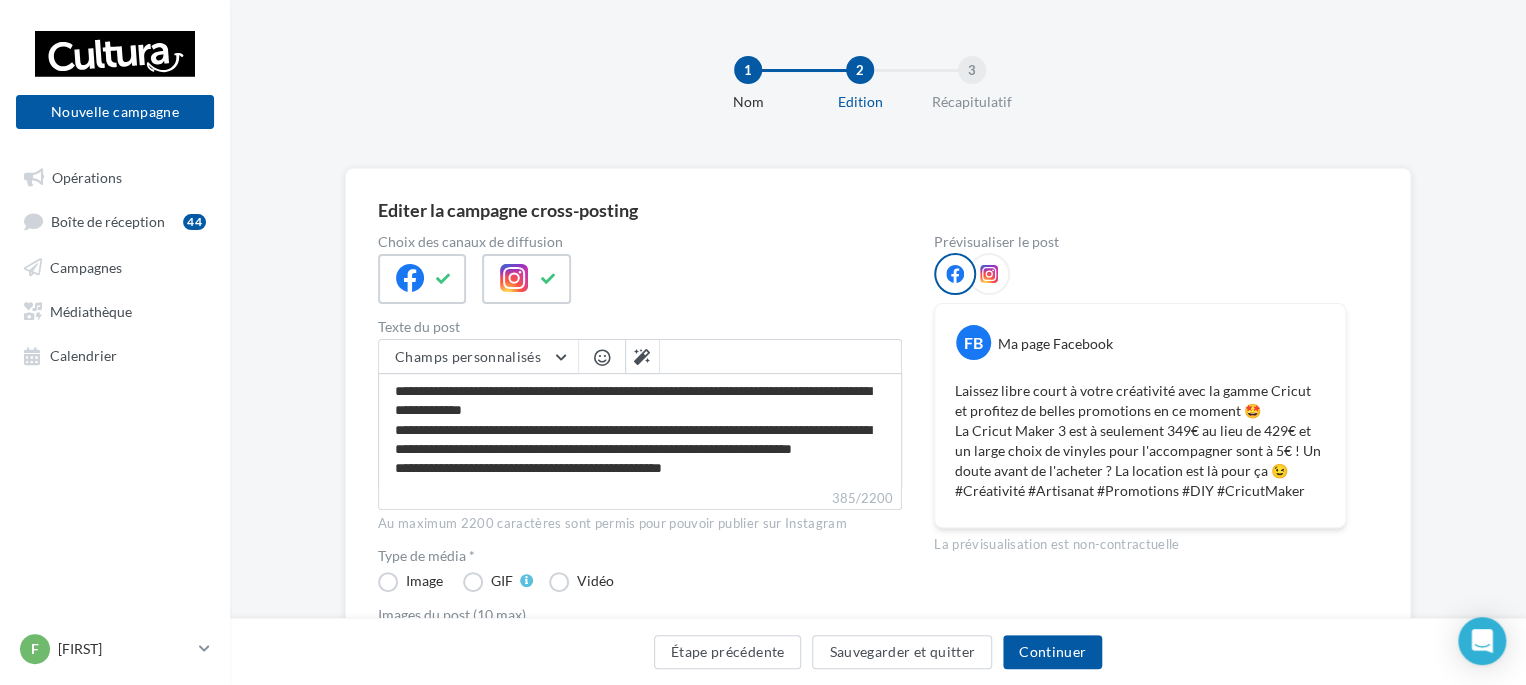 scroll, scrollTop: 16, scrollLeft: 0, axis: vertical 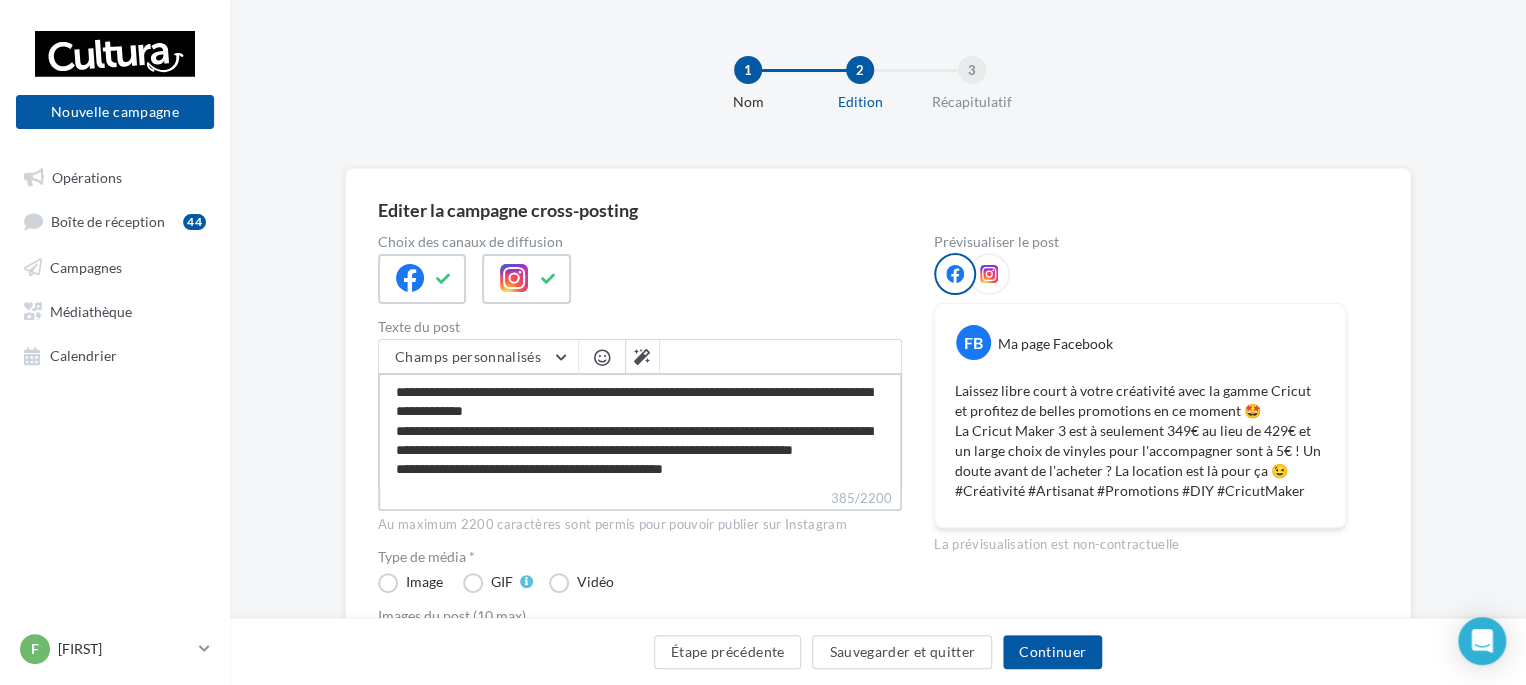 click on "**********" at bounding box center [640, 430] 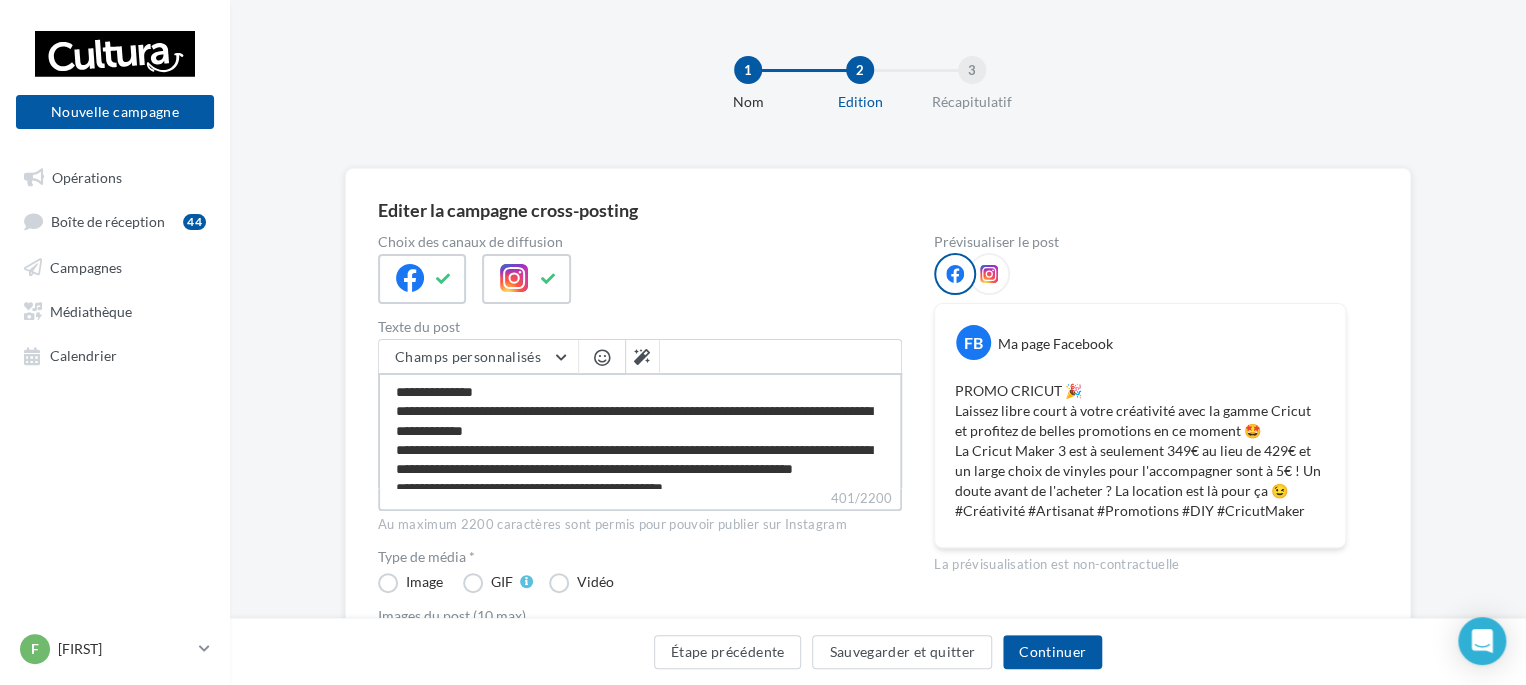 click on "**********" at bounding box center (640, 430) 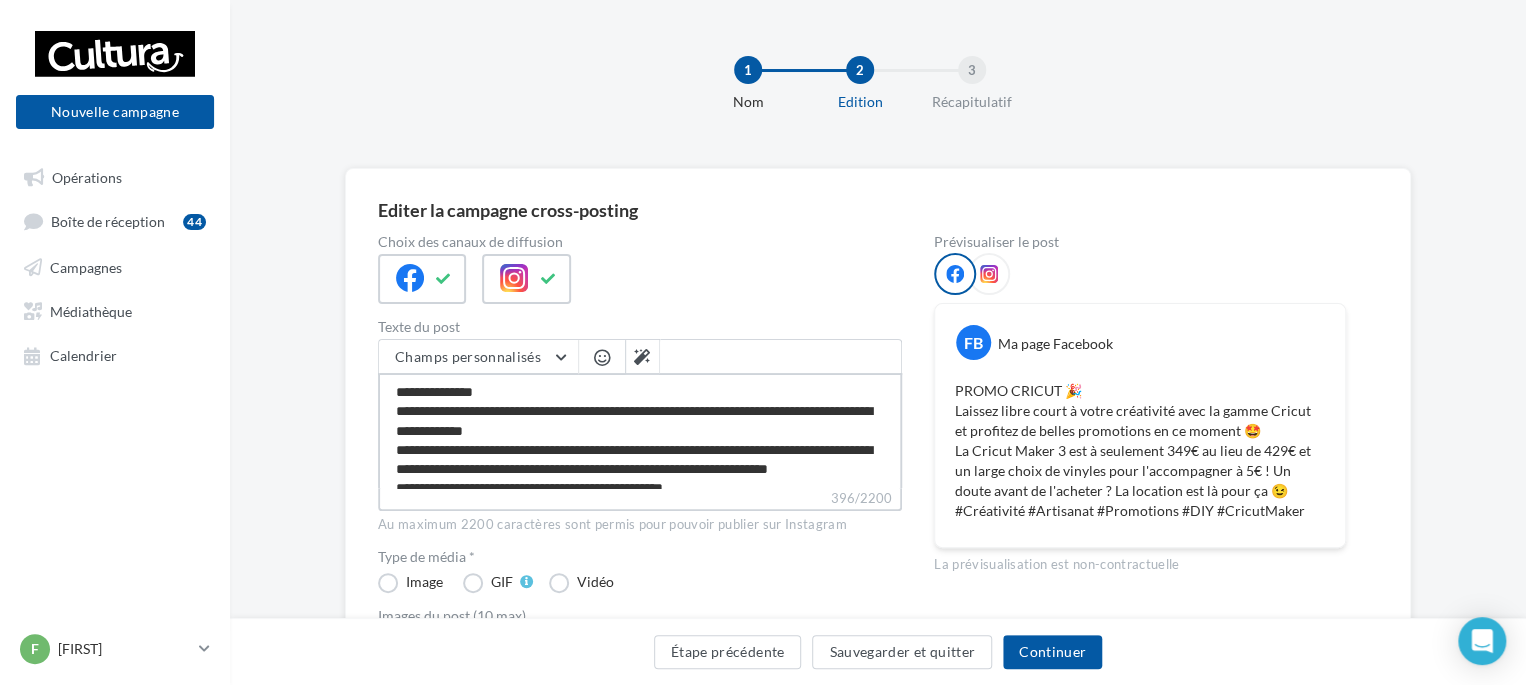 click on "**********" at bounding box center [640, 430] 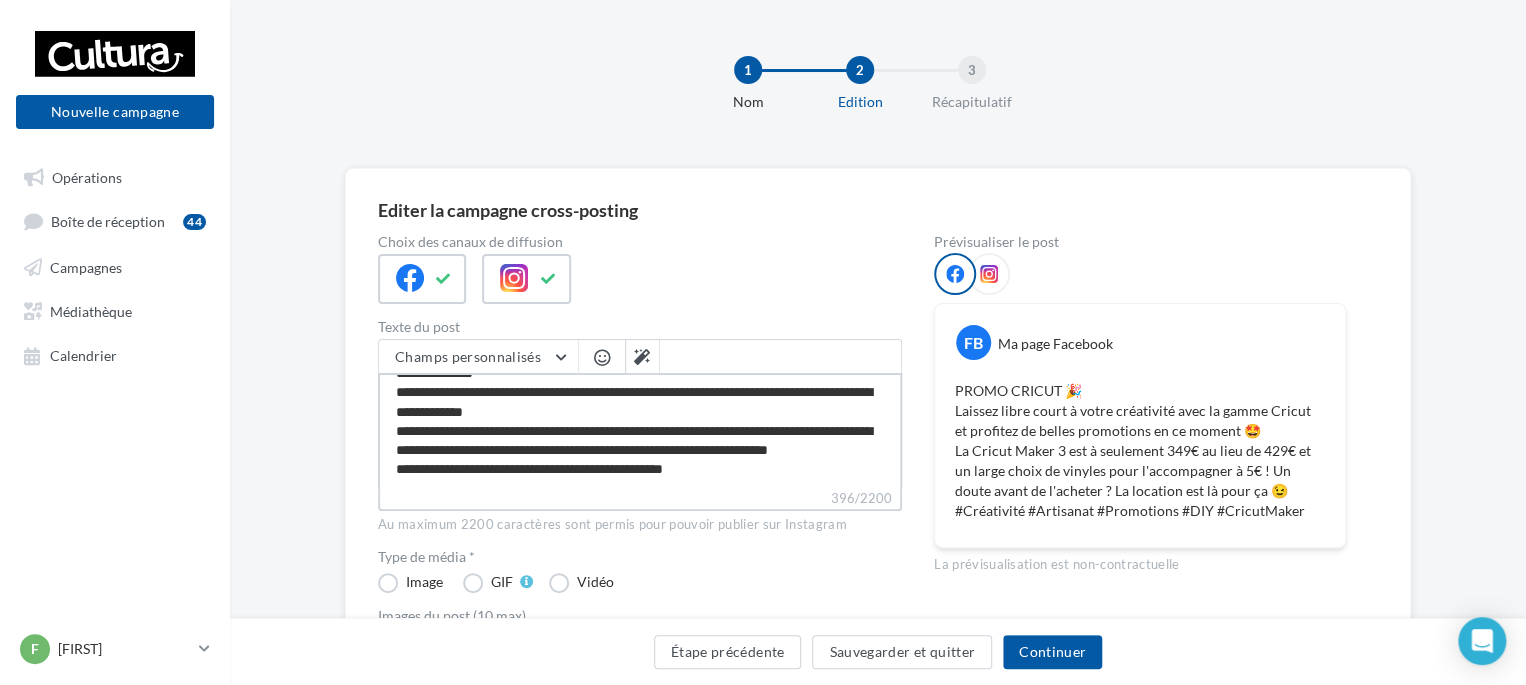 scroll, scrollTop: 36, scrollLeft: 0, axis: vertical 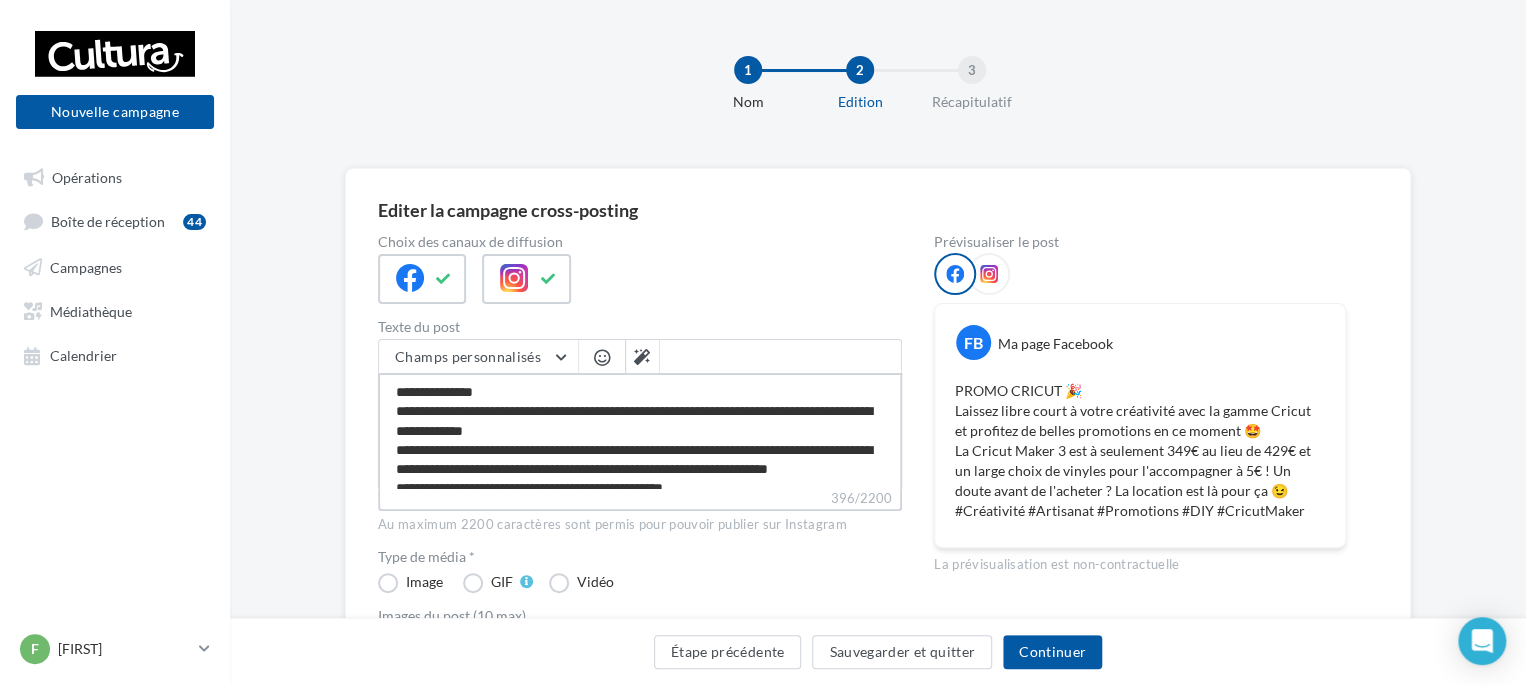 drag, startPoint x: 774, startPoint y: 470, endPoint x: 328, endPoint y: 357, distance: 460.09238 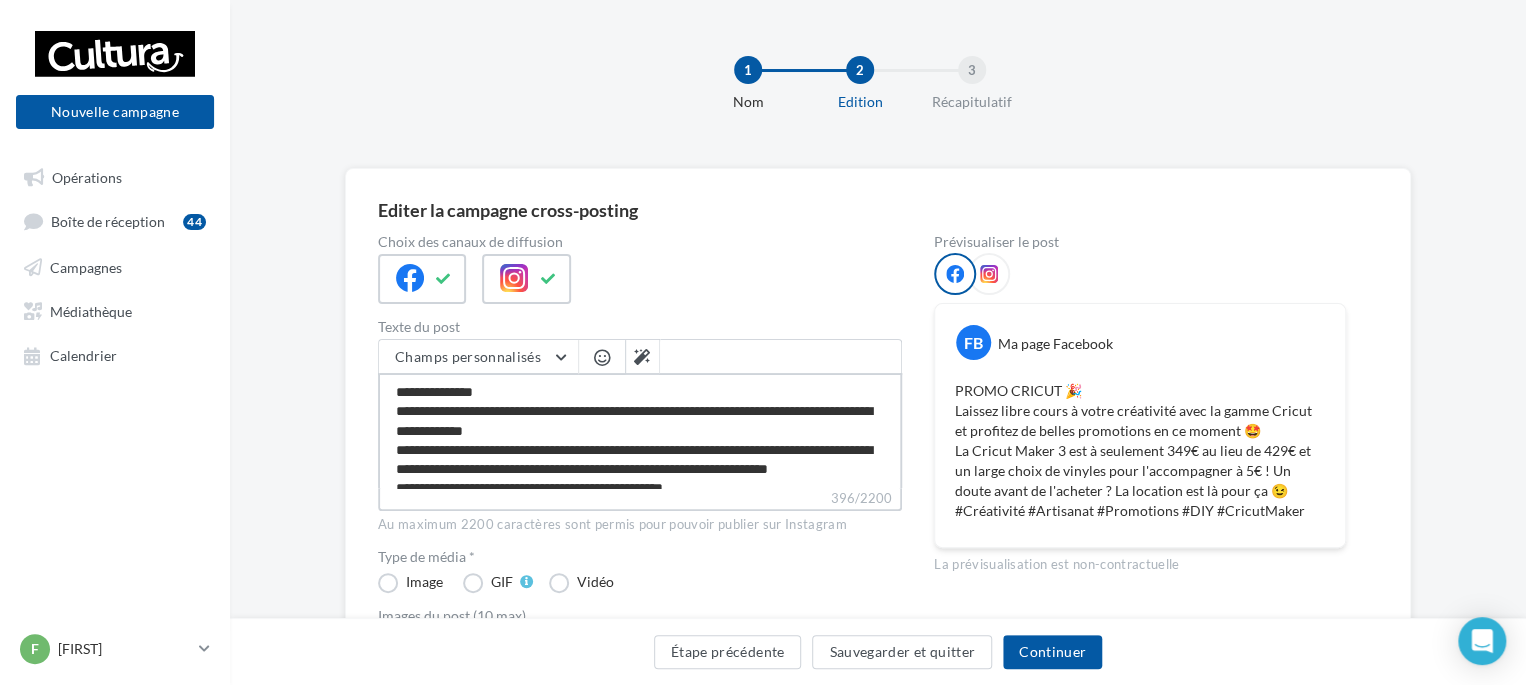 click on "**********" at bounding box center [640, 430] 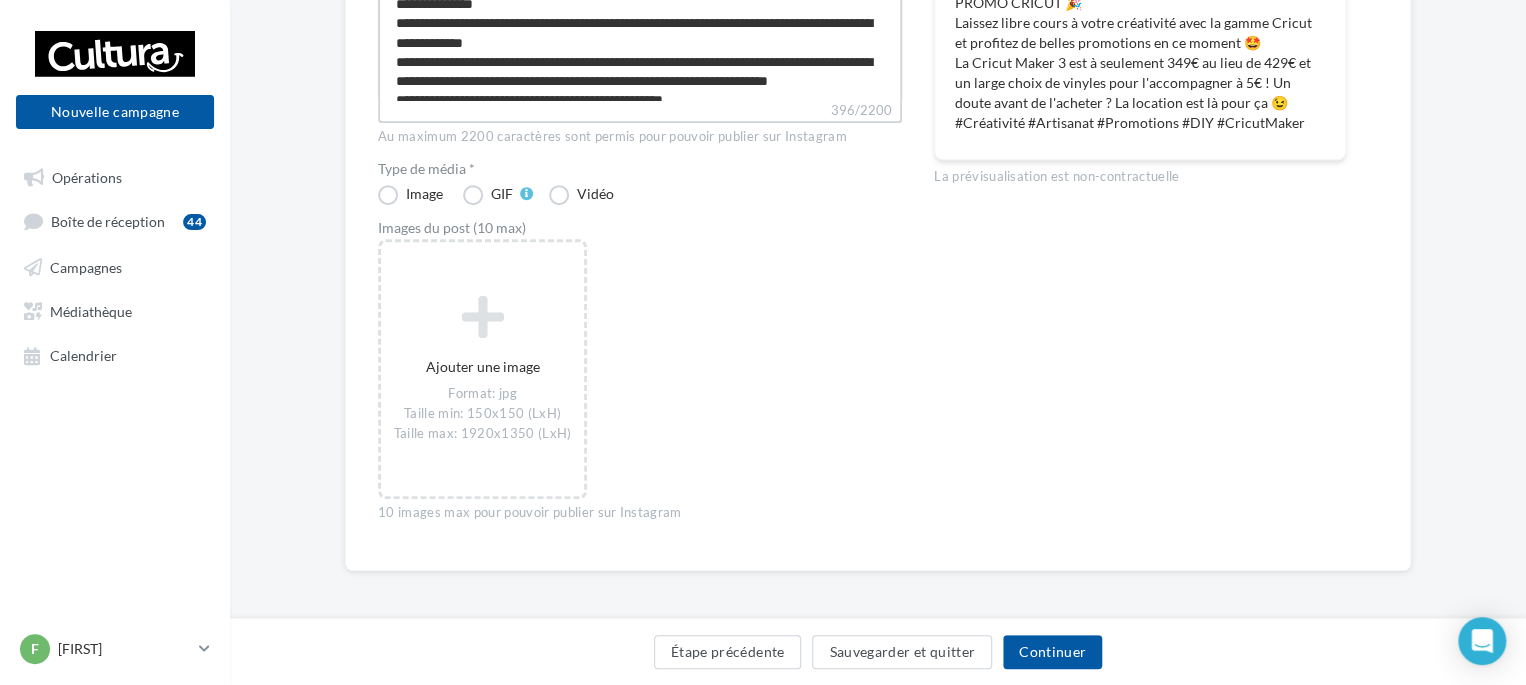 scroll, scrollTop: 390, scrollLeft: 0, axis: vertical 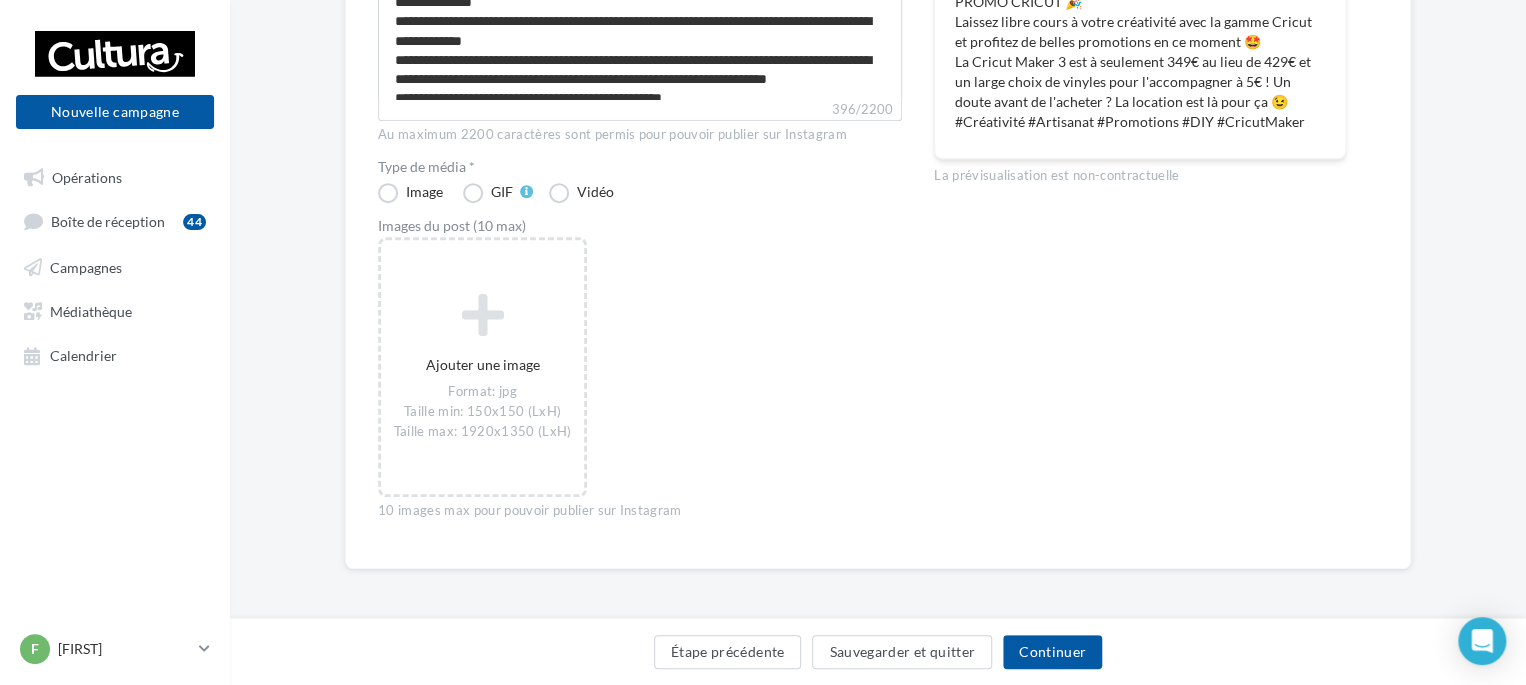 drag, startPoint x: 494, startPoint y: 315, endPoint x: 491, endPoint y: 53, distance: 262.01718 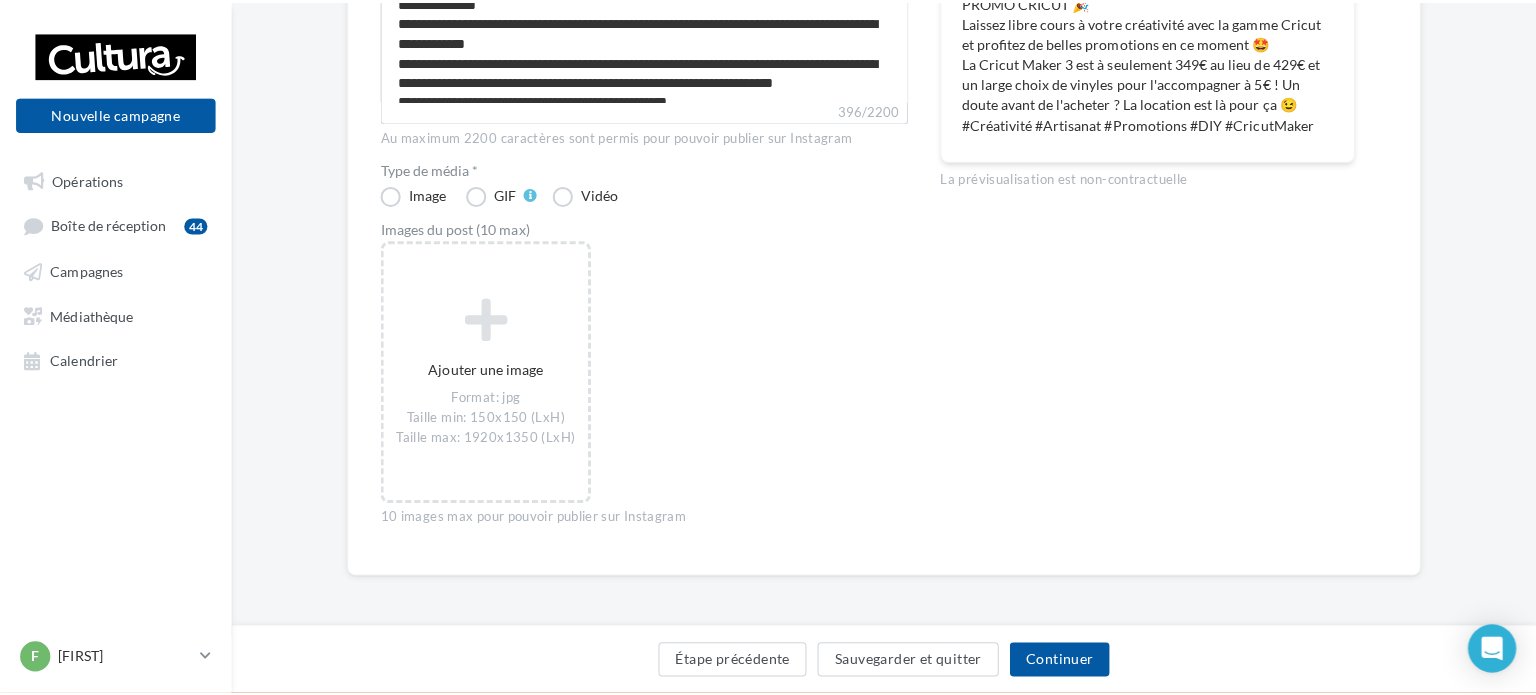 scroll, scrollTop: 379, scrollLeft: 0, axis: vertical 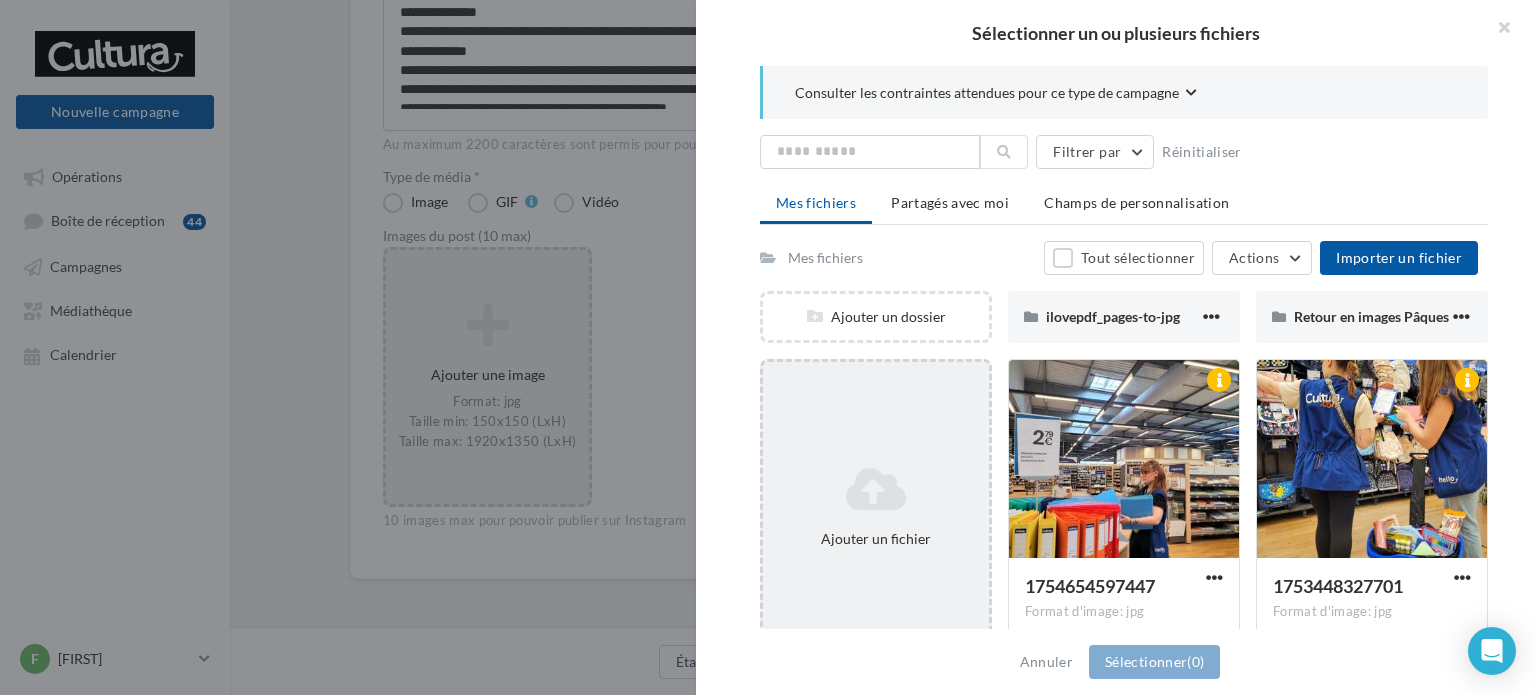 click at bounding box center [876, 489] 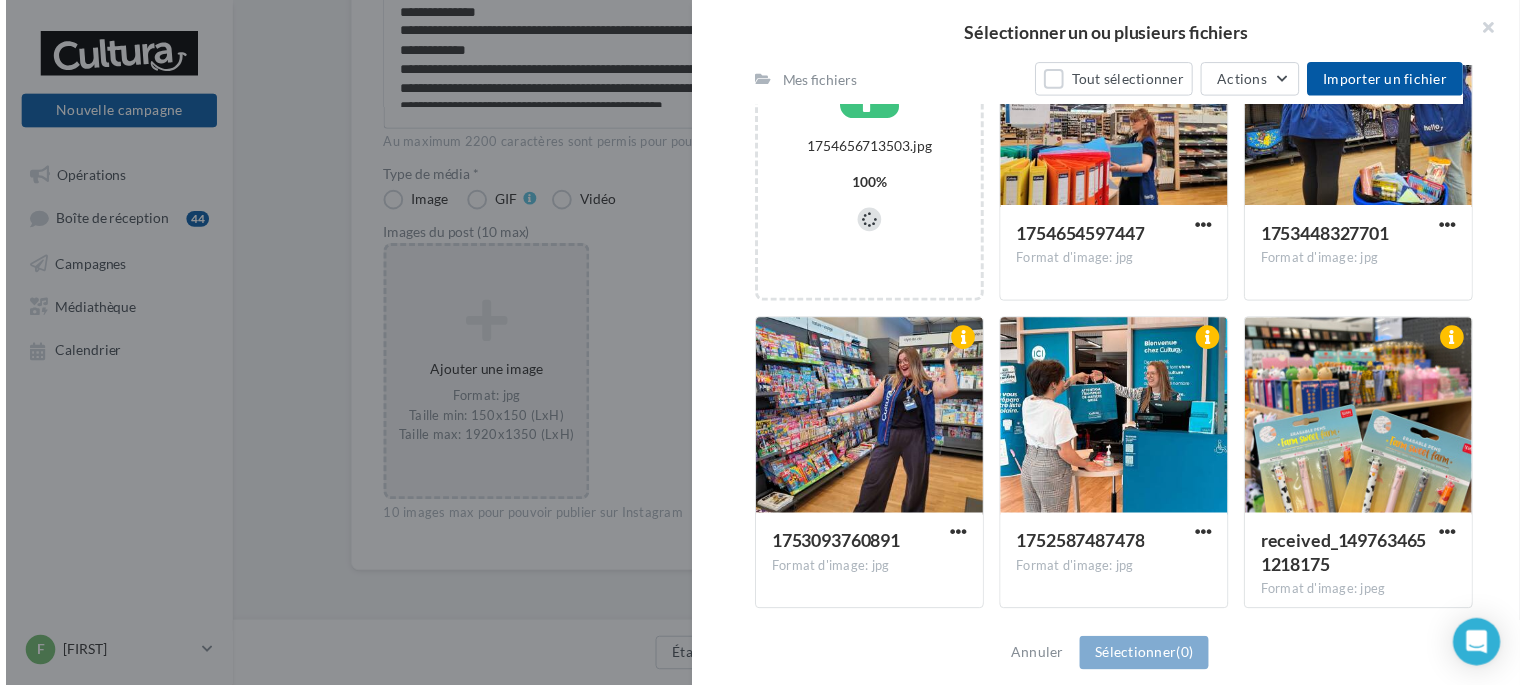 scroll, scrollTop: 150, scrollLeft: 0, axis: vertical 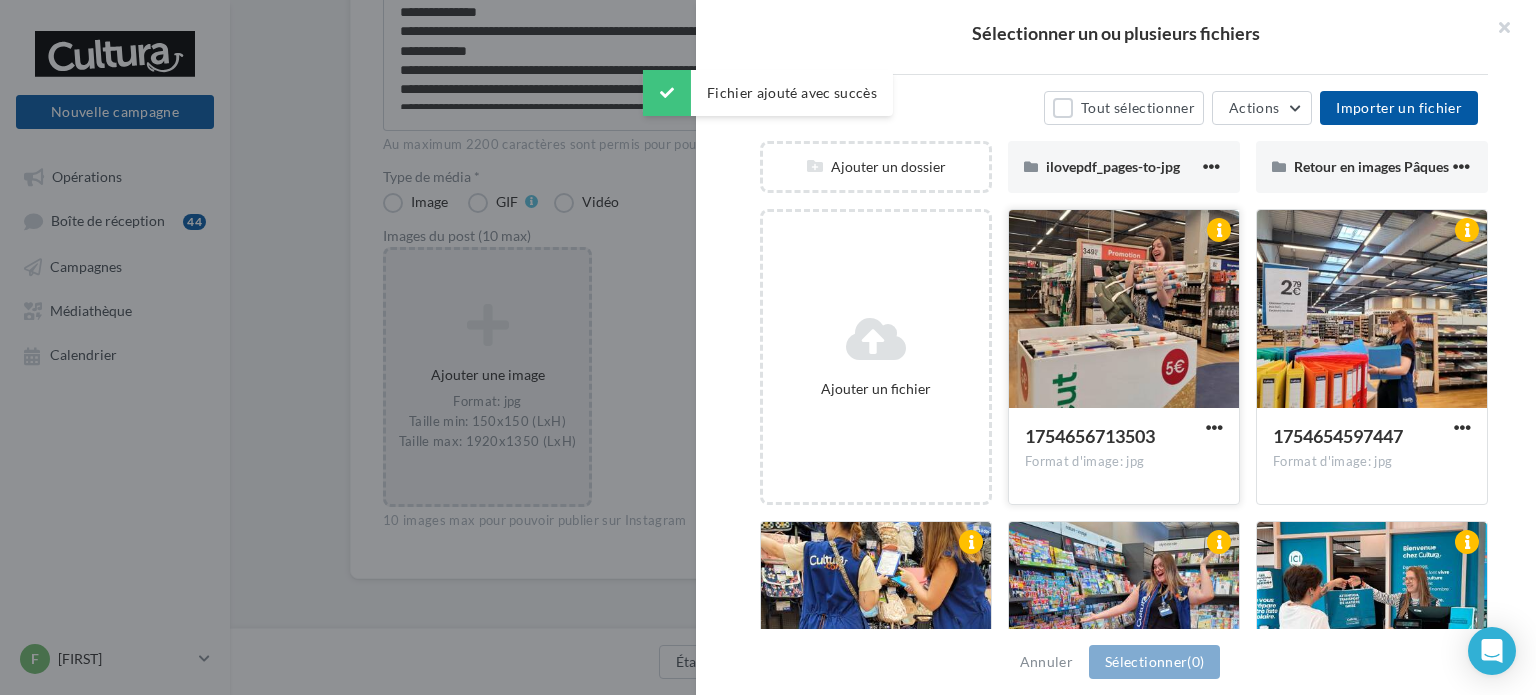 click at bounding box center (1124, 310) 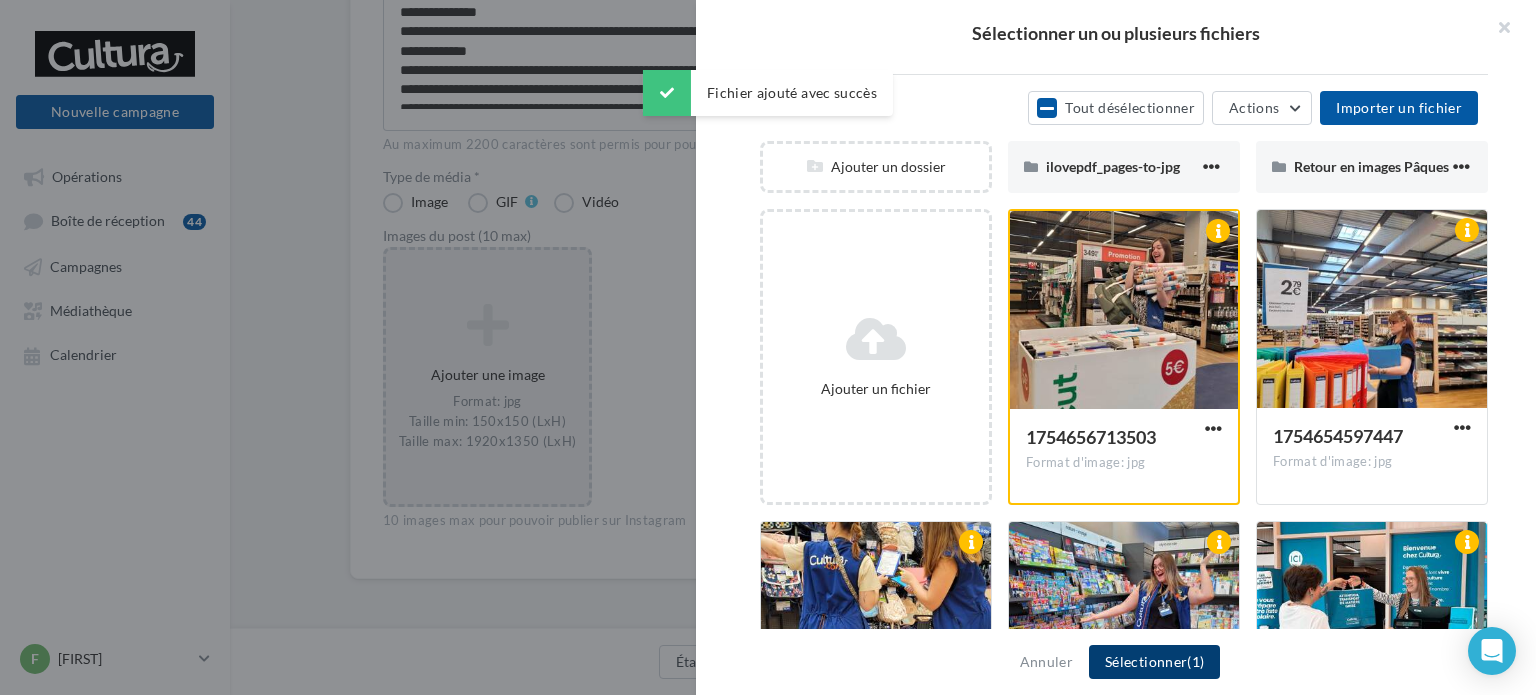click on "Sélectionner   (1)" at bounding box center [1154, 662] 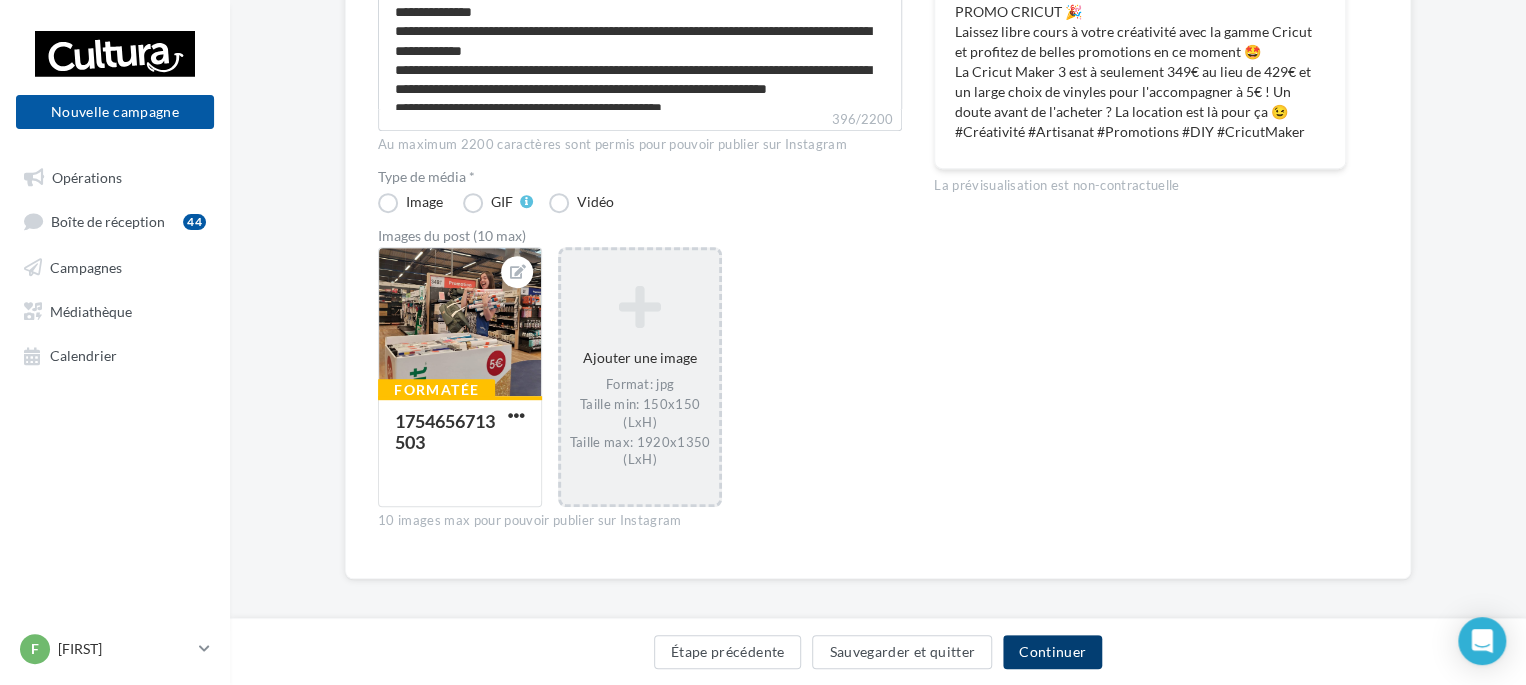 click on "Continuer" at bounding box center [1052, 652] 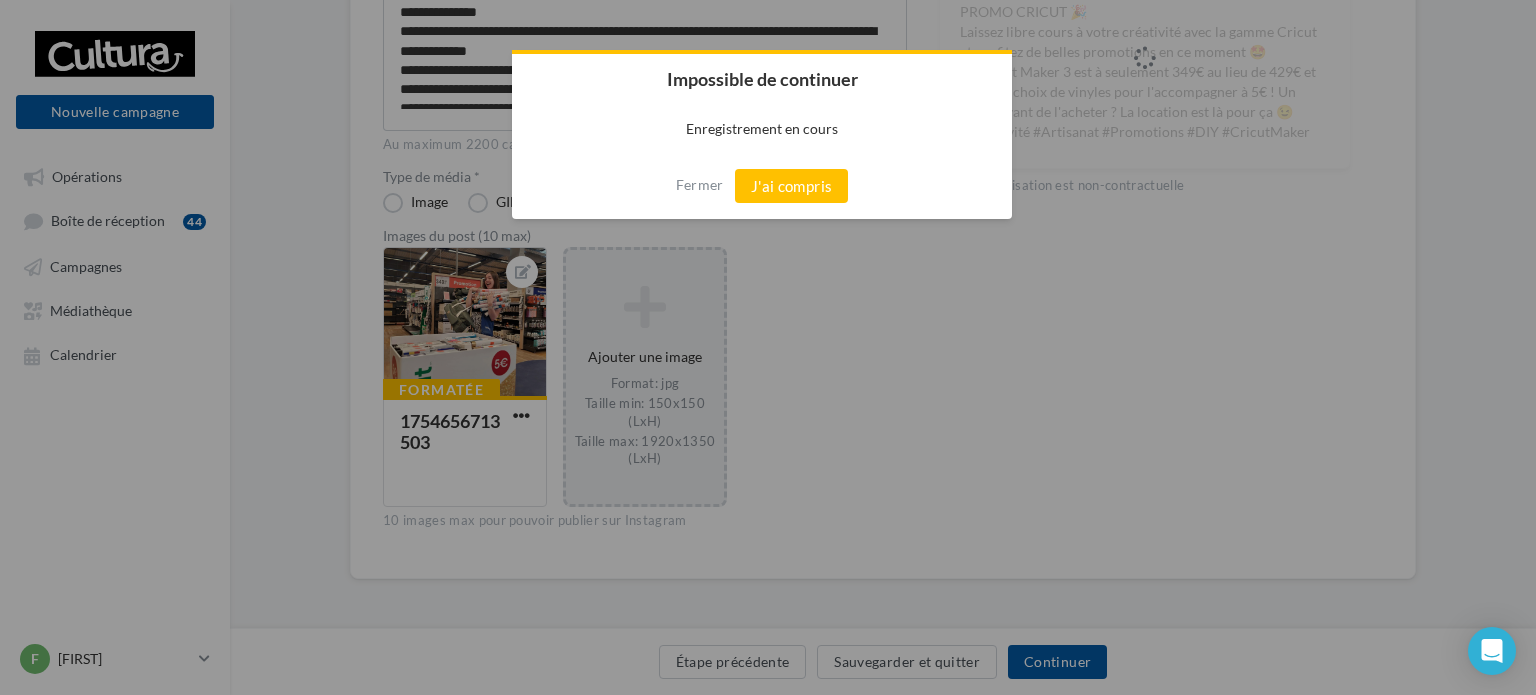 click on "Fermer
J'ai compris" at bounding box center (762, 186) 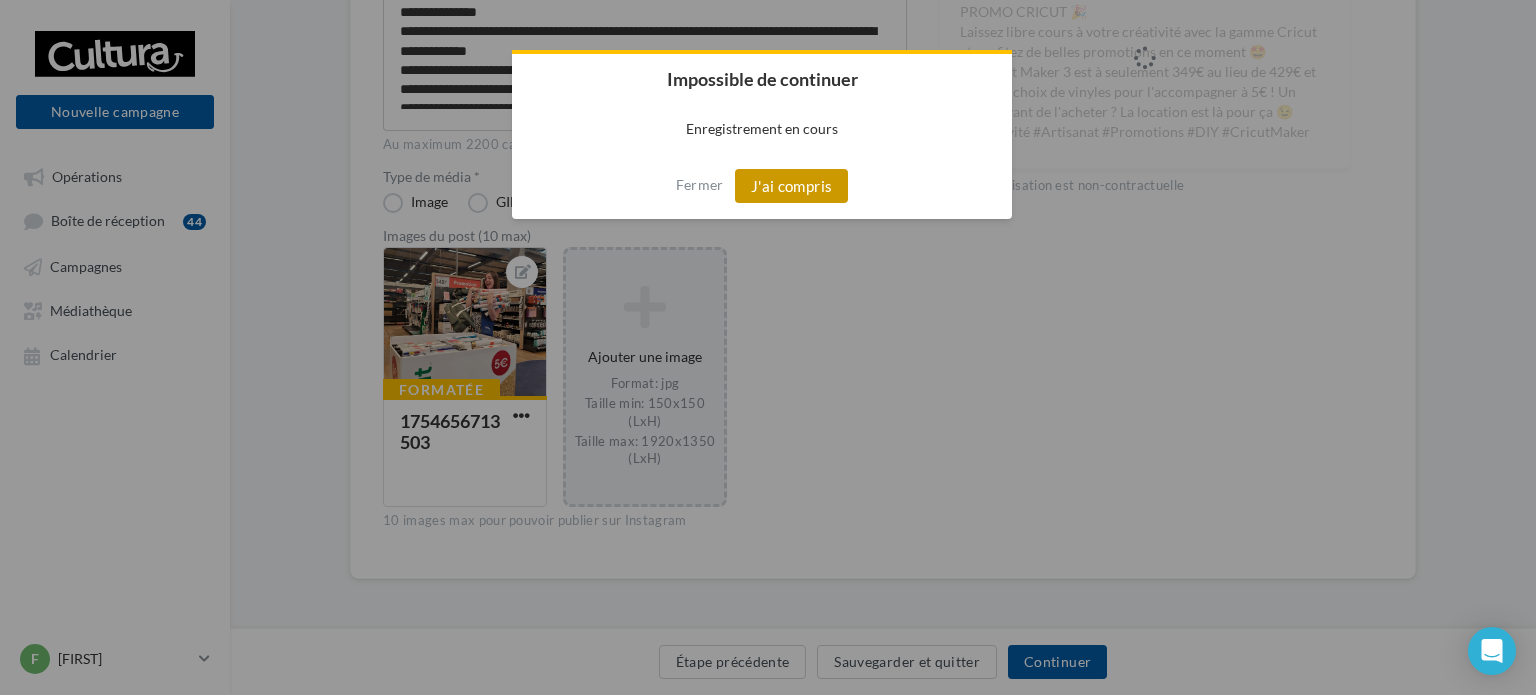 click on "J'ai compris" at bounding box center [792, 186] 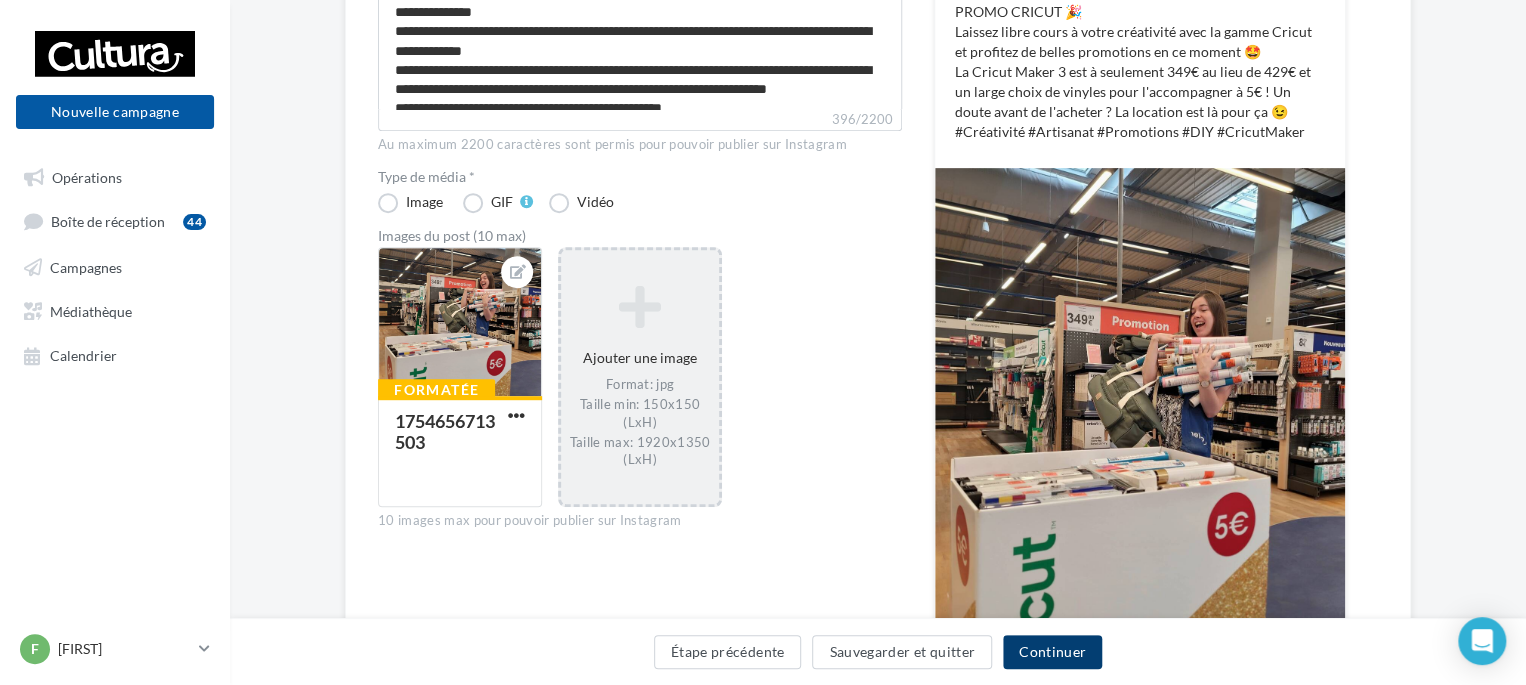 click on "Continuer" at bounding box center (1052, 652) 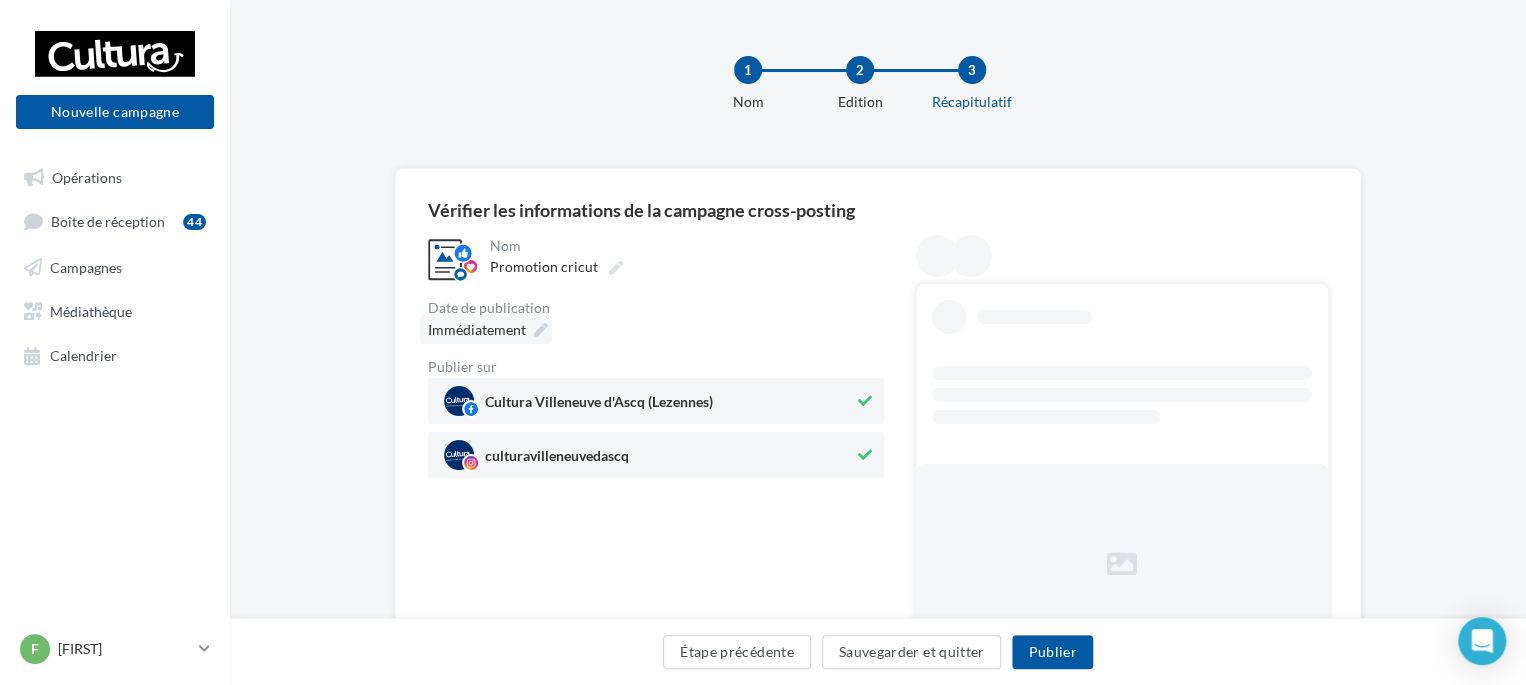 click on "Immédiatement" at bounding box center (477, 329) 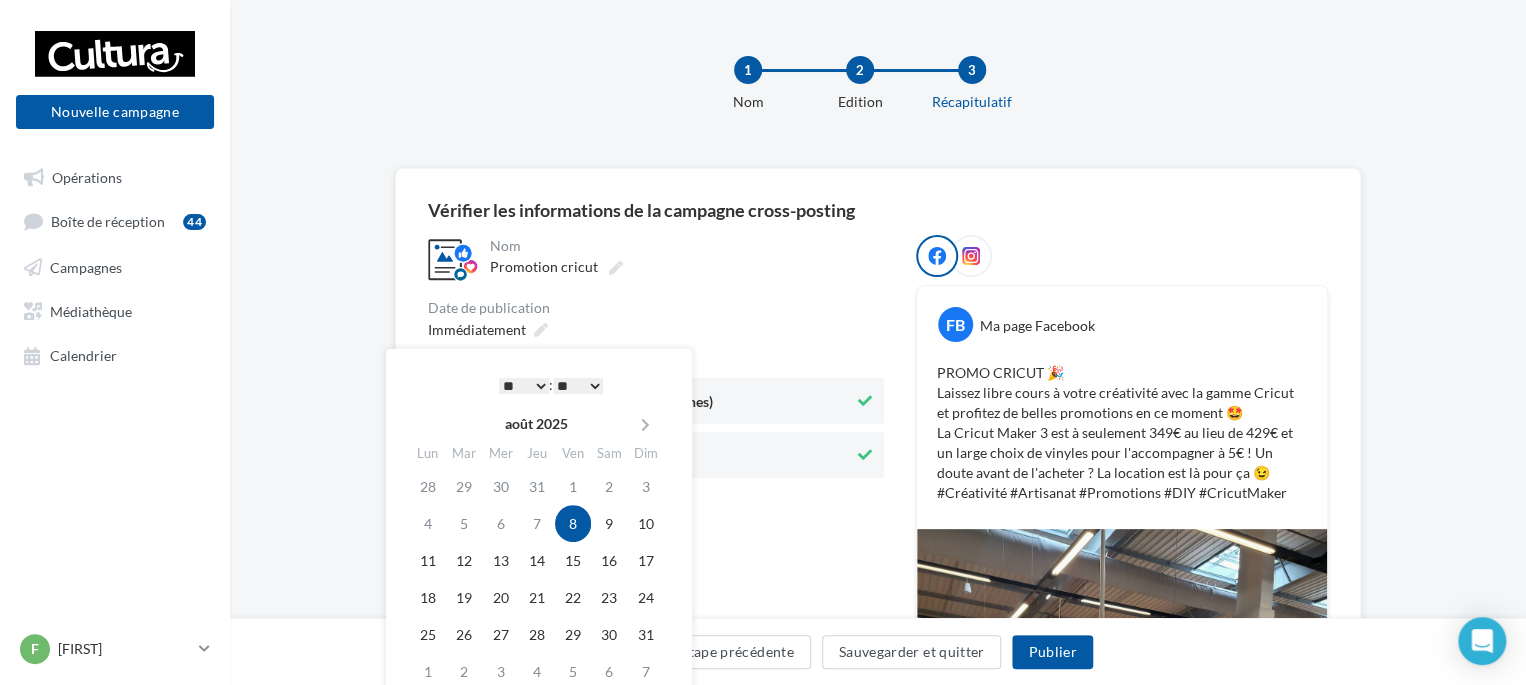 click on "* * * * * * * * * * ** ** ** ** ** ** ** ** ** ** ** ** ** **" at bounding box center [524, 386] 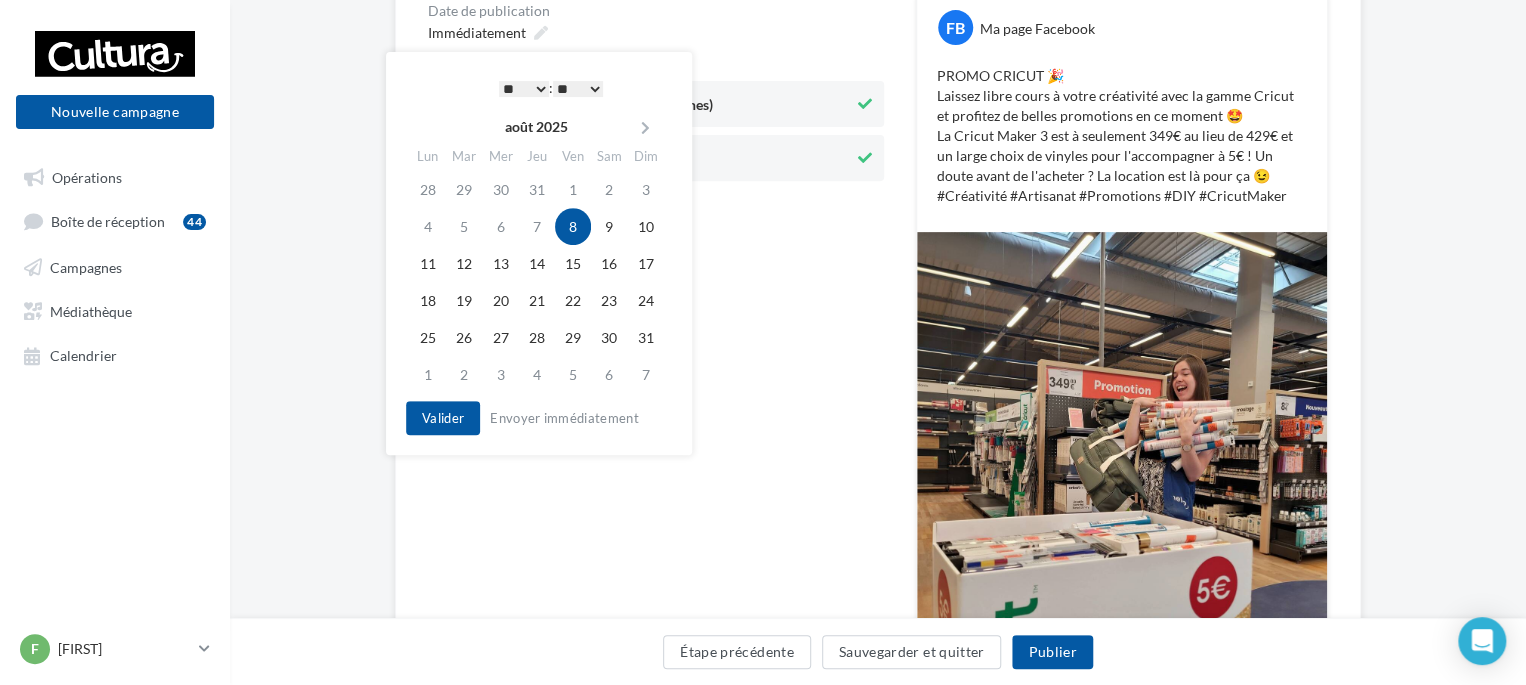 scroll, scrollTop: 300, scrollLeft: 0, axis: vertical 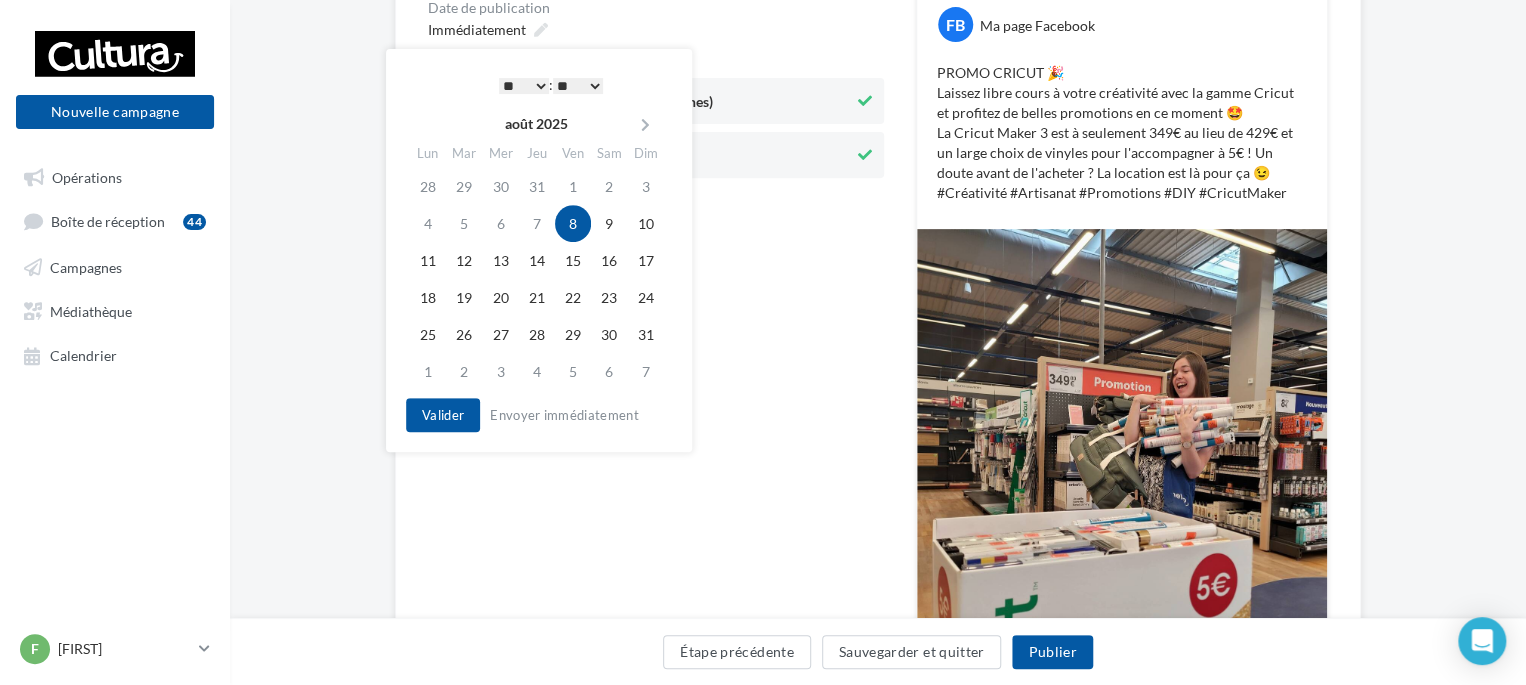 drag, startPoint x: 445, startPoint y: 435, endPoint x: 448, endPoint y: 418, distance: 17.262676 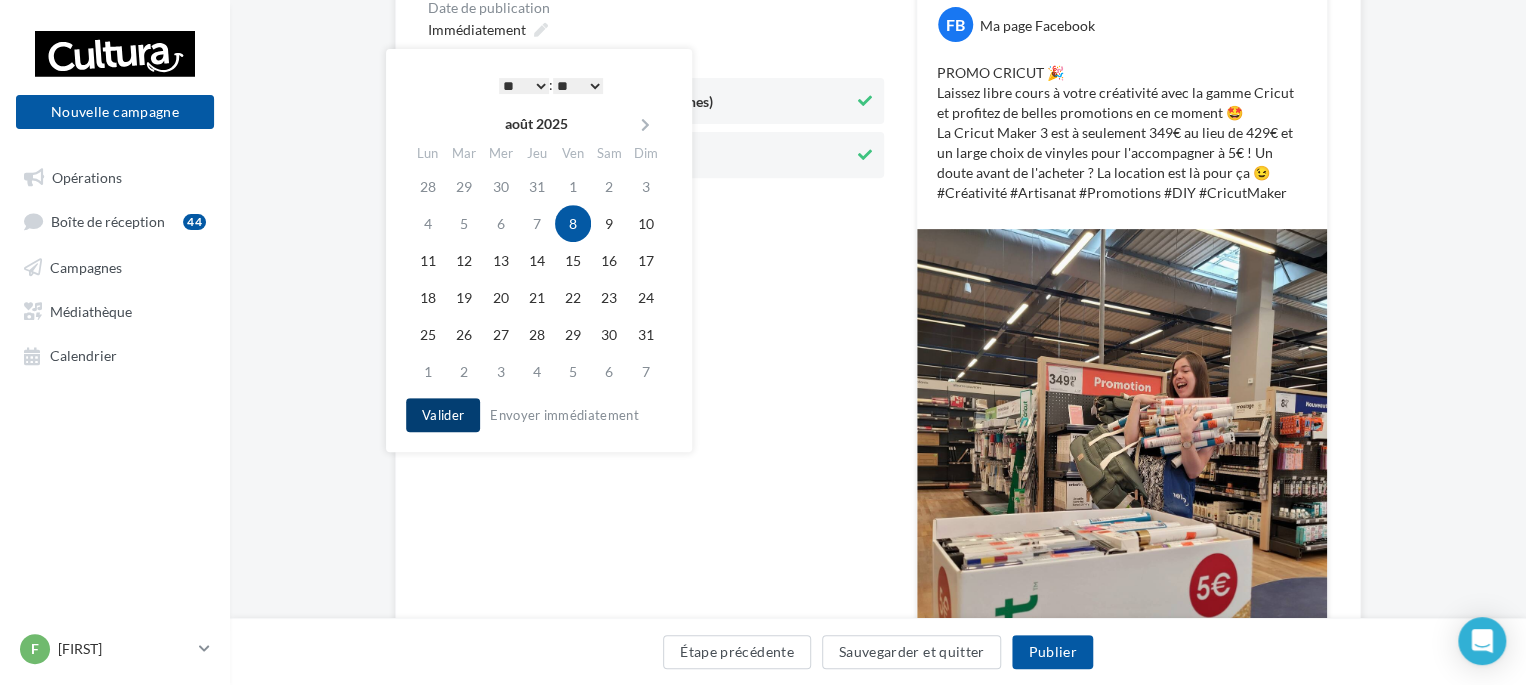 click on "Valider" at bounding box center [443, 415] 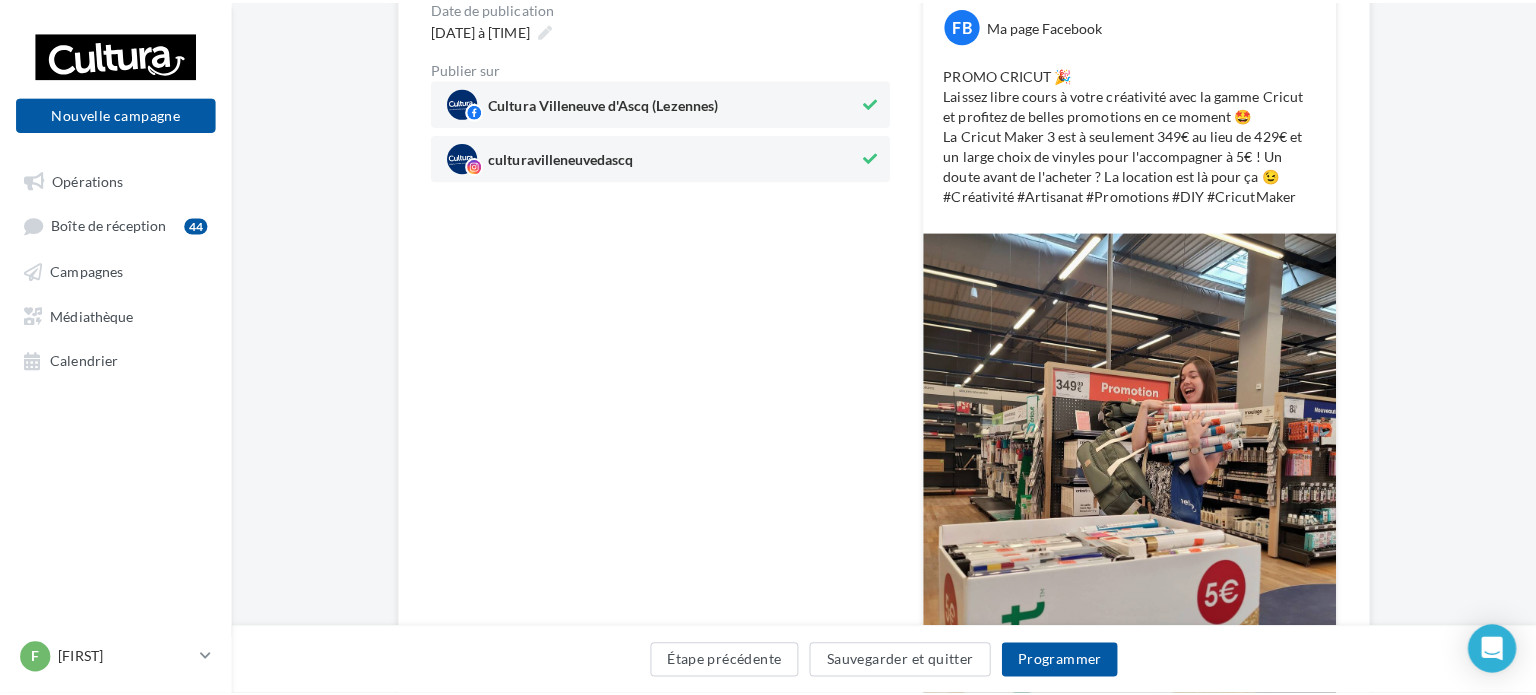 scroll, scrollTop: 100, scrollLeft: 0, axis: vertical 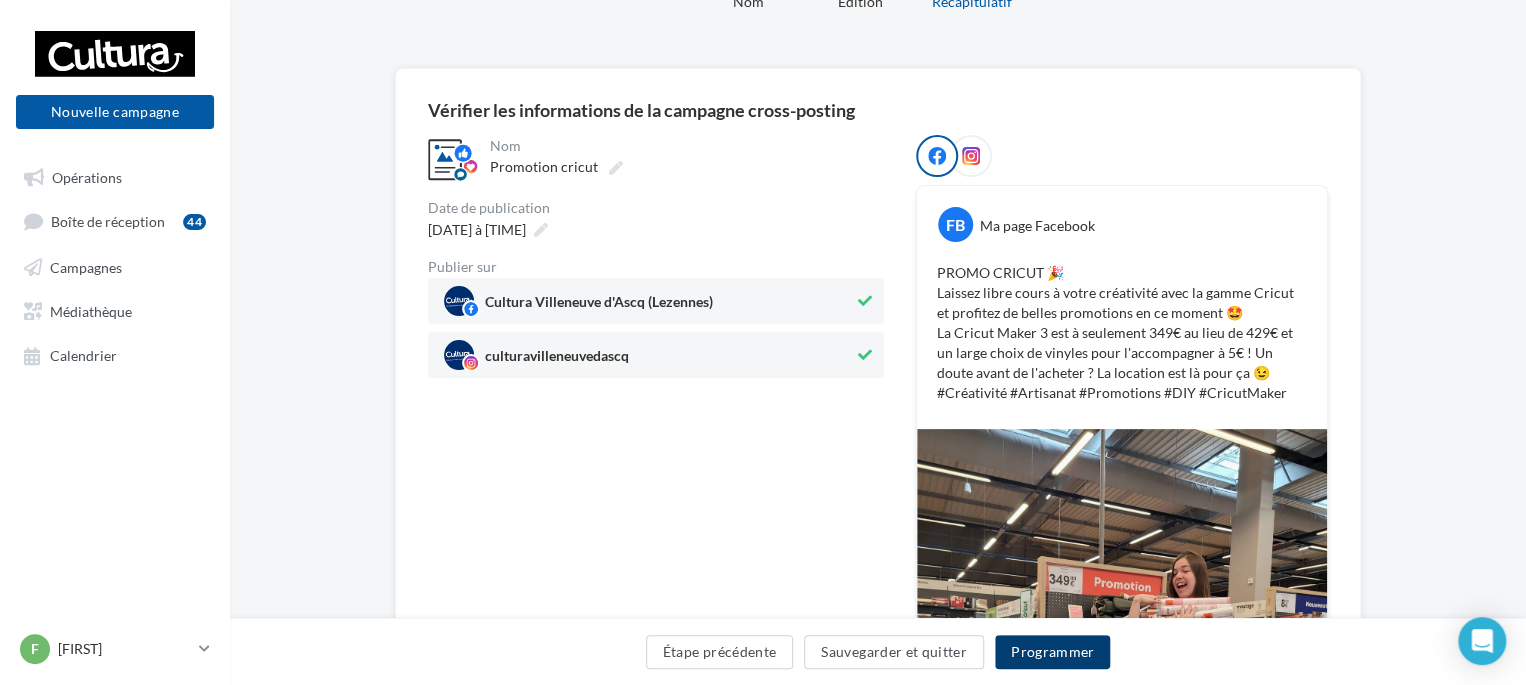 click on "Programmer" at bounding box center (1053, 652) 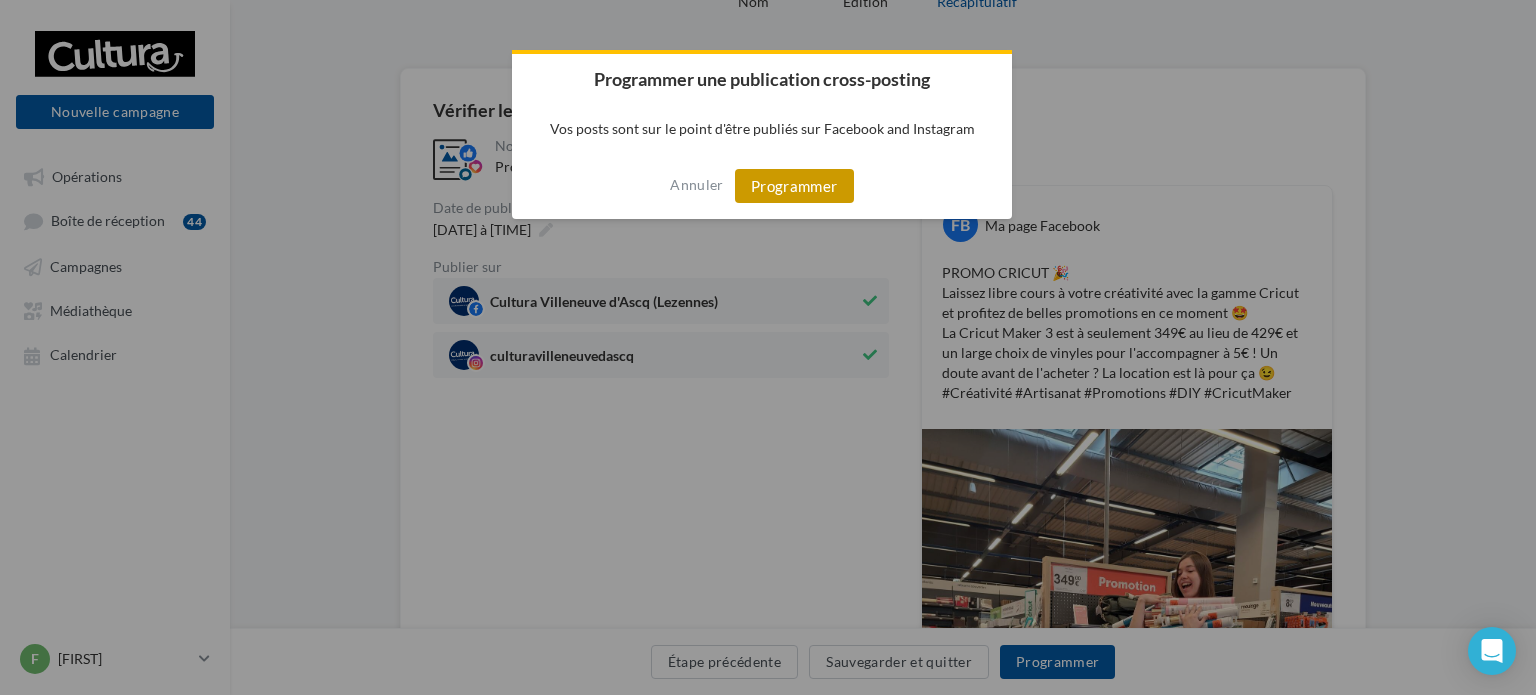 click on "Programmer" at bounding box center (794, 186) 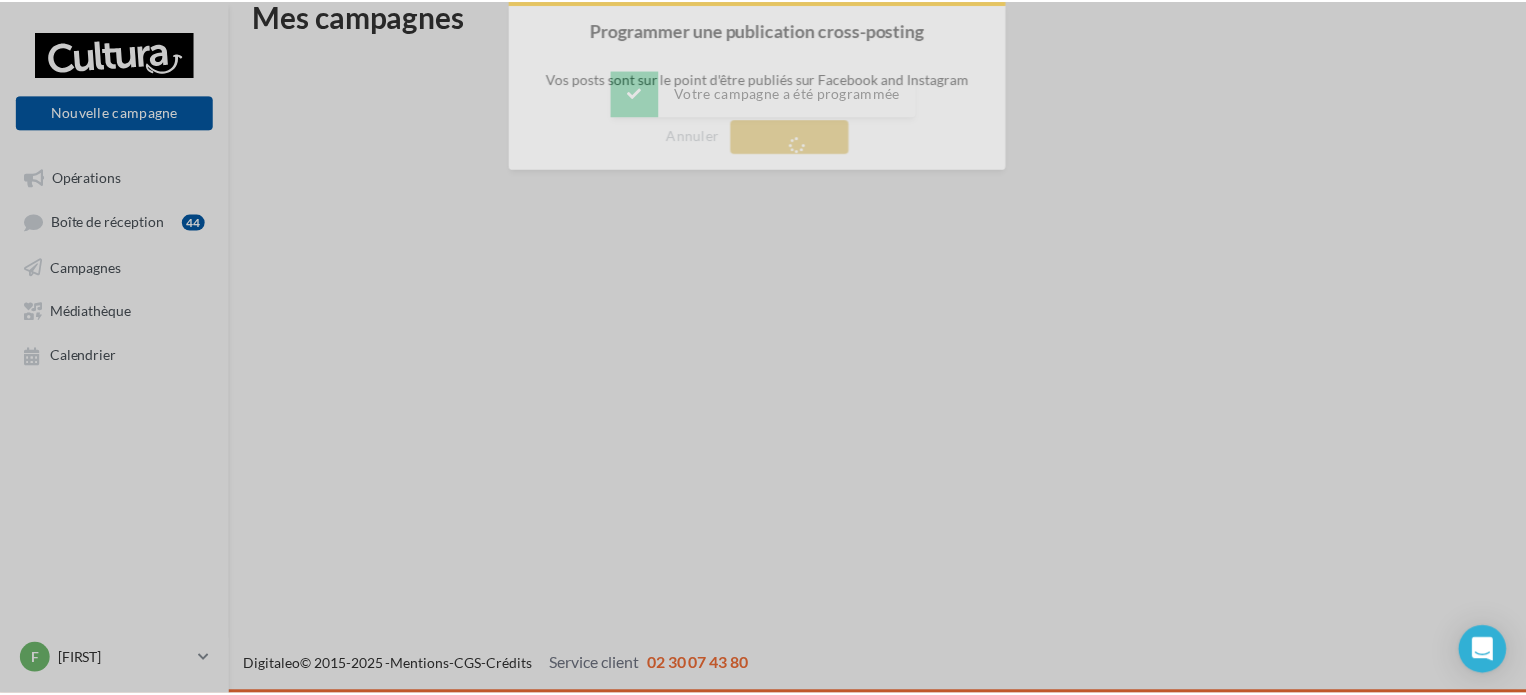 scroll, scrollTop: 32, scrollLeft: 0, axis: vertical 